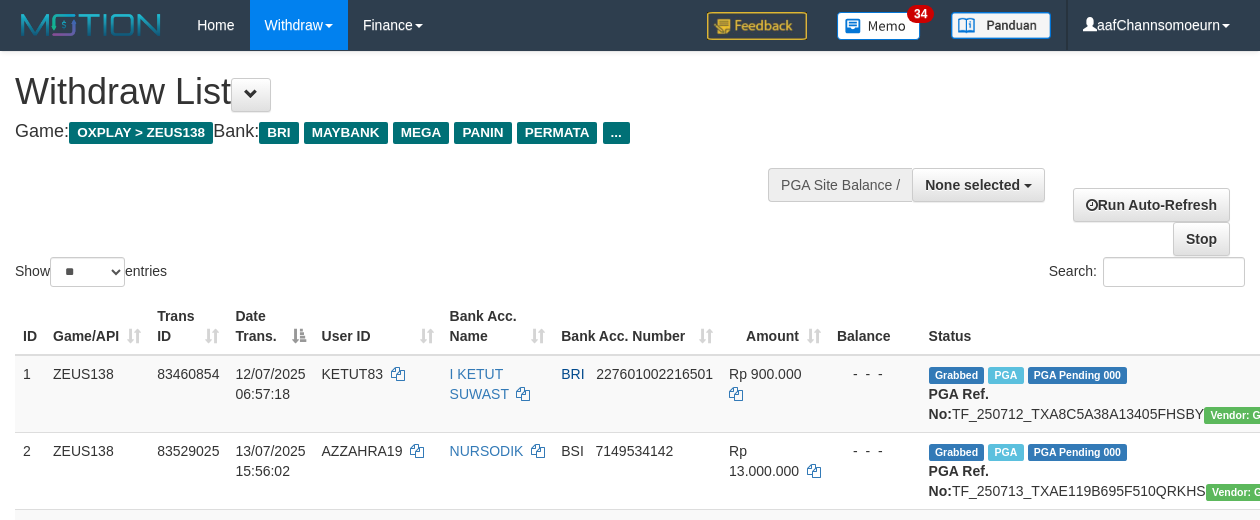 select 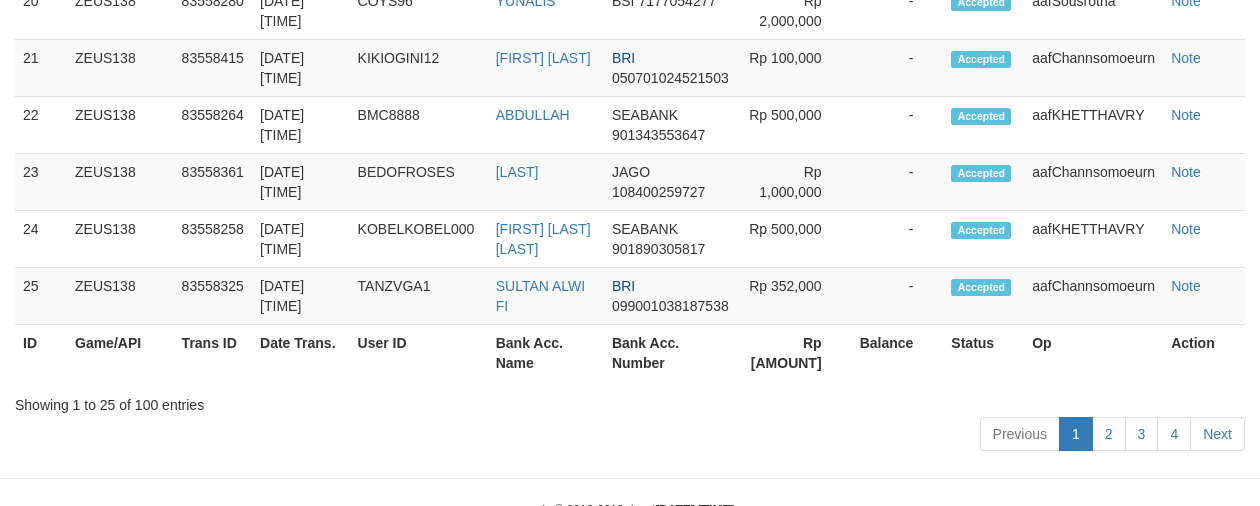 scroll, scrollTop: 2174, scrollLeft: 0, axis: vertical 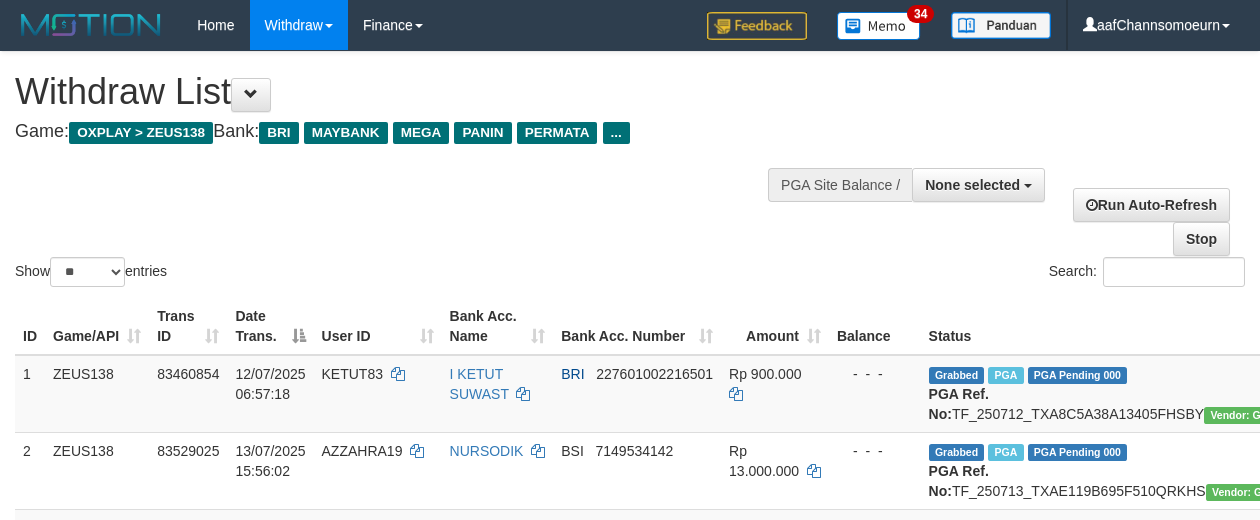 select 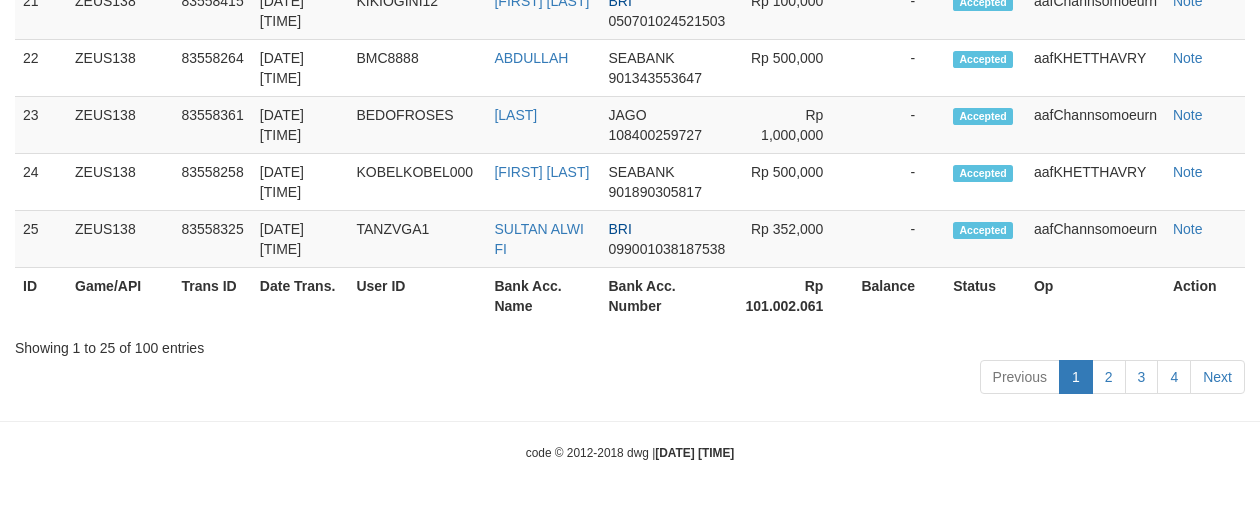 scroll, scrollTop: 2174, scrollLeft: 0, axis: vertical 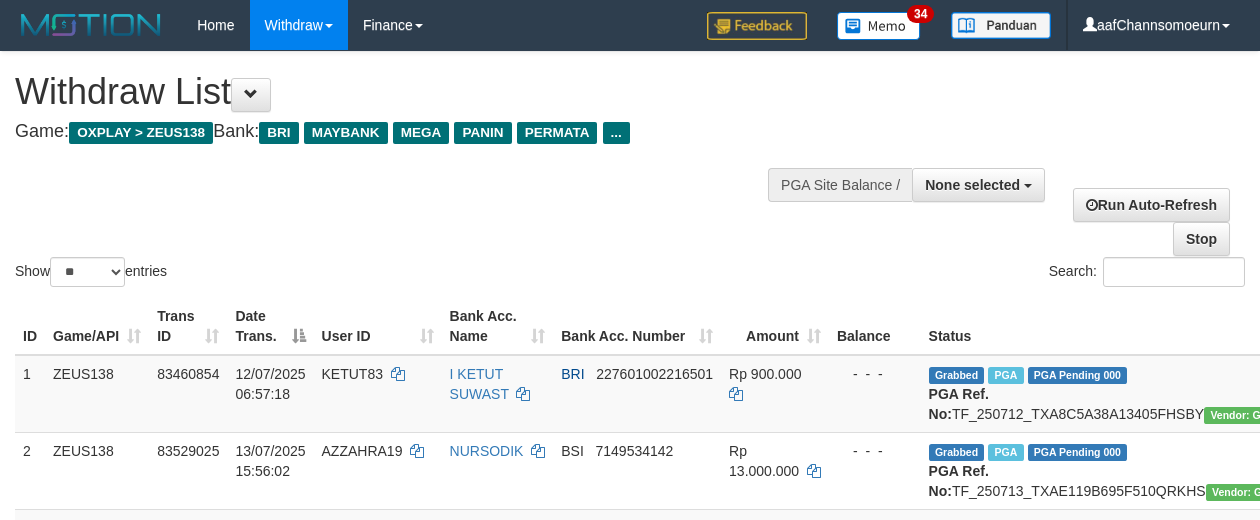 select 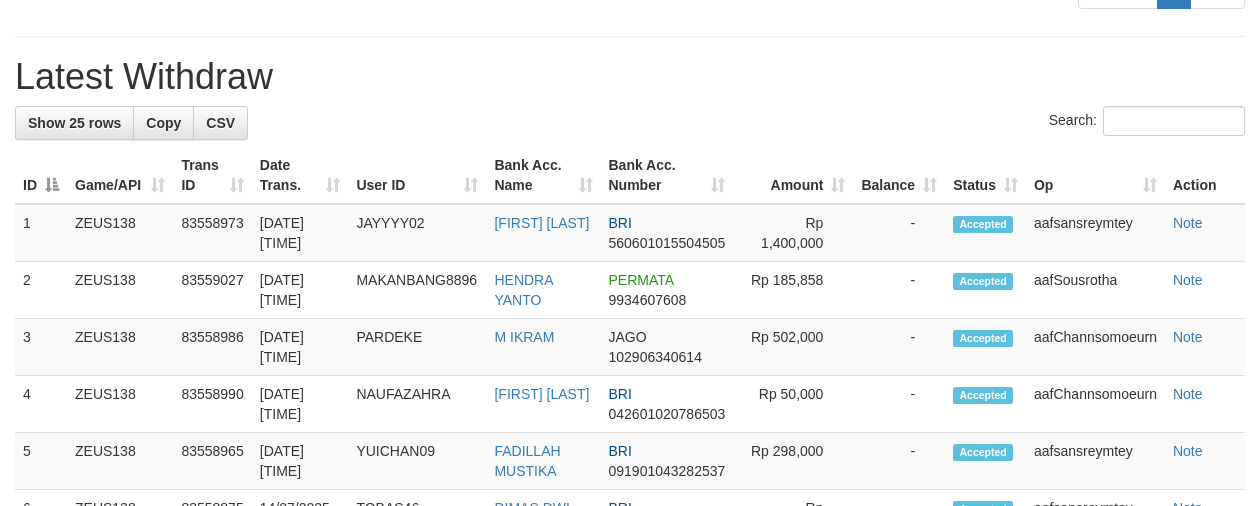 scroll, scrollTop: 720, scrollLeft: 0, axis: vertical 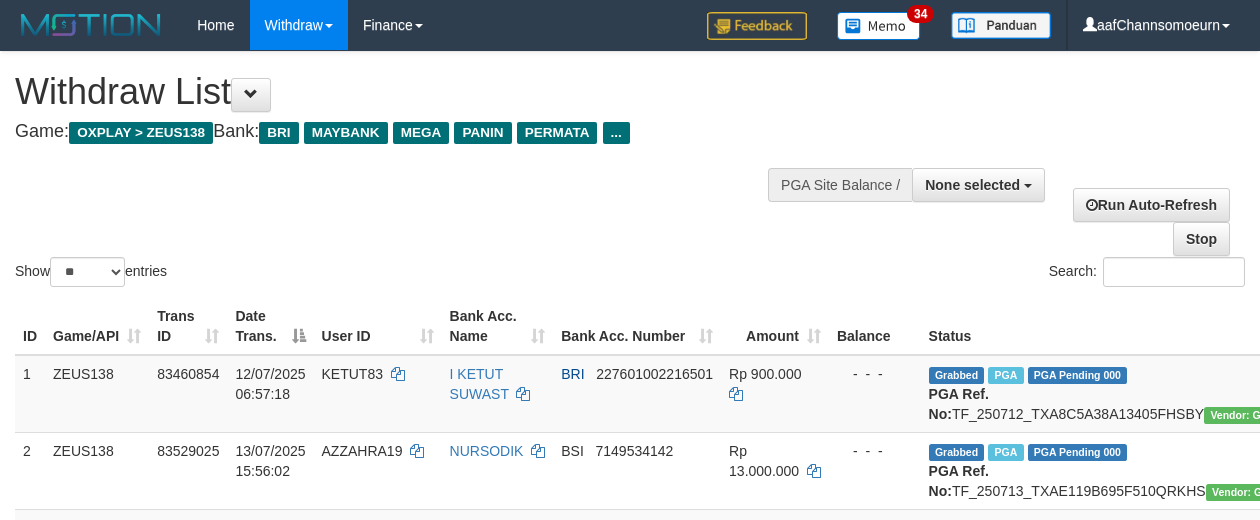 select 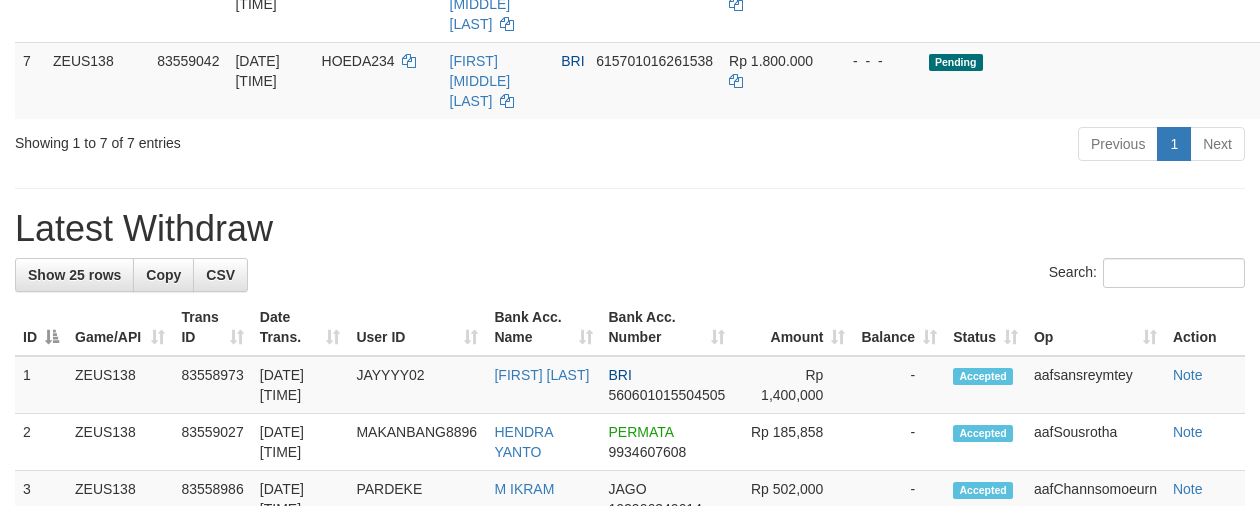 scroll, scrollTop: 720, scrollLeft: 0, axis: vertical 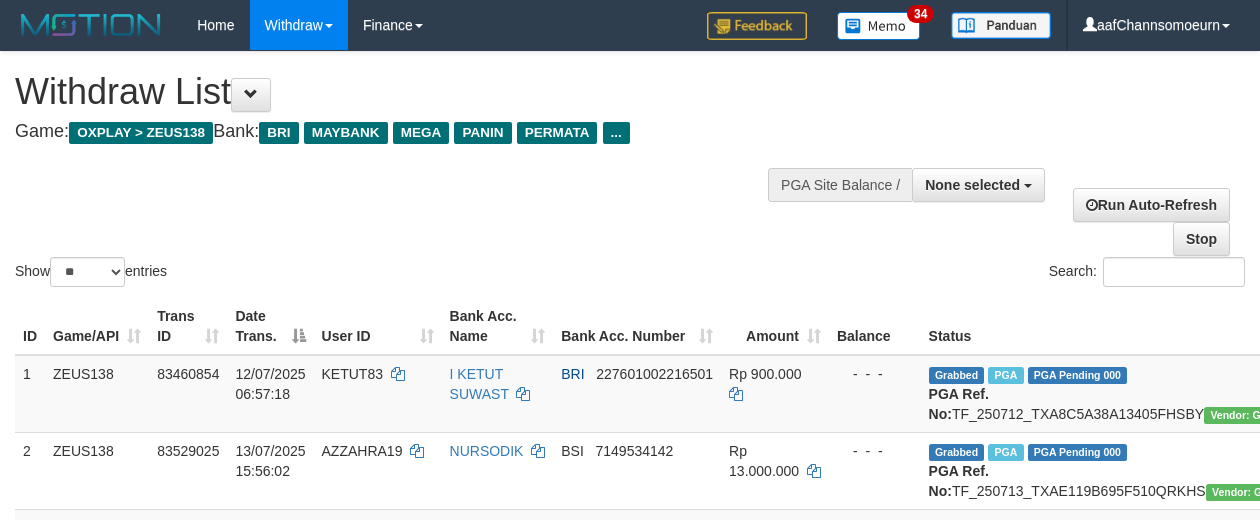 select 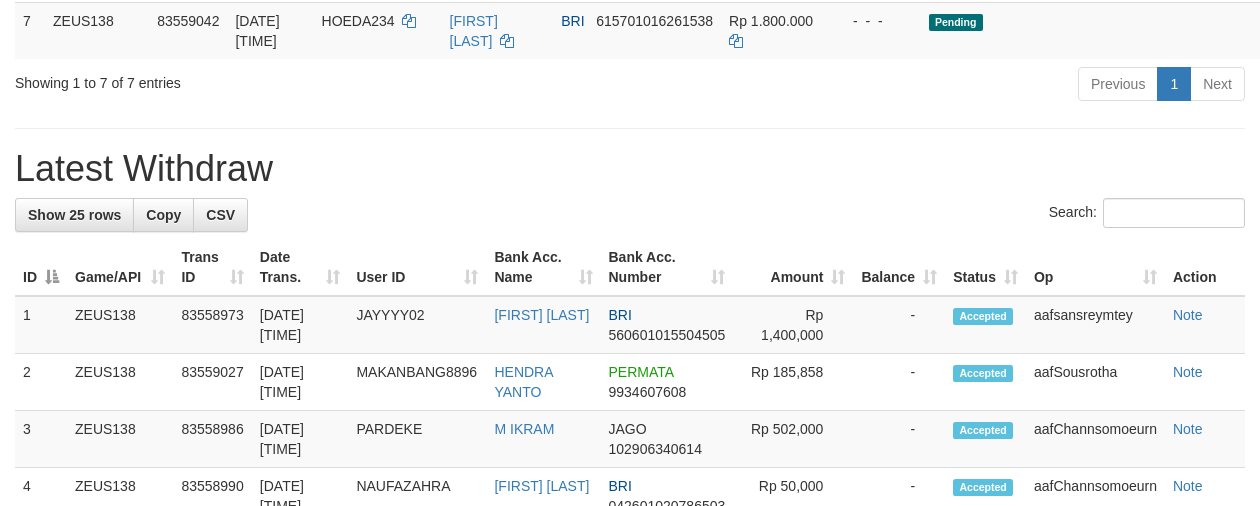 scroll, scrollTop: 720, scrollLeft: 0, axis: vertical 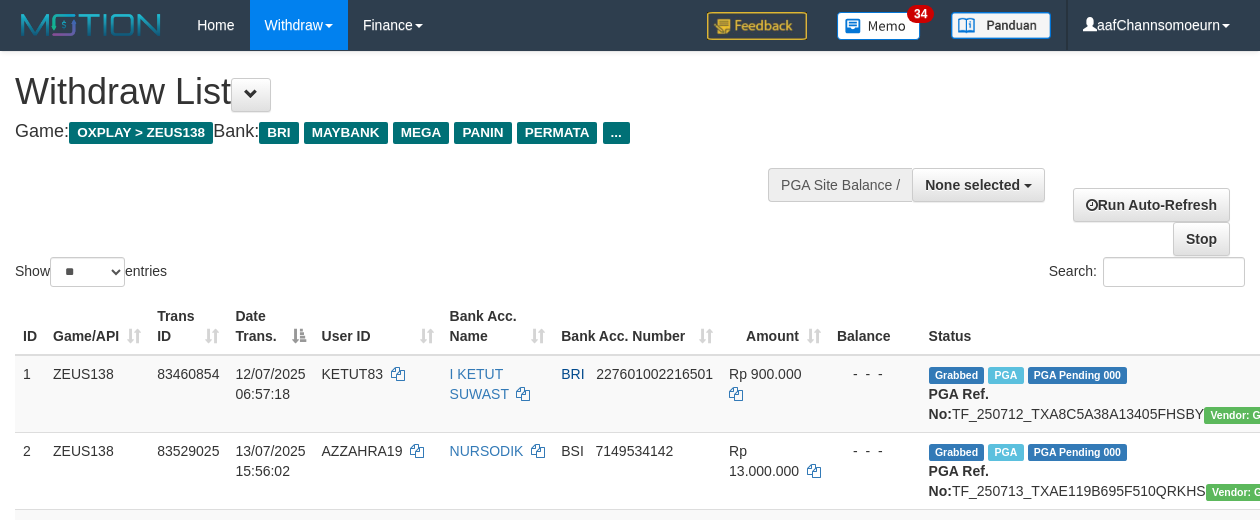 select 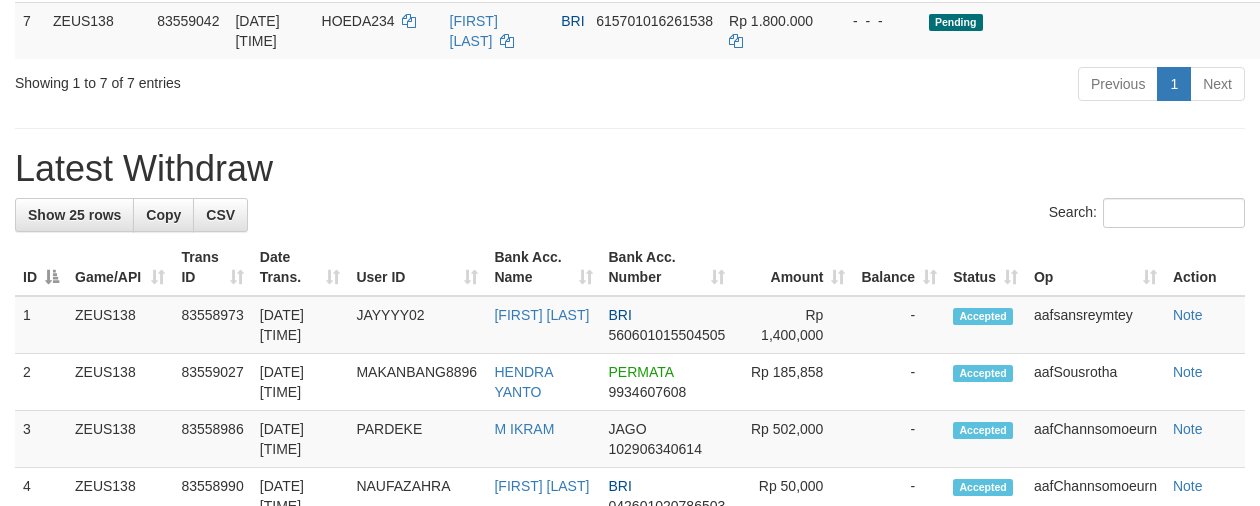 scroll, scrollTop: 720, scrollLeft: 0, axis: vertical 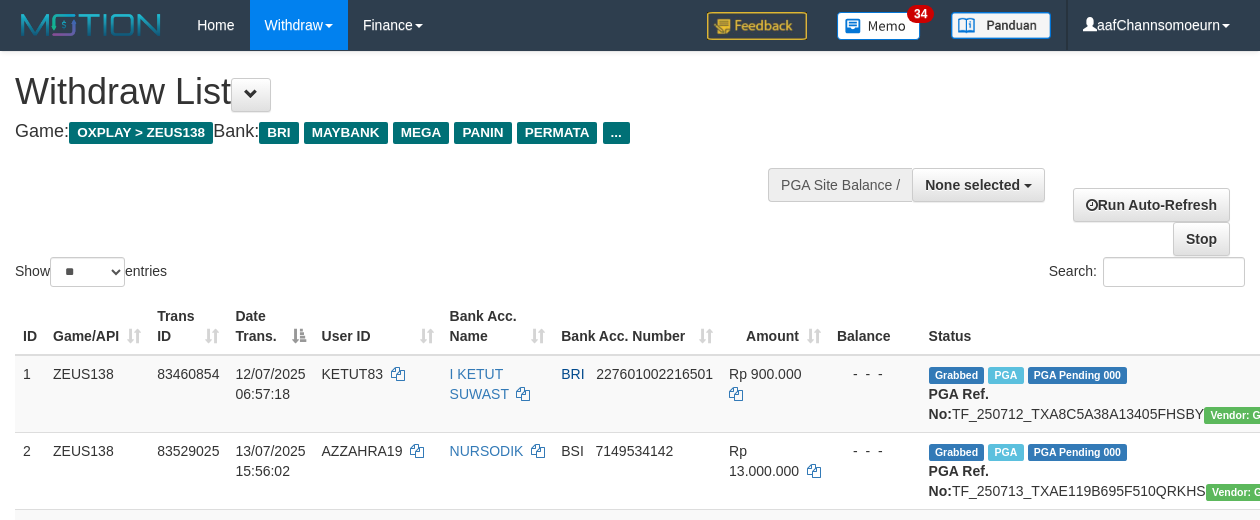 select 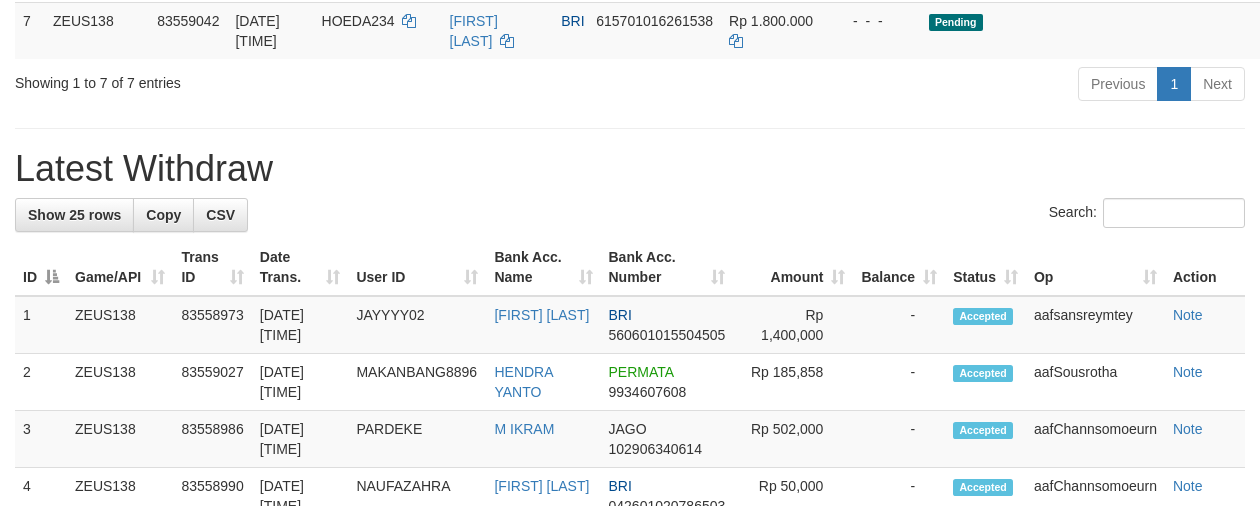 scroll, scrollTop: 720, scrollLeft: 0, axis: vertical 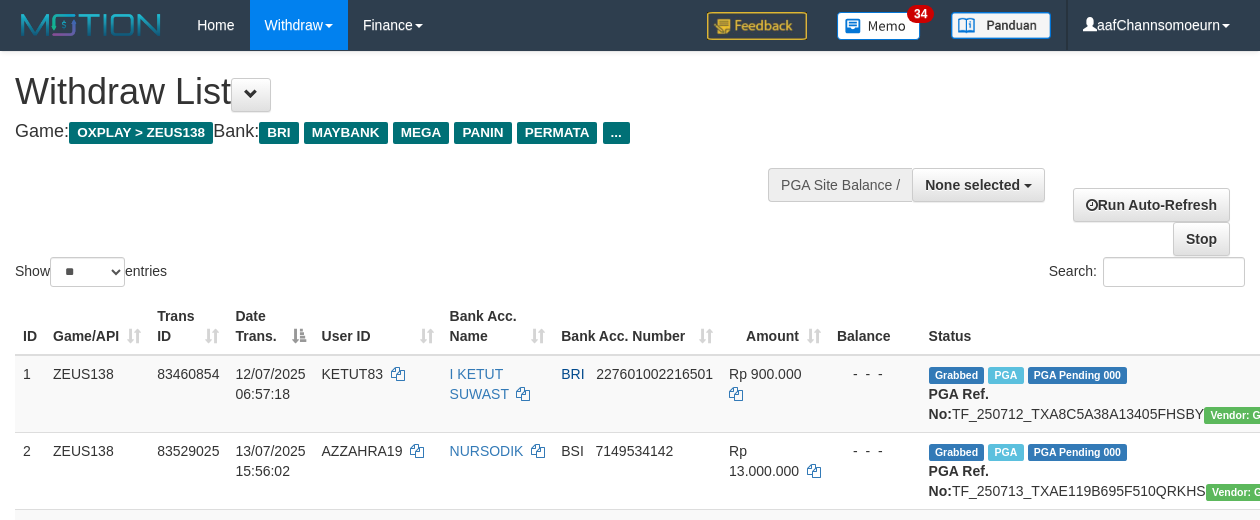 select 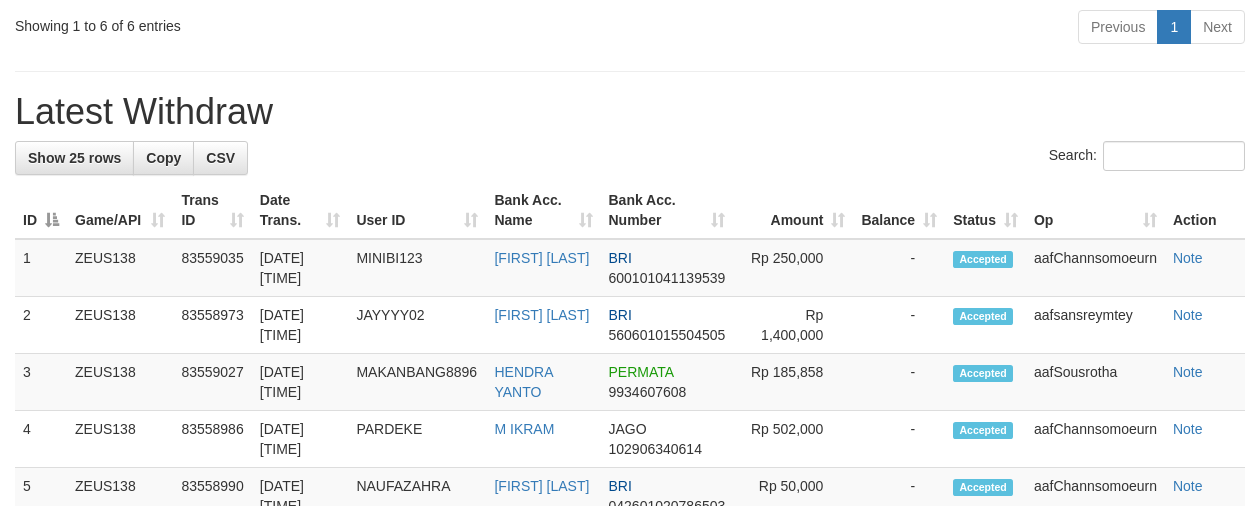 scroll, scrollTop: 720, scrollLeft: 0, axis: vertical 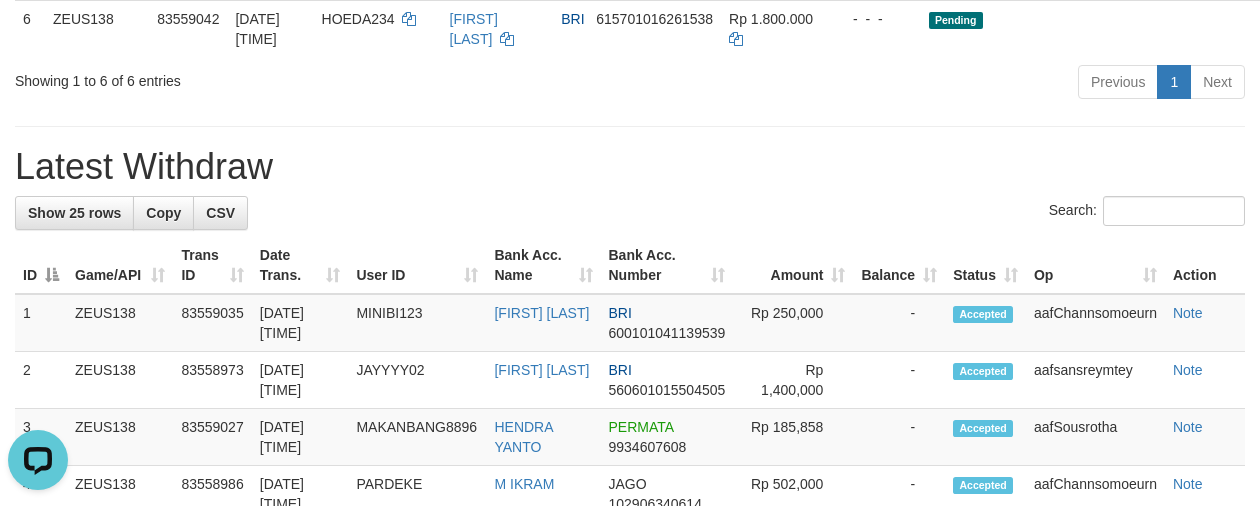 click on "Latest Withdraw" at bounding box center [630, 167] 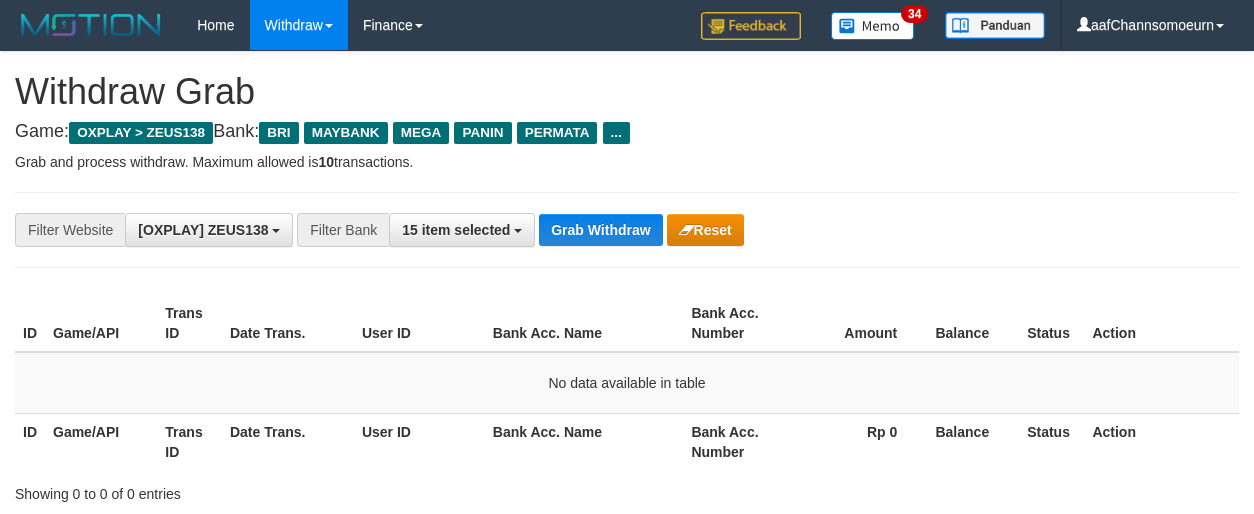 scroll, scrollTop: 0, scrollLeft: 0, axis: both 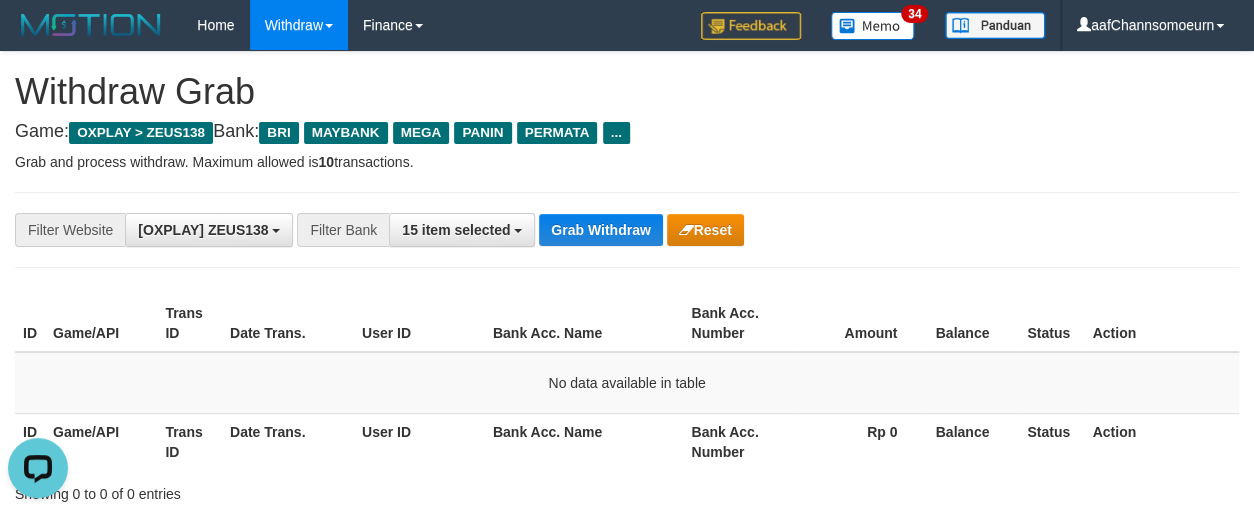 drag, startPoint x: 1020, startPoint y: 227, endPoint x: 1092, endPoint y: 339, distance: 133.14653 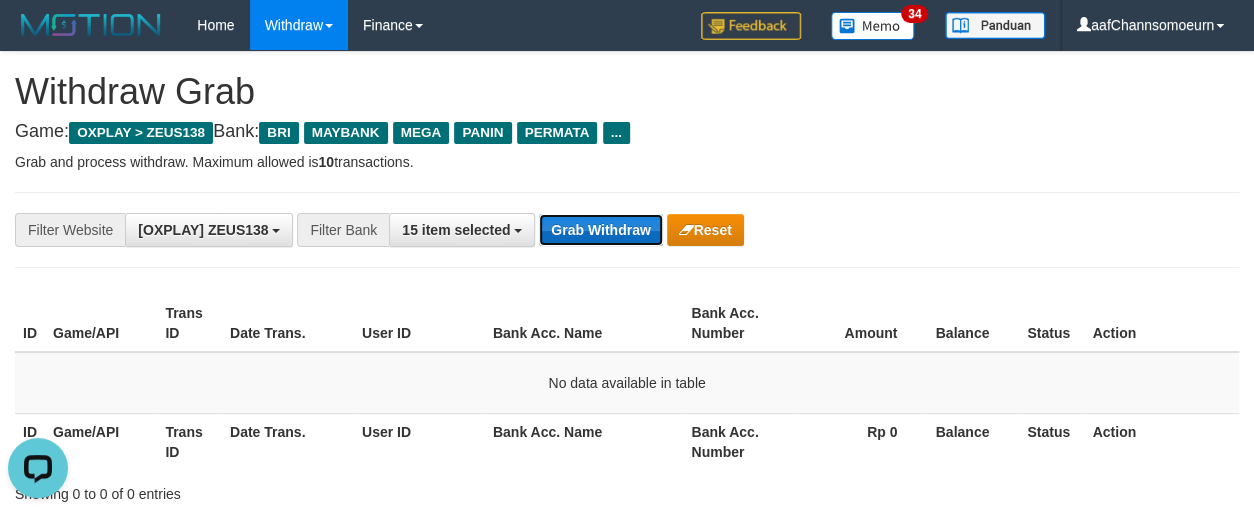 click on "Grab Withdraw" at bounding box center (600, 230) 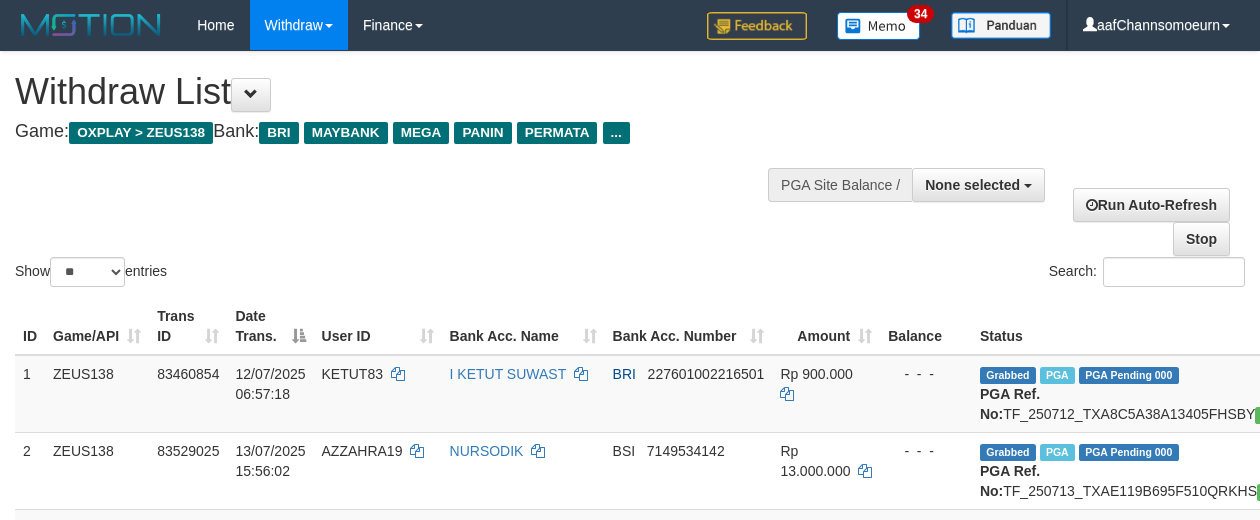 select 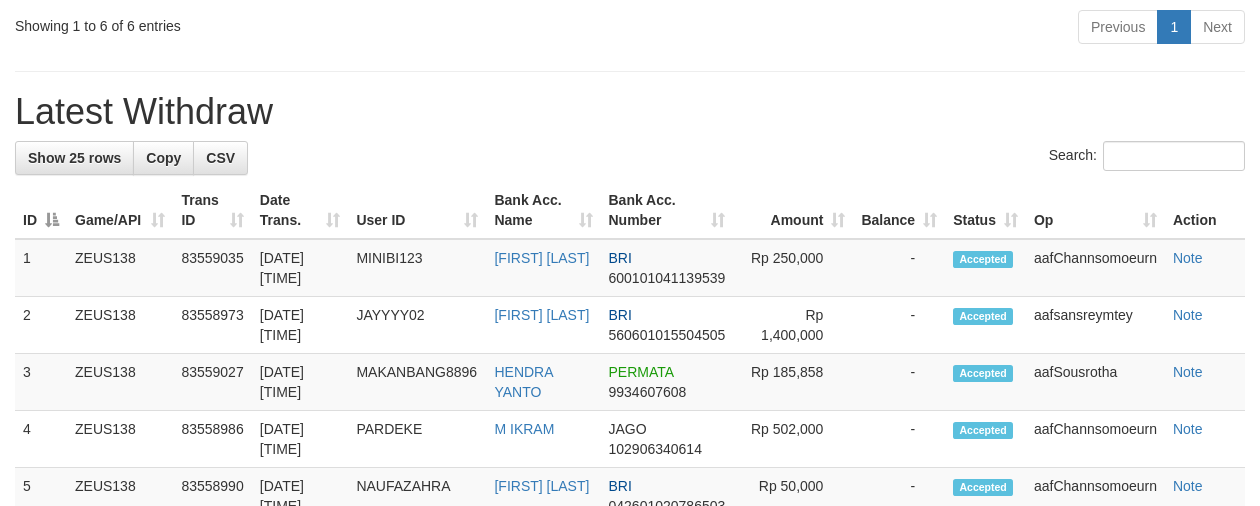 scroll, scrollTop: 720, scrollLeft: 0, axis: vertical 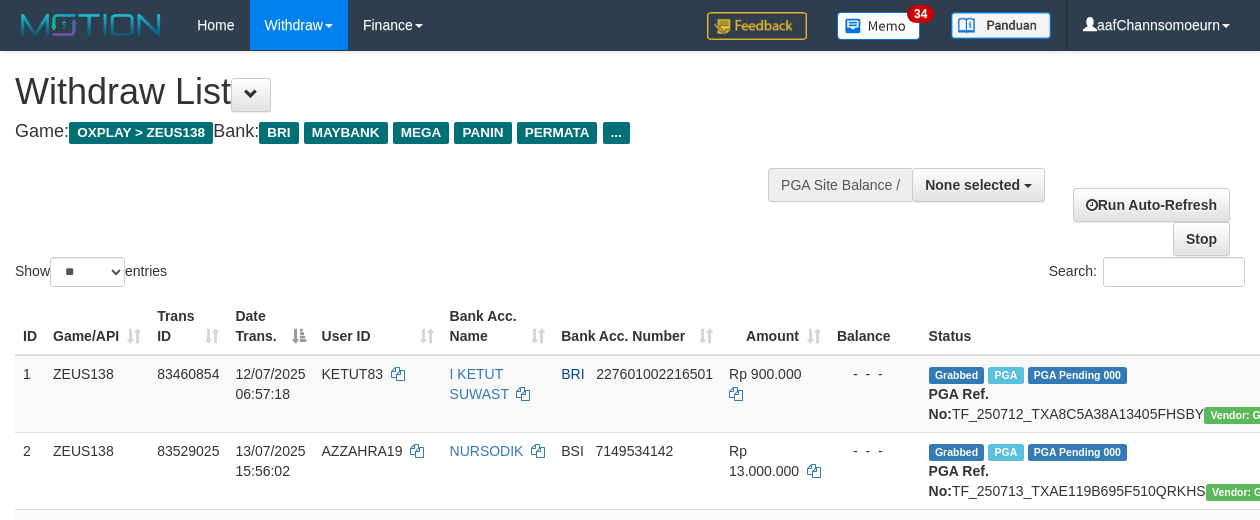 select 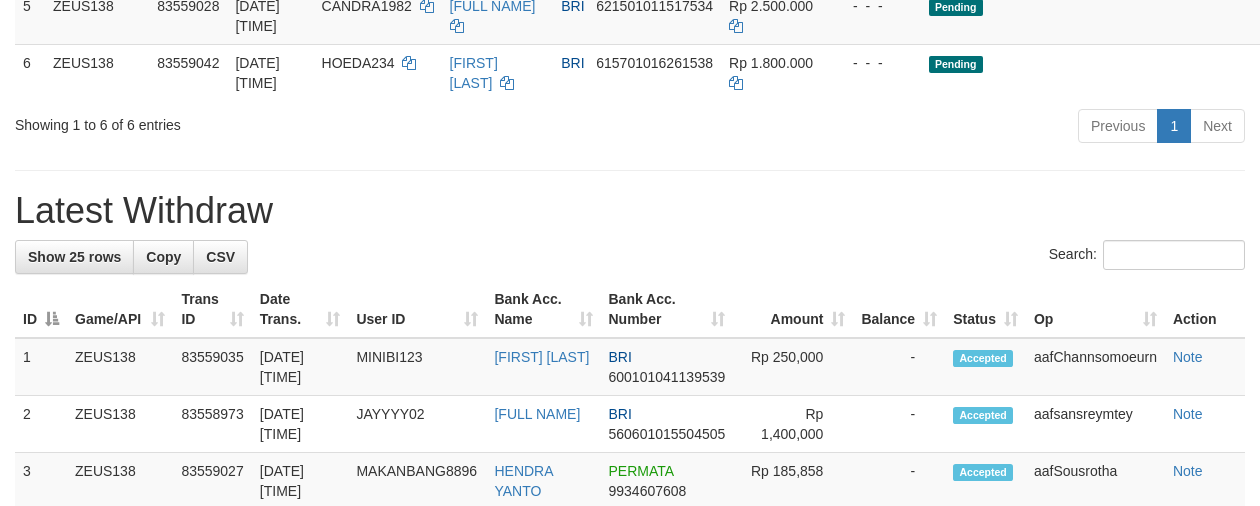 scroll, scrollTop: 620, scrollLeft: 0, axis: vertical 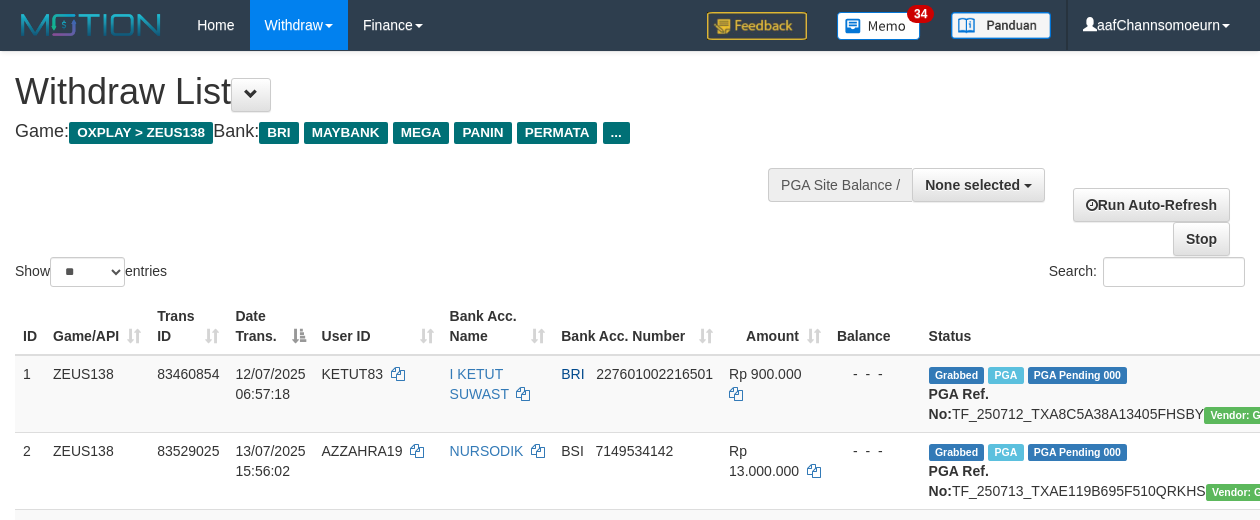select 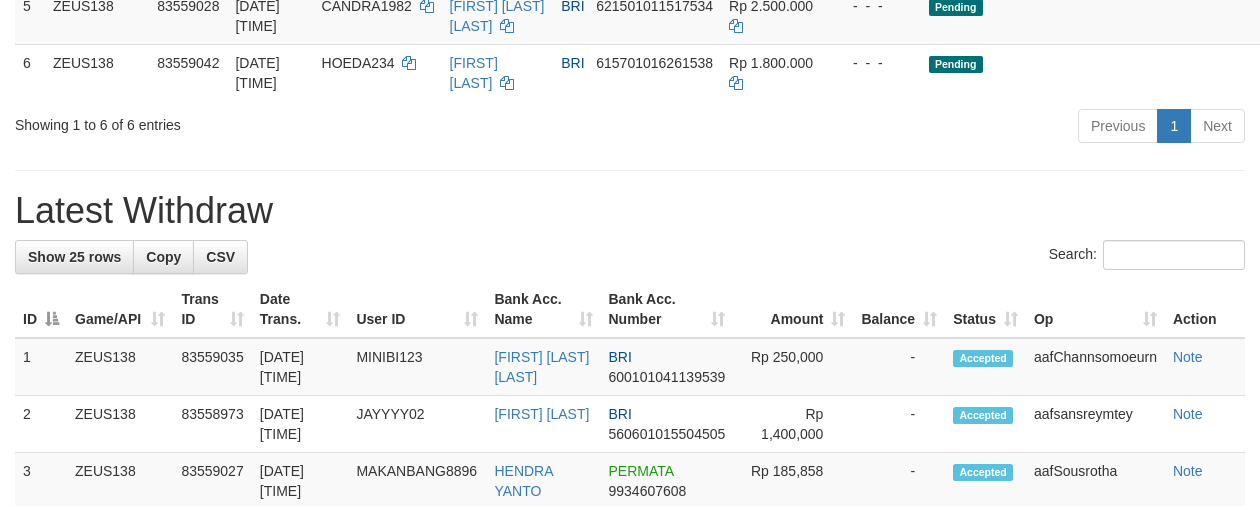 scroll, scrollTop: 620, scrollLeft: 0, axis: vertical 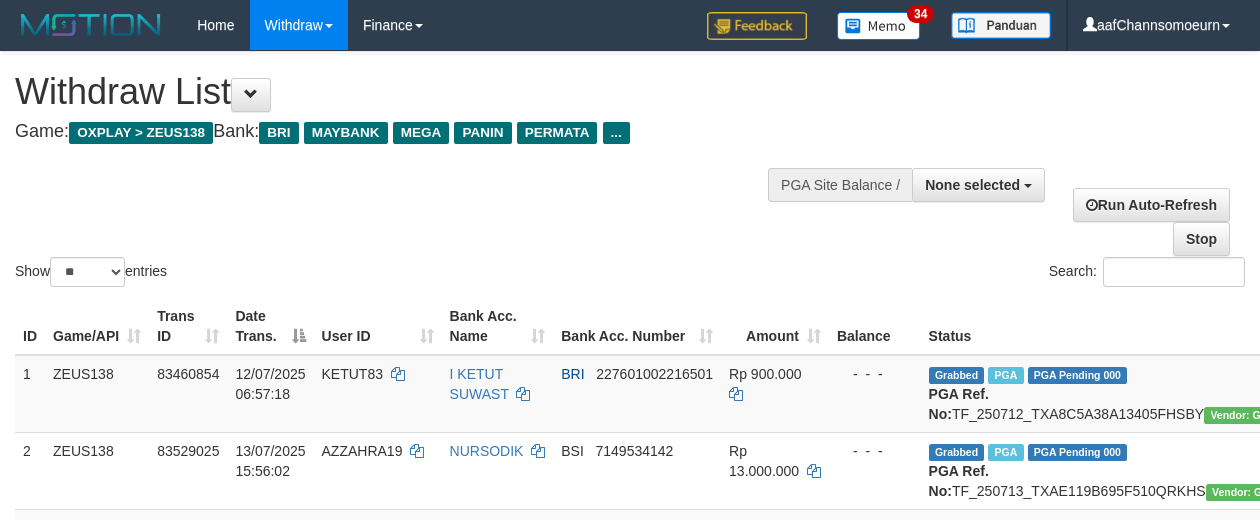 select 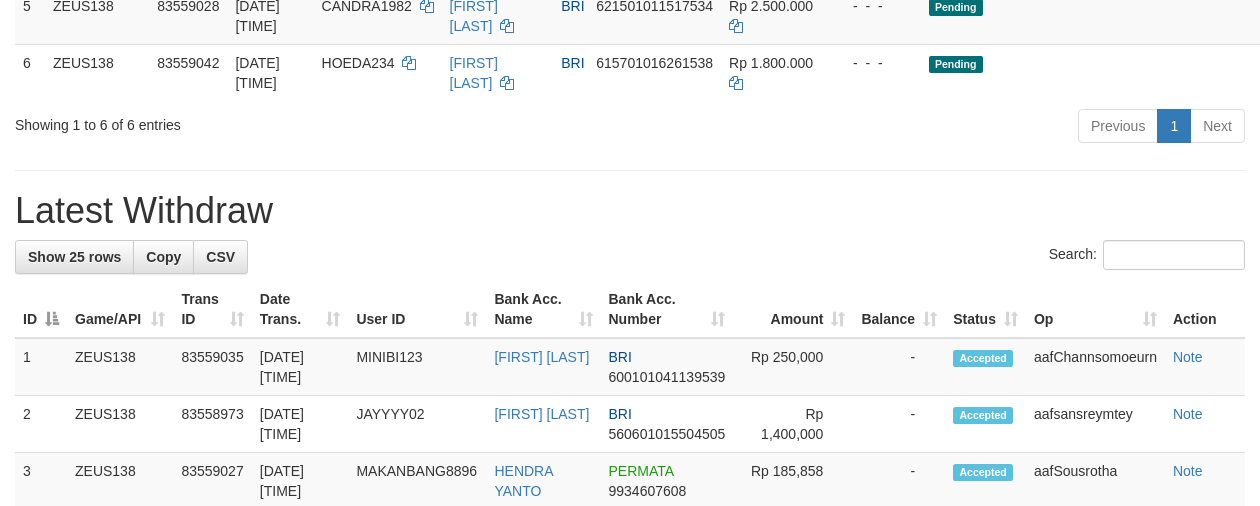 scroll, scrollTop: 620, scrollLeft: 0, axis: vertical 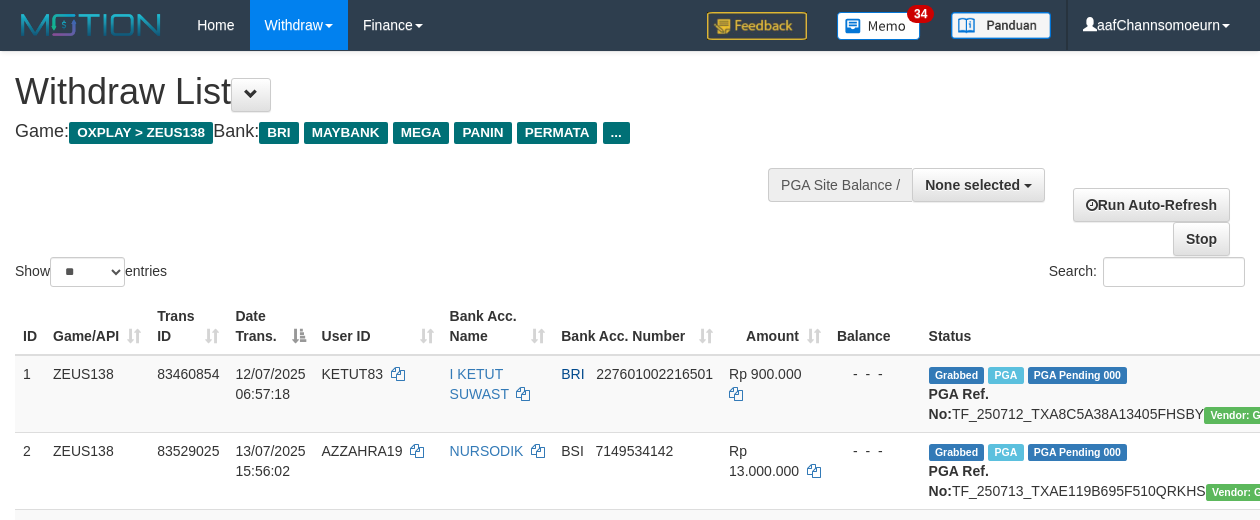 select 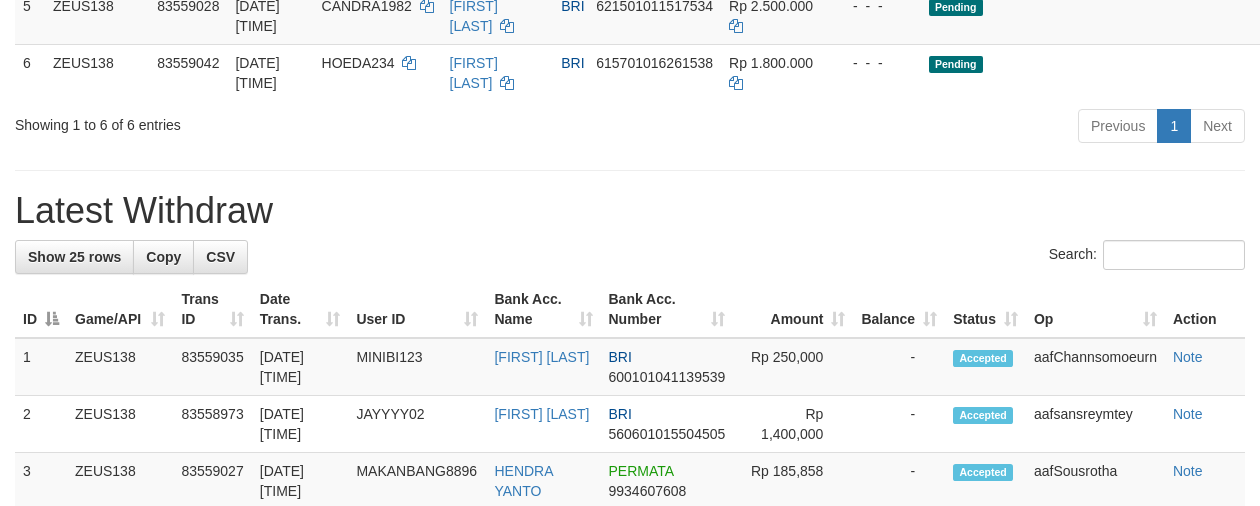 scroll, scrollTop: 620, scrollLeft: 0, axis: vertical 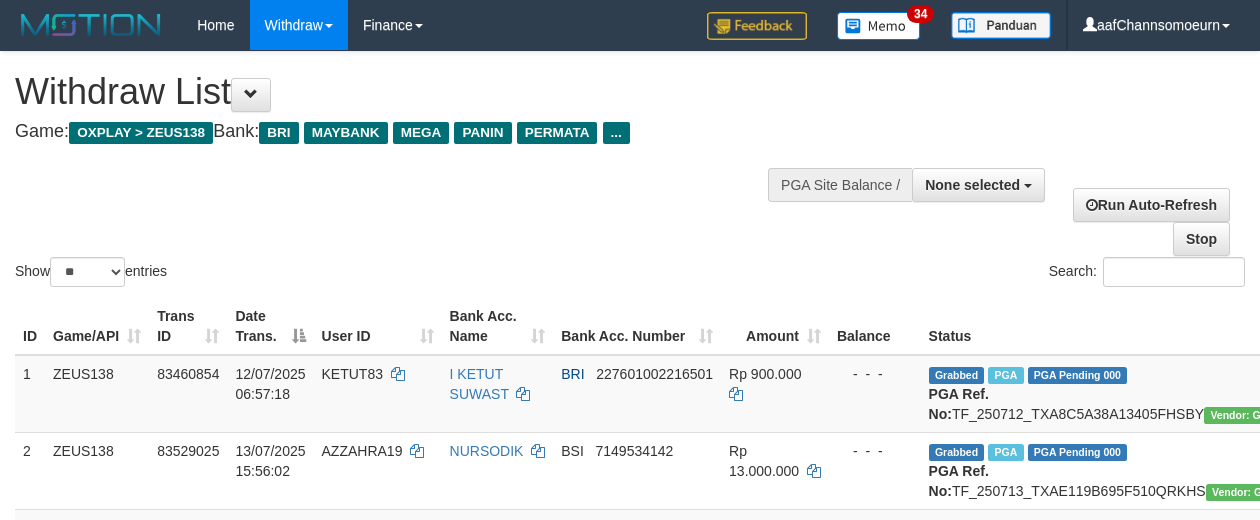 select 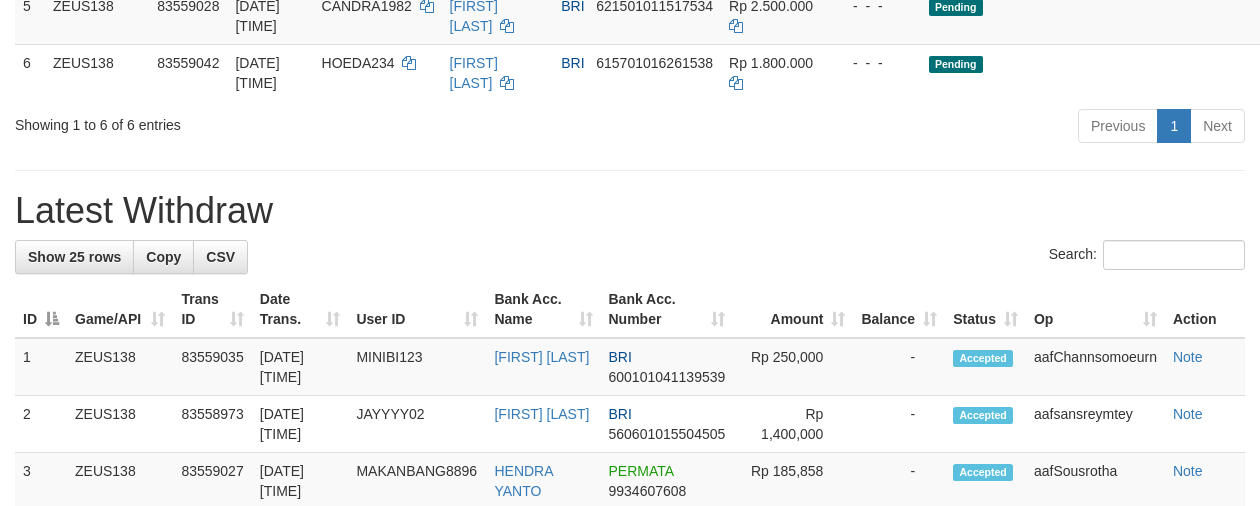 scroll, scrollTop: 620, scrollLeft: 0, axis: vertical 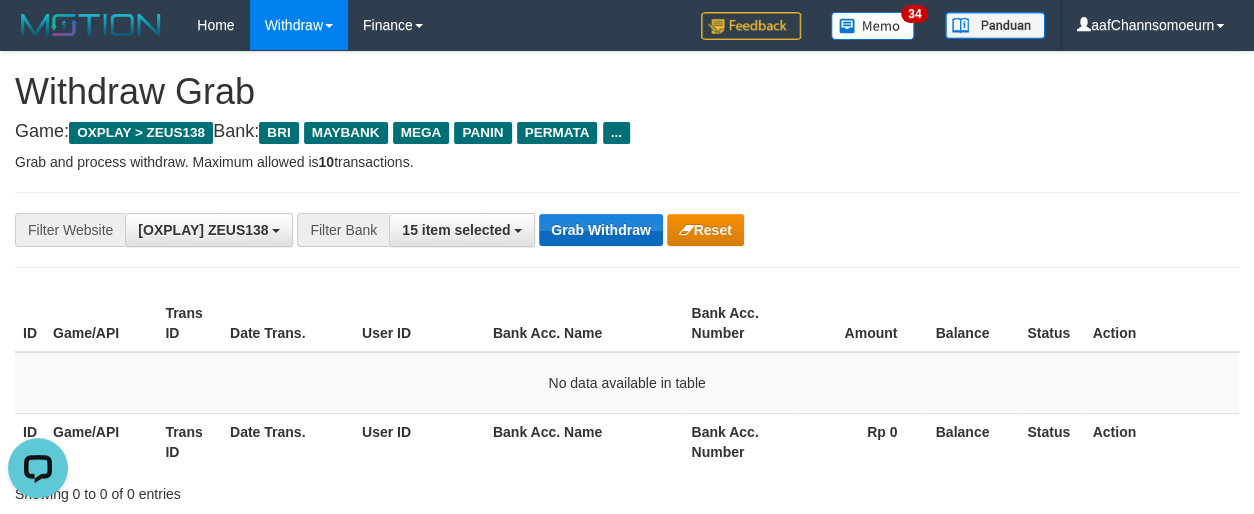 click on "**********" at bounding box center [627, 230] 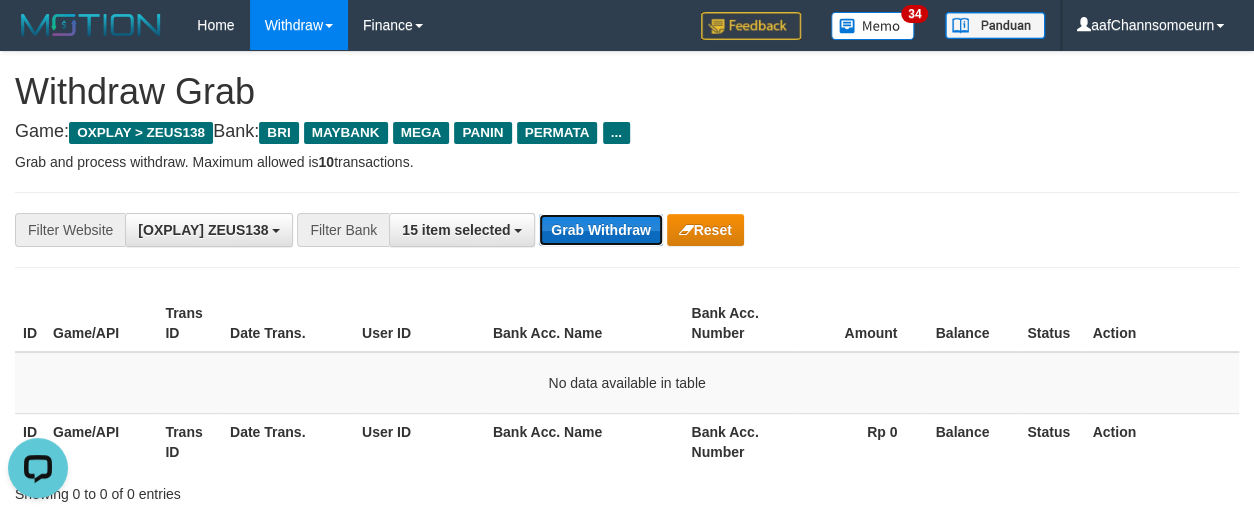 click on "Grab Withdraw" at bounding box center [600, 230] 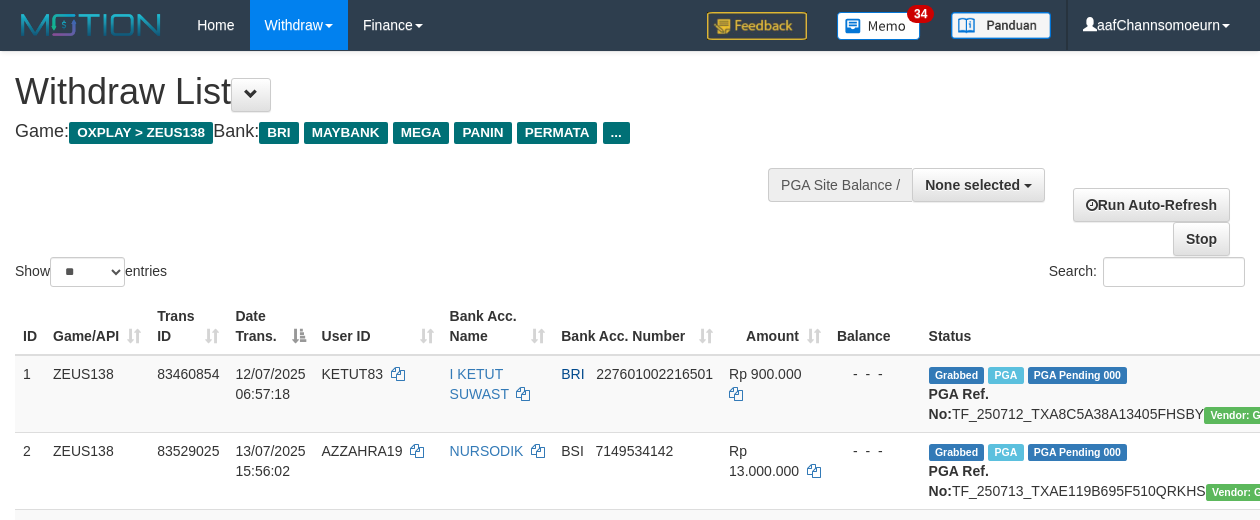 select 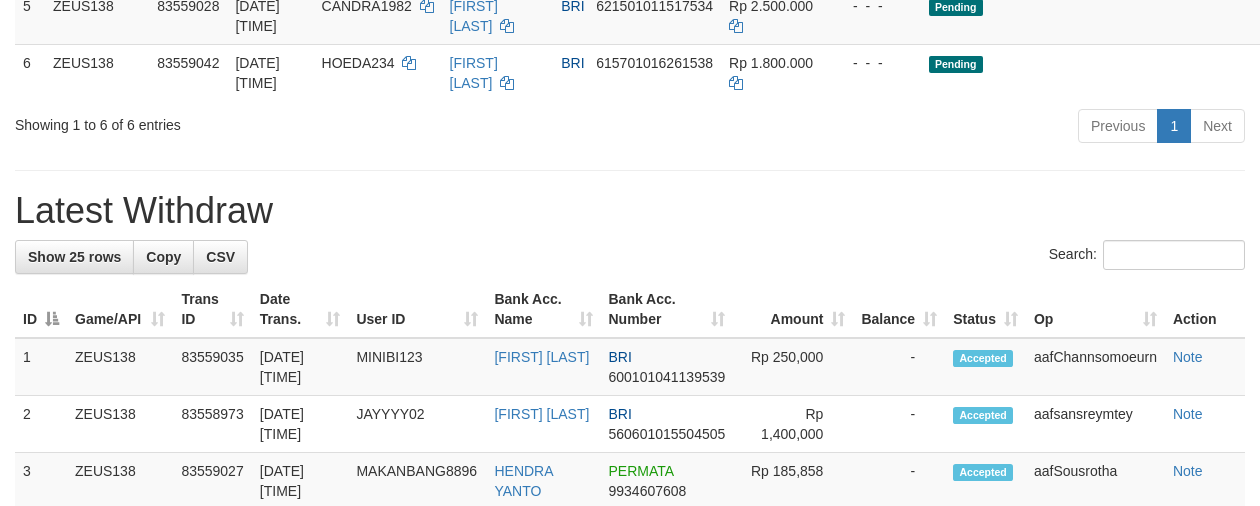 scroll, scrollTop: 620, scrollLeft: 0, axis: vertical 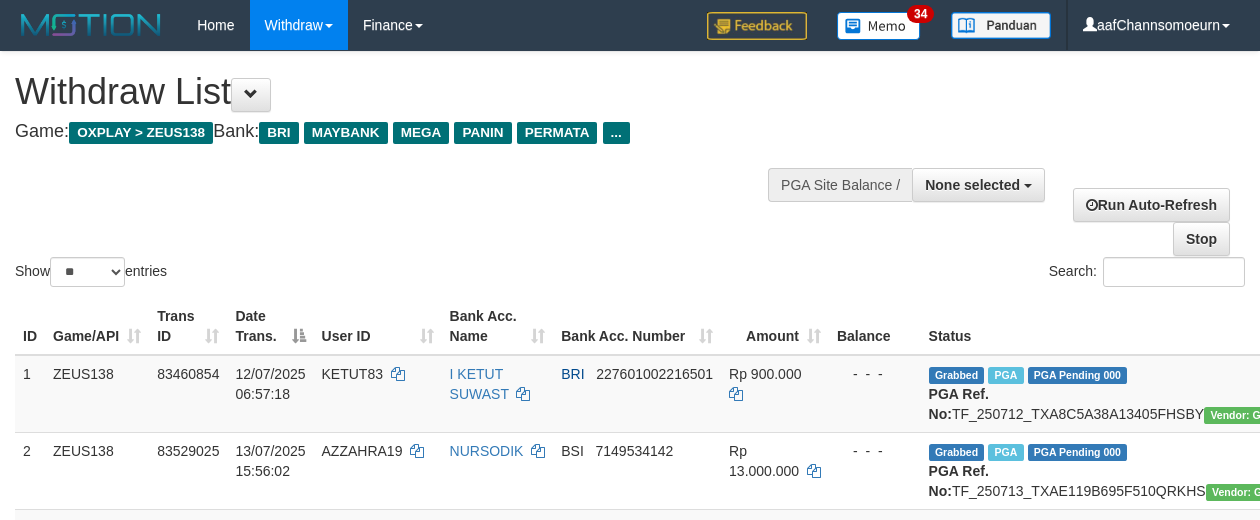 select 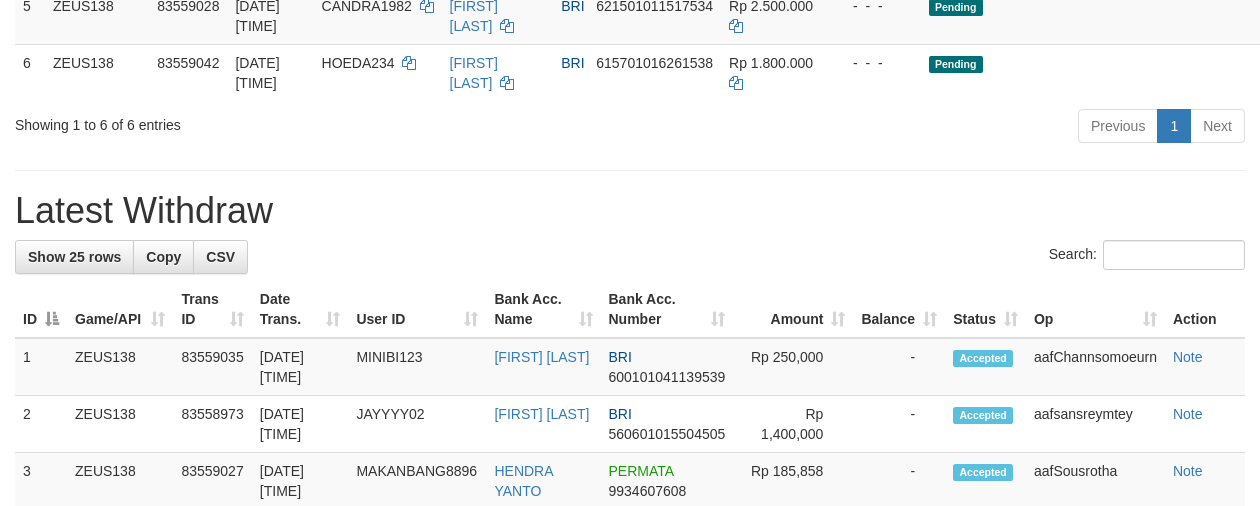 scroll, scrollTop: 620, scrollLeft: 0, axis: vertical 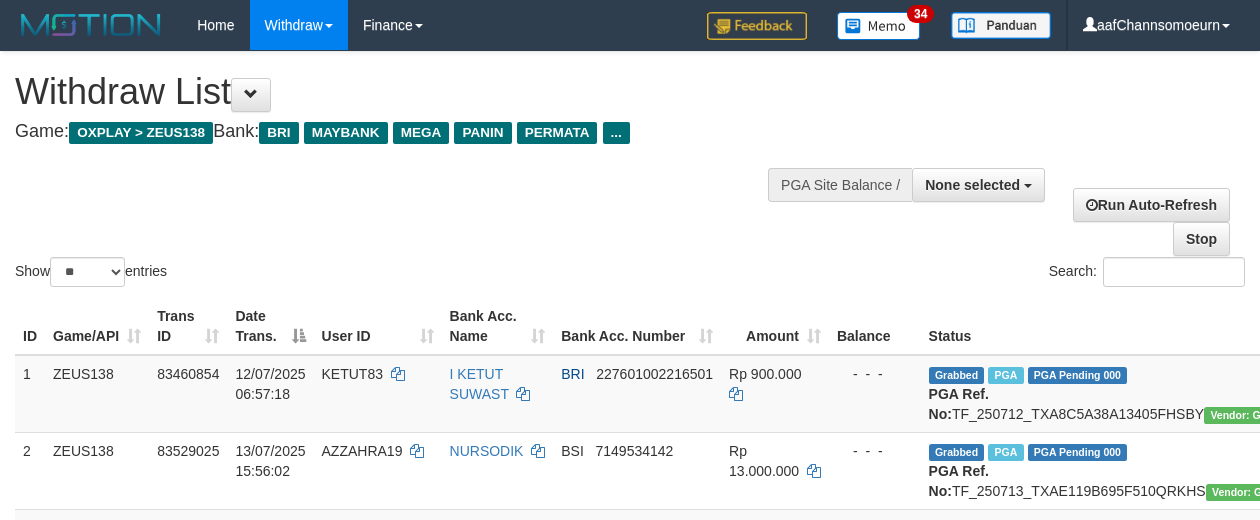 select 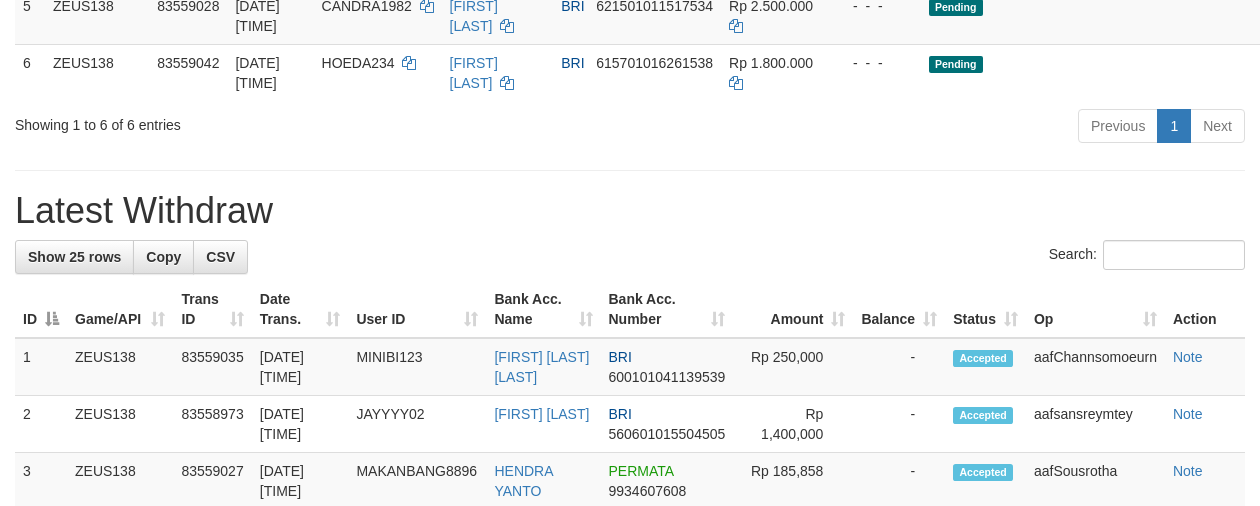 scroll, scrollTop: 620, scrollLeft: 0, axis: vertical 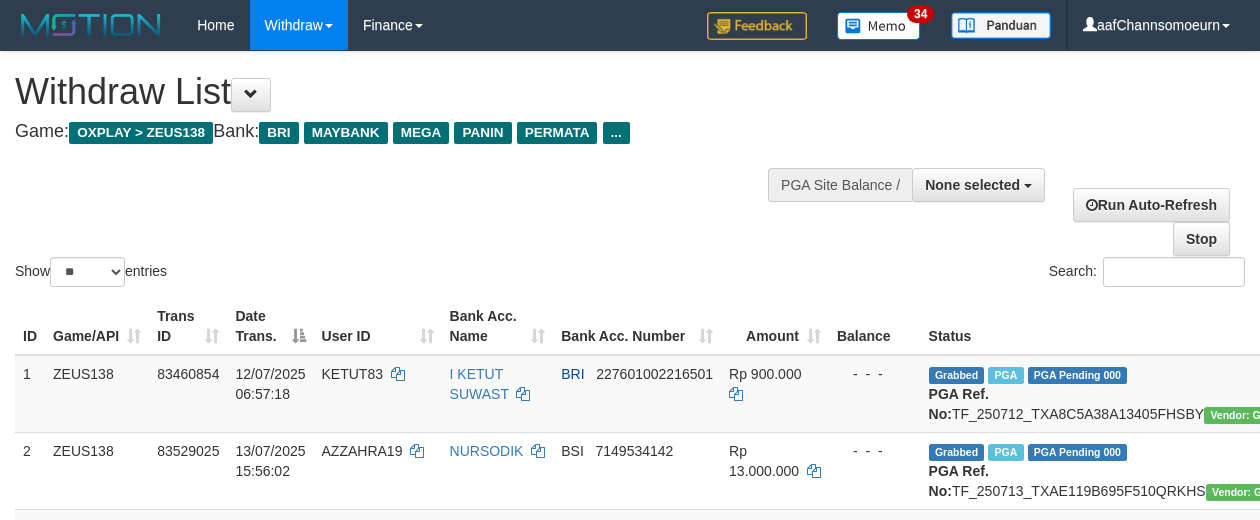 select 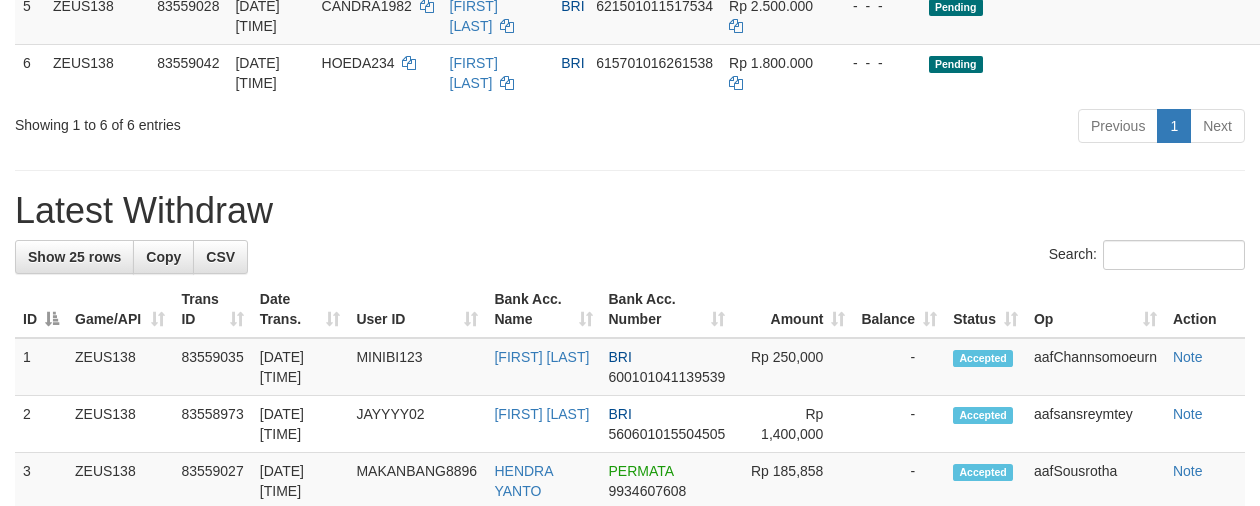 scroll, scrollTop: 620, scrollLeft: 0, axis: vertical 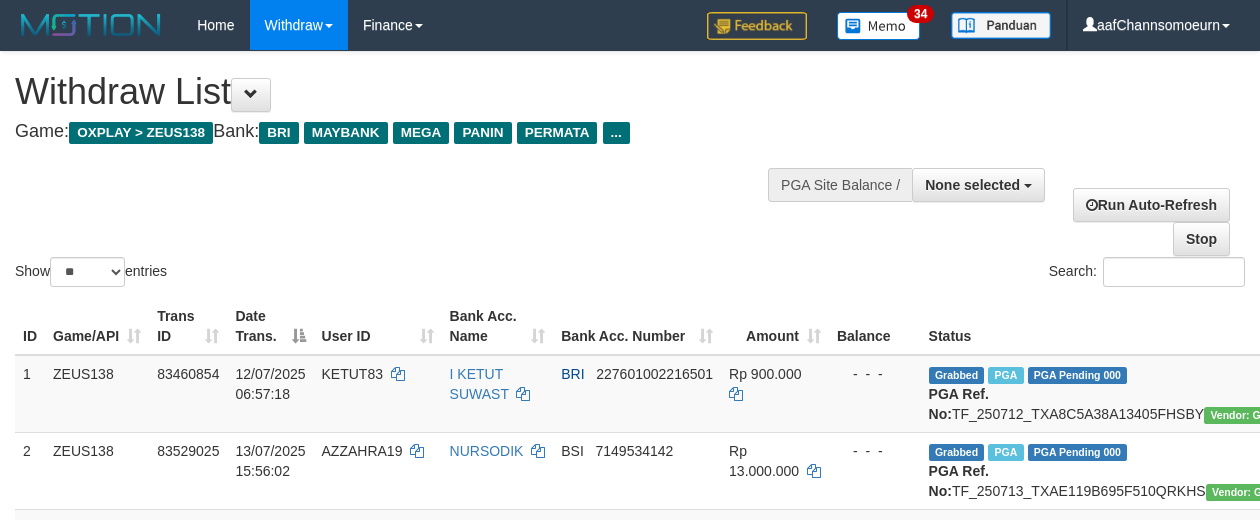select 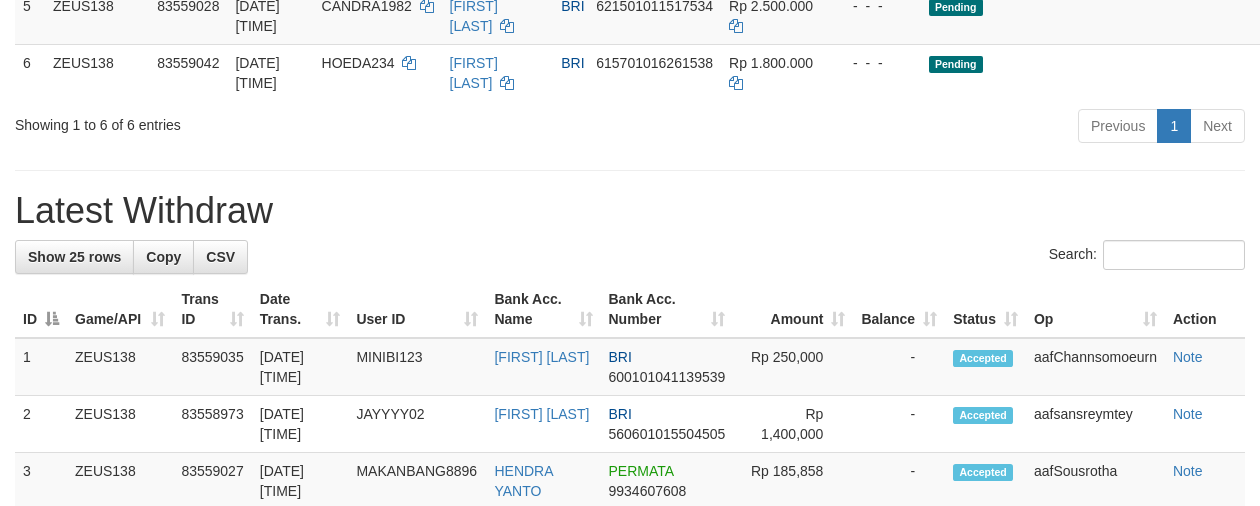 scroll, scrollTop: 620, scrollLeft: 0, axis: vertical 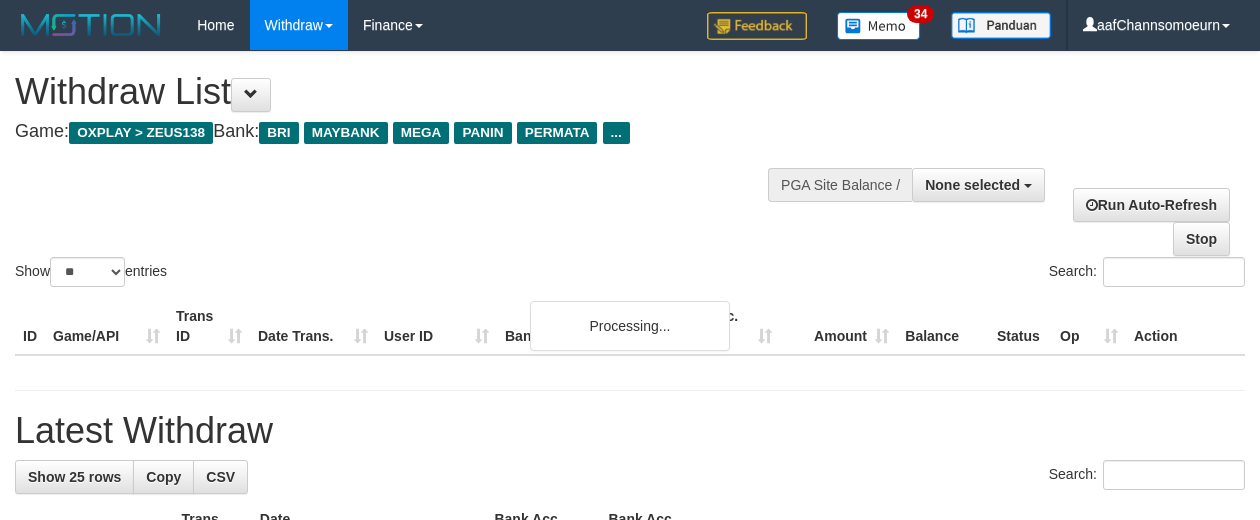 select 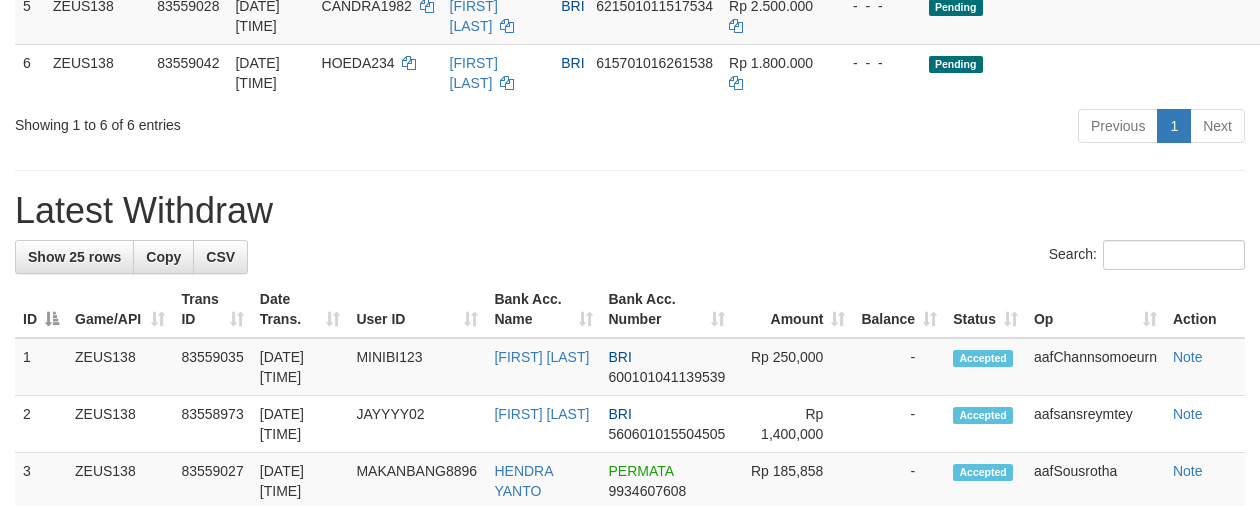 scroll, scrollTop: 620, scrollLeft: 0, axis: vertical 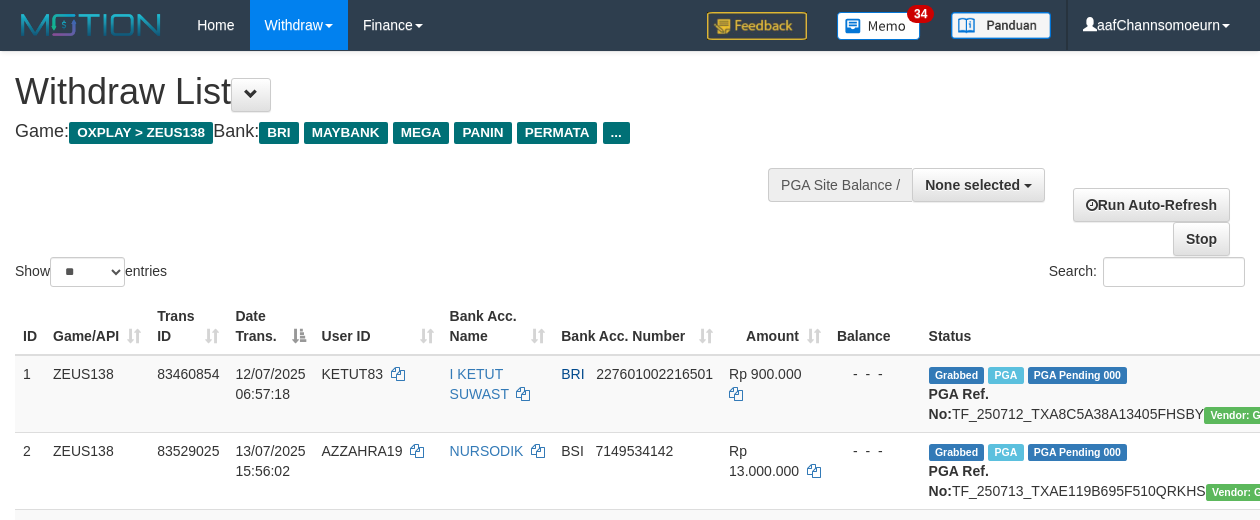 select 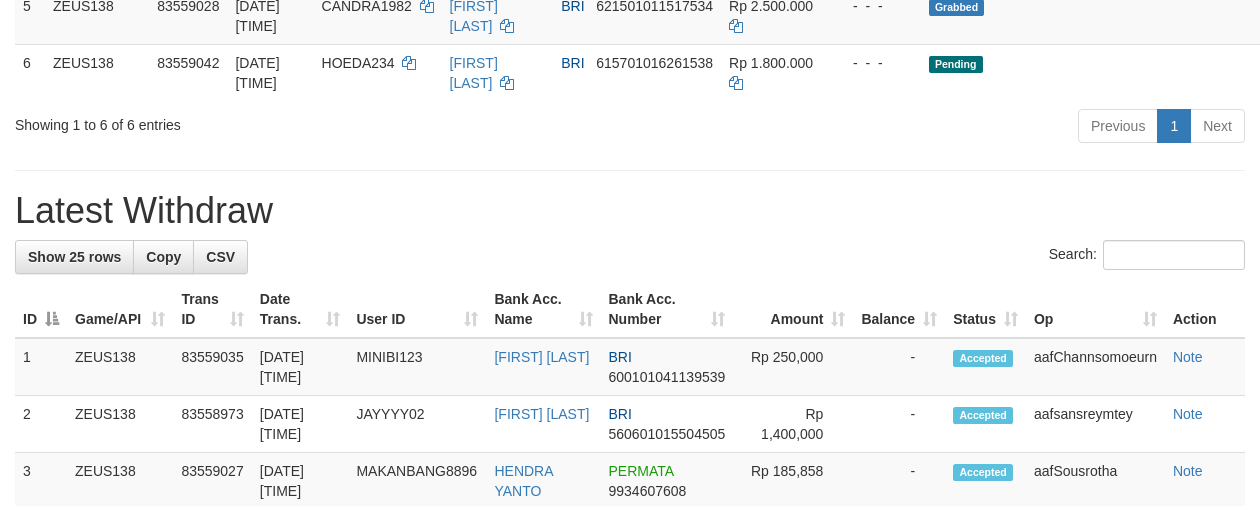 scroll, scrollTop: 620, scrollLeft: 0, axis: vertical 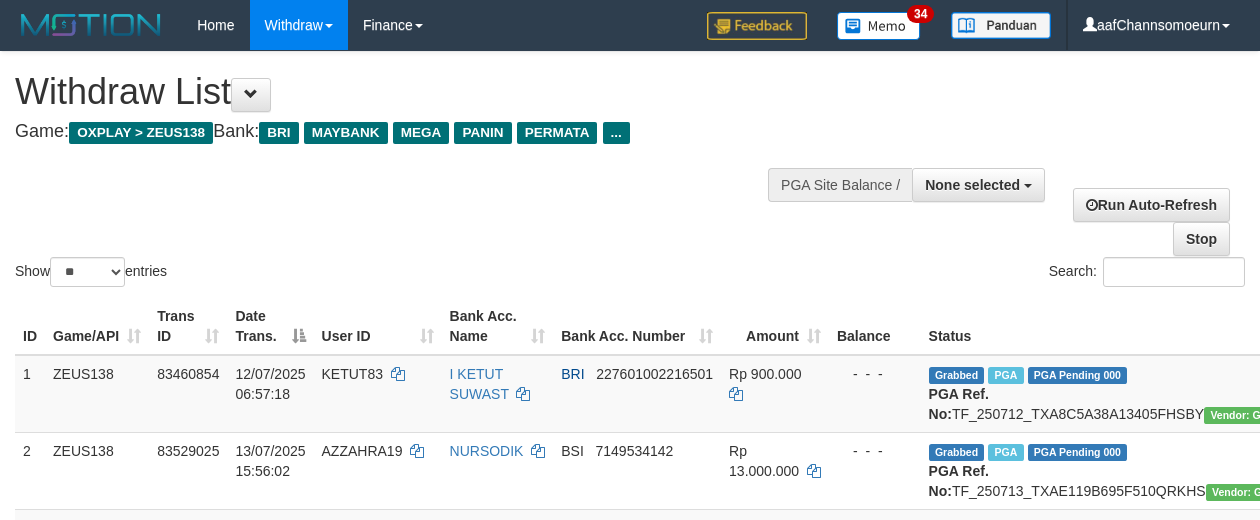 select 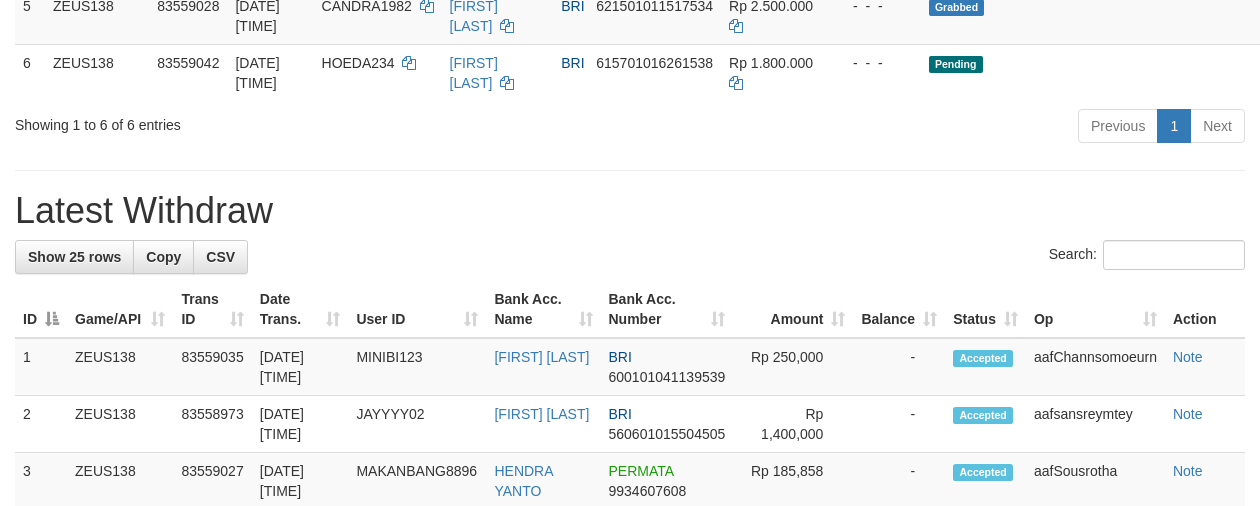 scroll, scrollTop: 620, scrollLeft: 0, axis: vertical 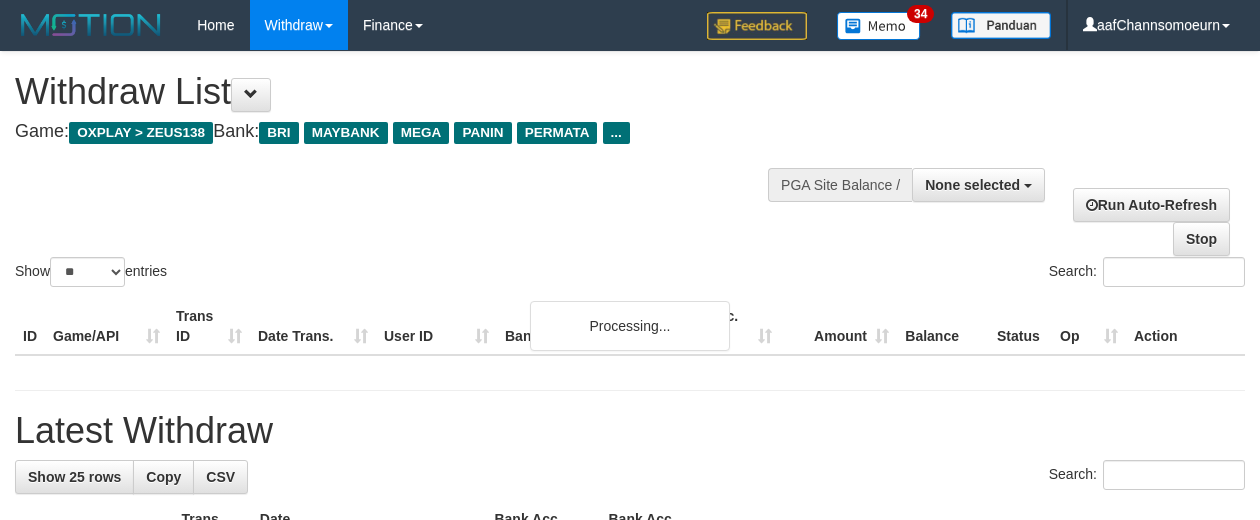 select 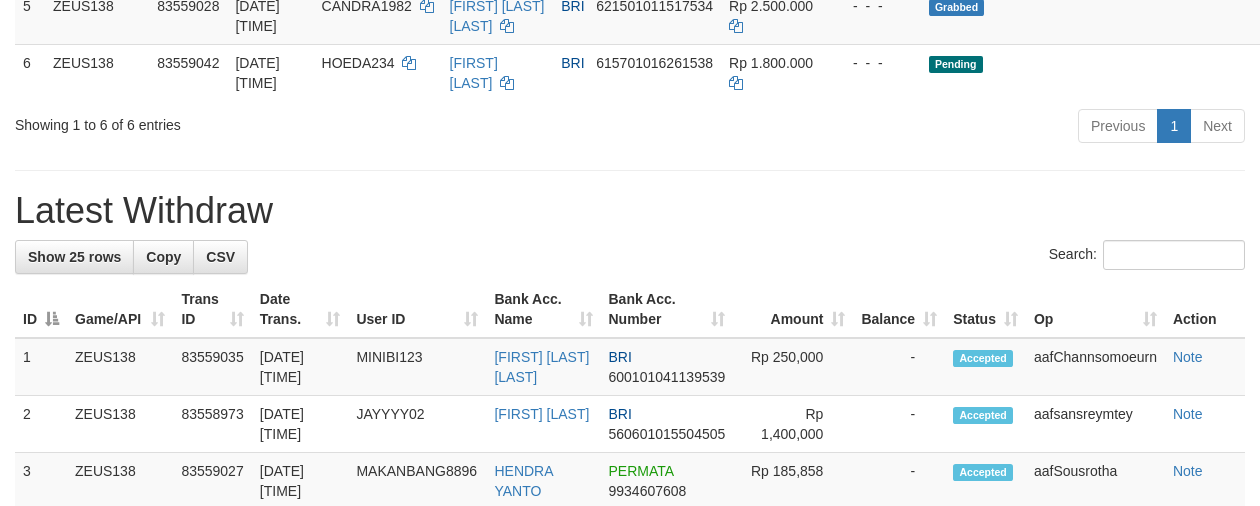scroll, scrollTop: 620, scrollLeft: 0, axis: vertical 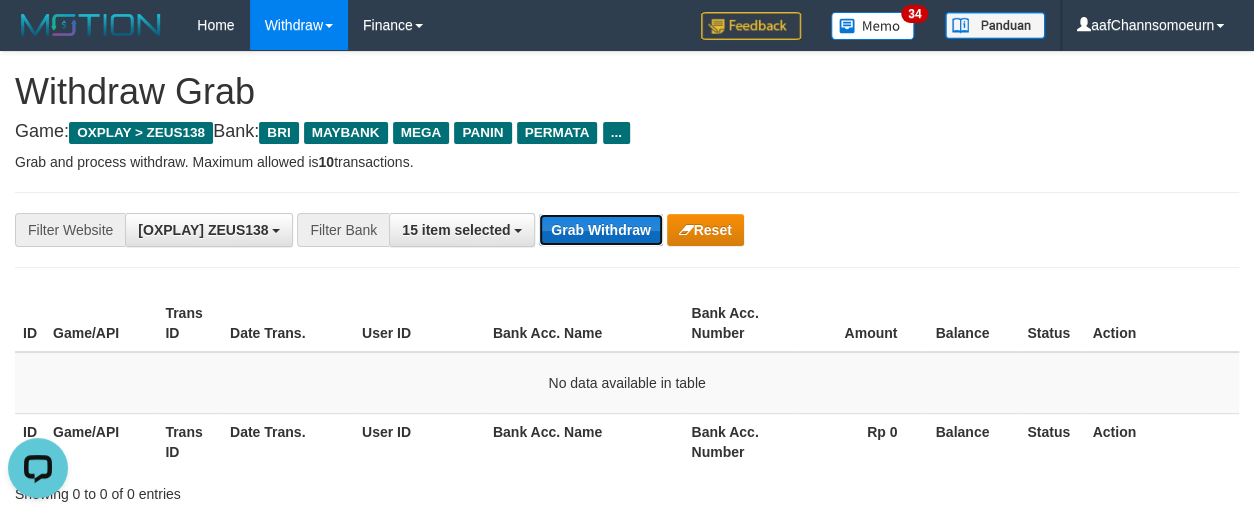 click on "Grab Withdraw" at bounding box center (600, 230) 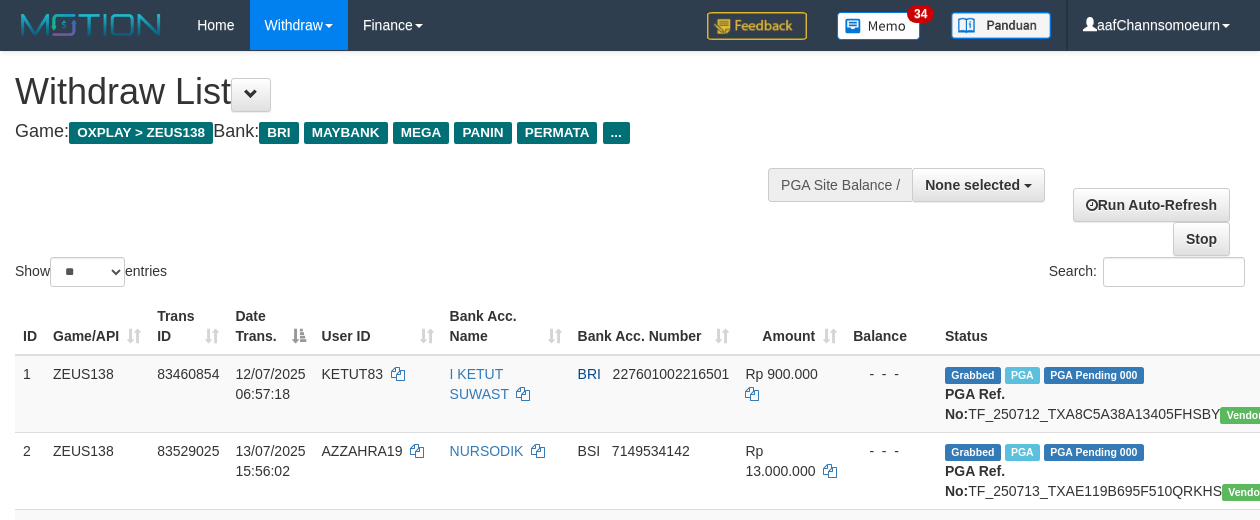select 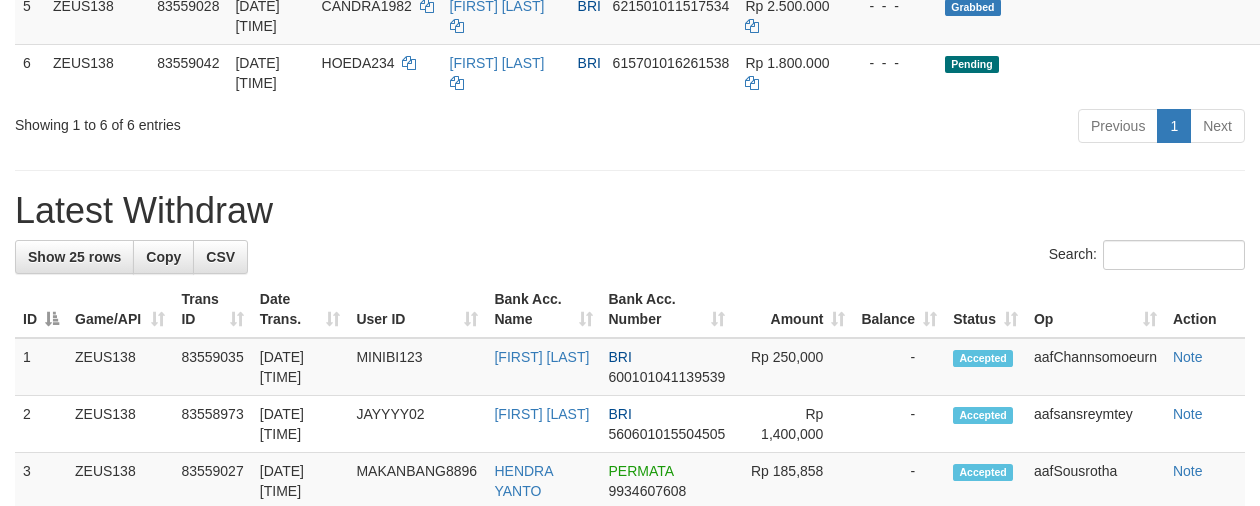 scroll, scrollTop: 620, scrollLeft: 0, axis: vertical 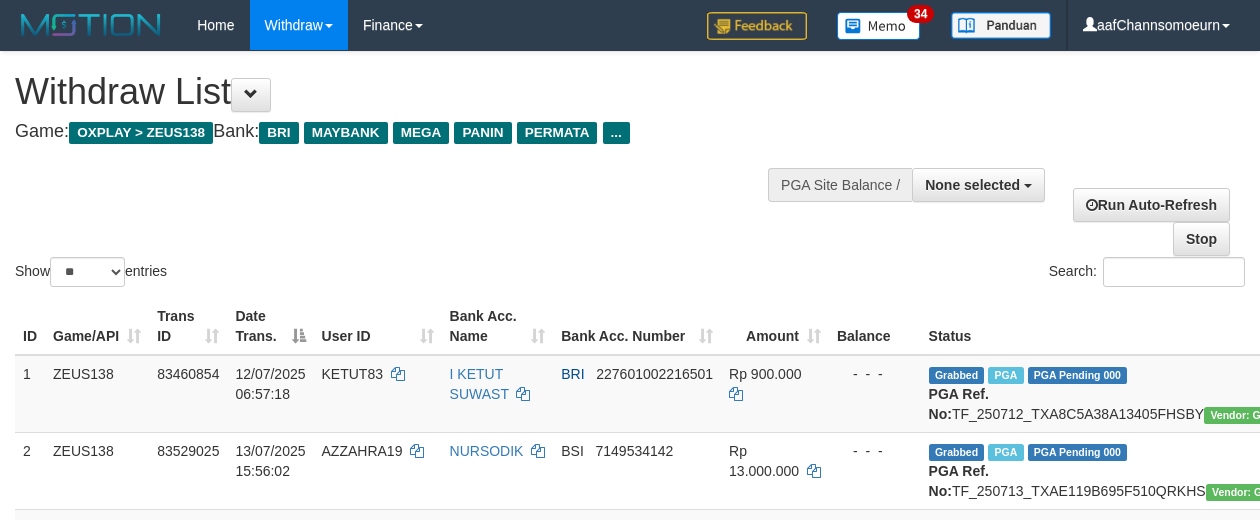 select 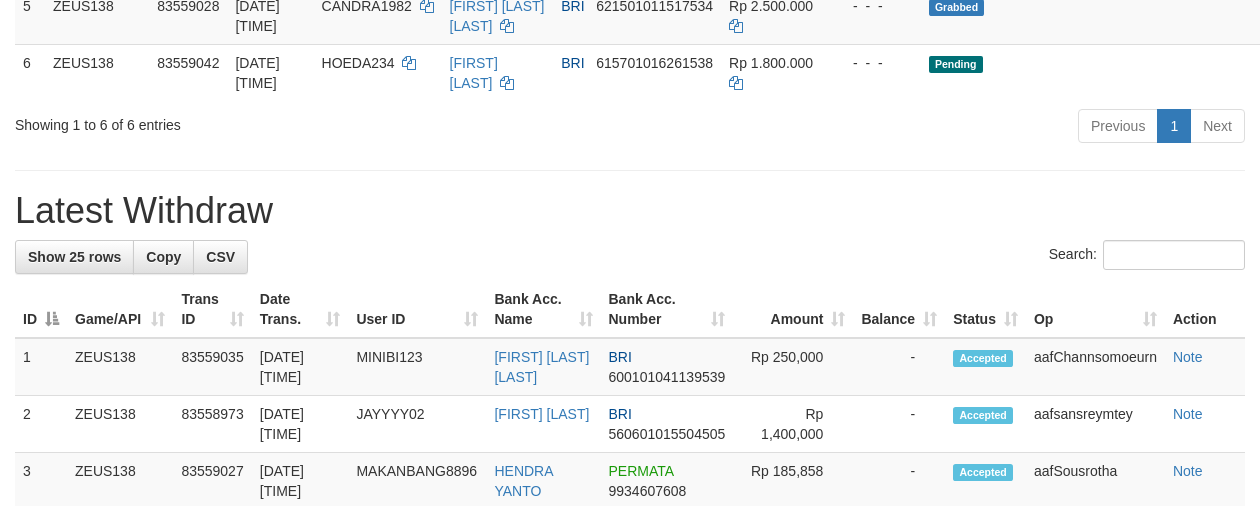 scroll, scrollTop: 620, scrollLeft: 0, axis: vertical 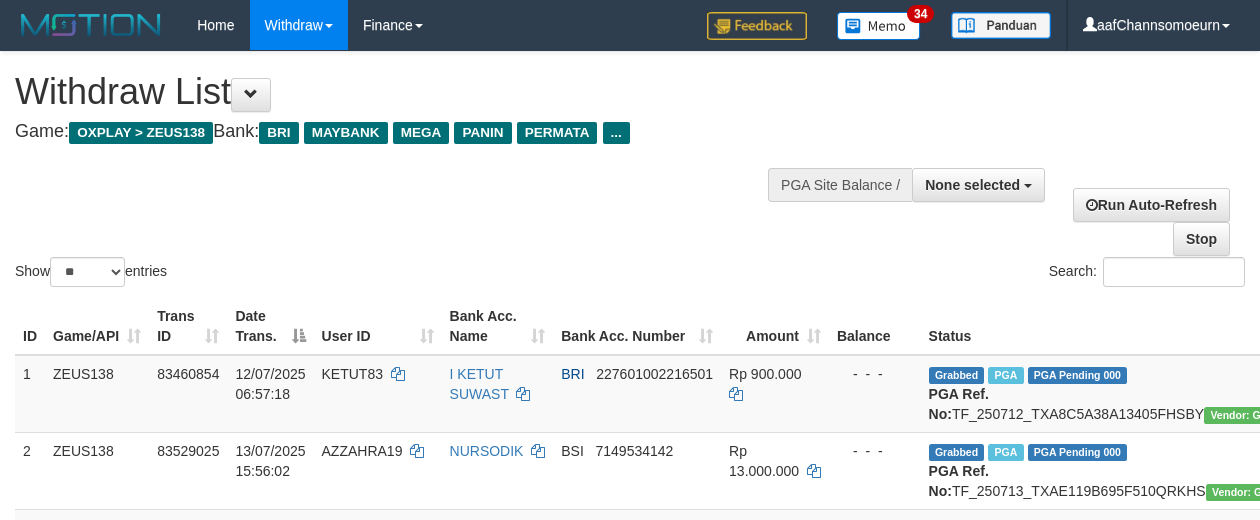 select 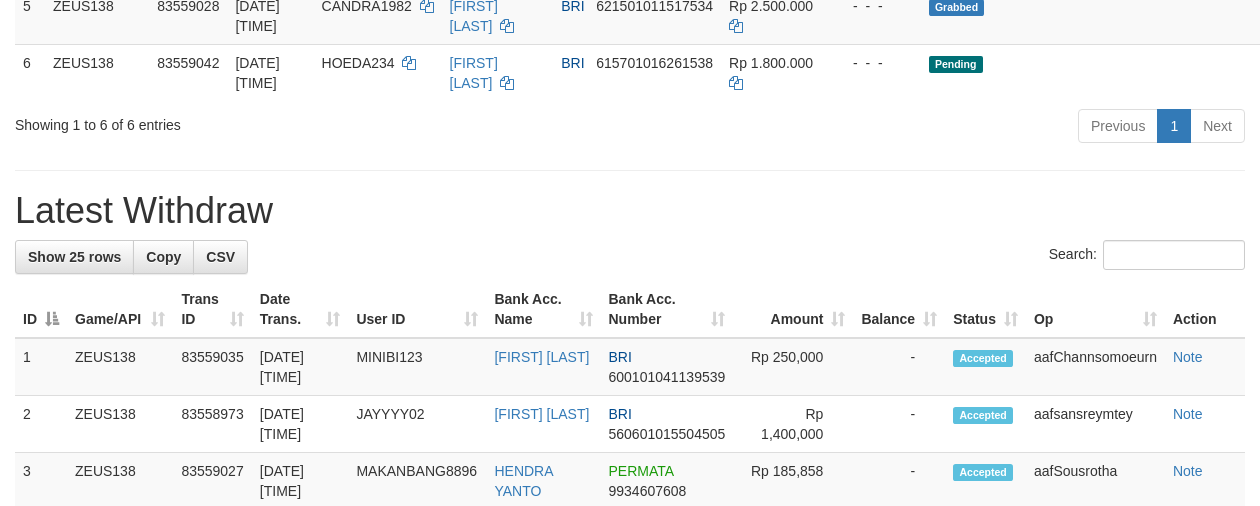 scroll, scrollTop: 620, scrollLeft: 0, axis: vertical 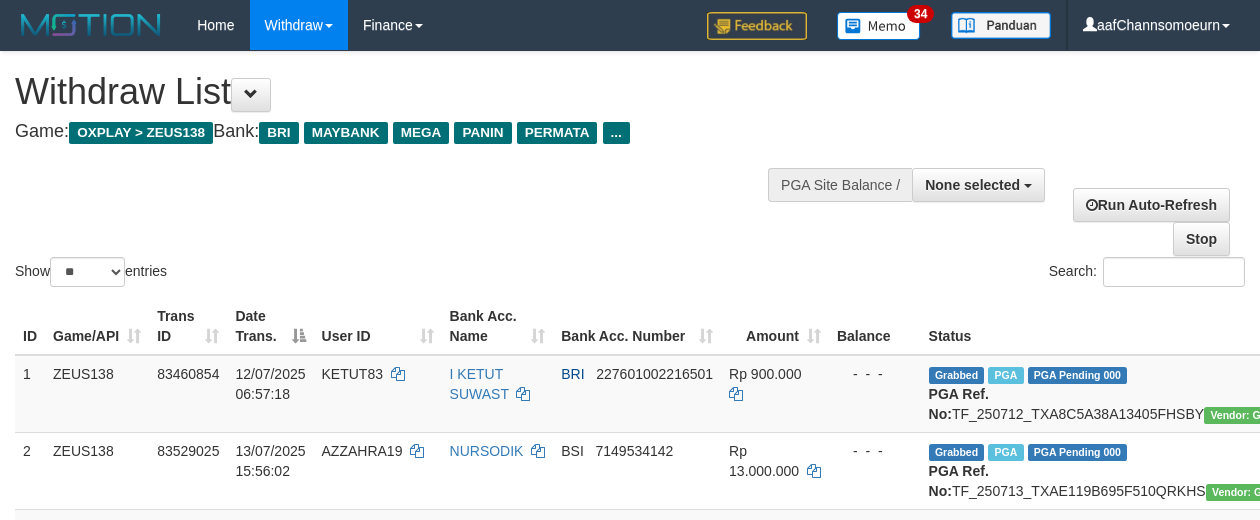 select 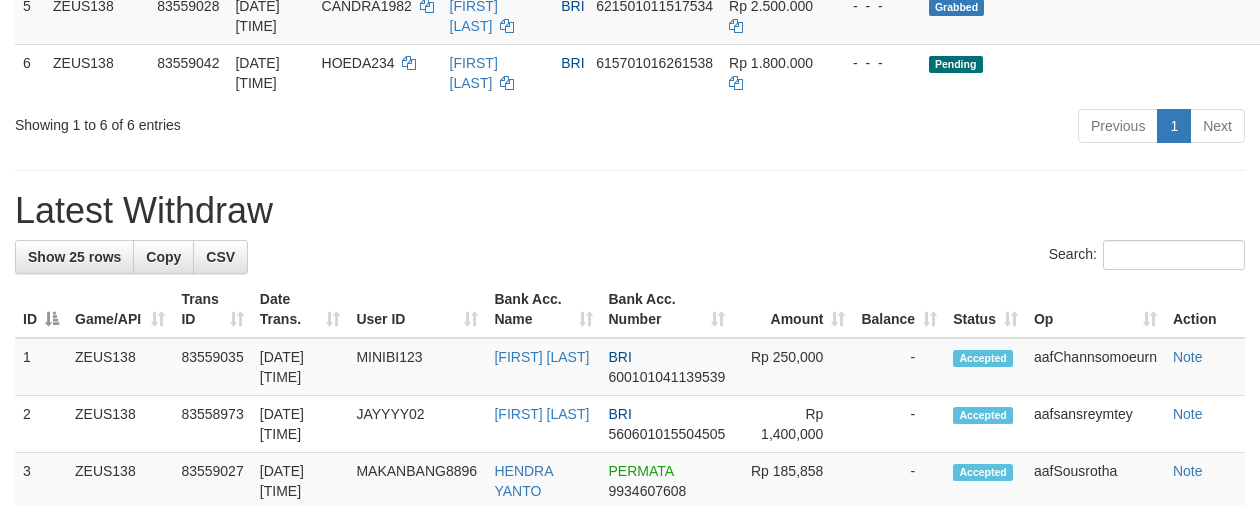 scroll, scrollTop: 620, scrollLeft: 0, axis: vertical 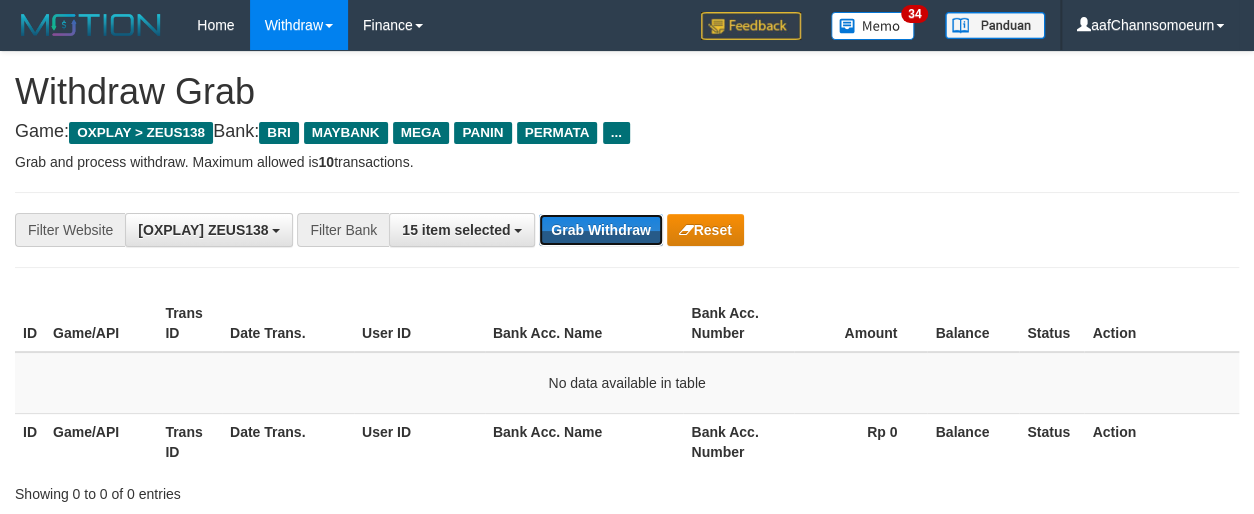 drag, startPoint x: 557, startPoint y: 216, endPoint x: 541, endPoint y: 200, distance: 22.627417 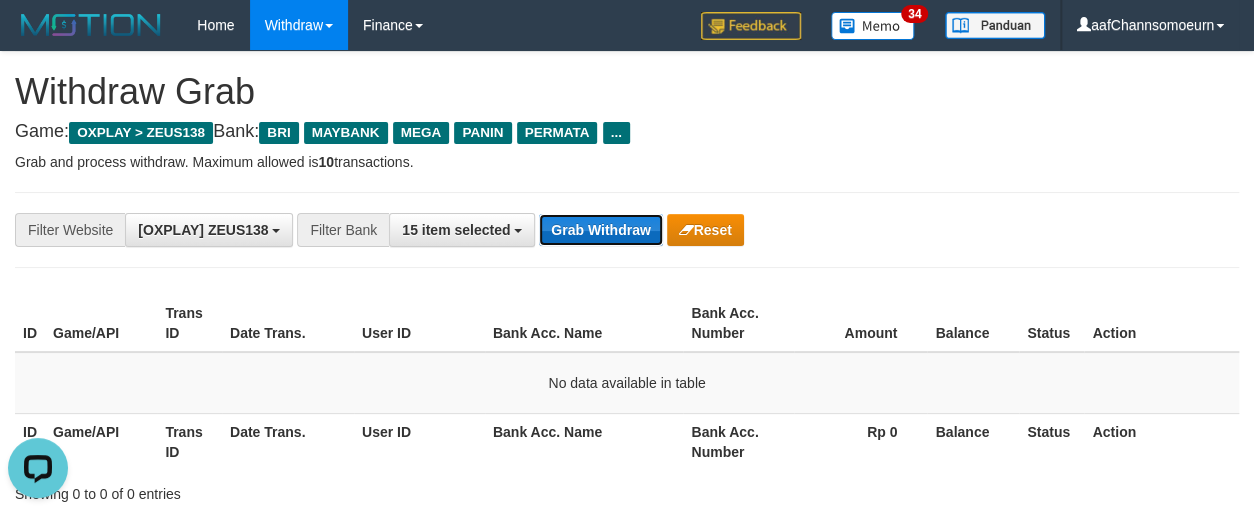 scroll, scrollTop: 0, scrollLeft: 0, axis: both 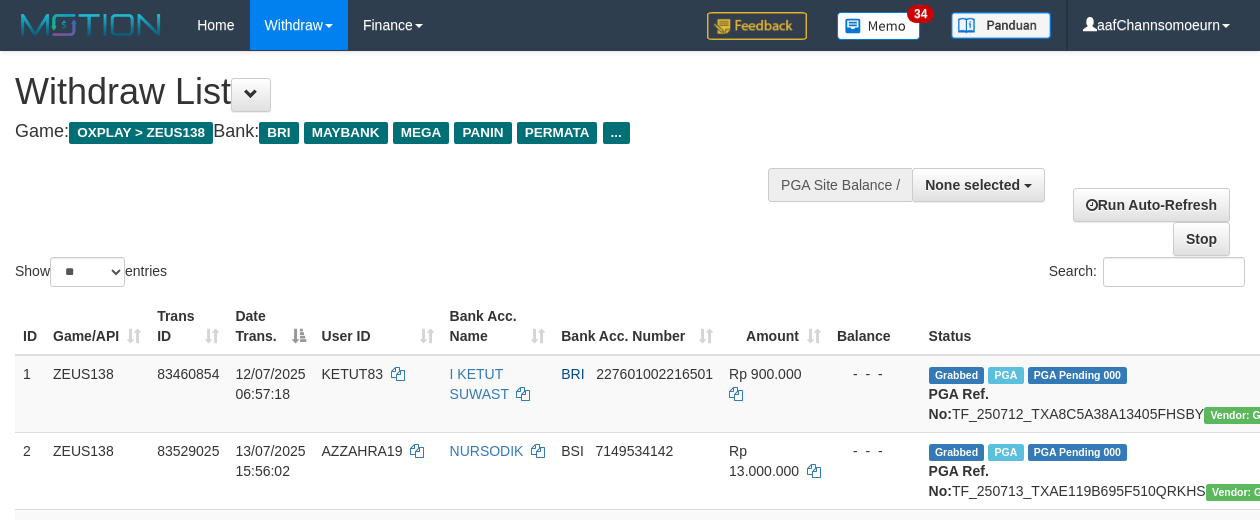 select 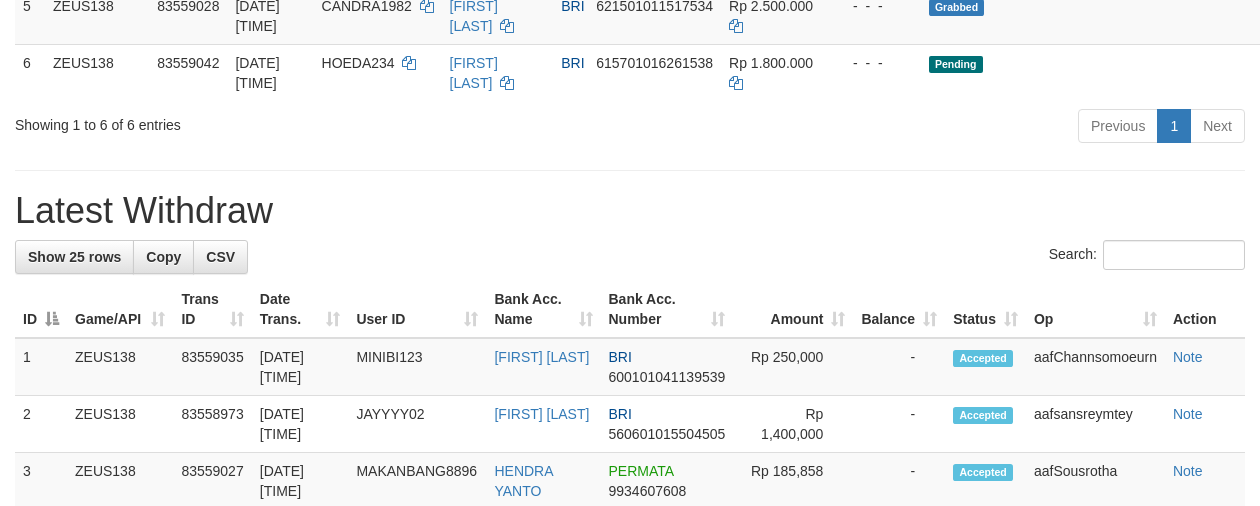 scroll, scrollTop: 620, scrollLeft: 0, axis: vertical 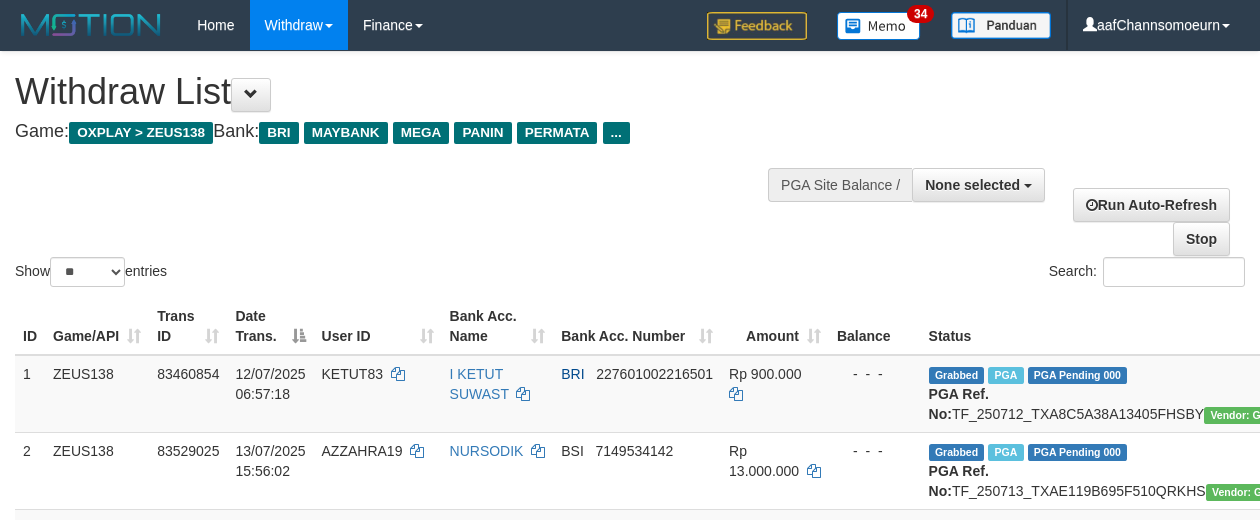 select 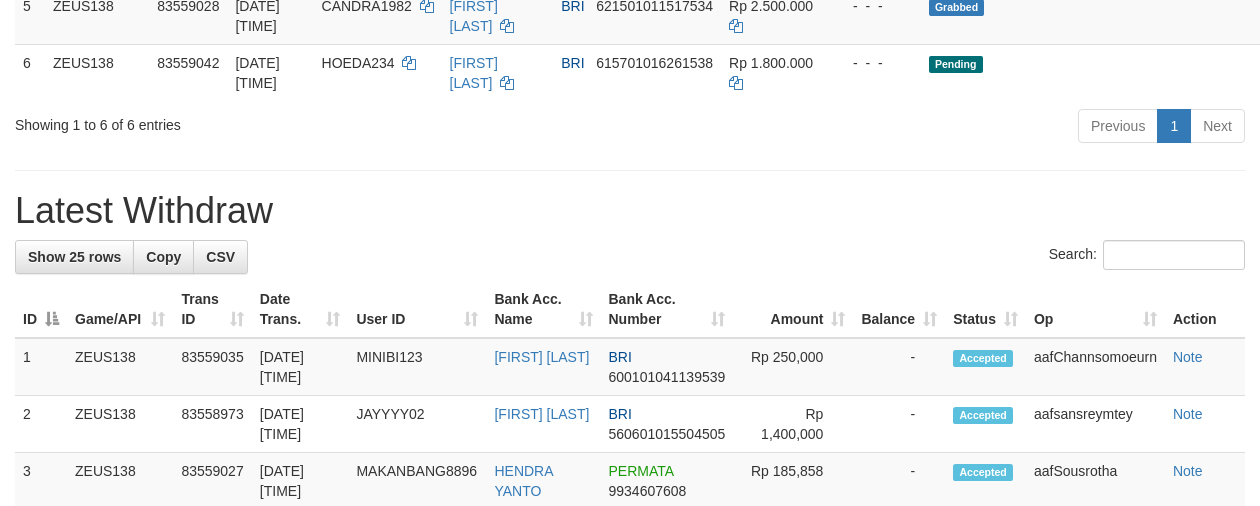 scroll, scrollTop: 620, scrollLeft: 0, axis: vertical 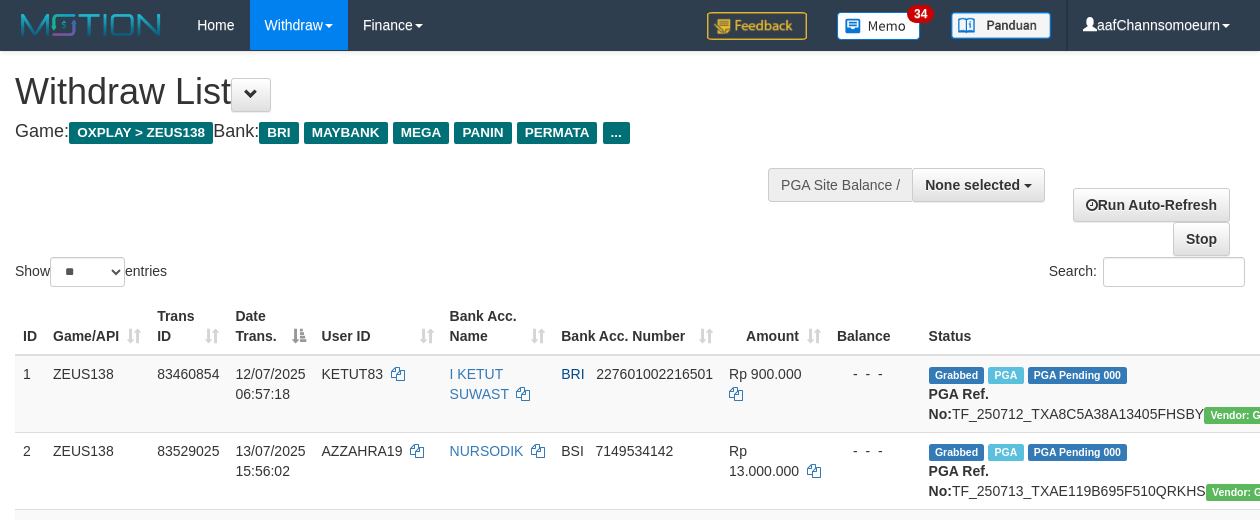 select 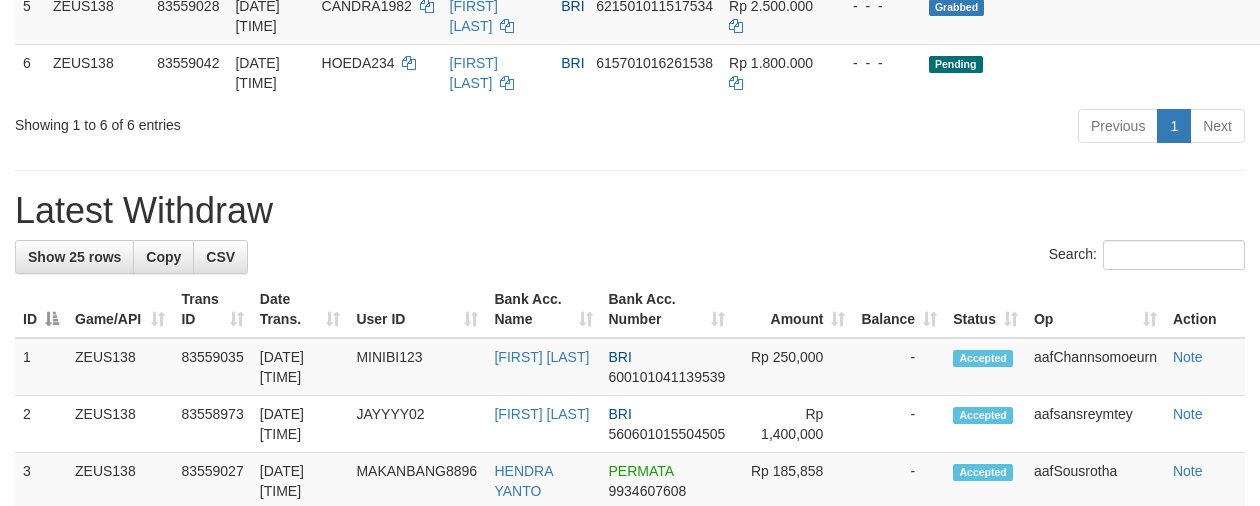 scroll, scrollTop: 620, scrollLeft: 0, axis: vertical 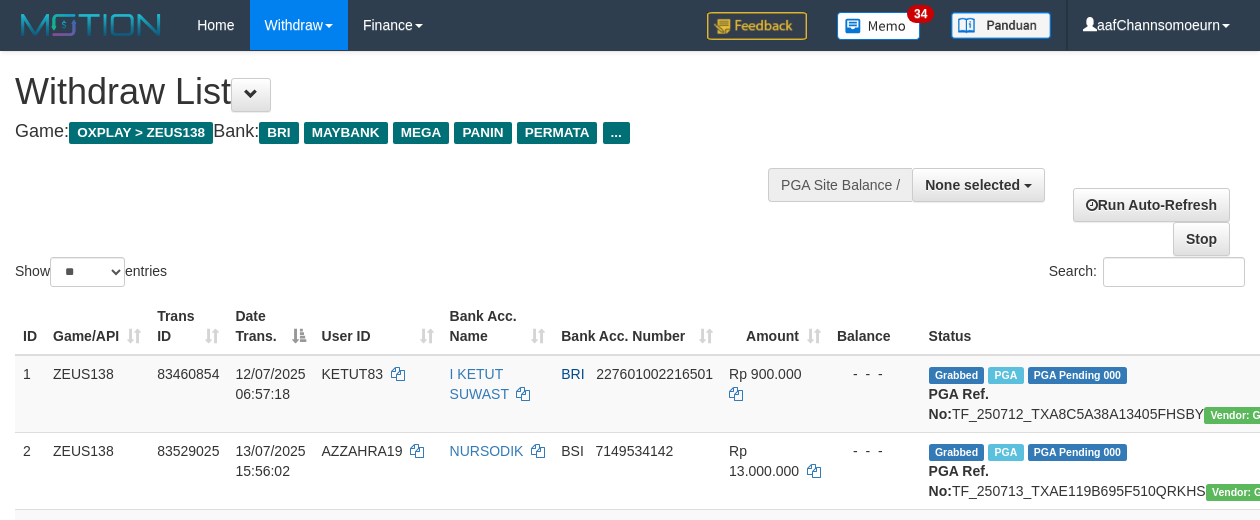 select 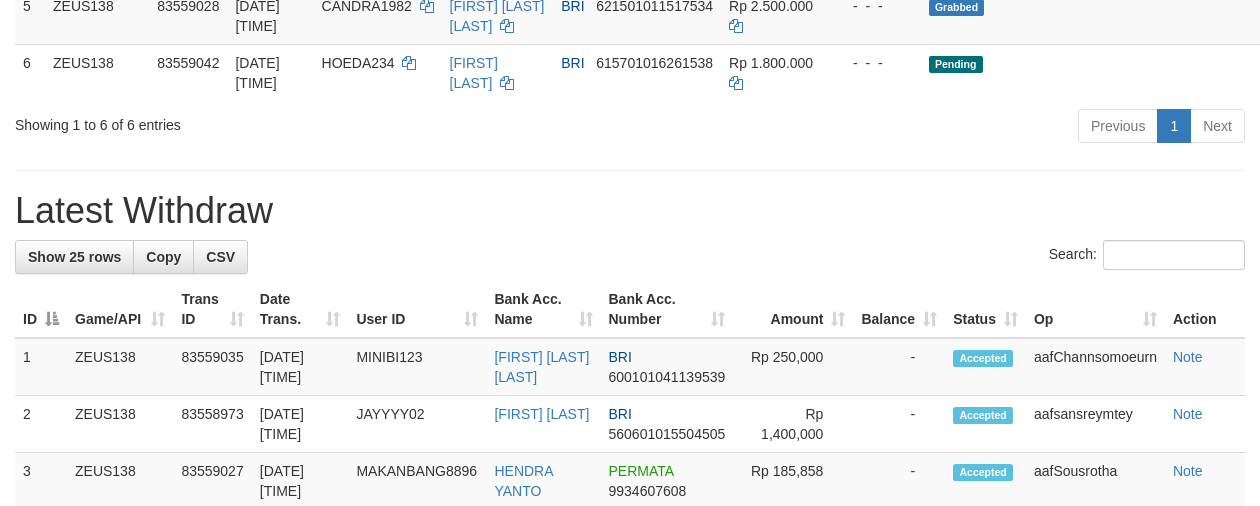scroll, scrollTop: 620, scrollLeft: 0, axis: vertical 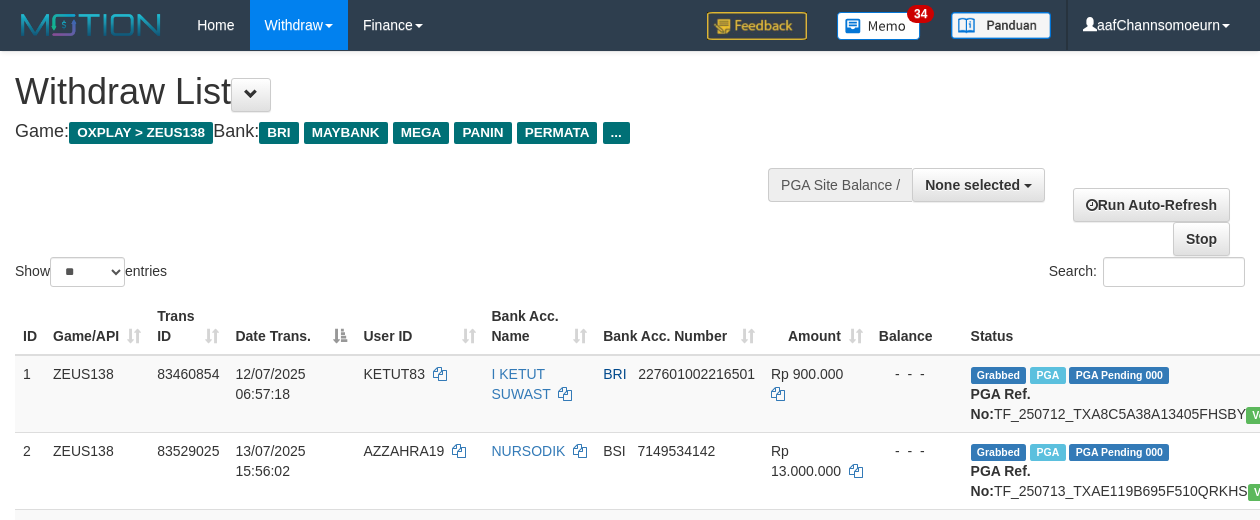 select 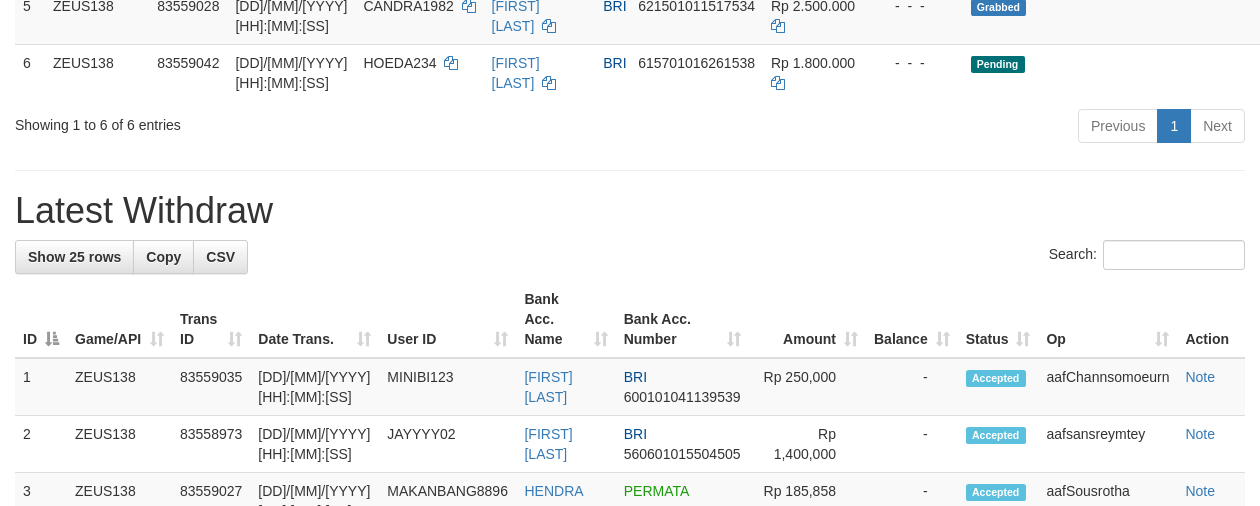 scroll, scrollTop: 620, scrollLeft: 0, axis: vertical 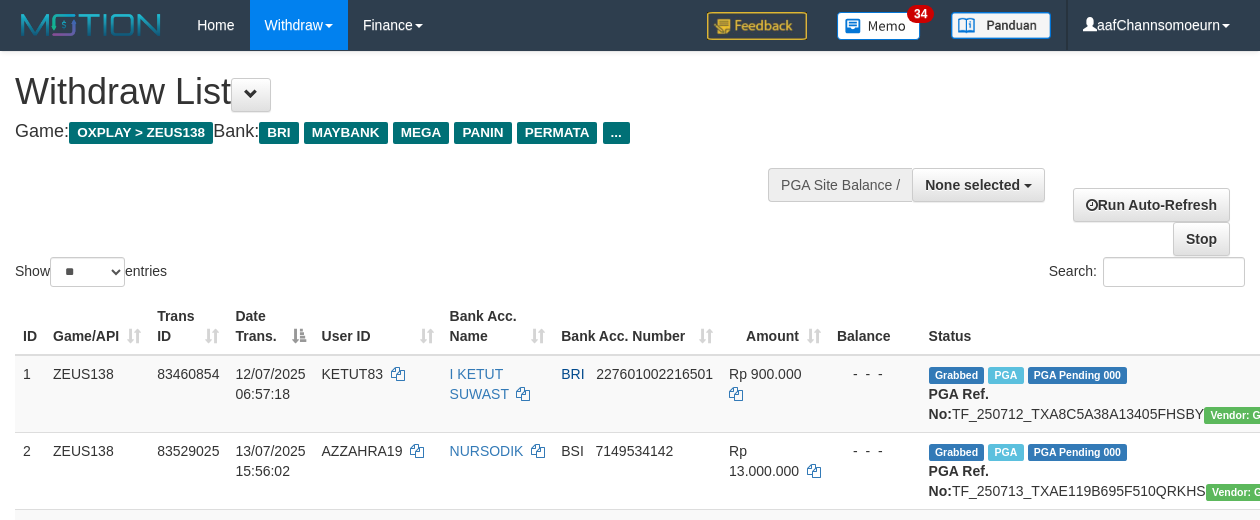 select 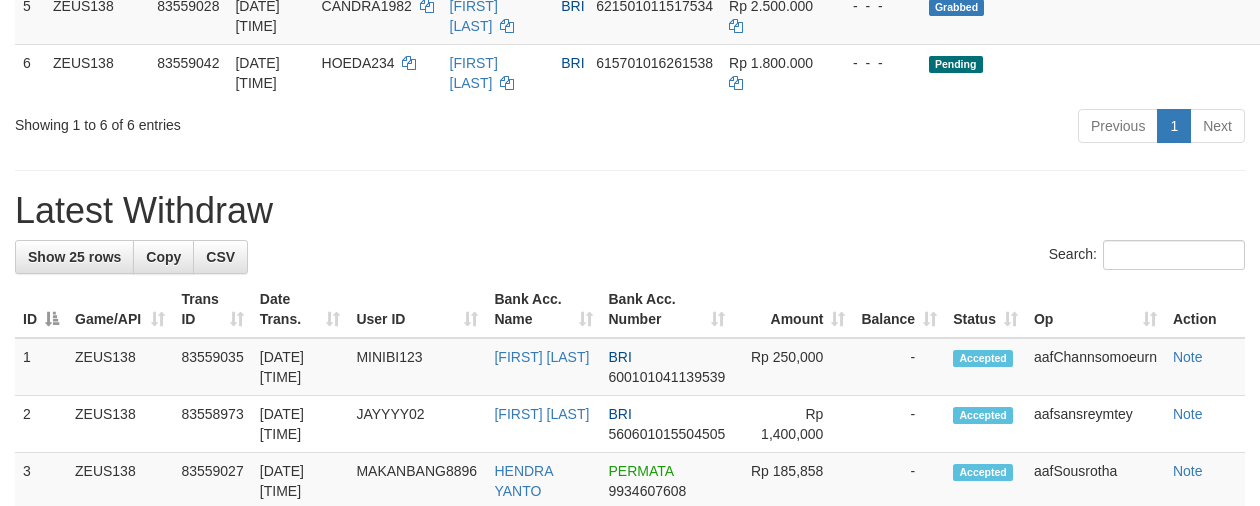 scroll, scrollTop: 620, scrollLeft: 0, axis: vertical 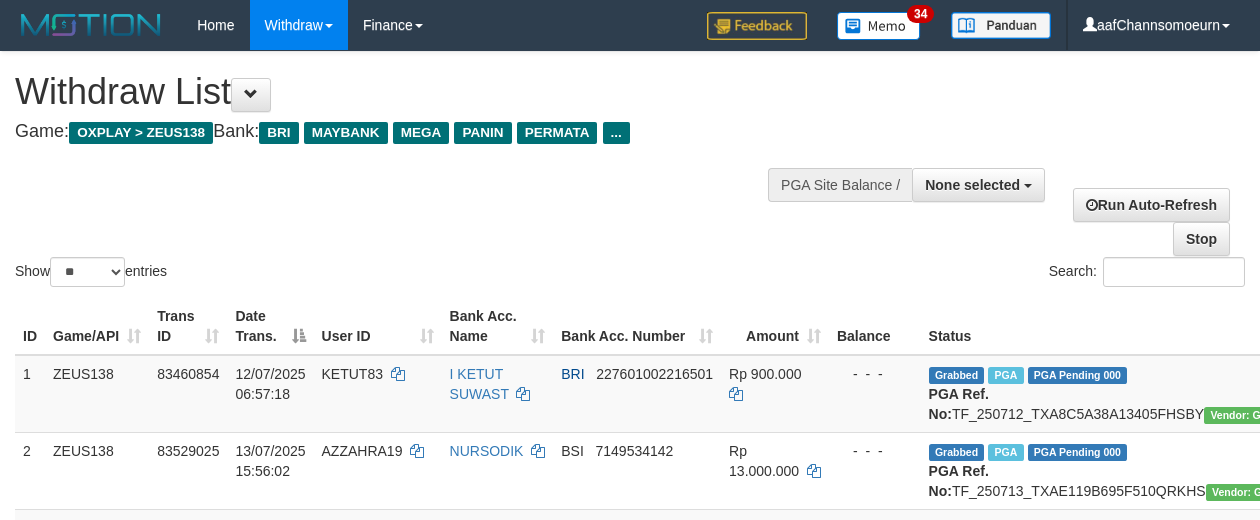 select 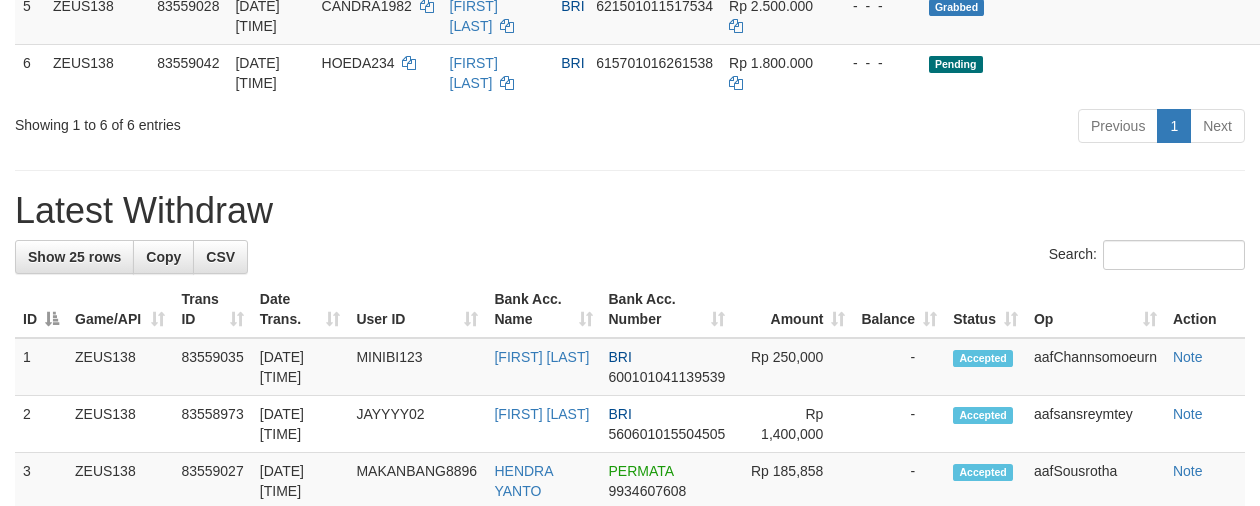 scroll, scrollTop: 620, scrollLeft: 0, axis: vertical 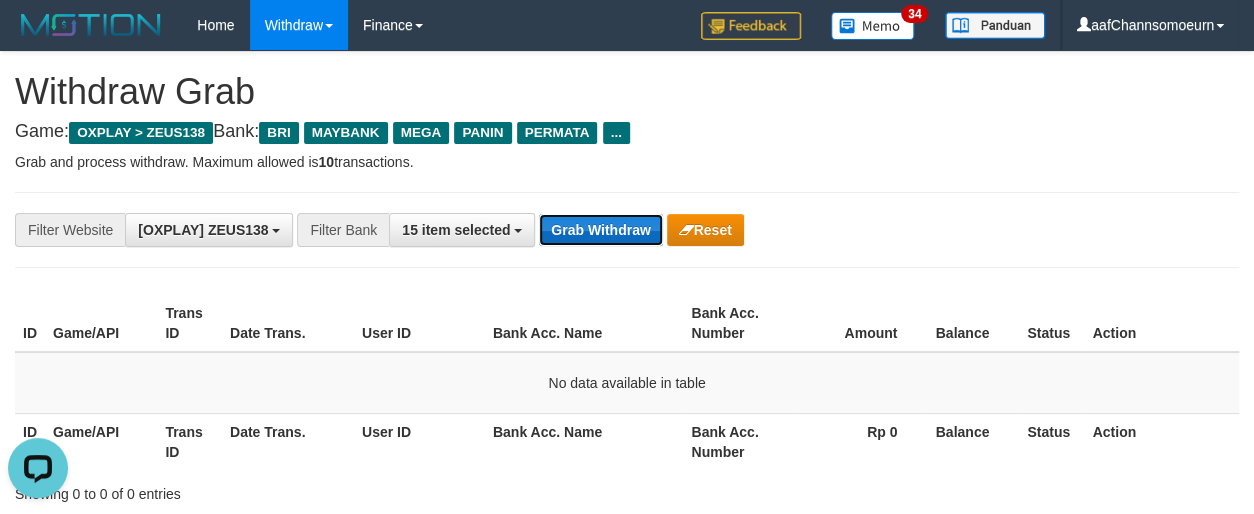 click on "Grab Withdraw" at bounding box center [600, 230] 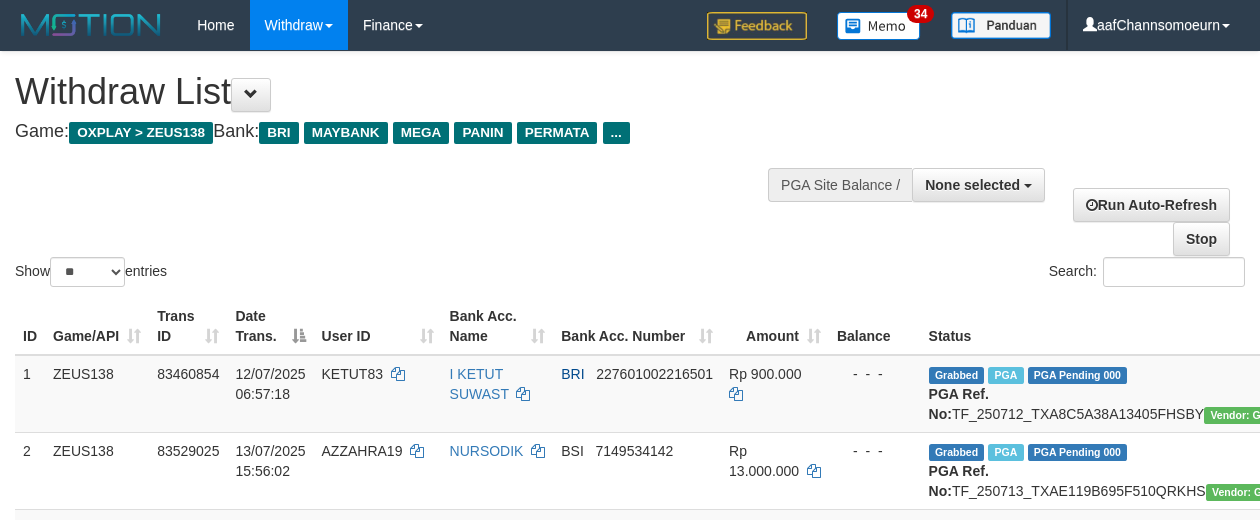 select 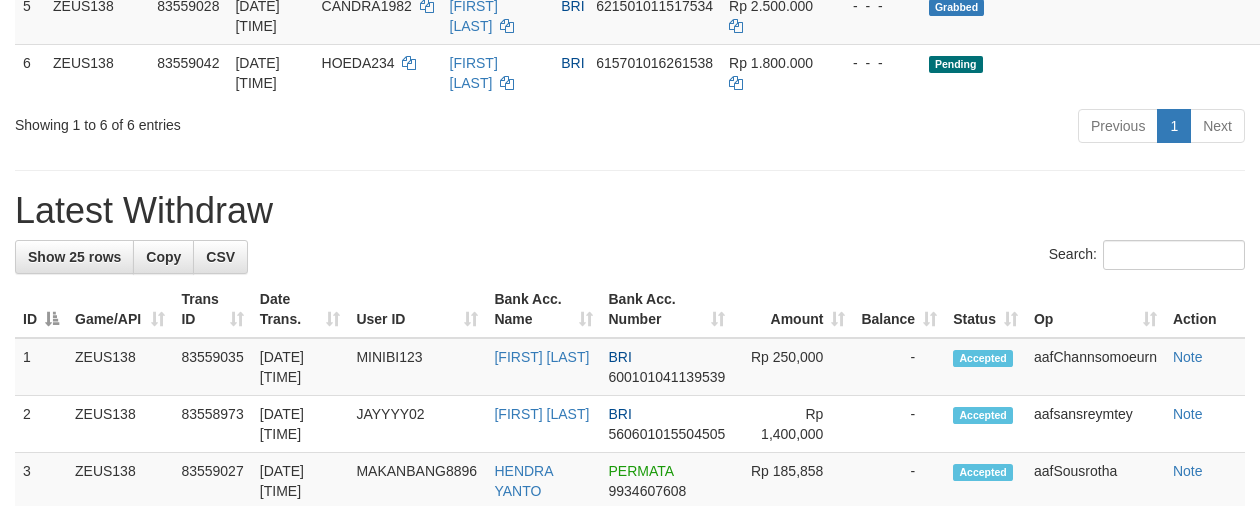 scroll, scrollTop: 620, scrollLeft: 0, axis: vertical 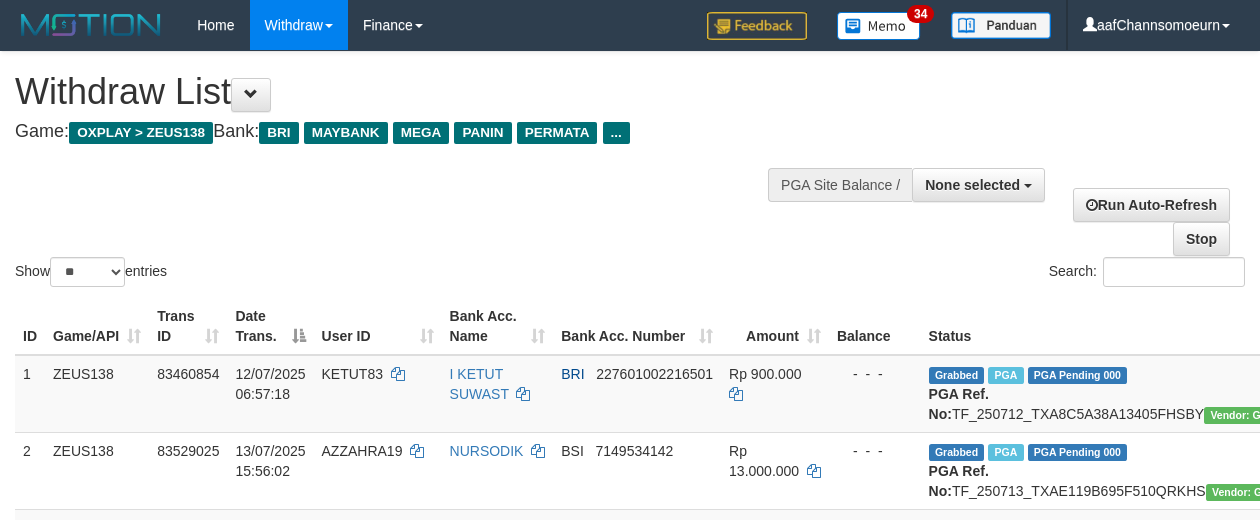 select 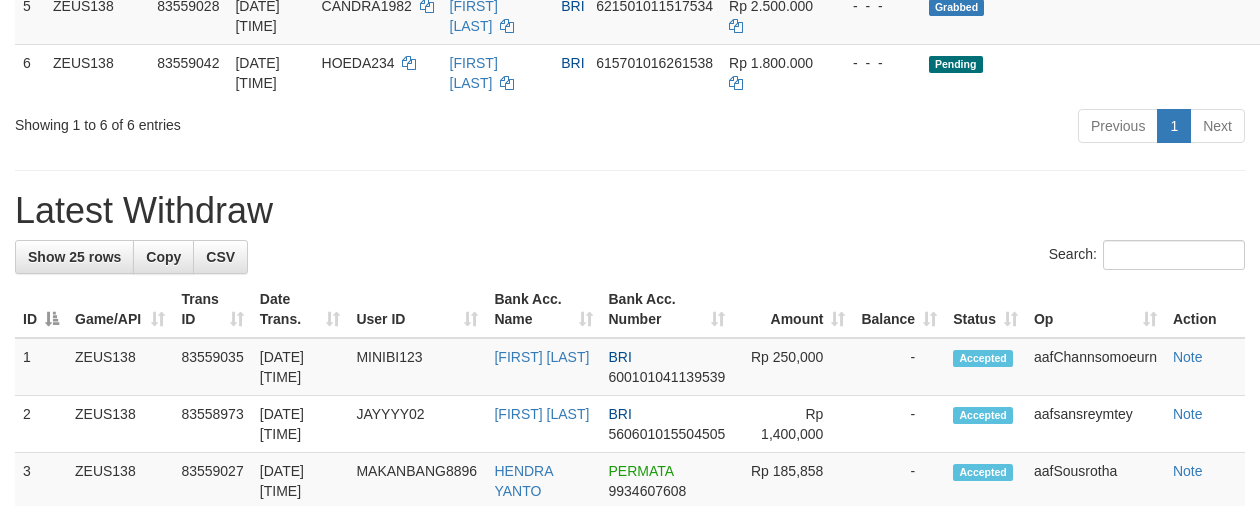 scroll, scrollTop: 620, scrollLeft: 0, axis: vertical 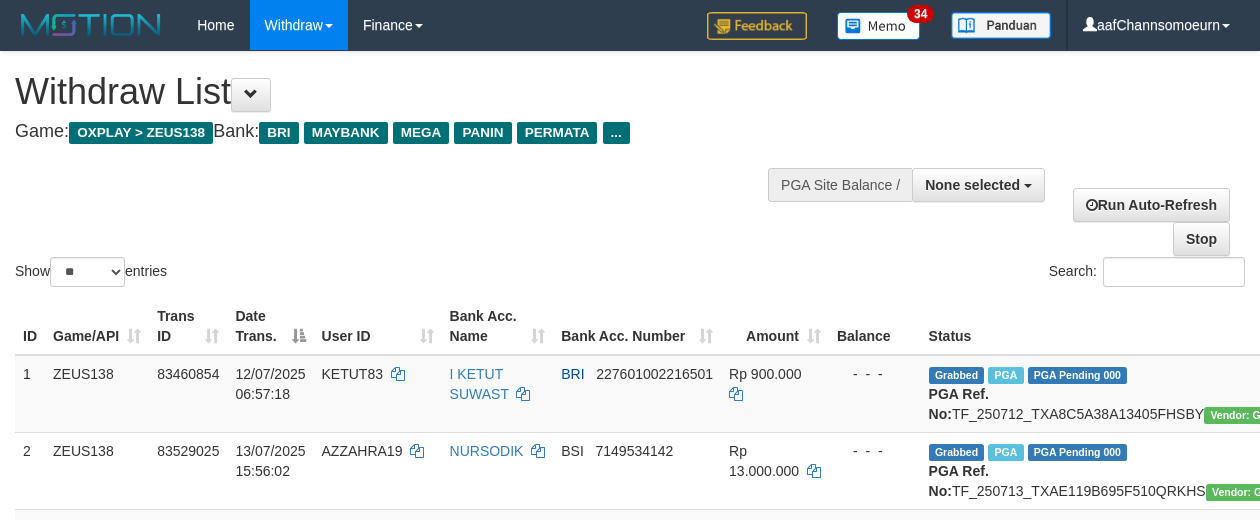 select 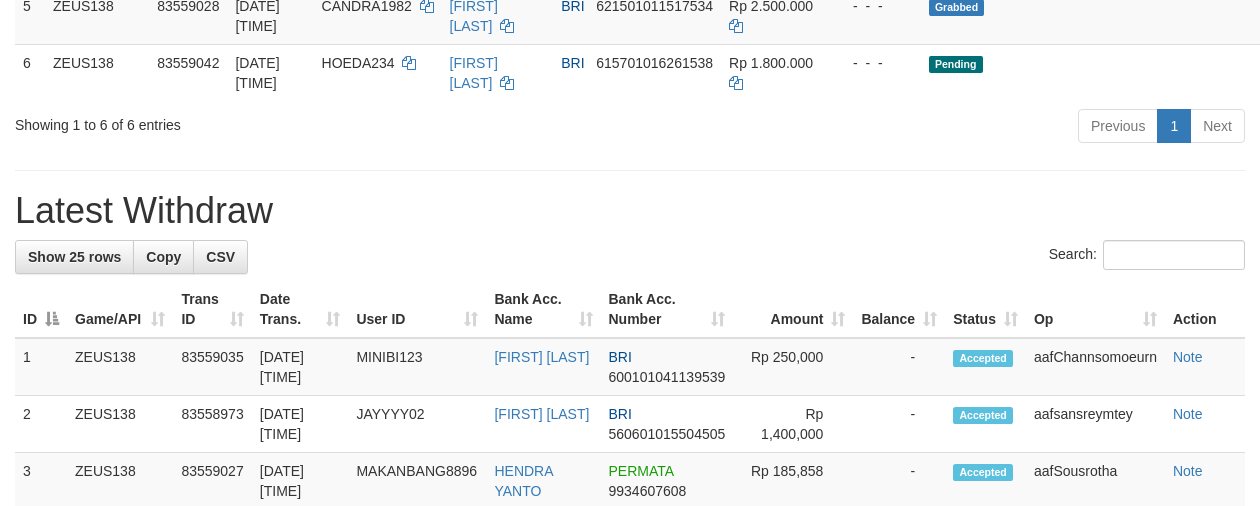 scroll, scrollTop: 620, scrollLeft: 0, axis: vertical 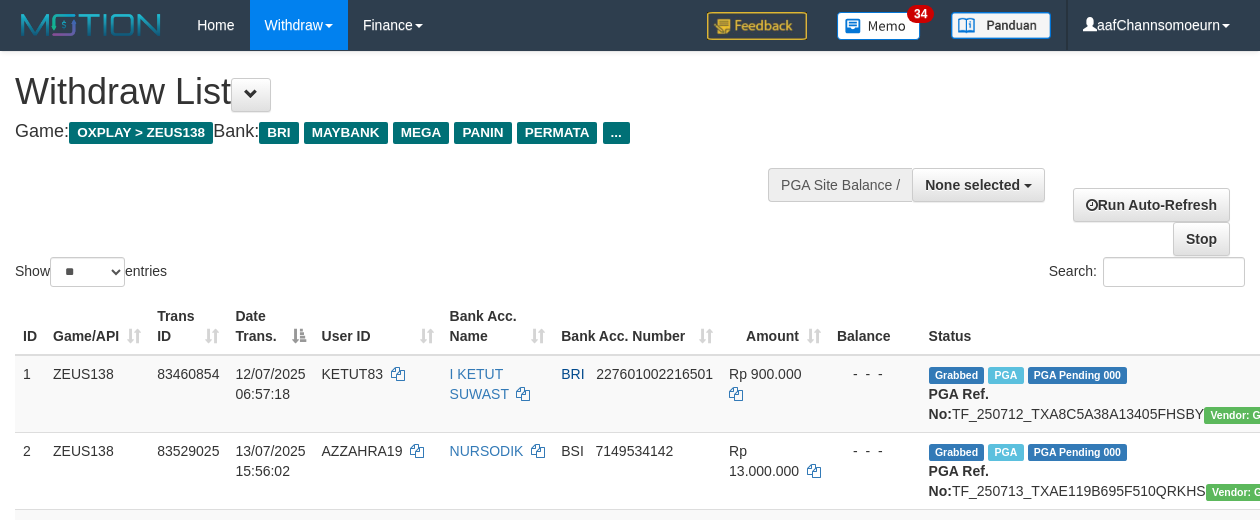 select 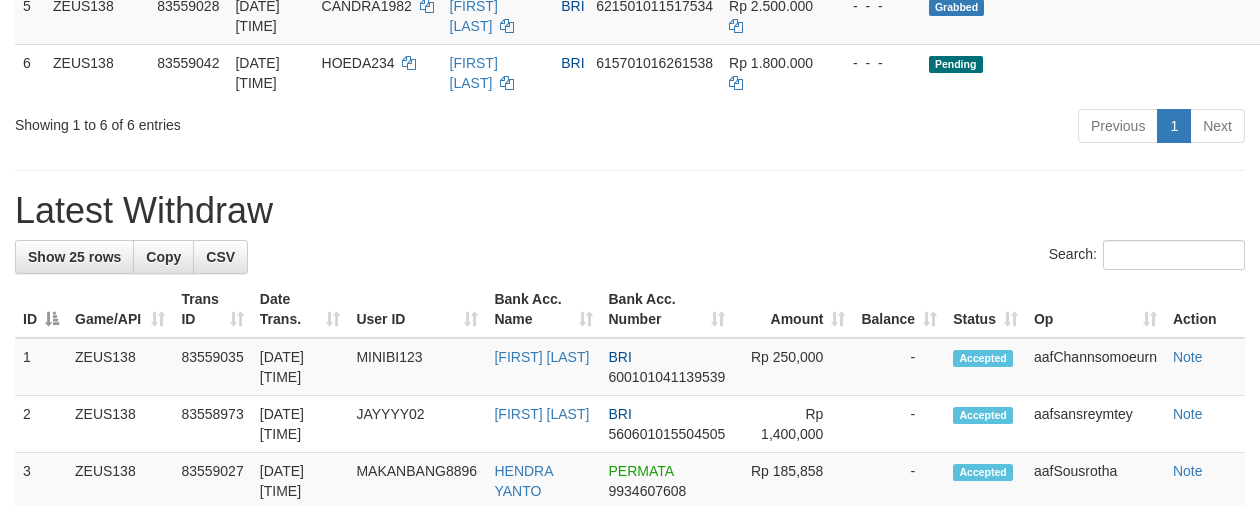 scroll, scrollTop: 620, scrollLeft: 0, axis: vertical 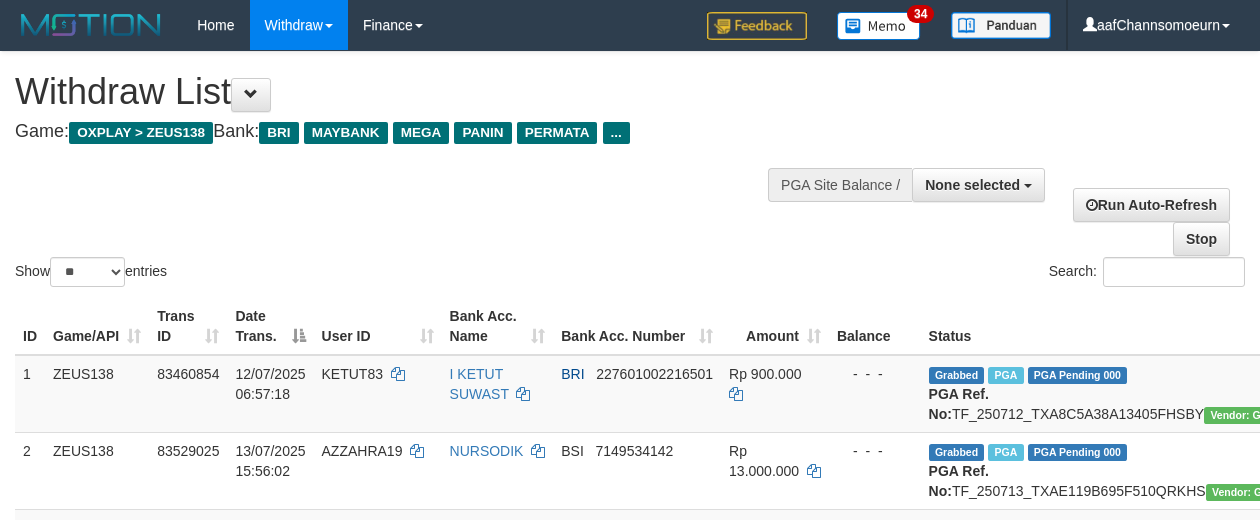 select 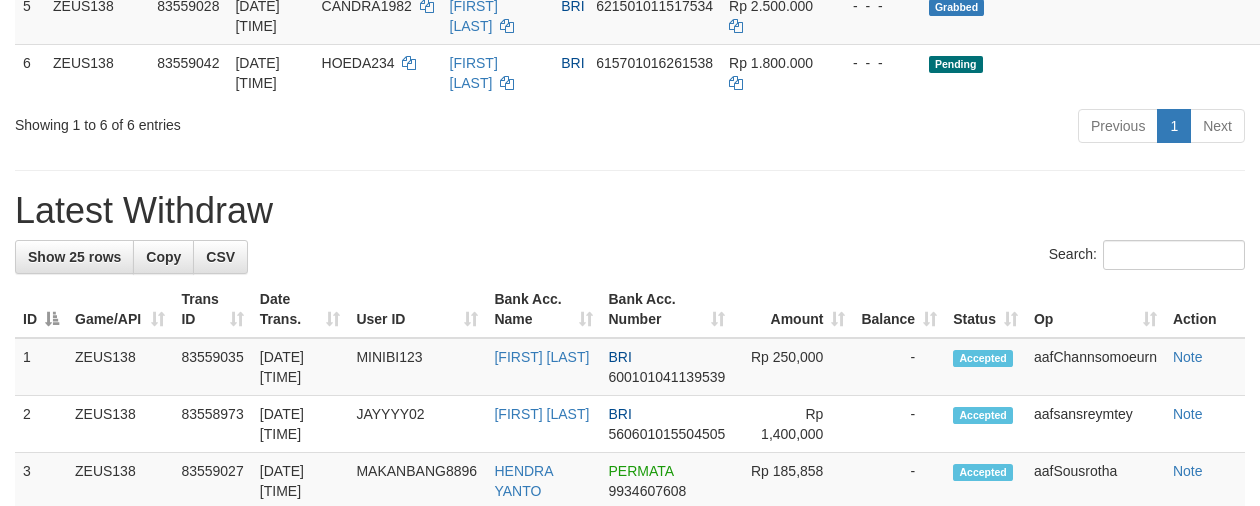 scroll, scrollTop: 620, scrollLeft: 0, axis: vertical 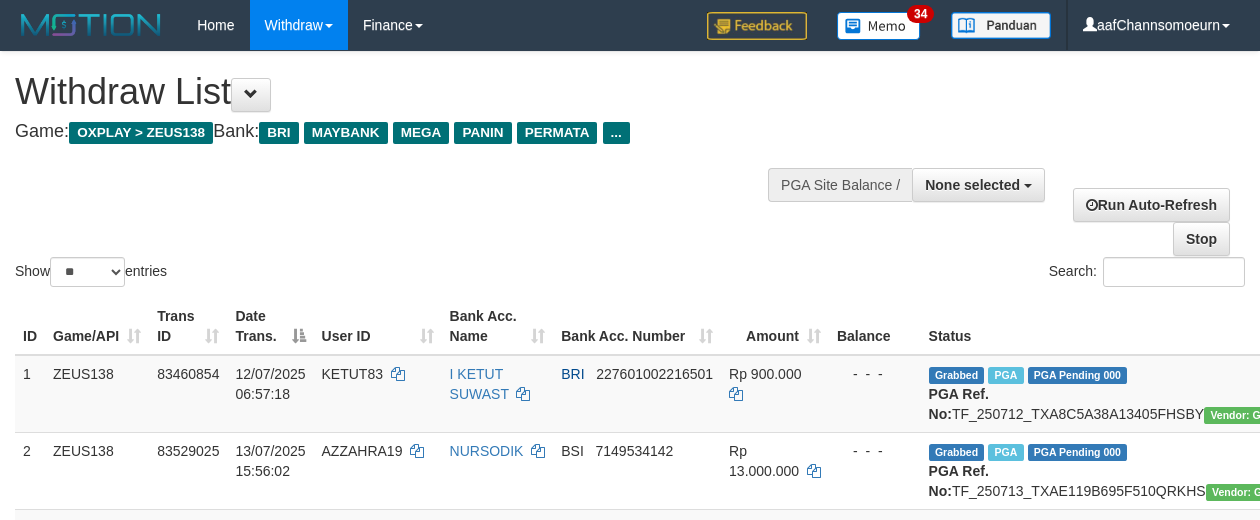 select 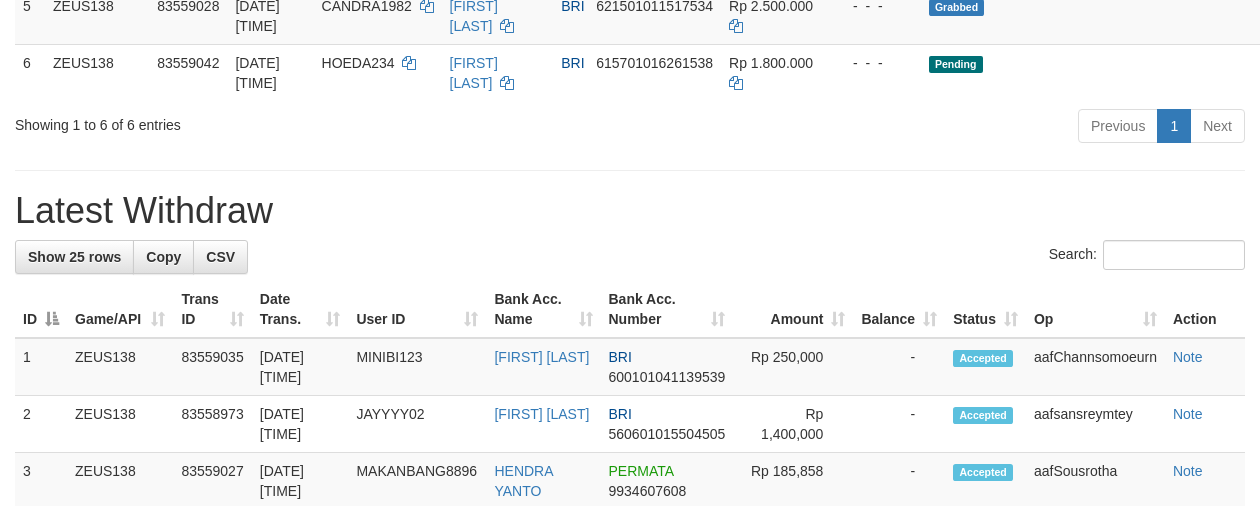 scroll, scrollTop: 620, scrollLeft: 0, axis: vertical 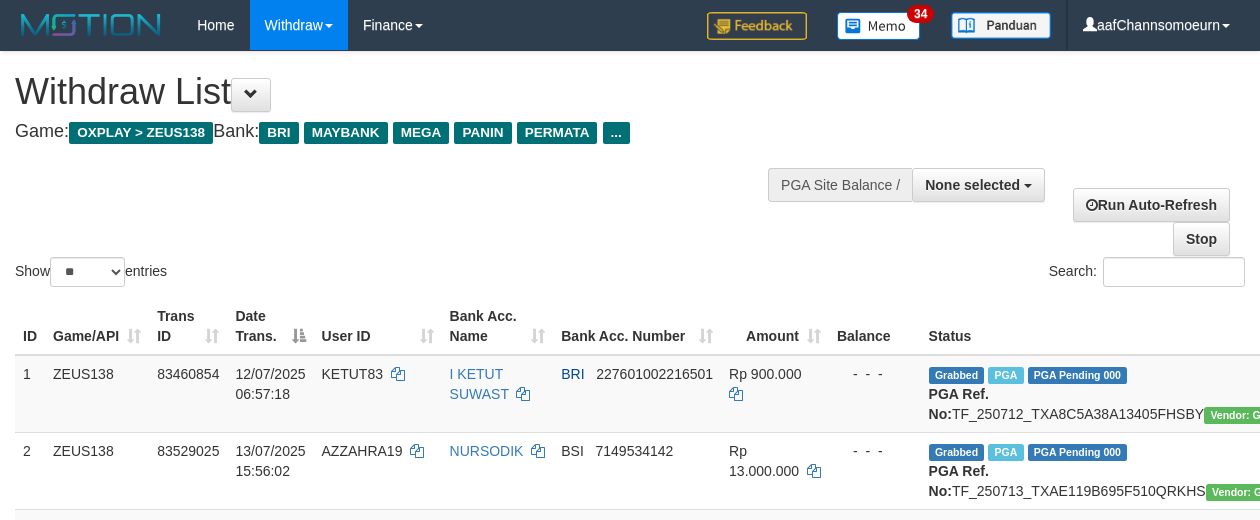 select 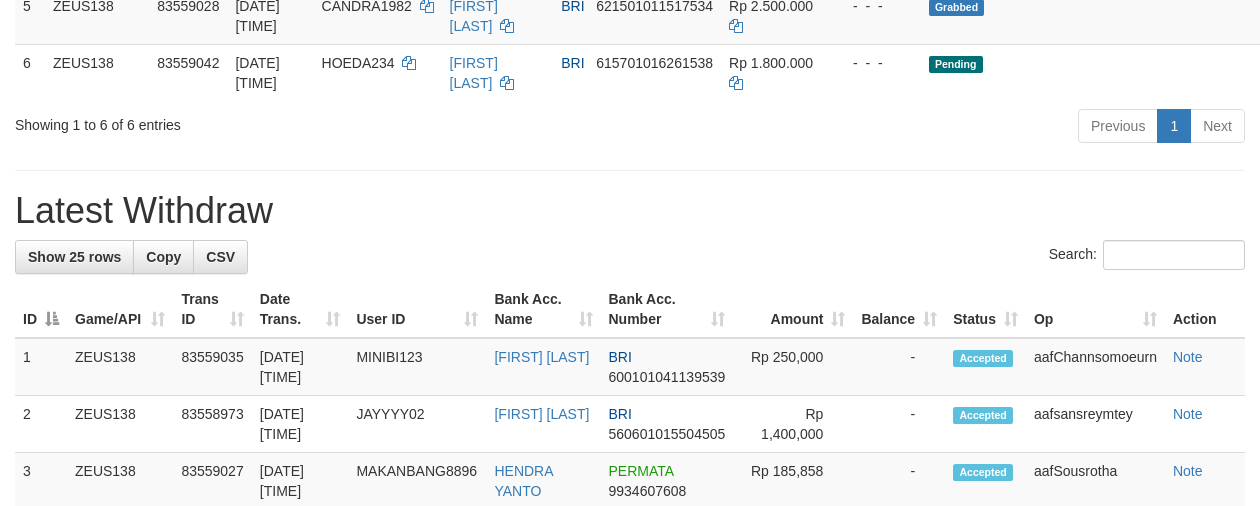 scroll, scrollTop: 620, scrollLeft: 0, axis: vertical 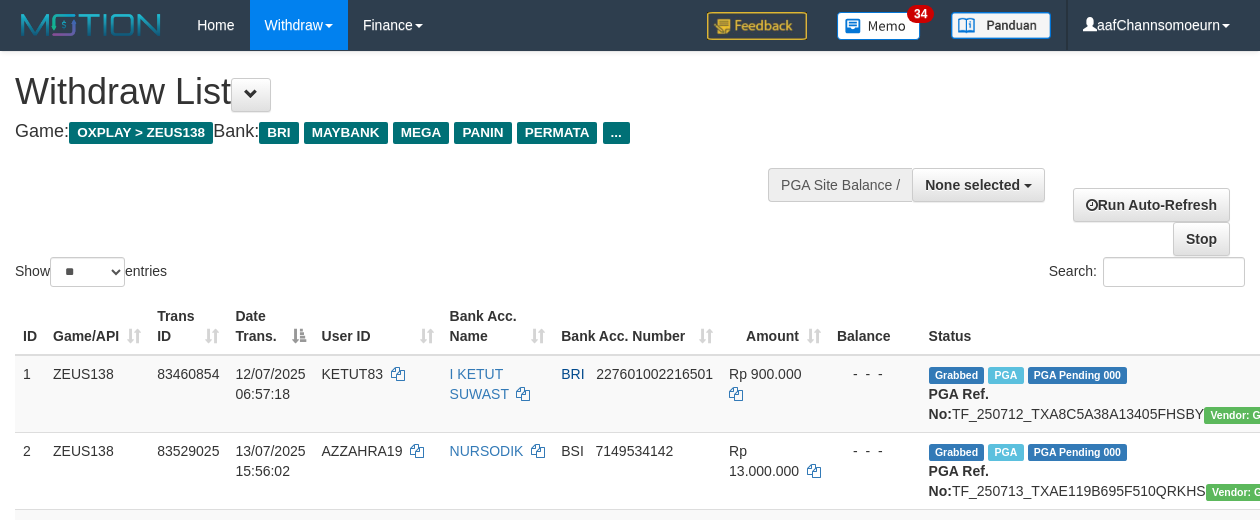 select 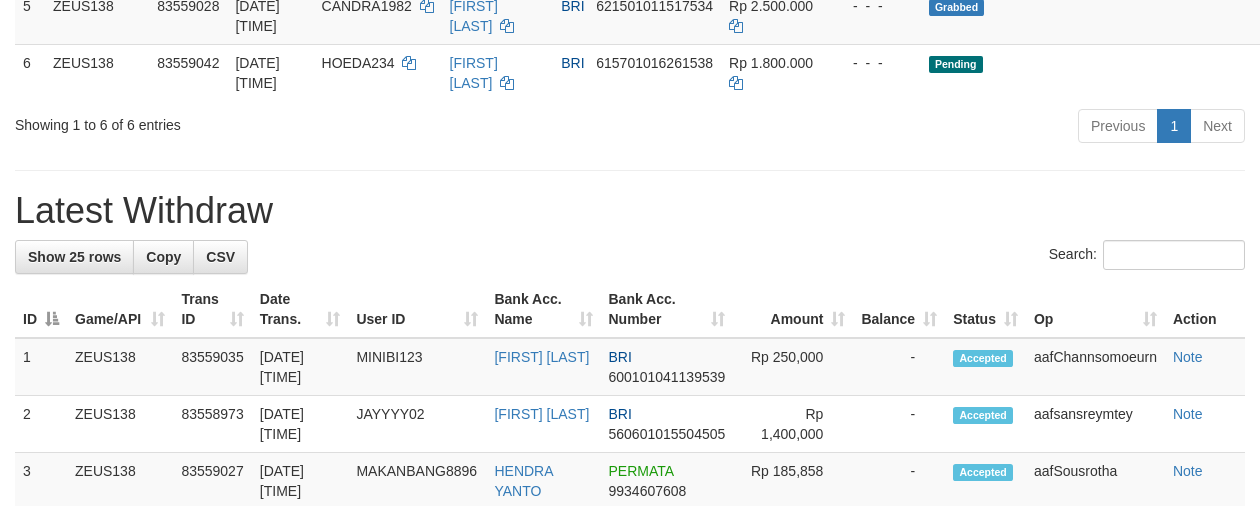 scroll, scrollTop: 620, scrollLeft: 0, axis: vertical 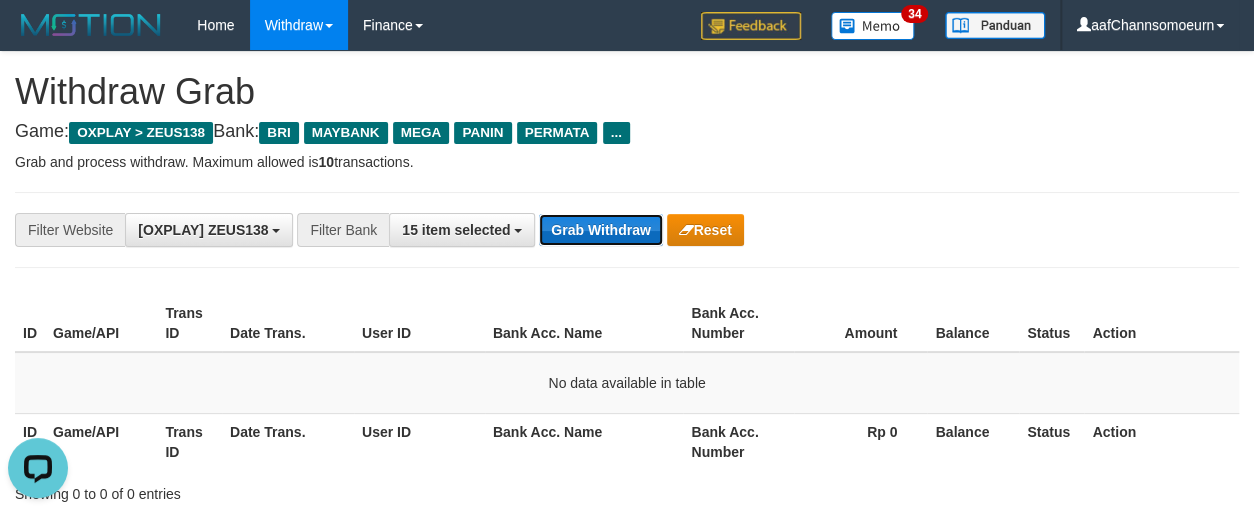 click on "Grab Withdraw" at bounding box center (600, 230) 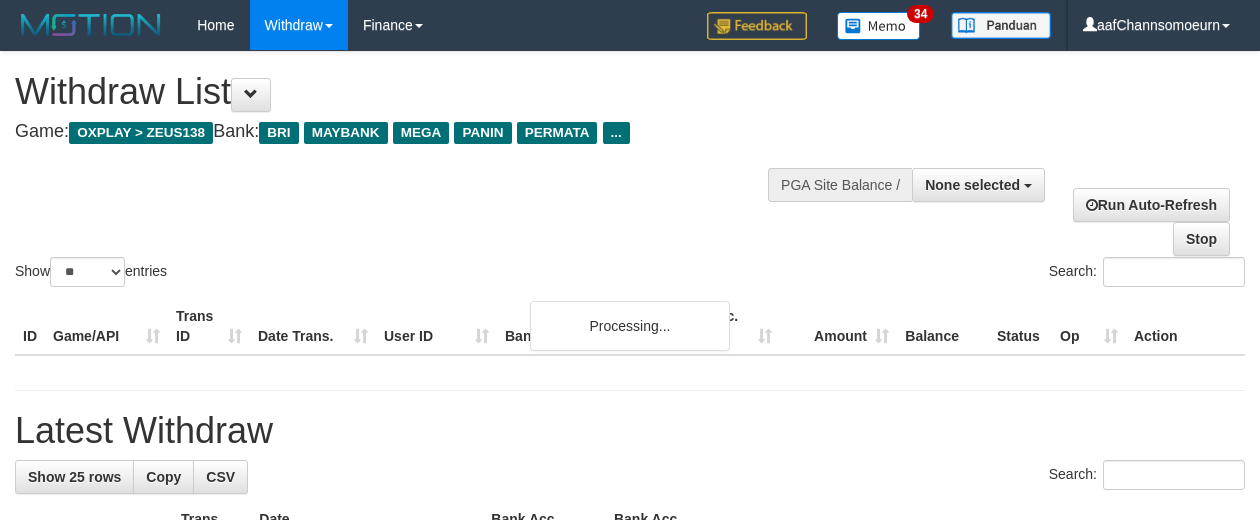 select 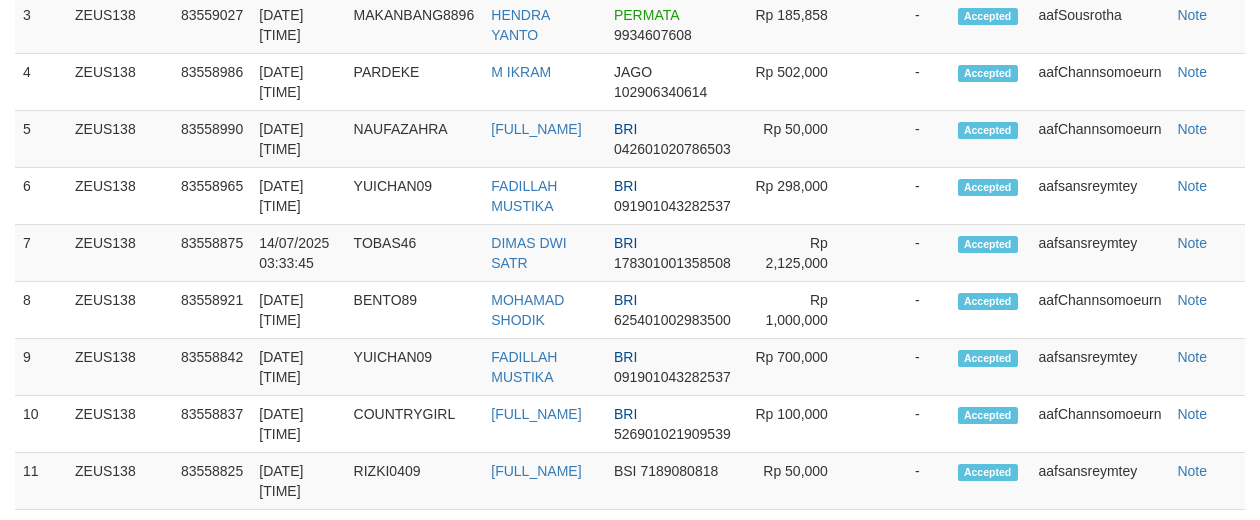 scroll, scrollTop: 620, scrollLeft: 0, axis: vertical 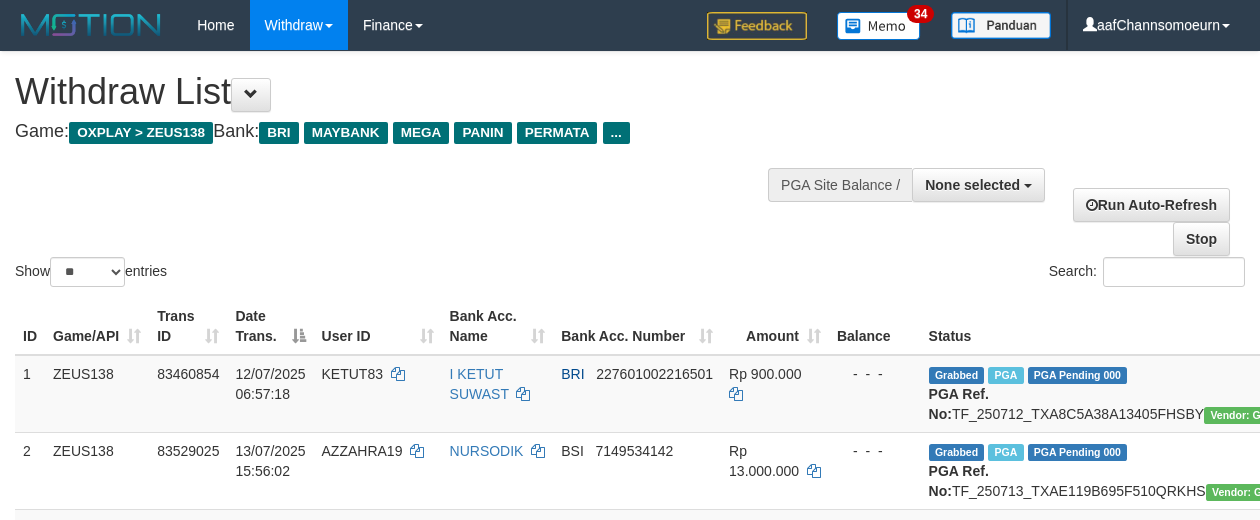 select 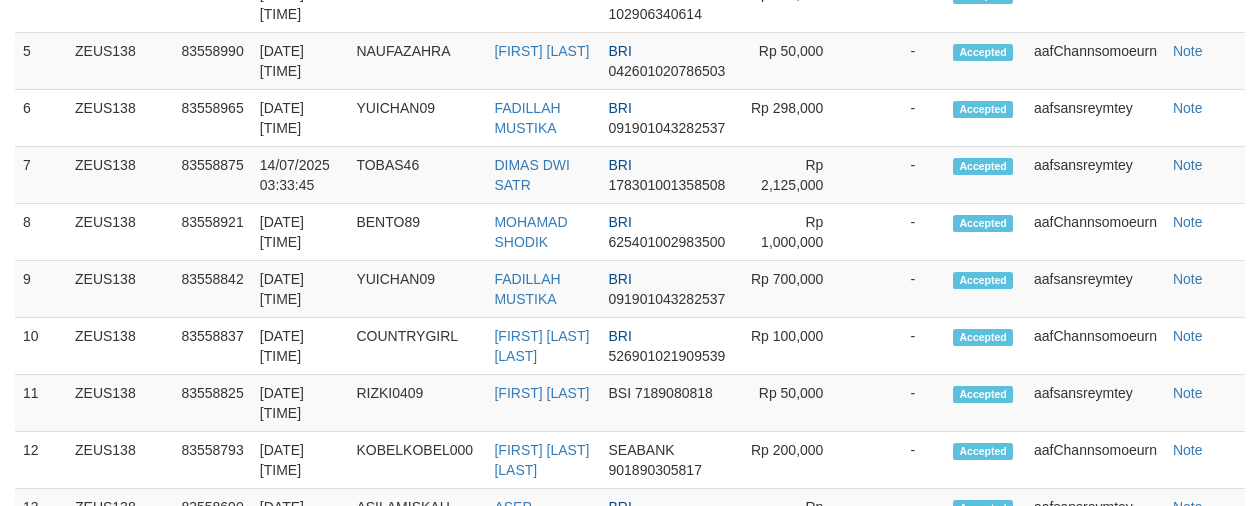 scroll, scrollTop: 1156, scrollLeft: 0, axis: vertical 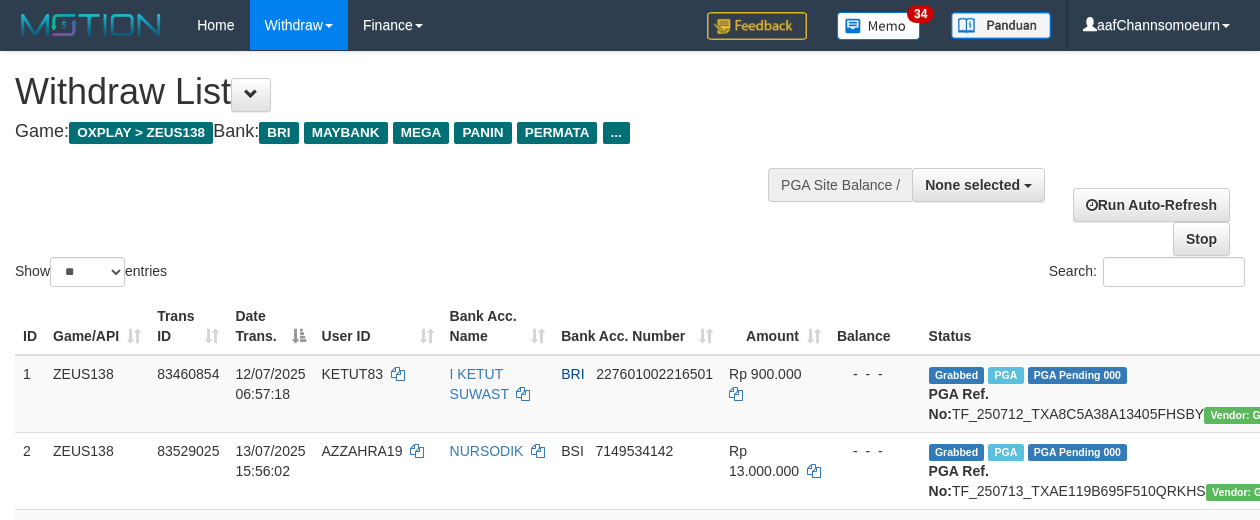 select 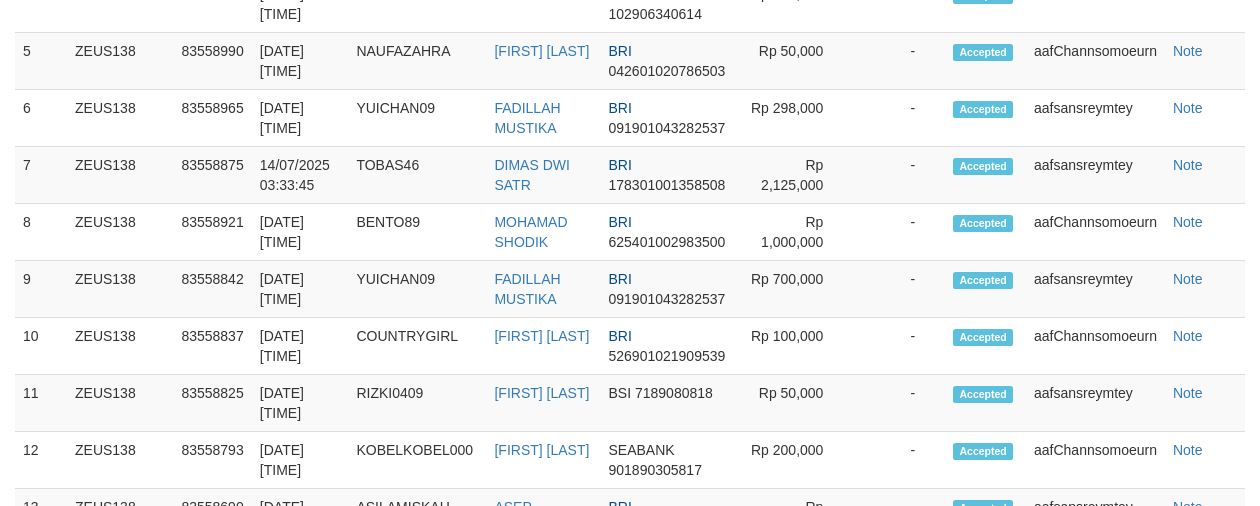 scroll, scrollTop: 1156, scrollLeft: 0, axis: vertical 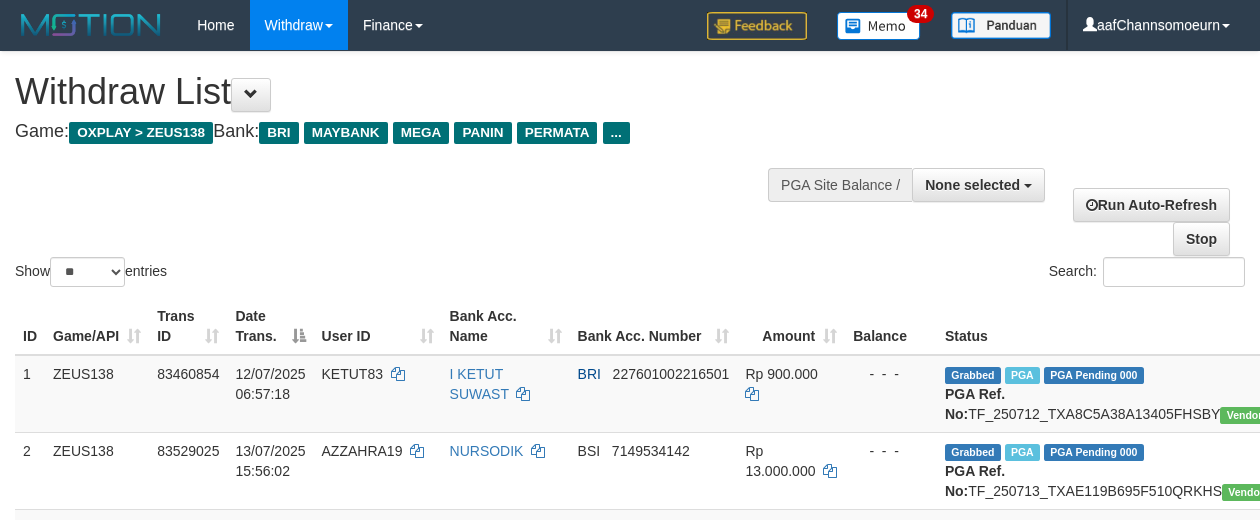 select 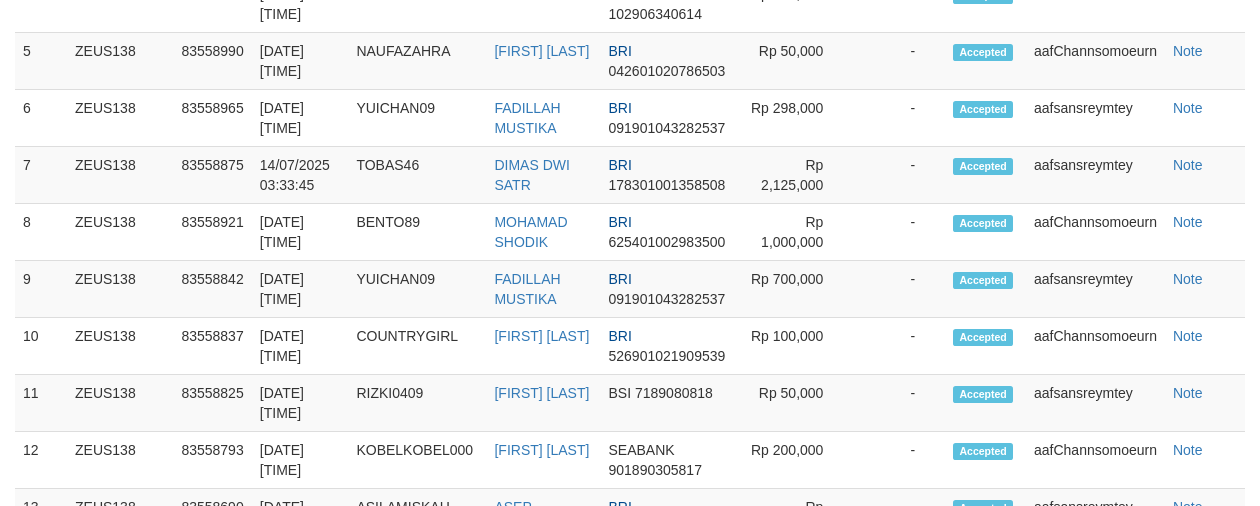 scroll, scrollTop: 1156, scrollLeft: 0, axis: vertical 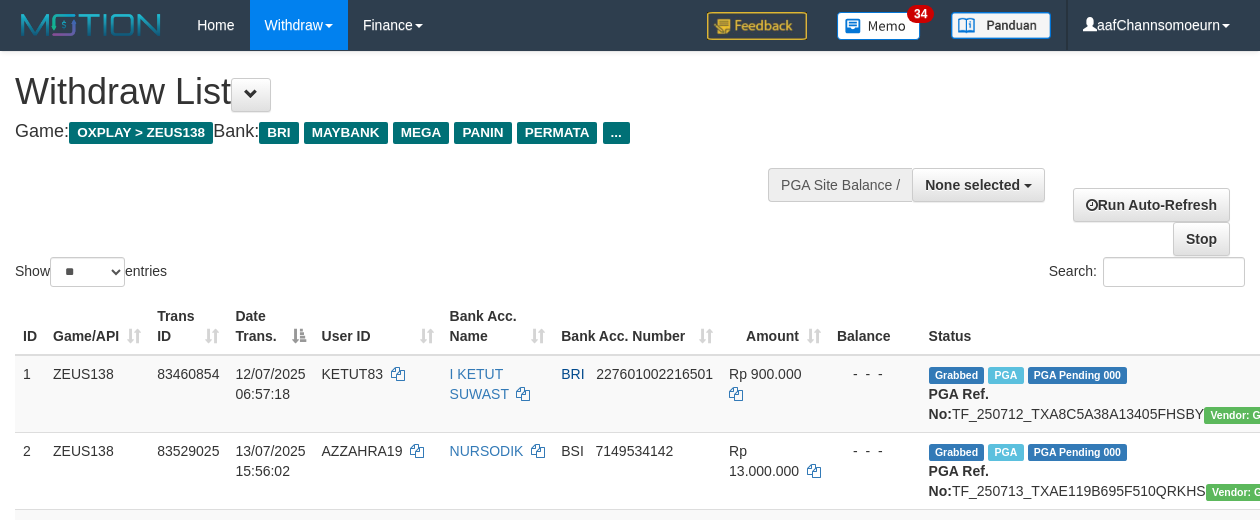 select 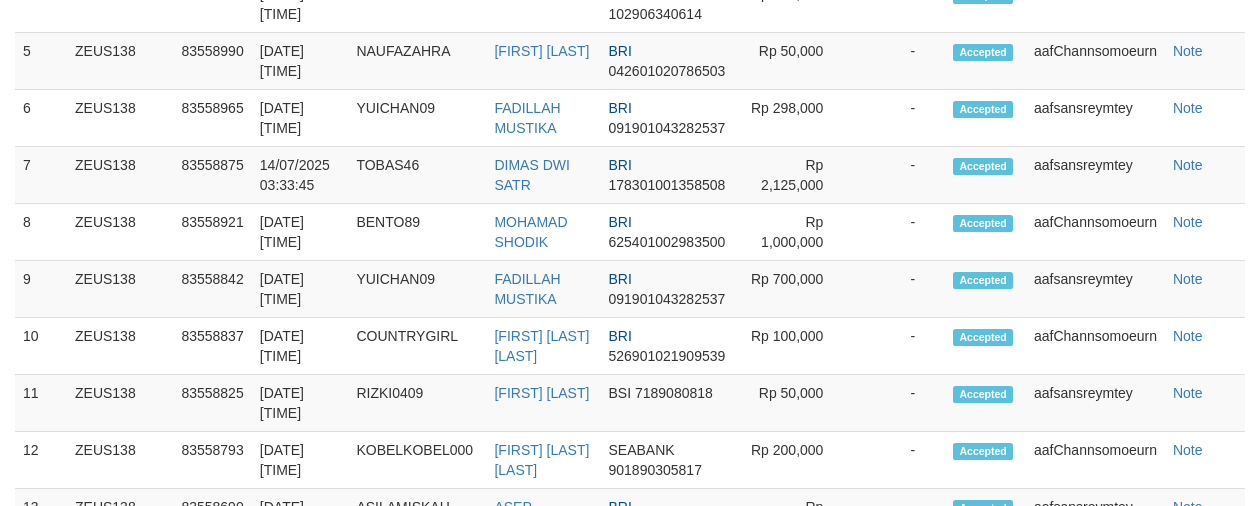 scroll, scrollTop: 1156, scrollLeft: 0, axis: vertical 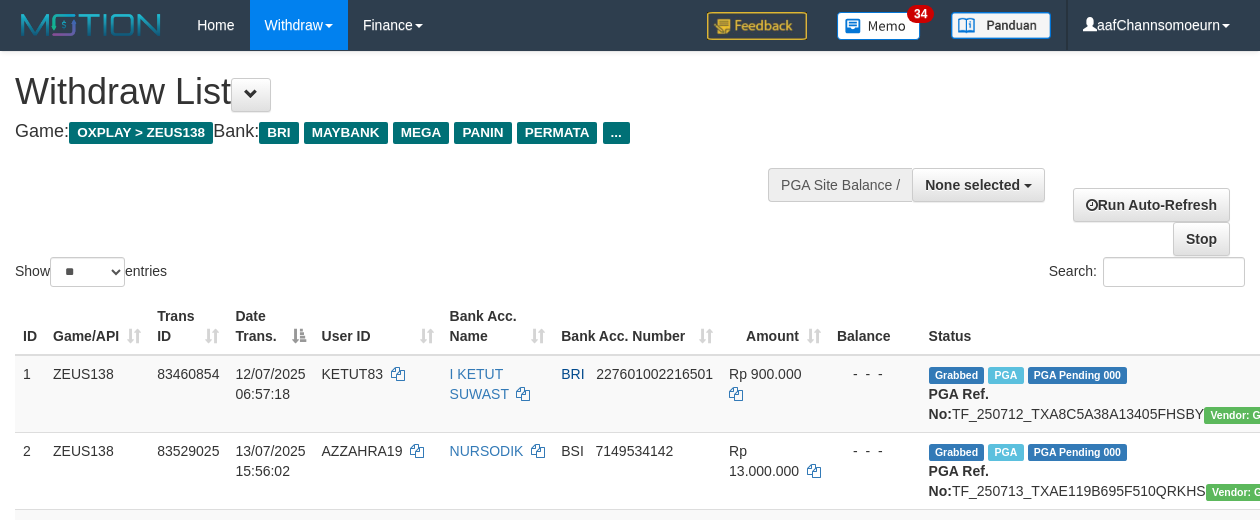 select 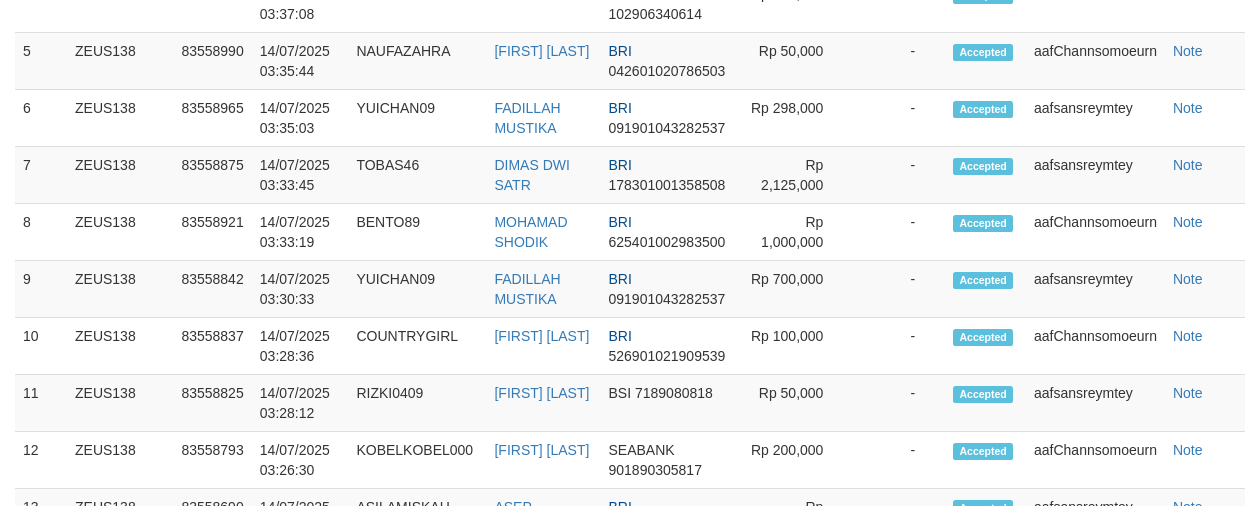 scroll, scrollTop: 1156, scrollLeft: 0, axis: vertical 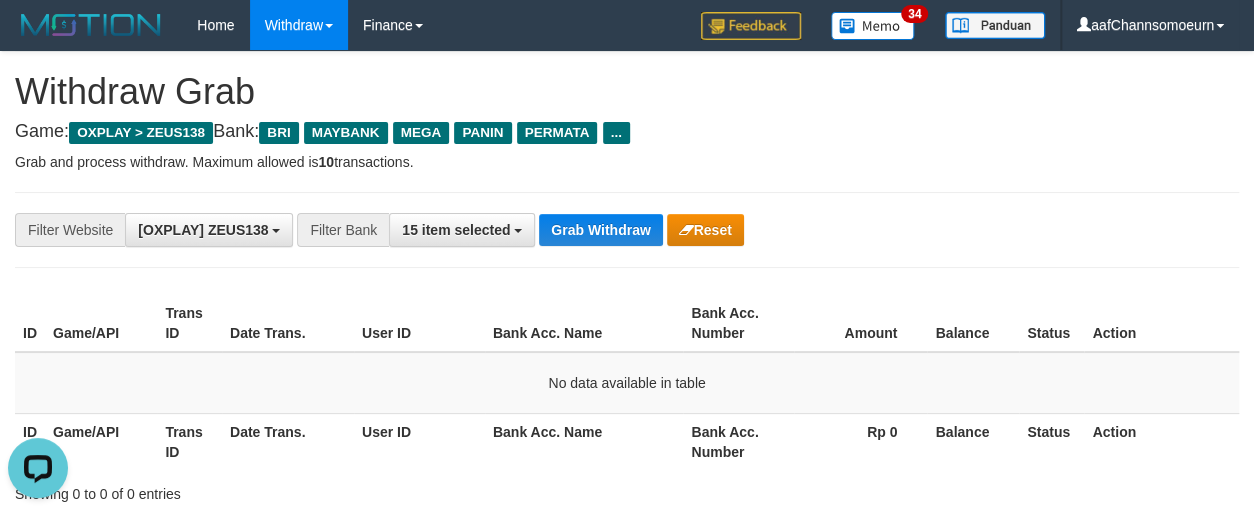 click on "**********" at bounding box center (627, 230) 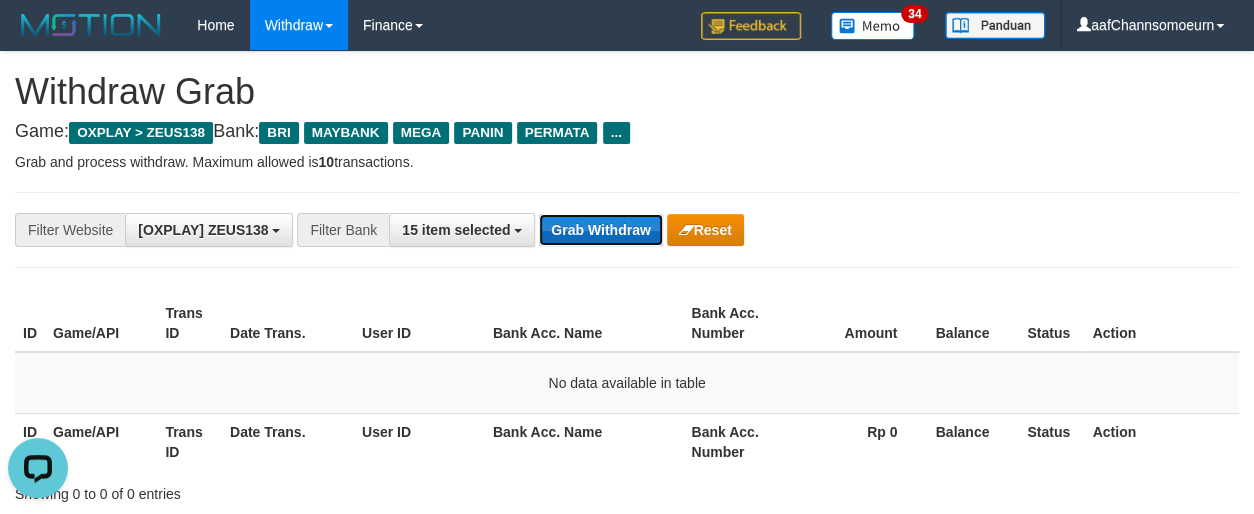 click on "Grab Withdraw" at bounding box center [600, 230] 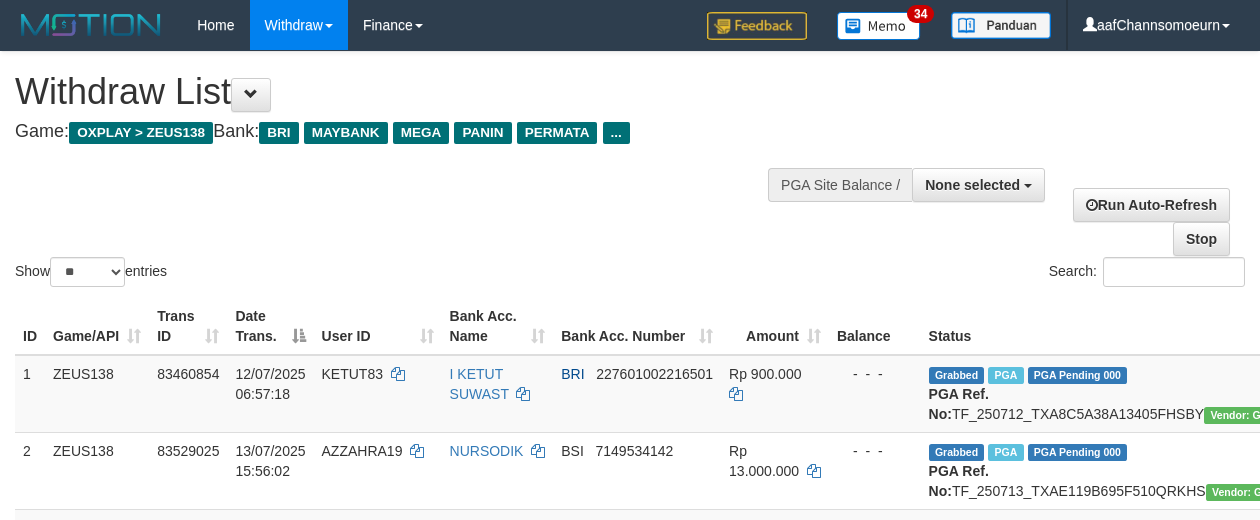 select 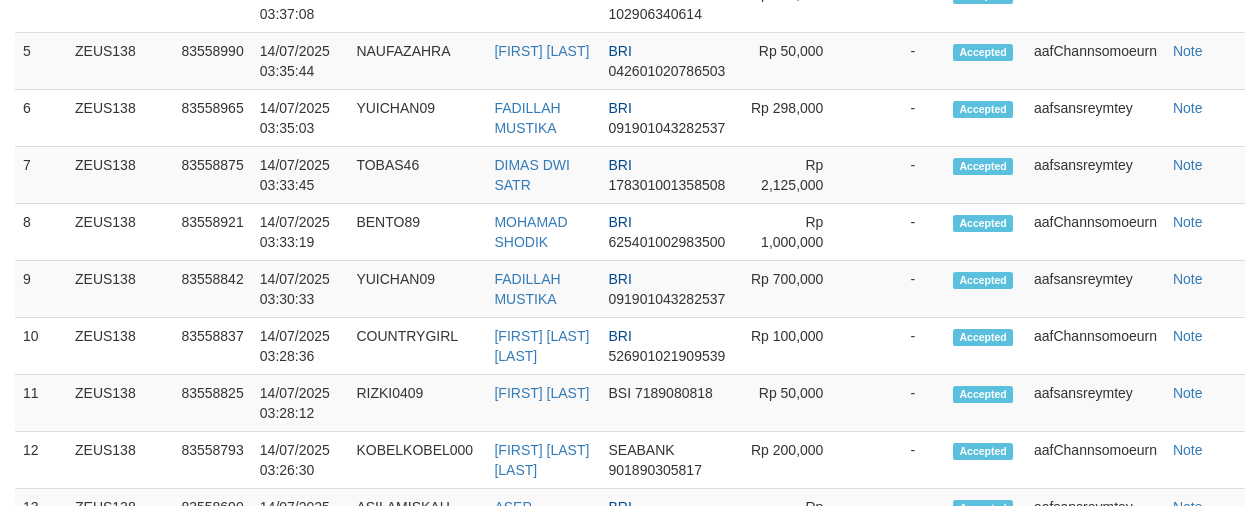 scroll, scrollTop: 1156, scrollLeft: 0, axis: vertical 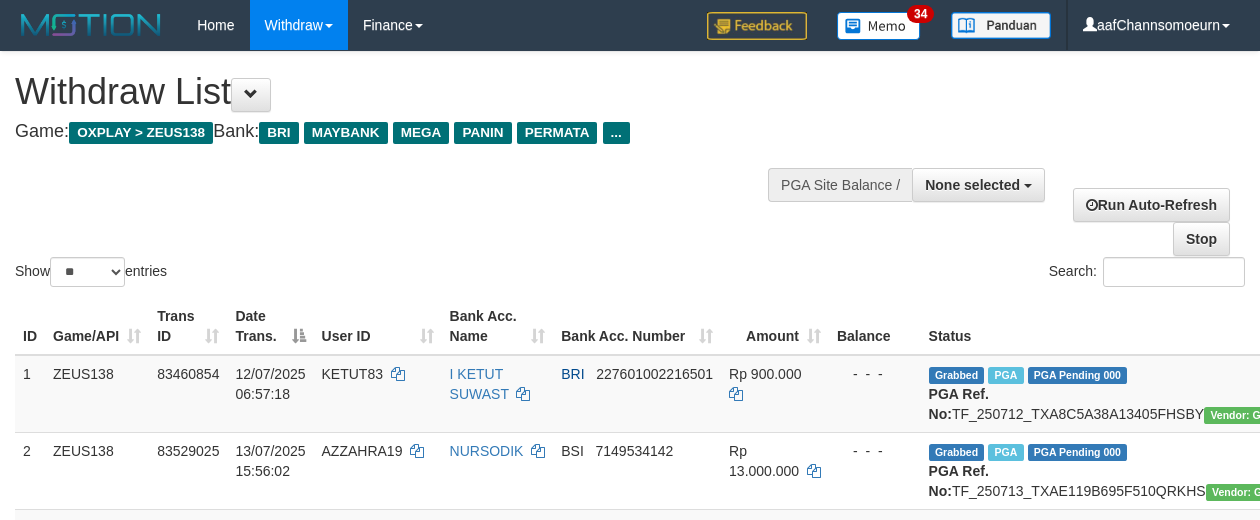 select 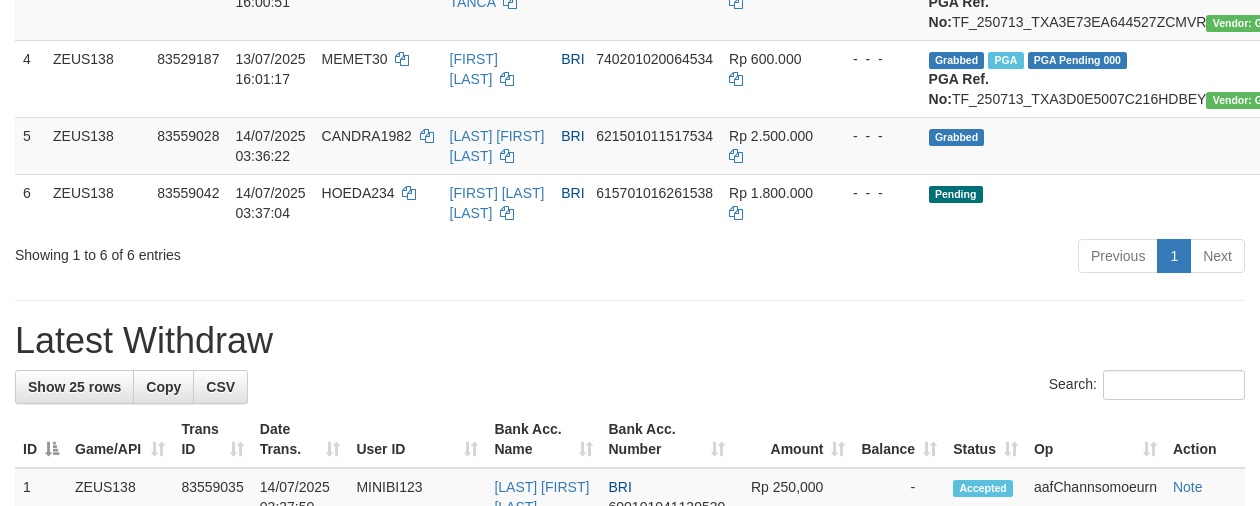 scroll, scrollTop: 491, scrollLeft: 0, axis: vertical 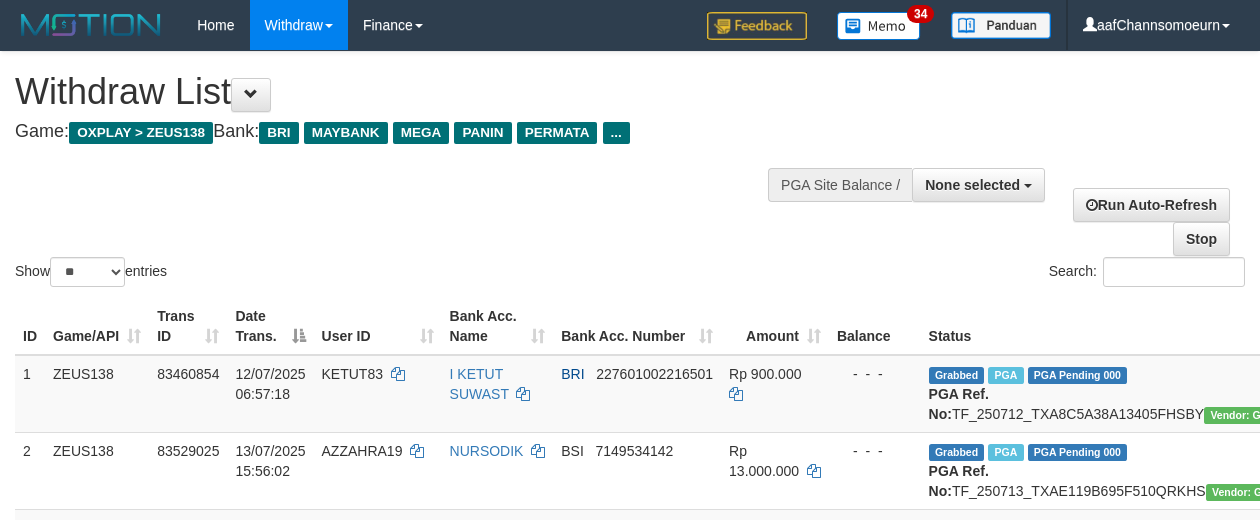 select 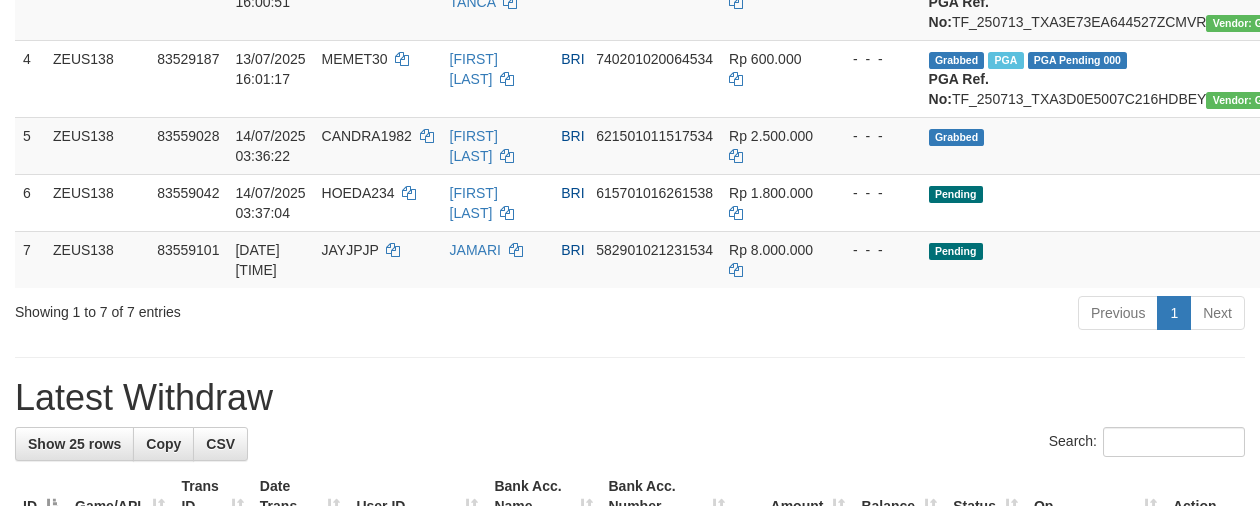 scroll, scrollTop: 491, scrollLeft: 0, axis: vertical 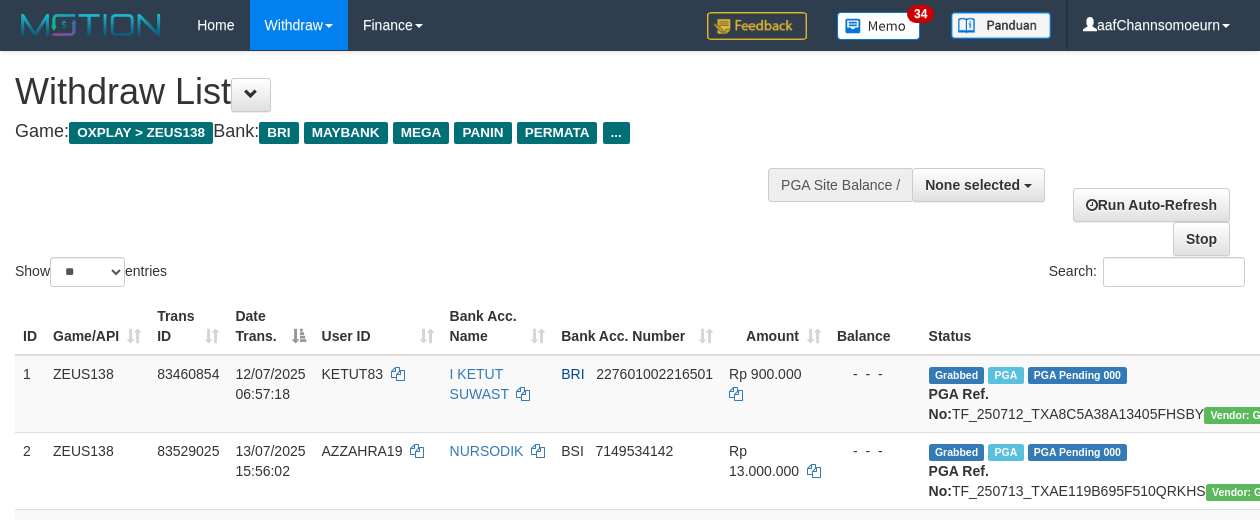select 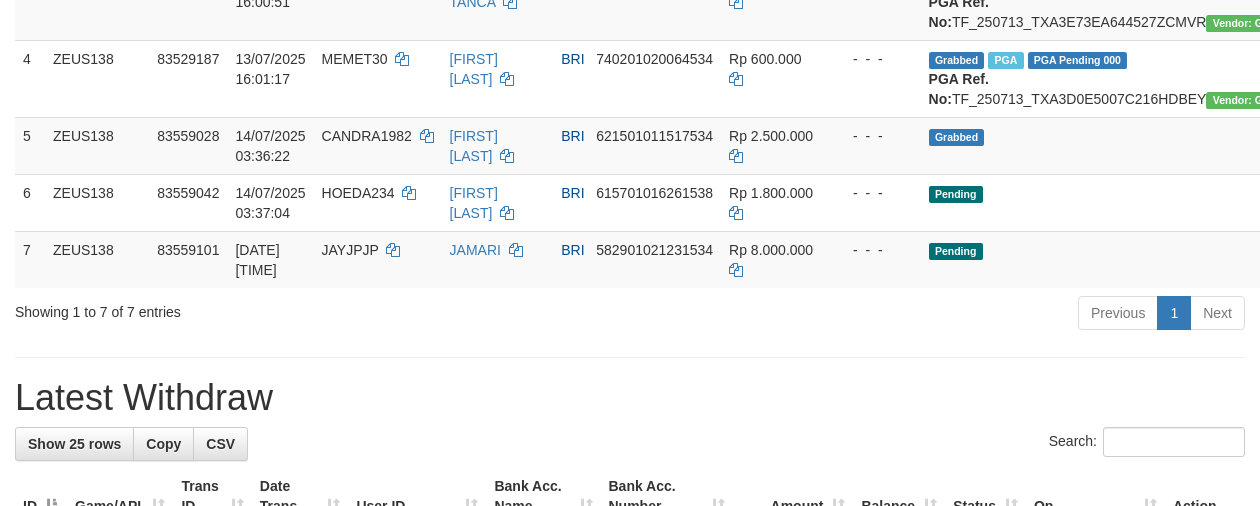 scroll, scrollTop: 491, scrollLeft: 0, axis: vertical 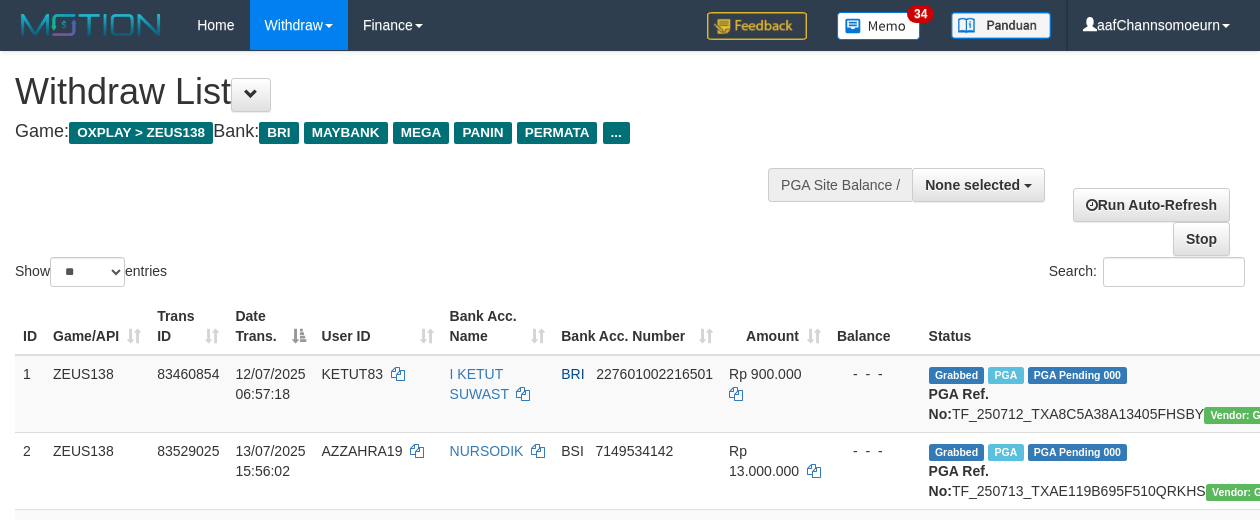 select 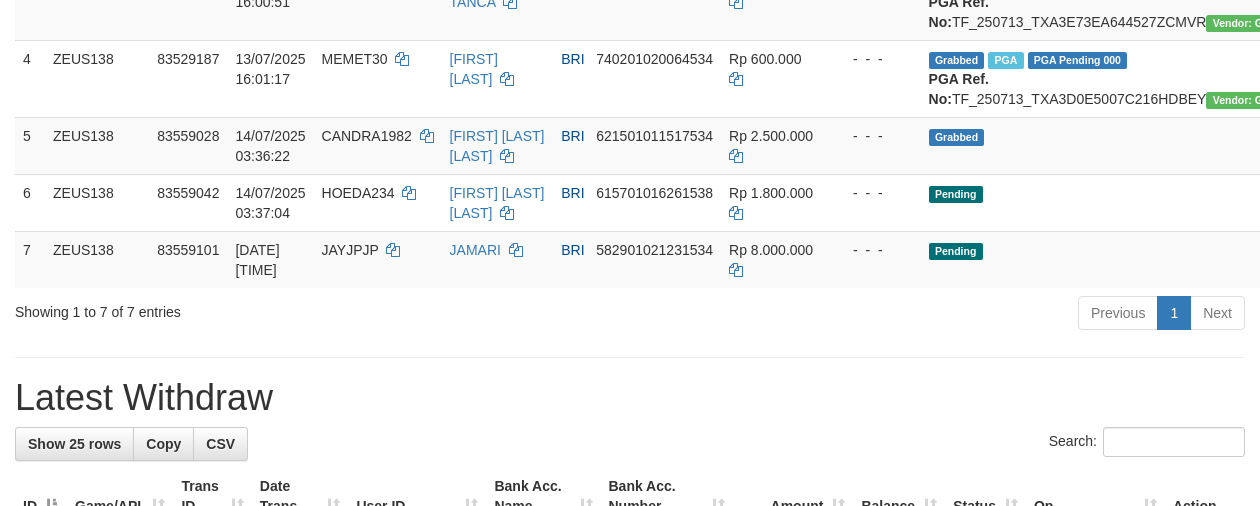 scroll, scrollTop: 491, scrollLeft: 0, axis: vertical 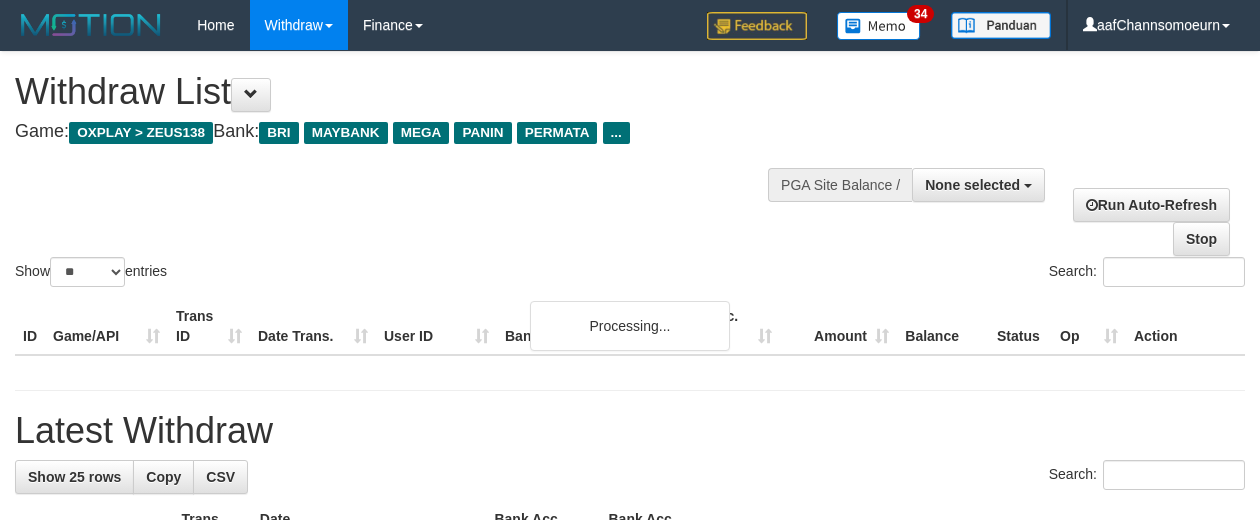 select 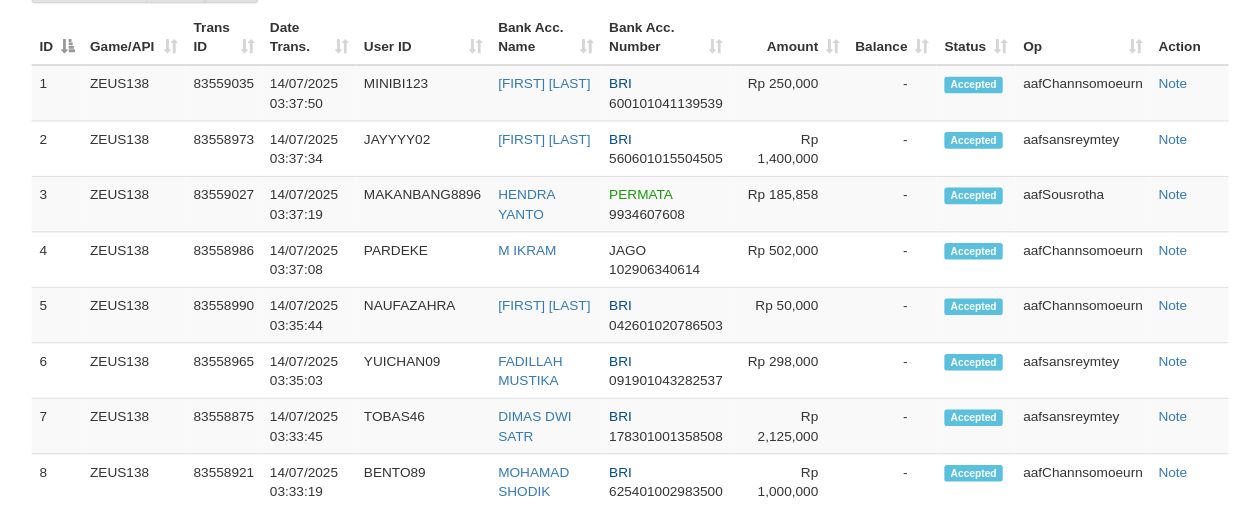 scroll, scrollTop: 1084, scrollLeft: 0, axis: vertical 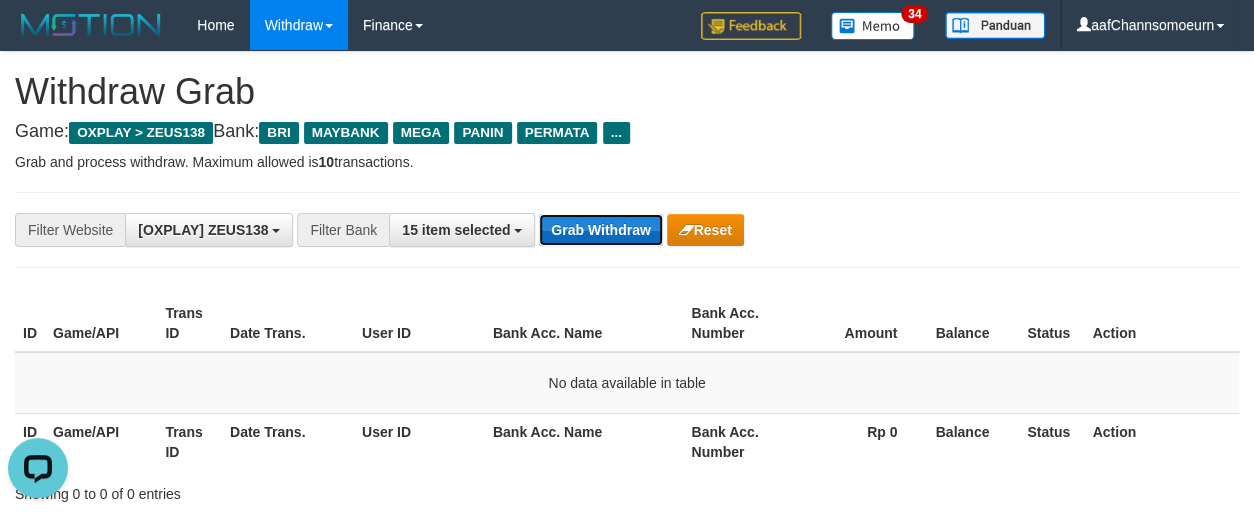 click on "Grab Withdraw" at bounding box center (600, 230) 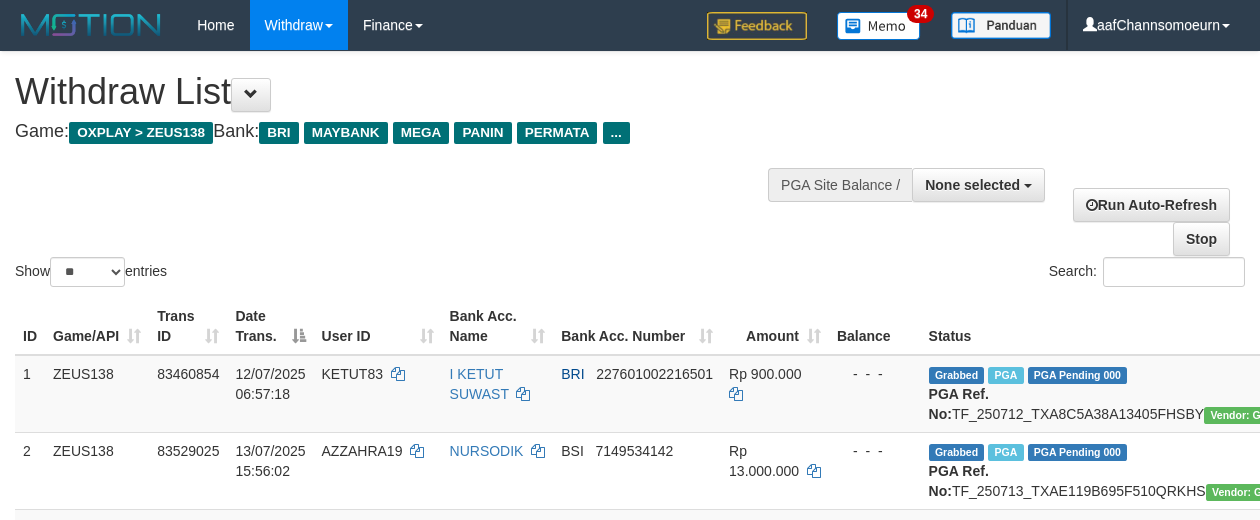 select 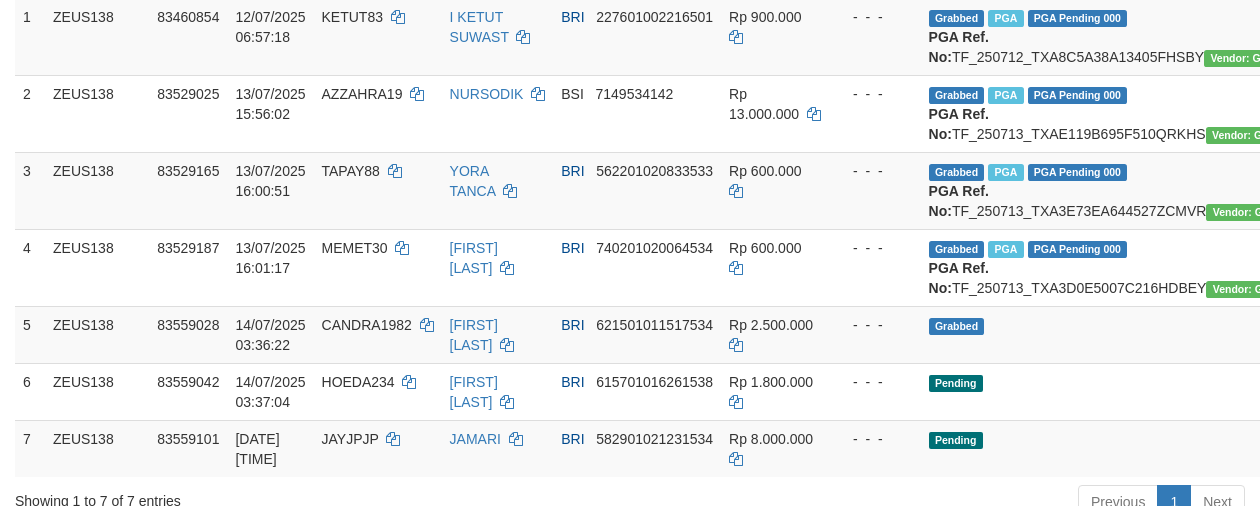 scroll, scrollTop: 681, scrollLeft: 0, axis: vertical 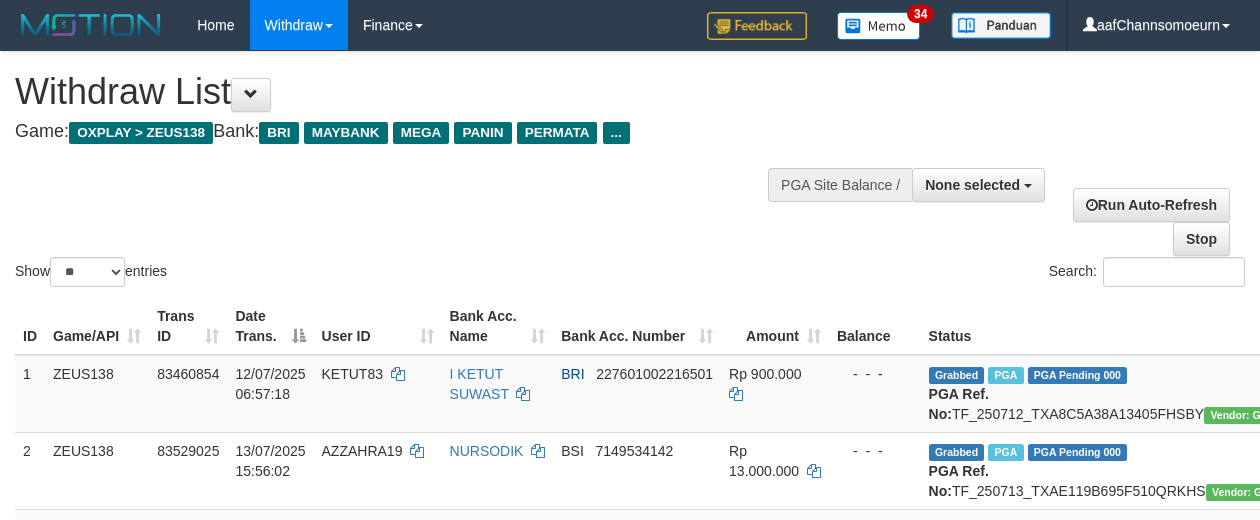 select 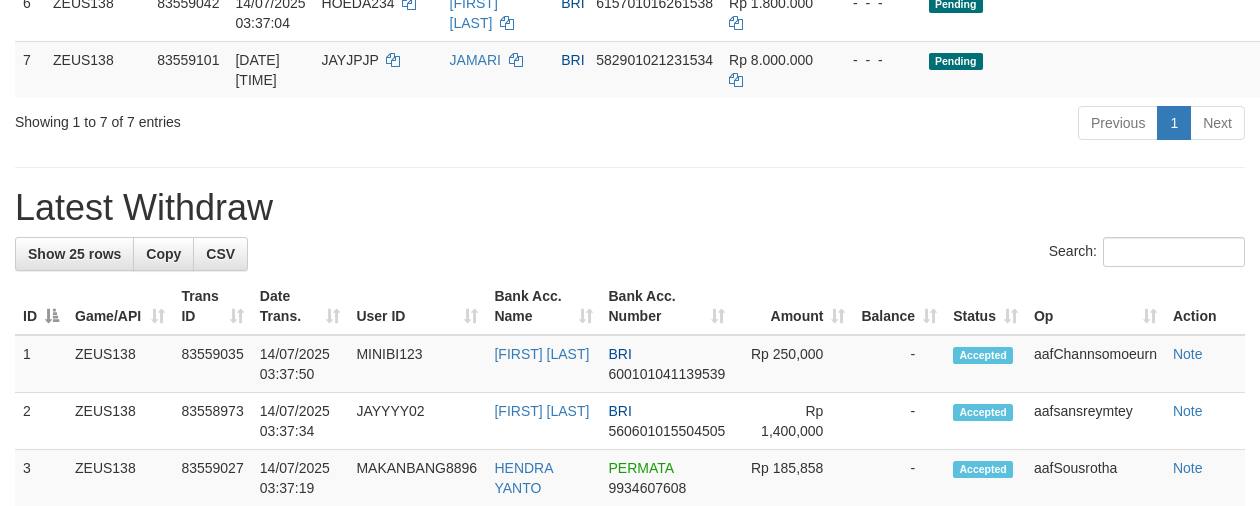 scroll, scrollTop: 681, scrollLeft: 0, axis: vertical 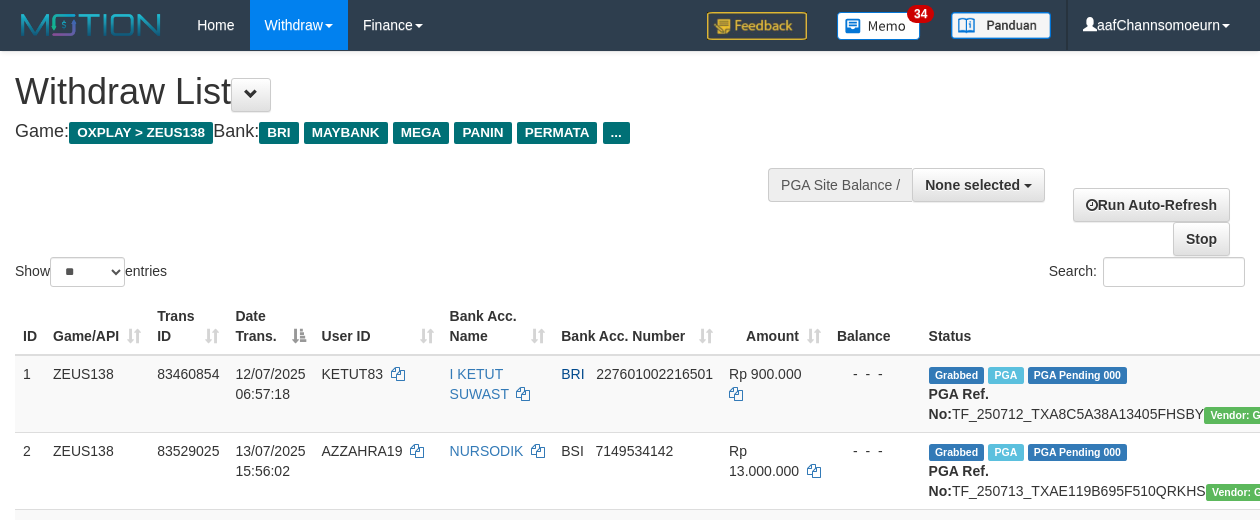 select 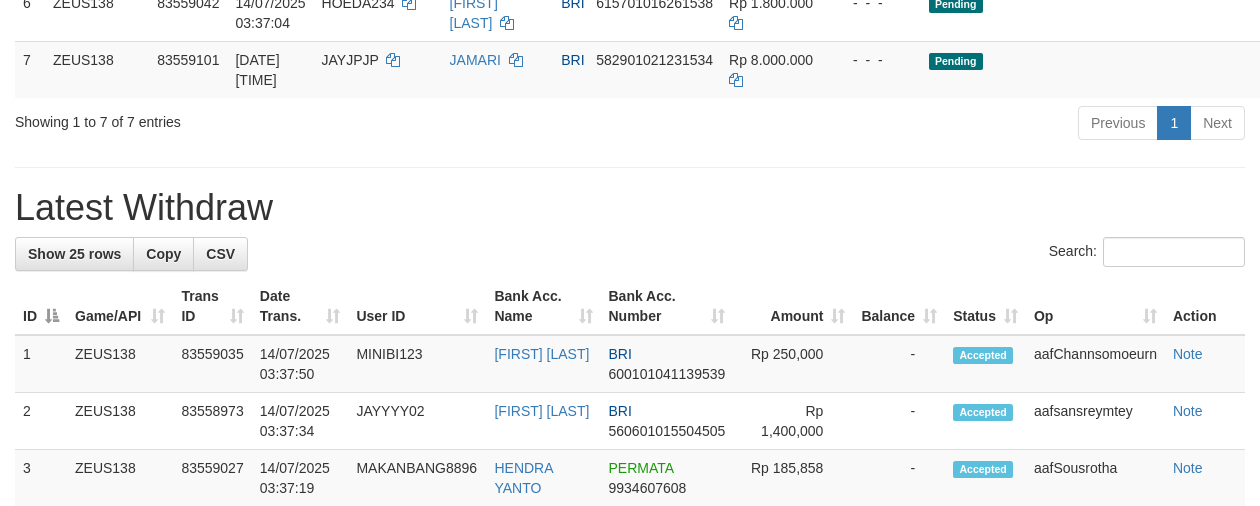 scroll, scrollTop: 681, scrollLeft: 0, axis: vertical 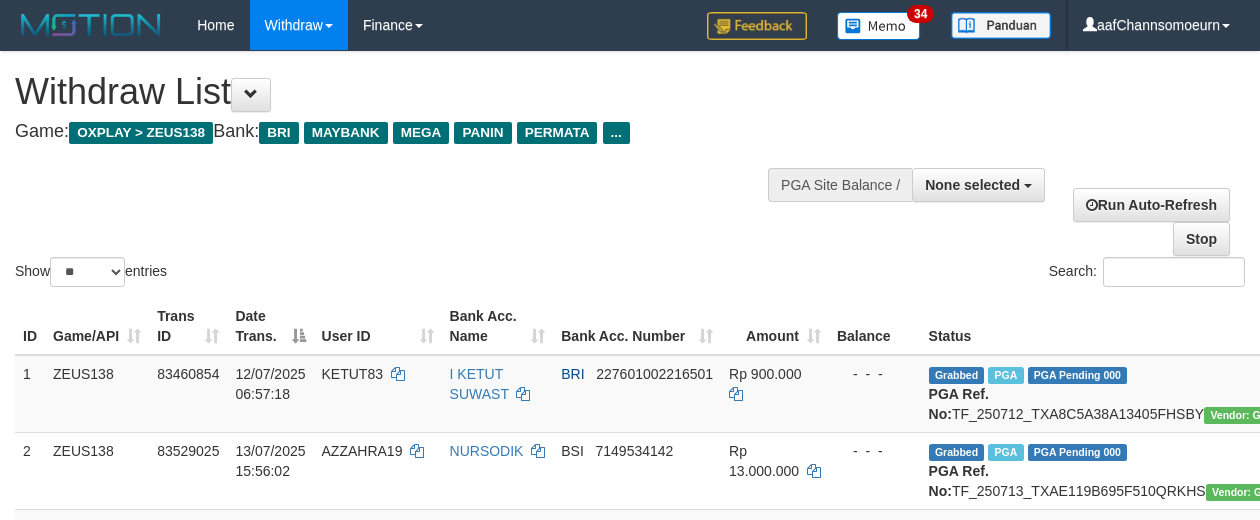 select 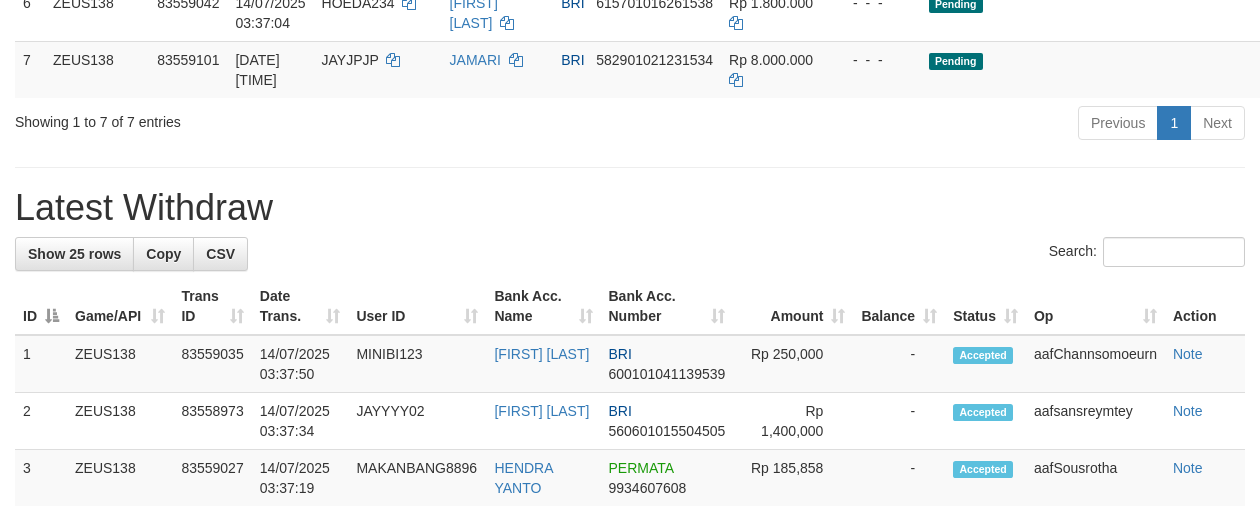 scroll, scrollTop: 681, scrollLeft: 0, axis: vertical 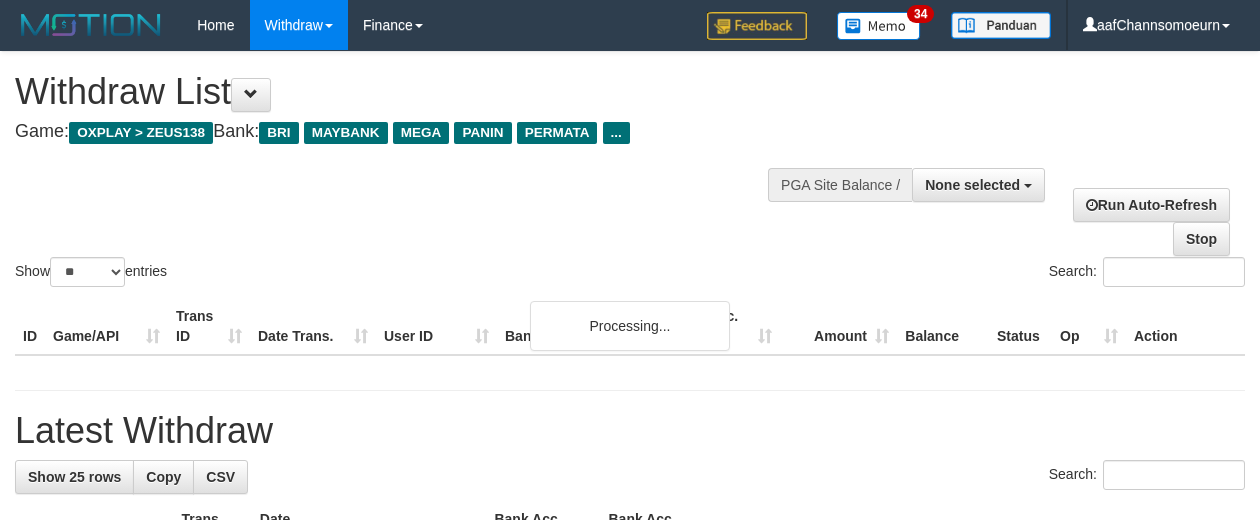 select 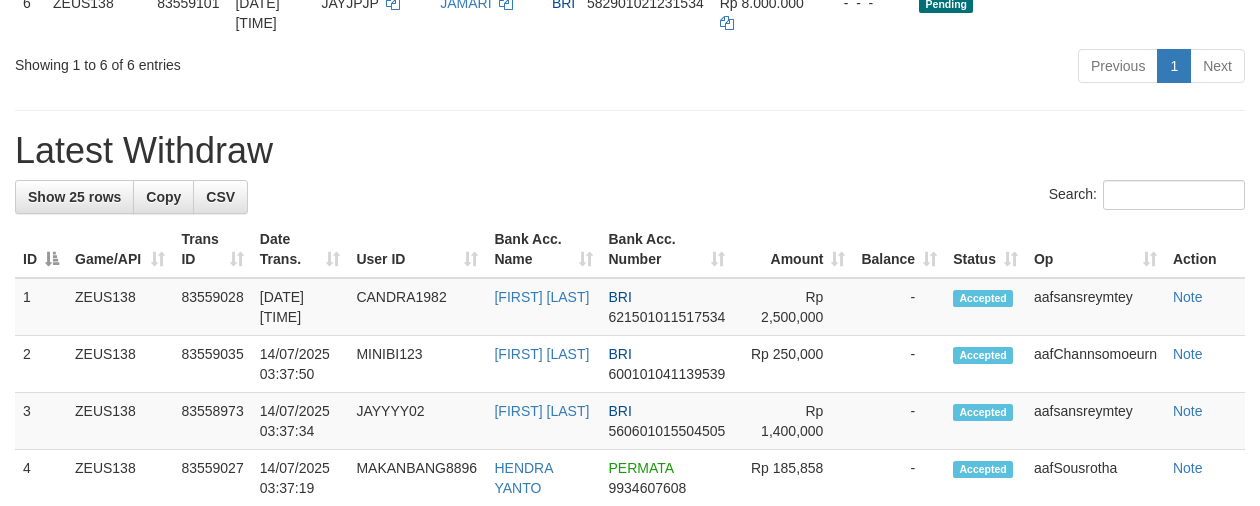 scroll, scrollTop: 681, scrollLeft: 0, axis: vertical 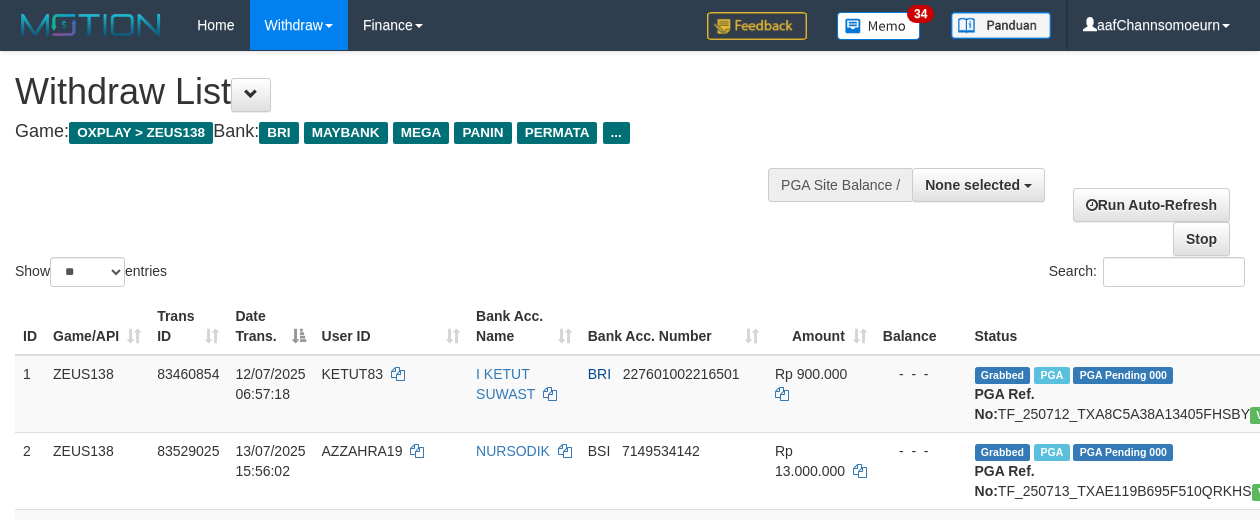 select 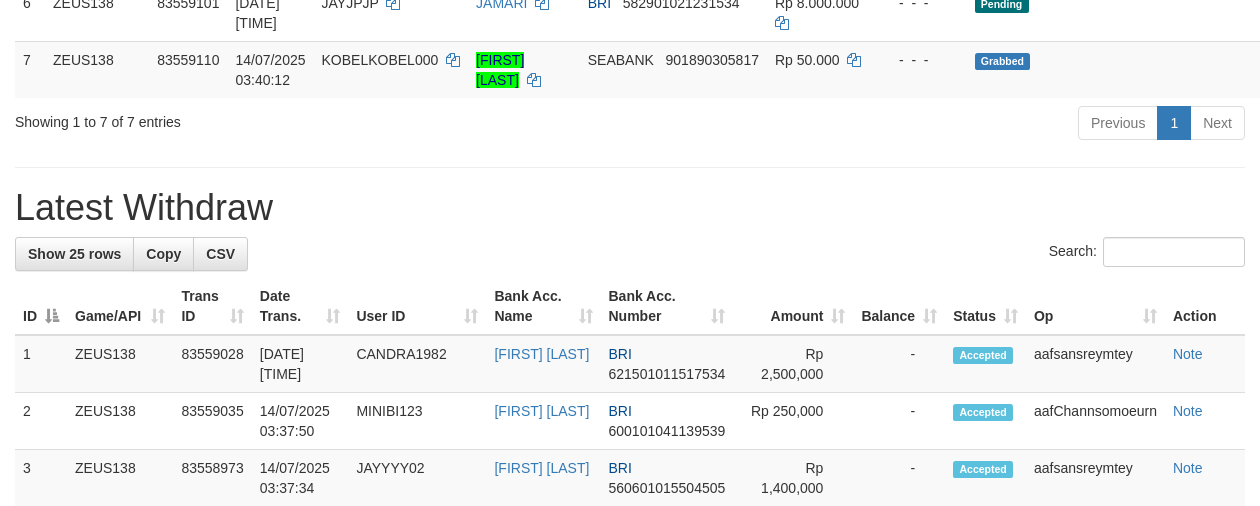 scroll, scrollTop: 681, scrollLeft: 0, axis: vertical 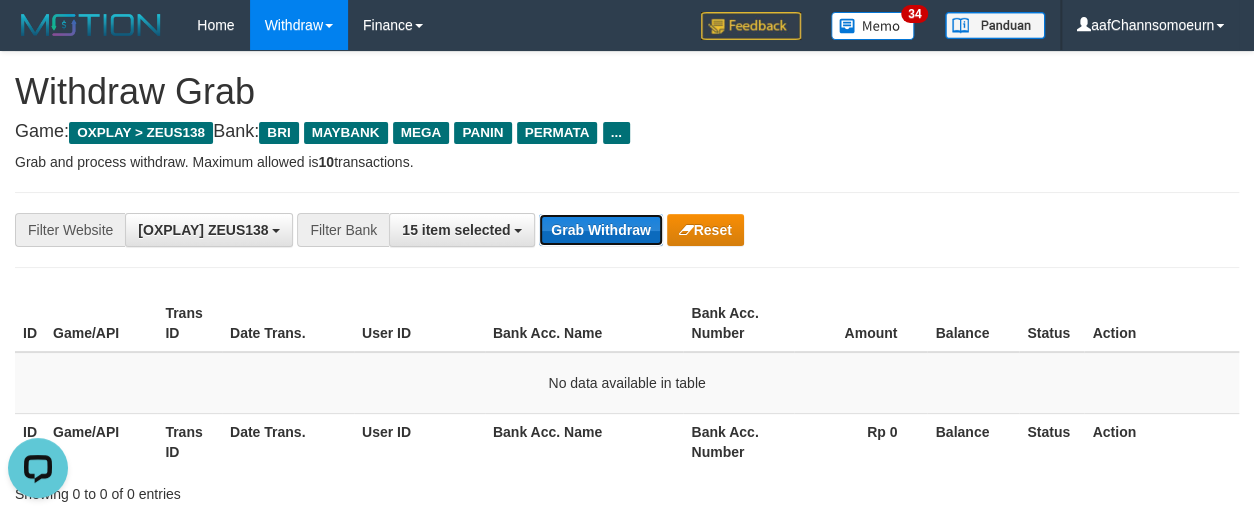 click on "Grab Withdraw" at bounding box center [600, 230] 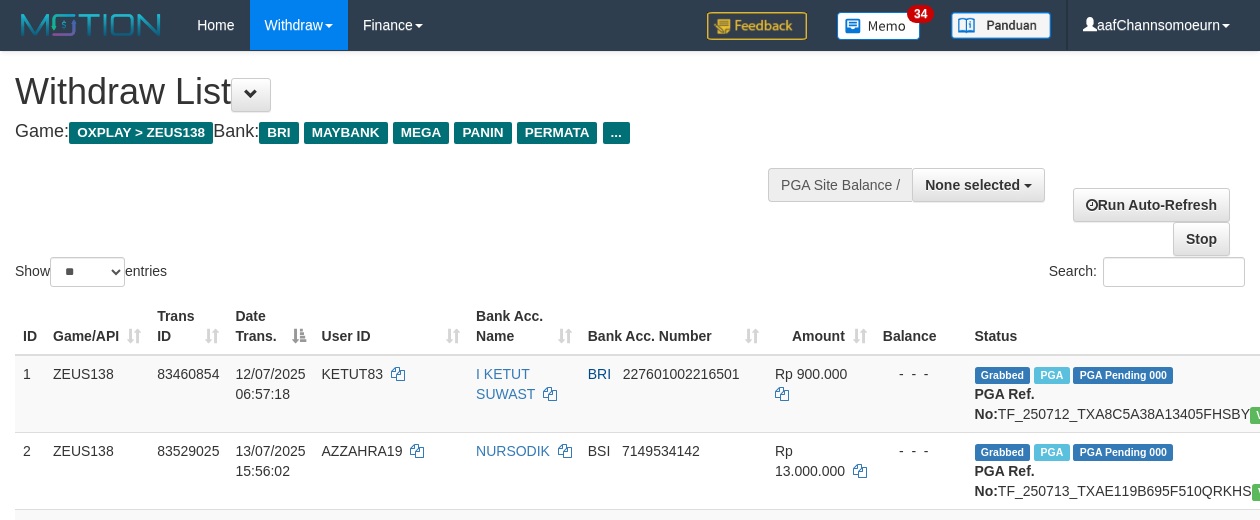 select 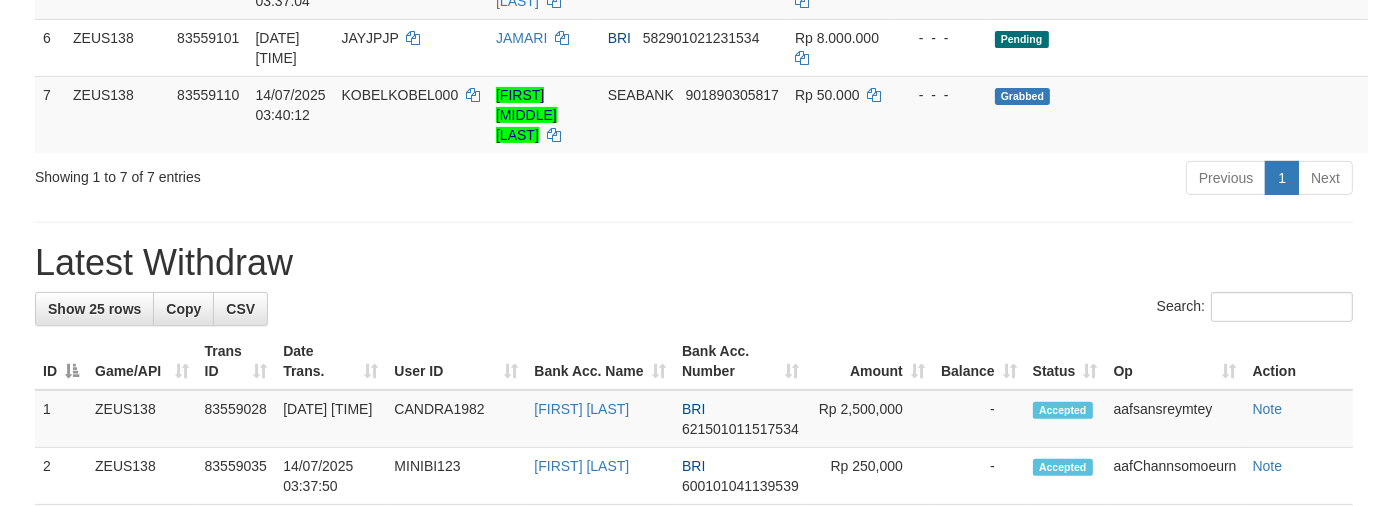 scroll, scrollTop: 661, scrollLeft: 0, axis: vertical 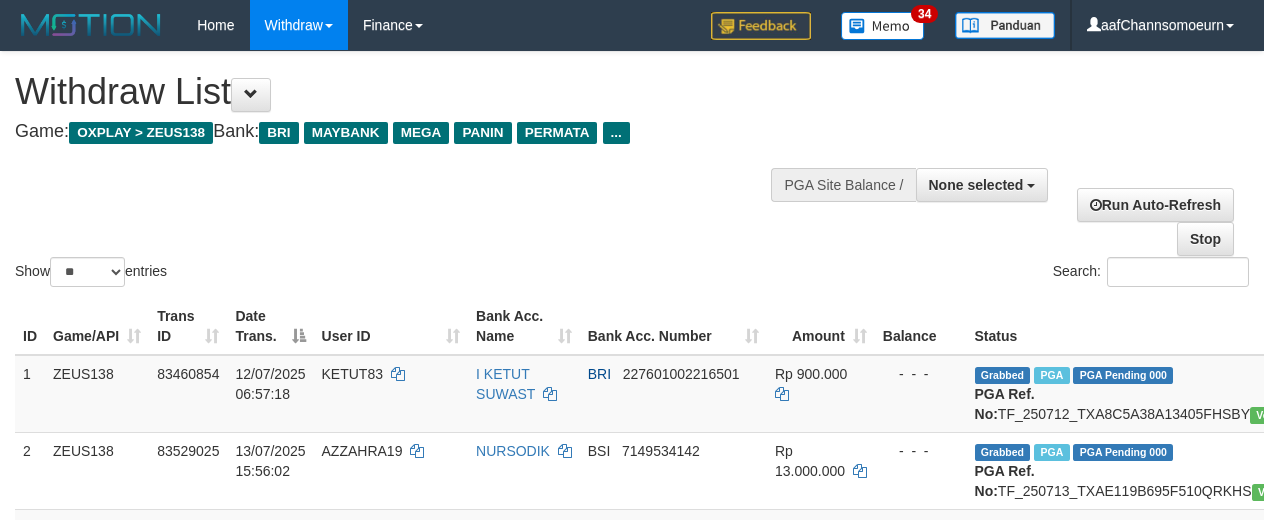 select 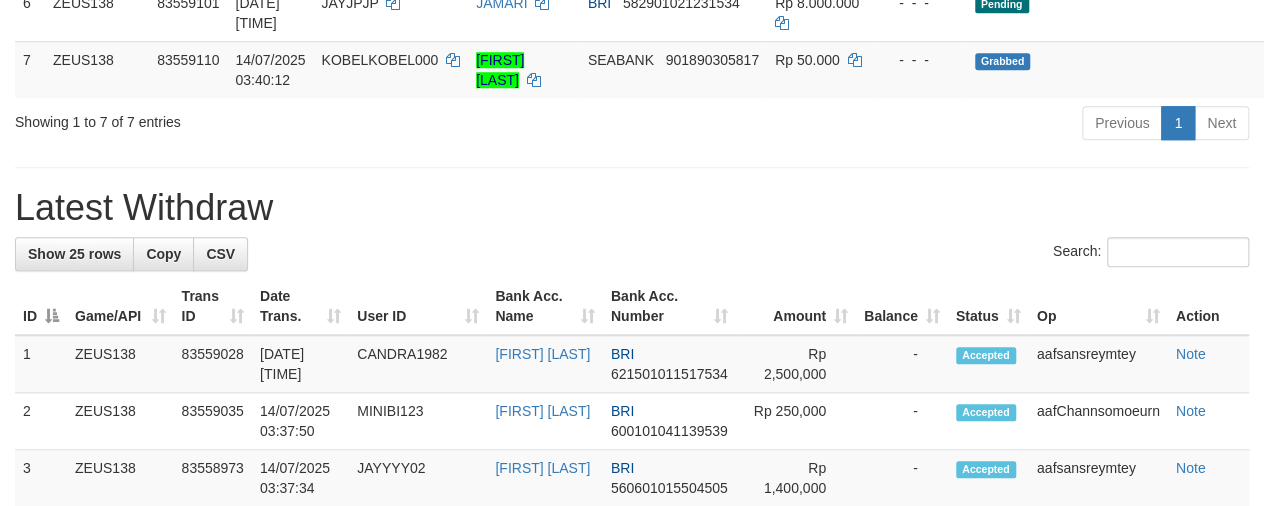 scroll, scrollTop: 681, scrollLeft: 0, axis: vertical 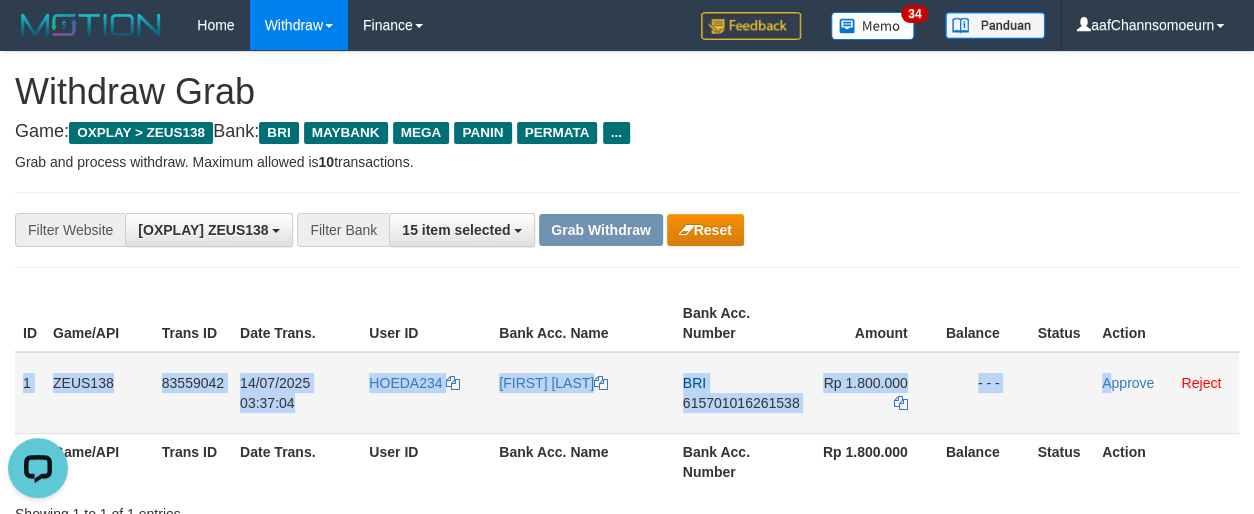 drag, startPoint x: 20, startPoint y: 370, endPoint x: 1108, endPoint y: 412, distance: 1088.8103 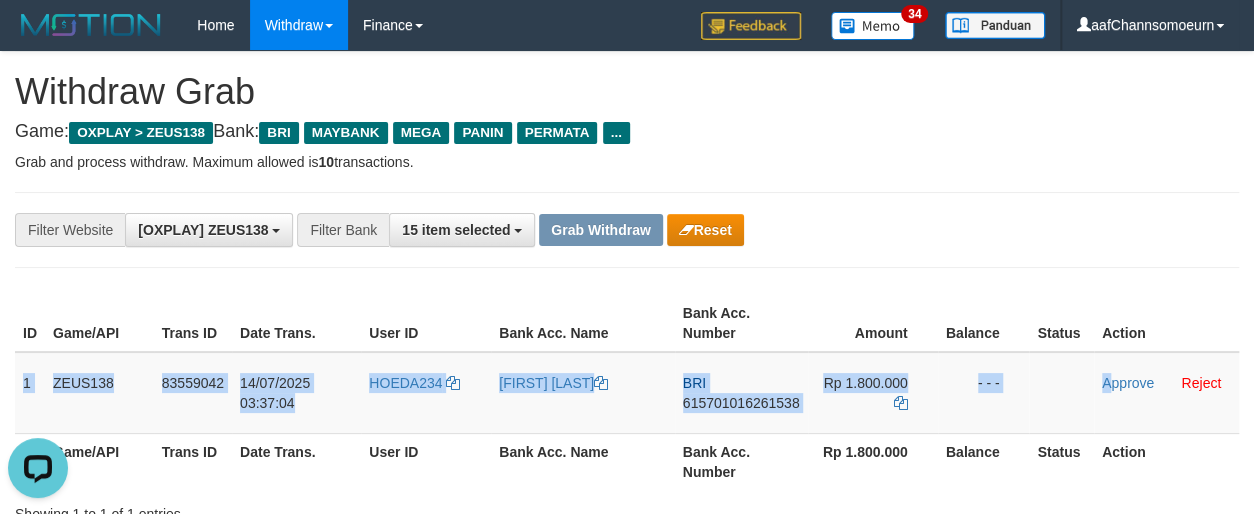 copy on "1
ZEUS138
83559042
14/07/2025 03:37:04
HOEDA234
AGUS FATHUL HU
BRI
615701016261538
Rp 1.800.000
- - -
A" 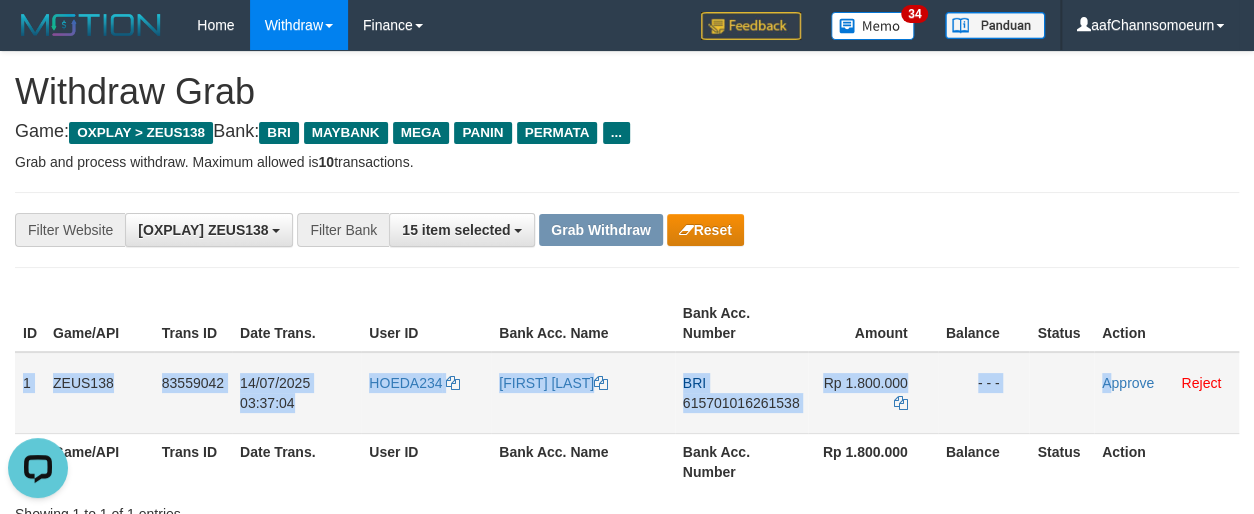 click on "615701016261538" at bounding box center [741, 403] 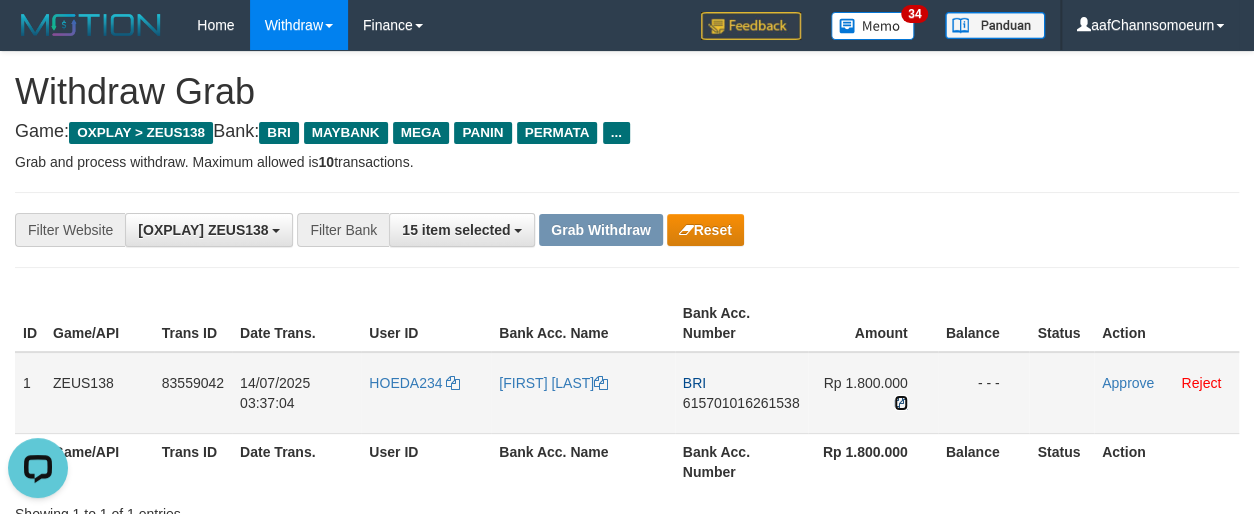 click at bounding box center [901, 403] 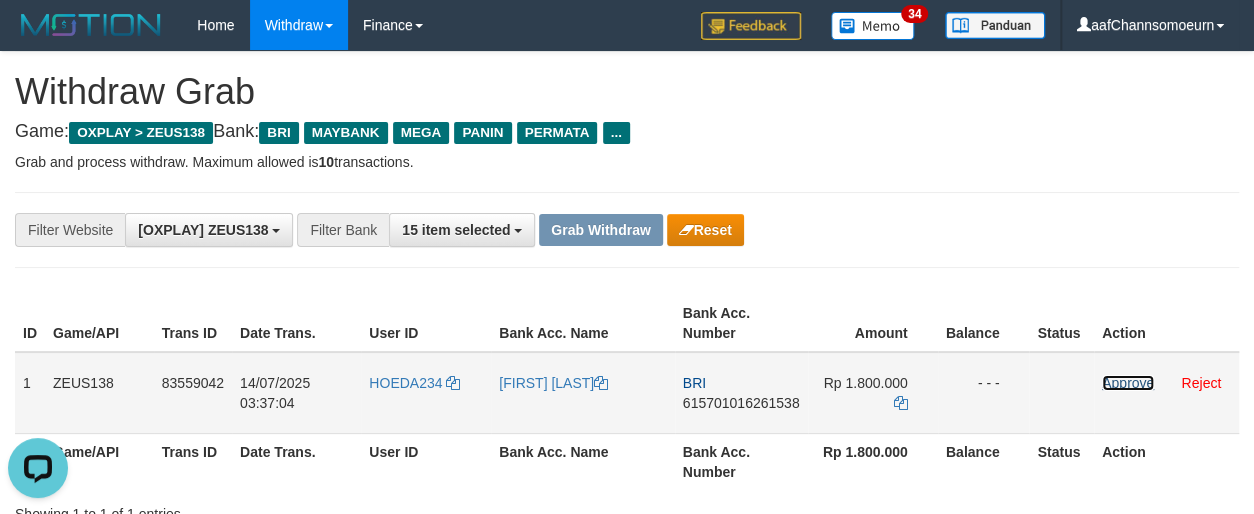 click on "Approve" at bounding box center [1128, 383] 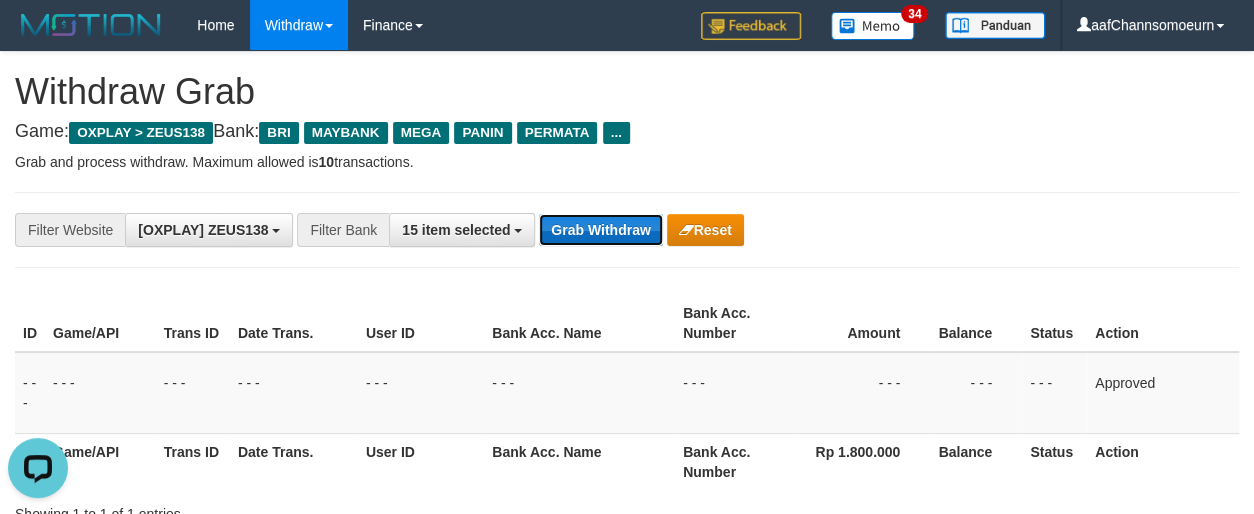 click on "Grab Withdraw" at bounding box center [600, 230] 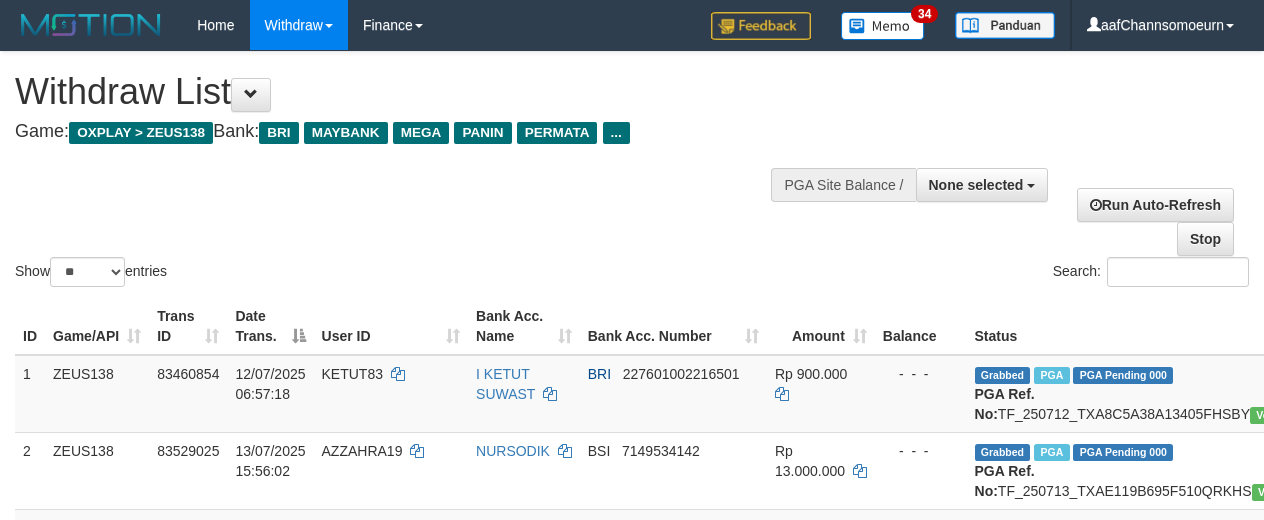 select 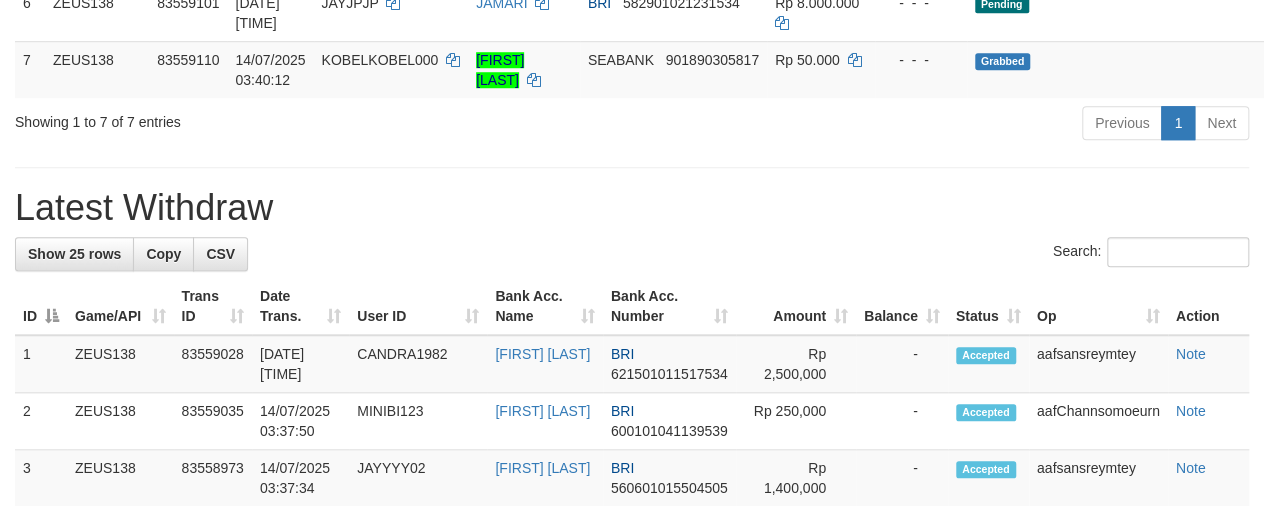 scroll, scrollTop: 681, scrollLeft: 0, axis: vertical 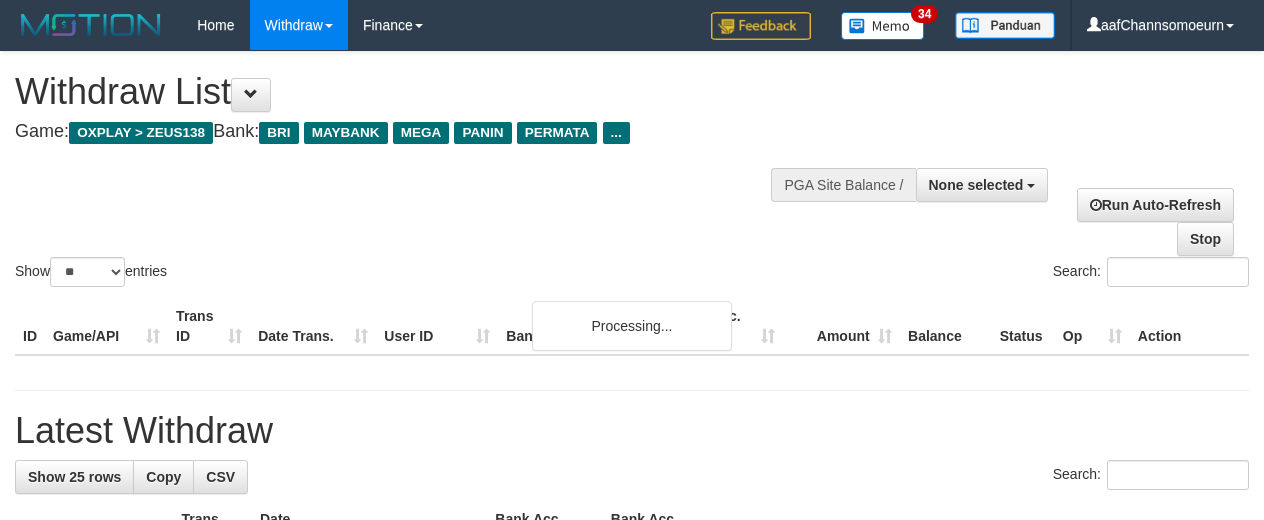 select 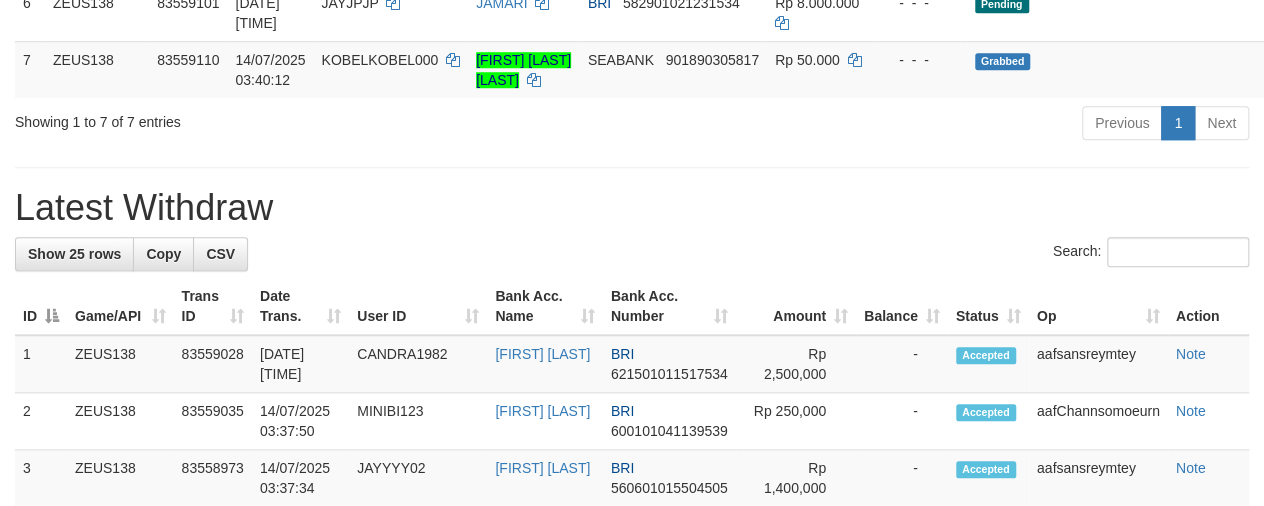 scroll, scrollTop: 681, scrollLeft: 0, axis: vertical 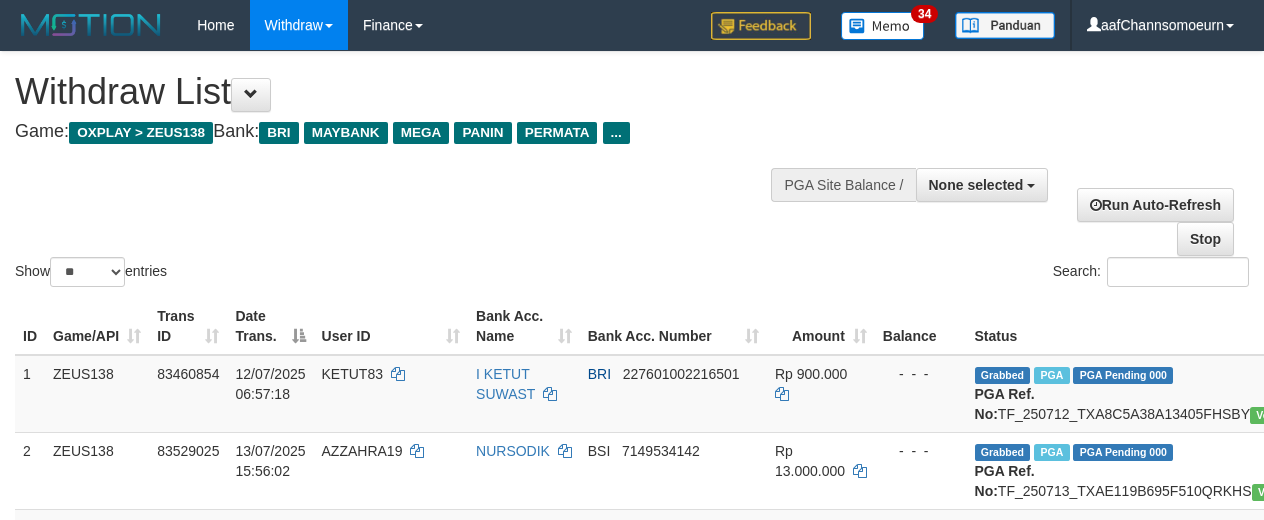select 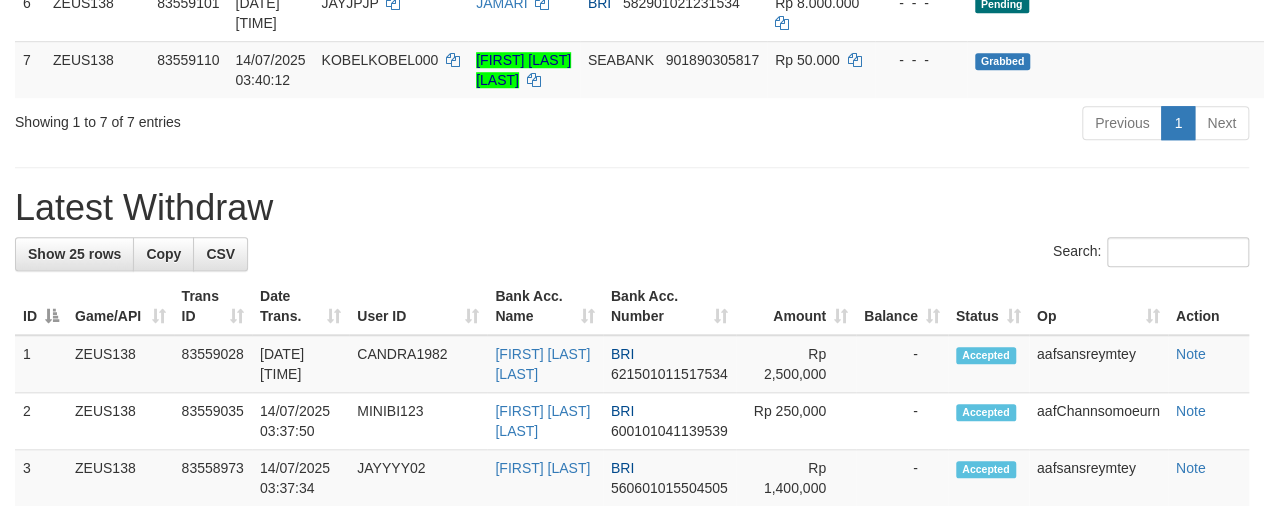 scroll, scrollTop: 681, scrollLeft: 0, axis: vertical 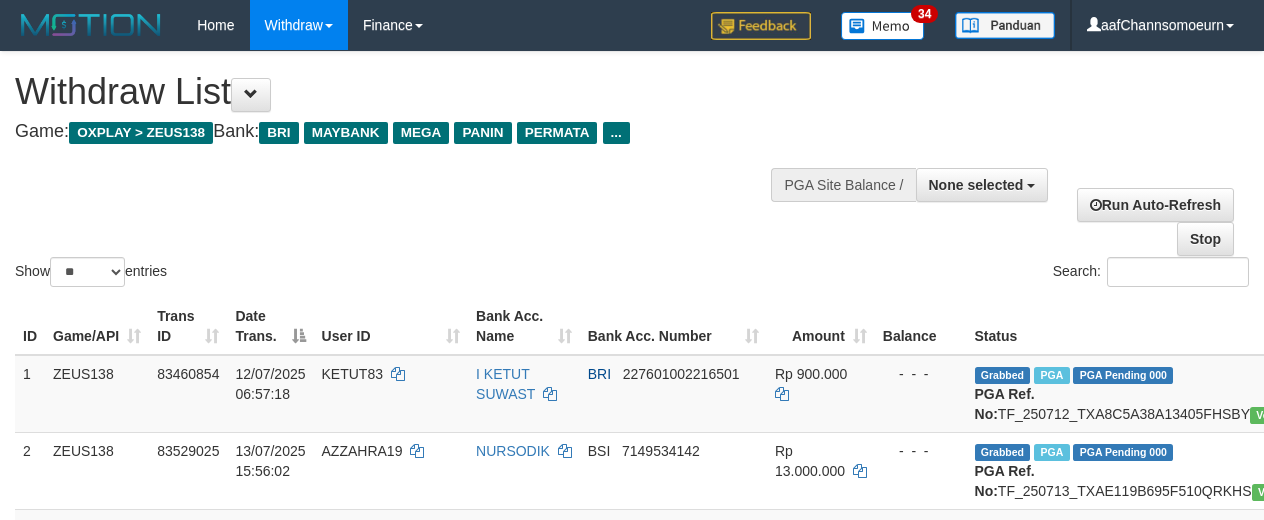 select 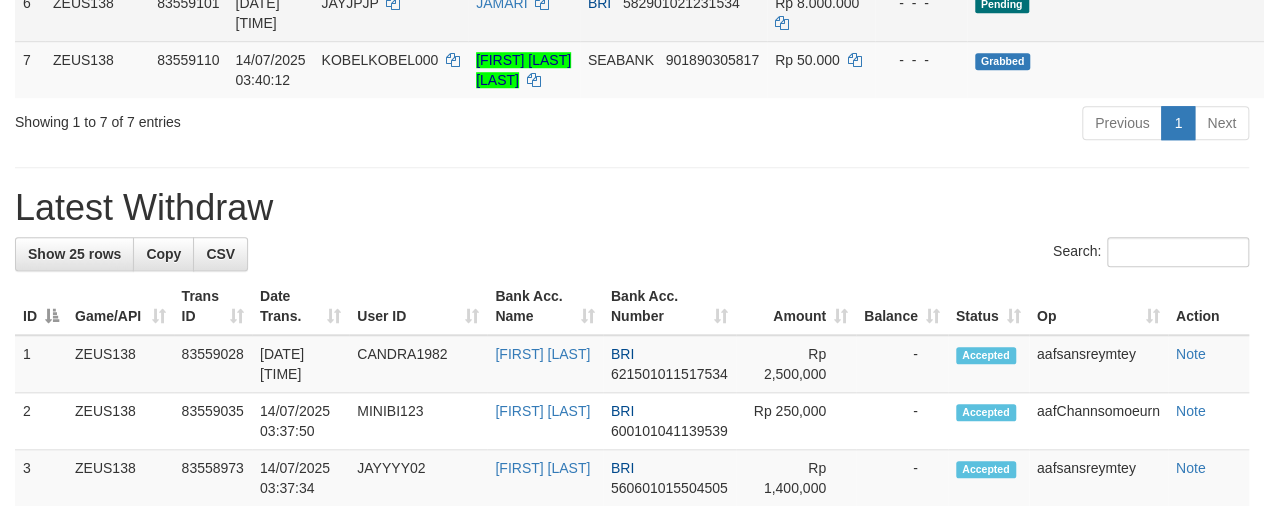 scroll, scrollTop: 681, scrollLeft: 0, axis: vertical 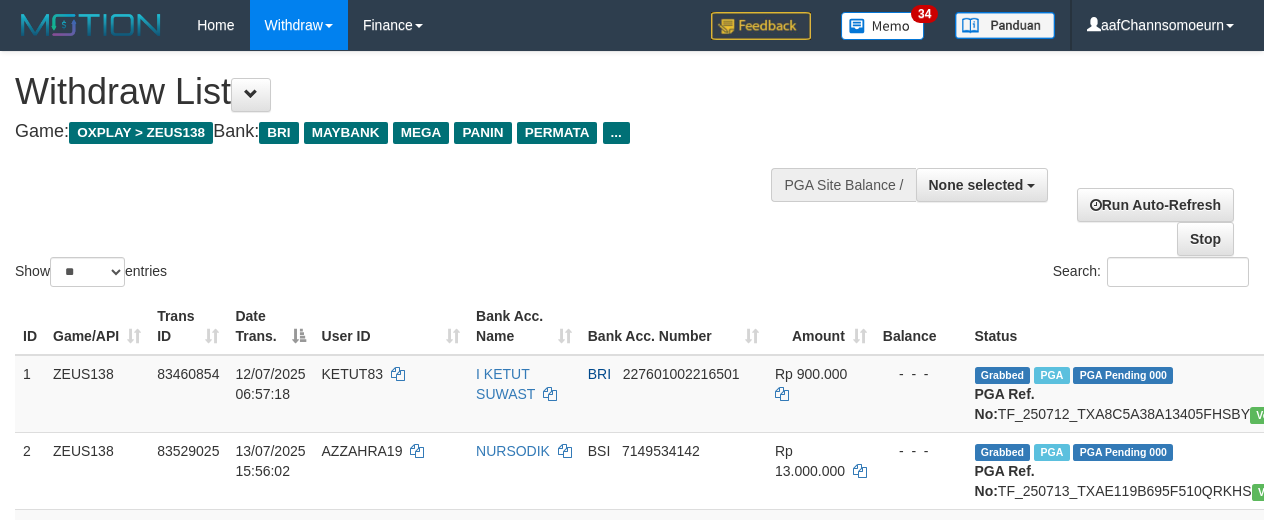 select 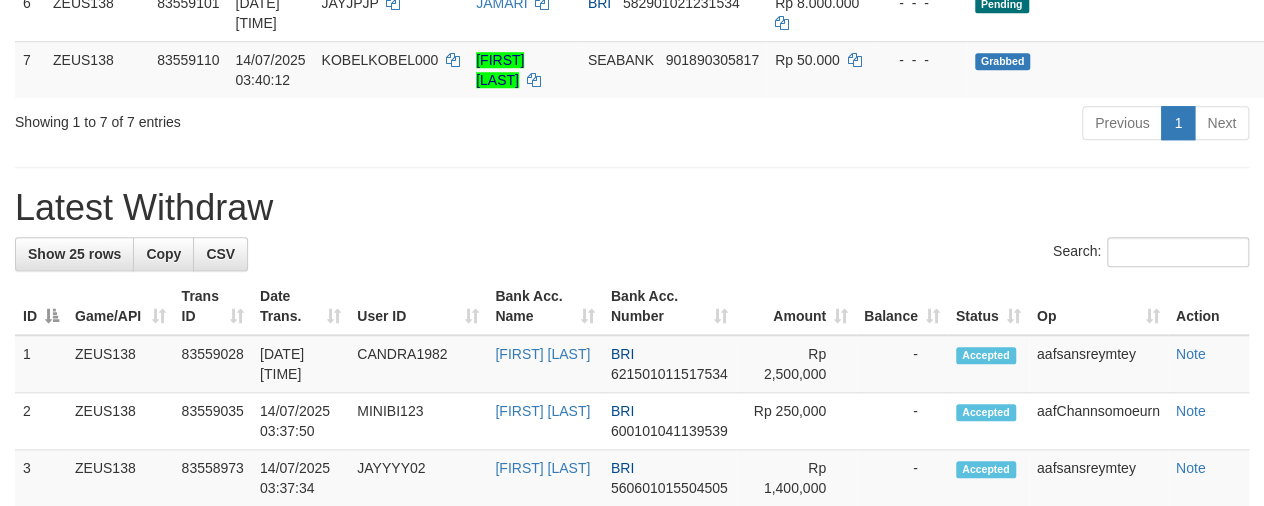 scroll, scrollTop: 681, scrollLeft: 0, axis: vertical 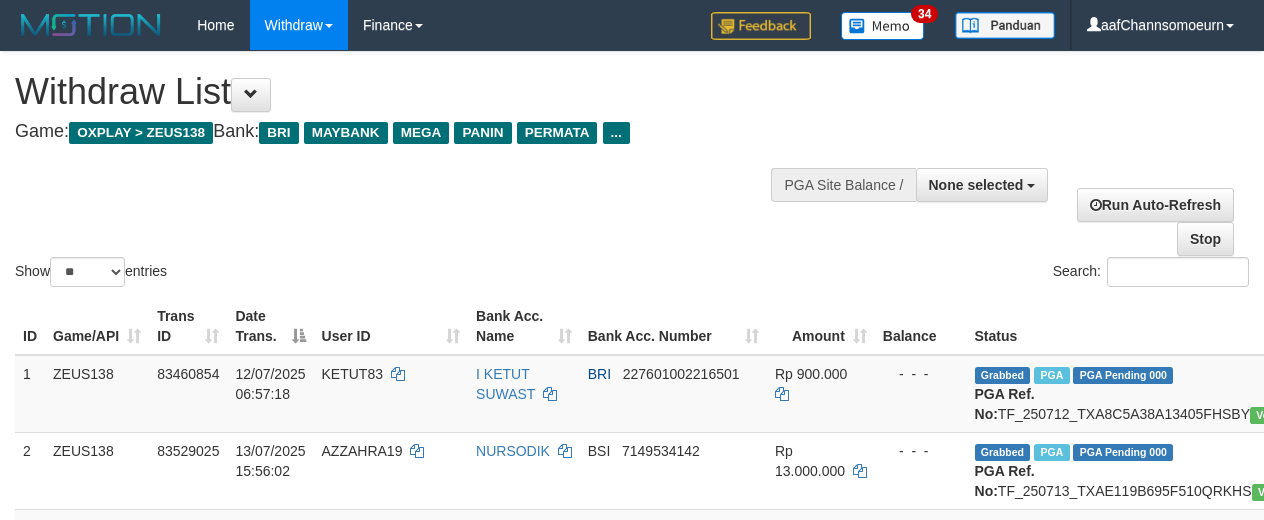 select 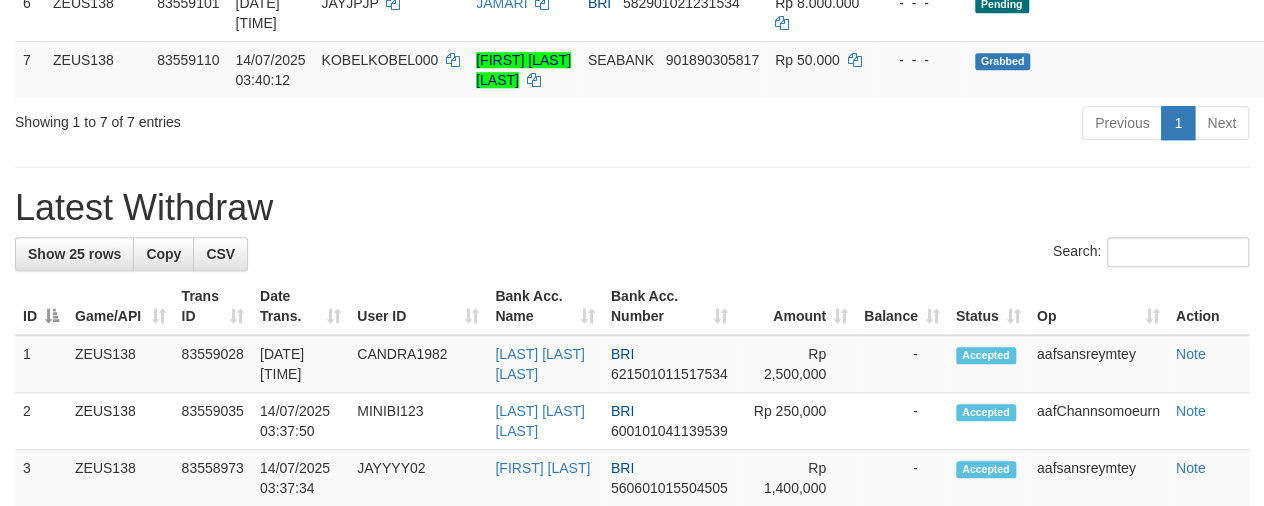 scroll, scrollTop: 681, scrollLeft: 0, axis: vertical 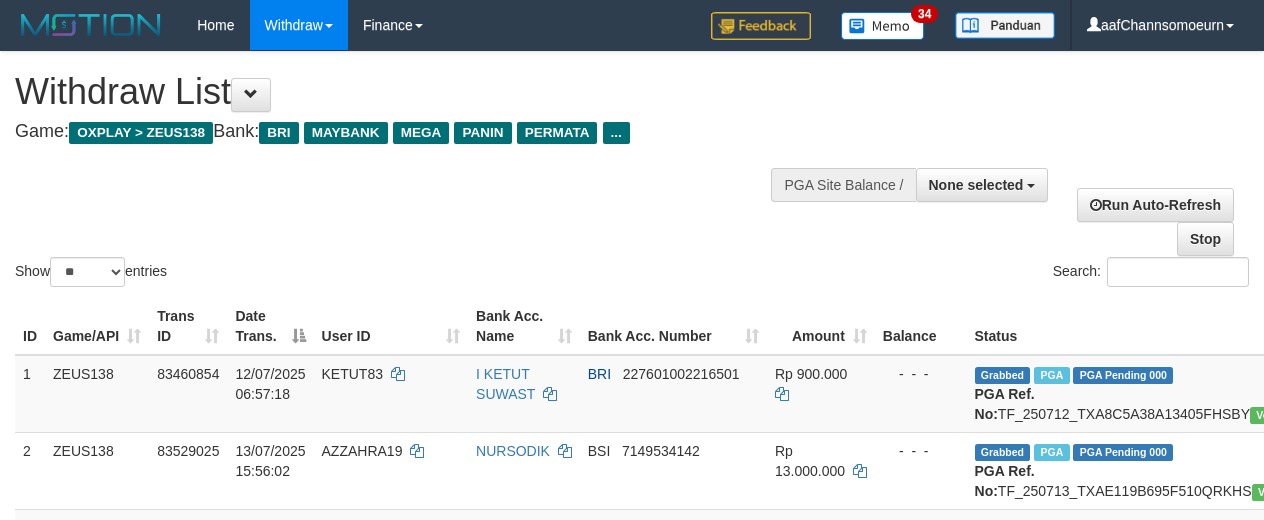 select 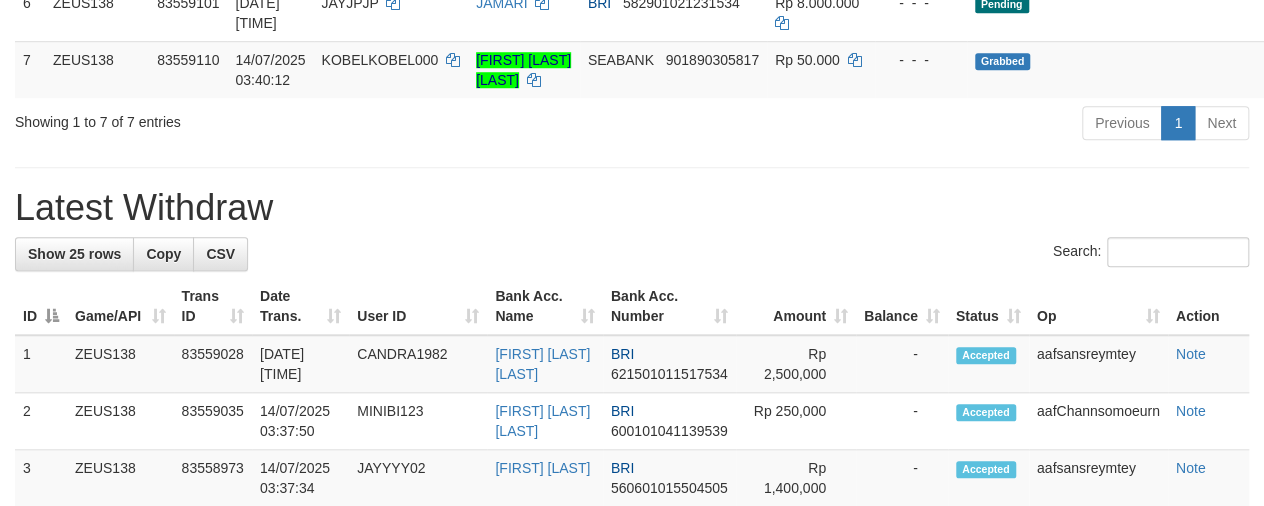 scroll, scrollTop: 681, scrollLeft: 0, axis: vertical 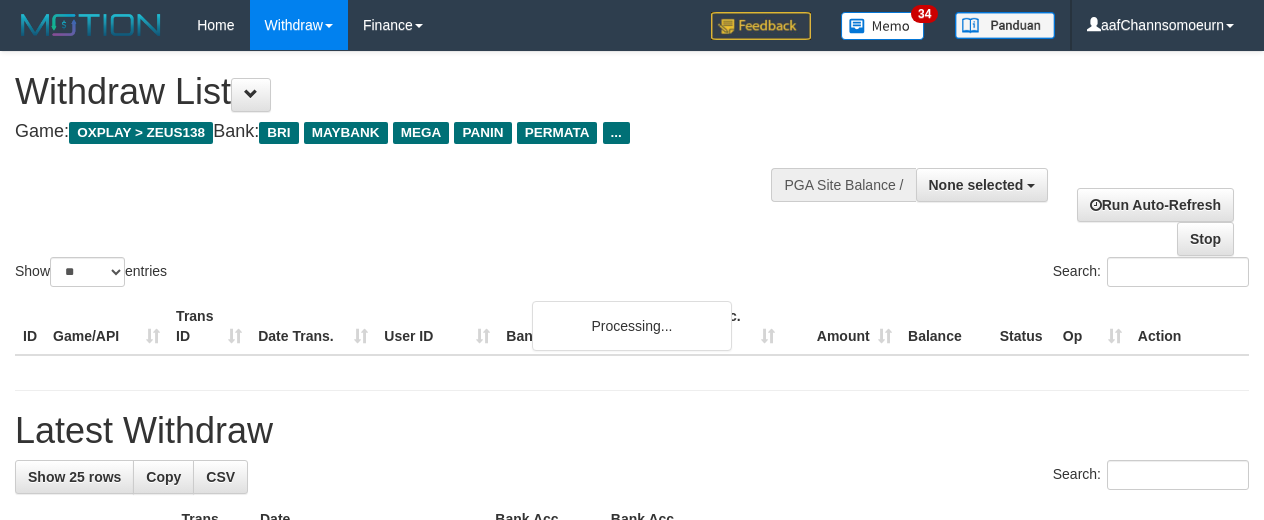 select 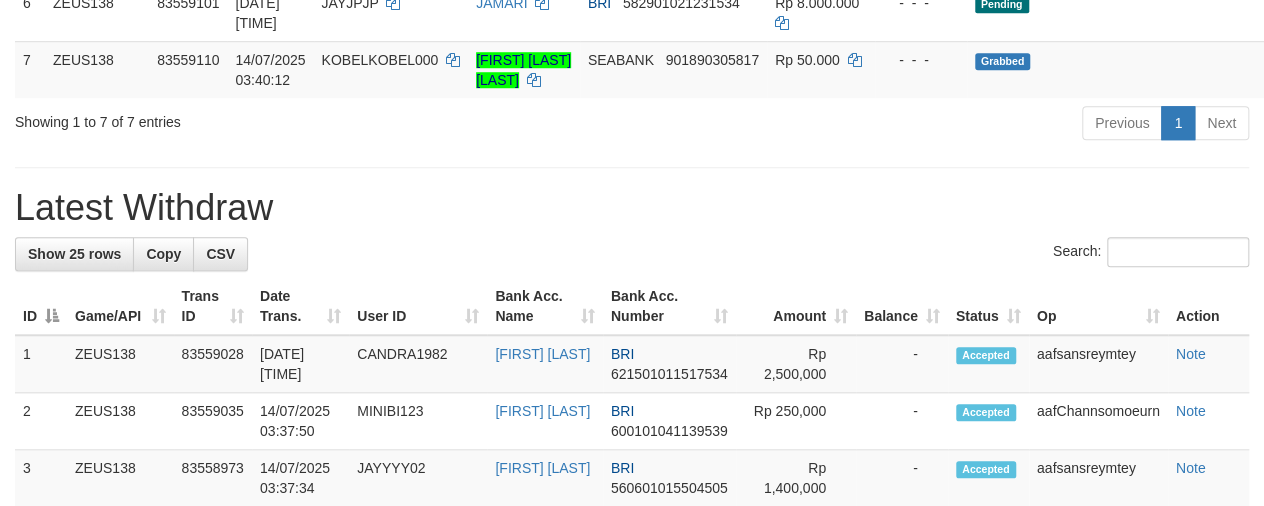 scroll, scrollTop: 681, scrollLeft: 0, axis: vertical 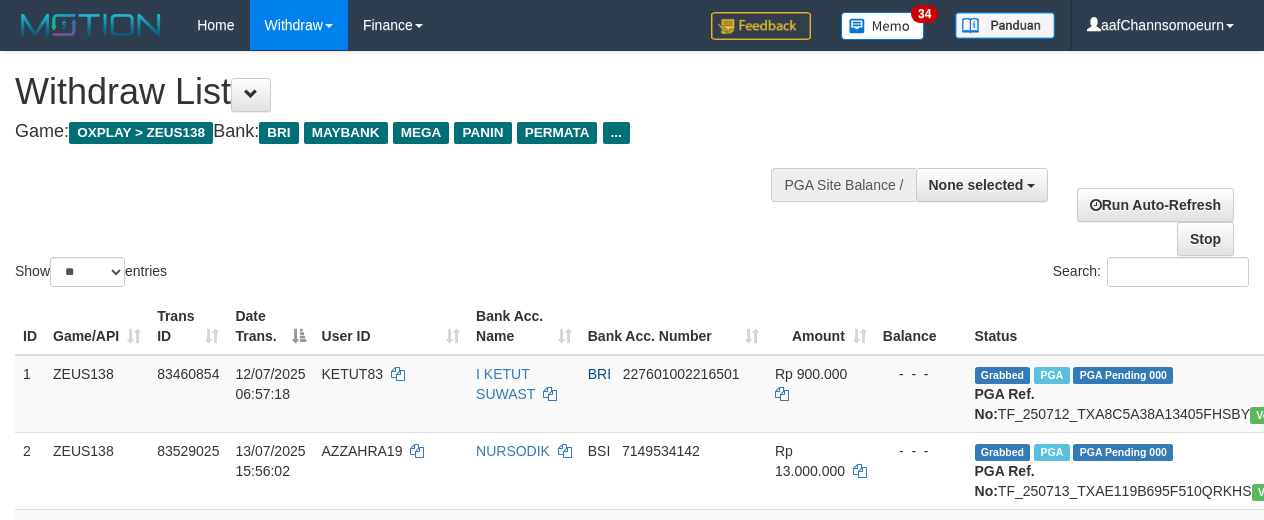 select 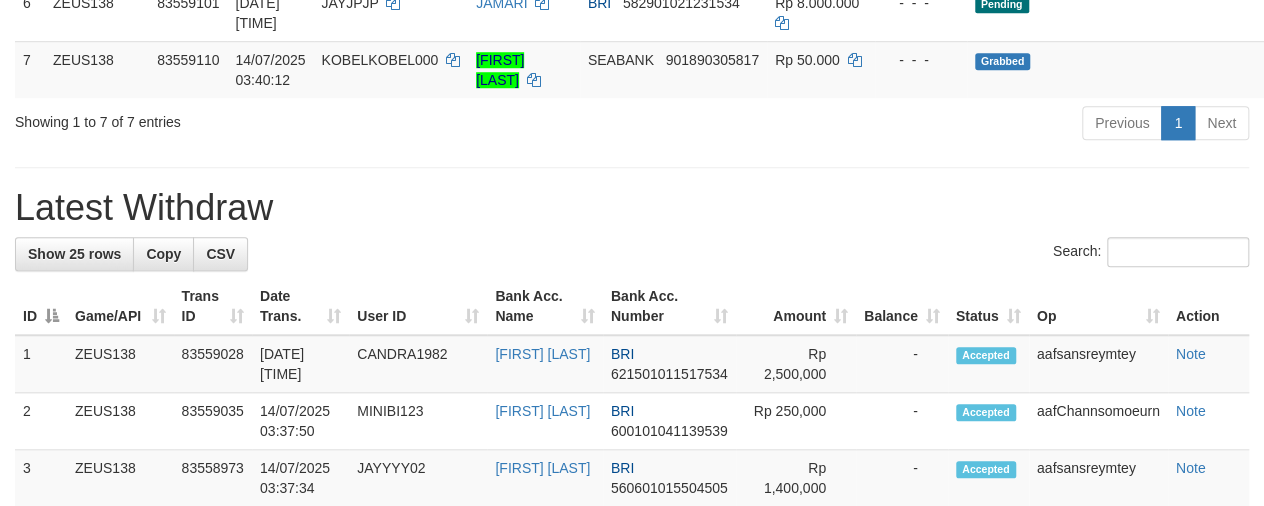 scroll, scrollTop: 681, scrollLeft: 0, axis: vertical 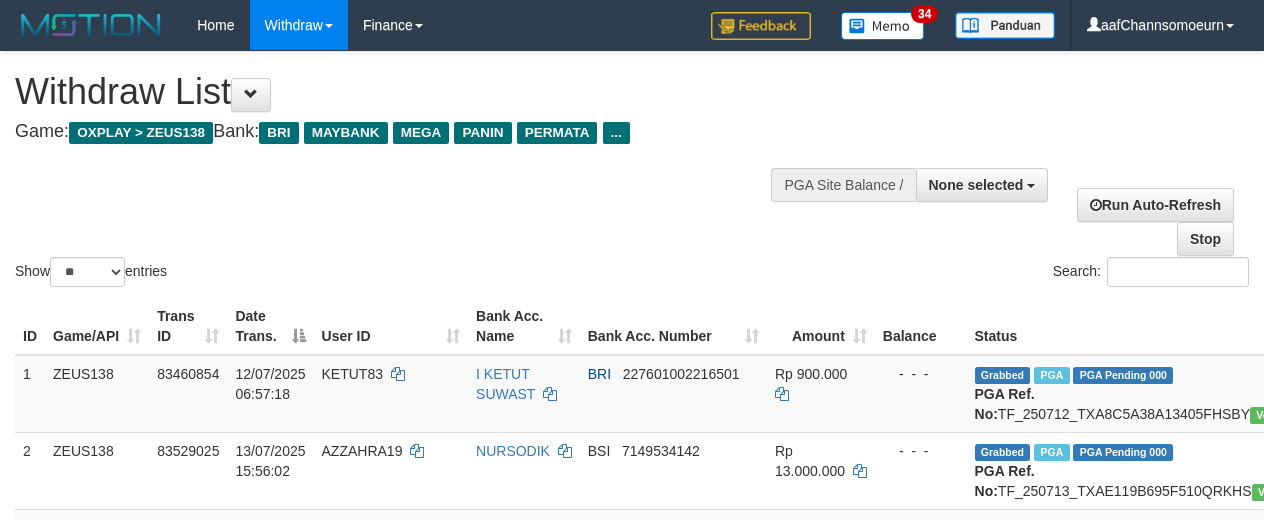 select 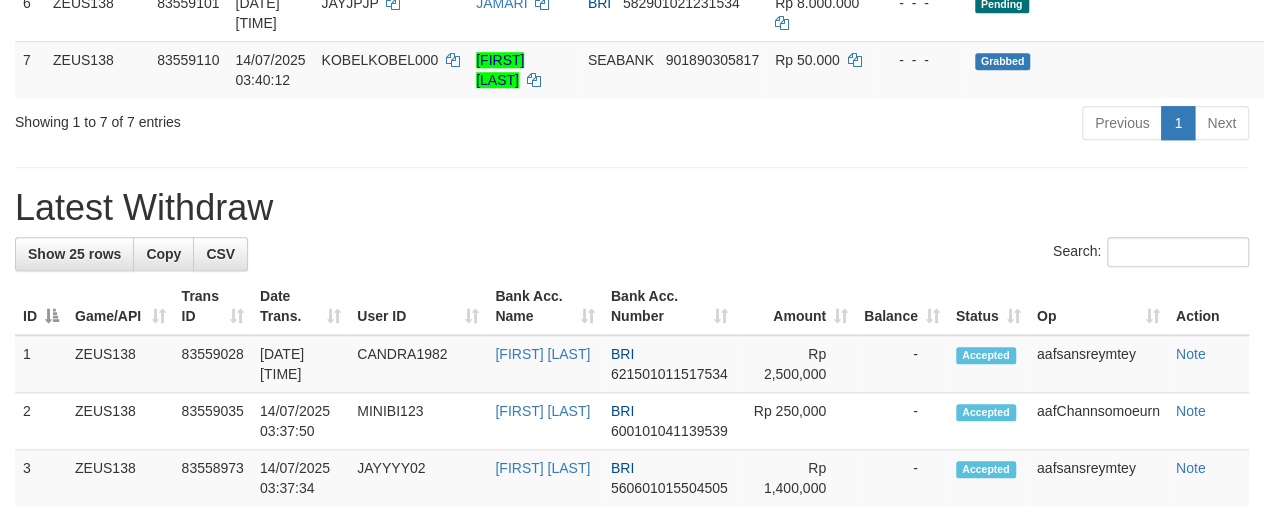 scroll, scrollTop: 681, scrollLeft: 0, axis: vertical 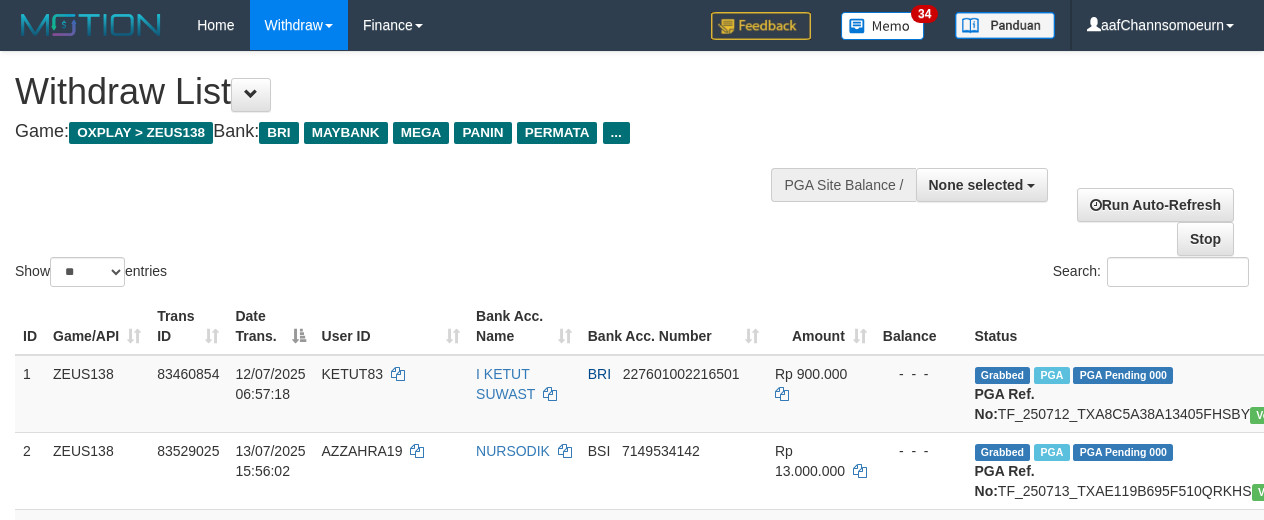 select 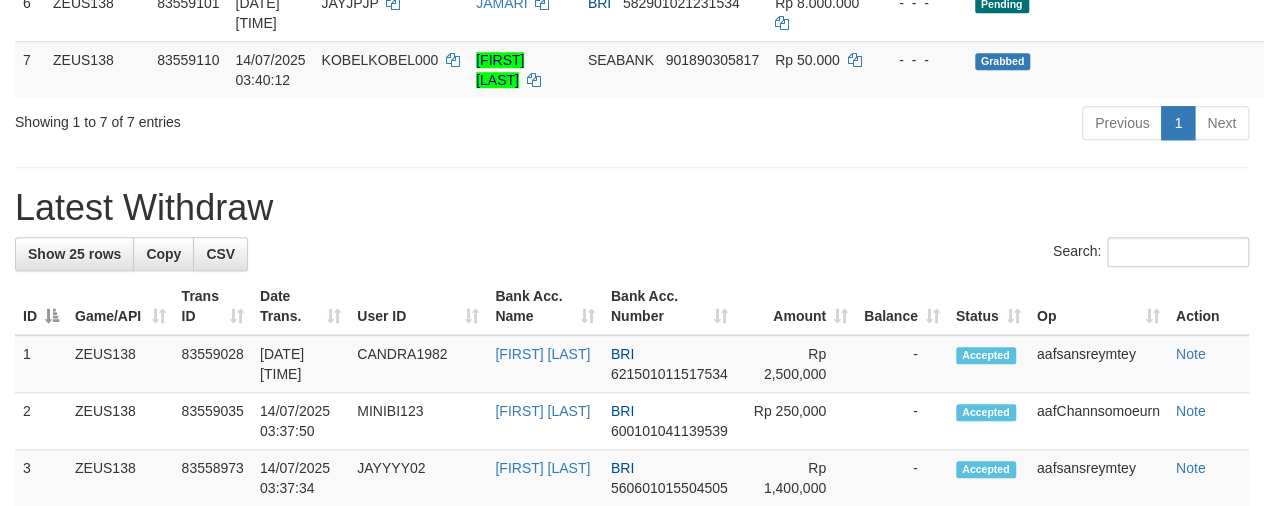 scroll, scrollTop: 681, scrollLeft: 0, axis: vertical 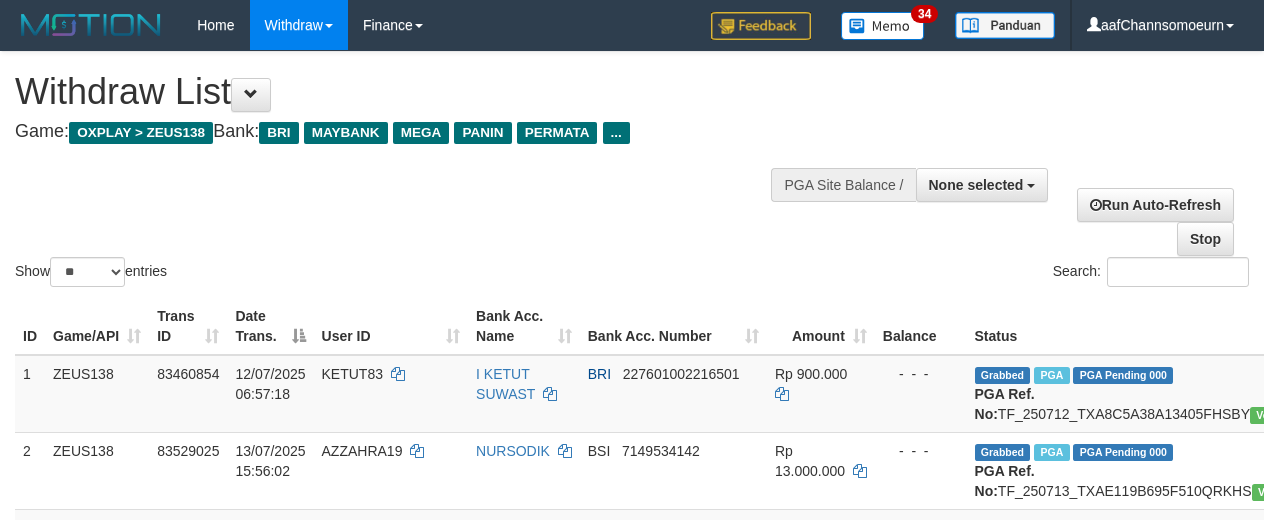 select 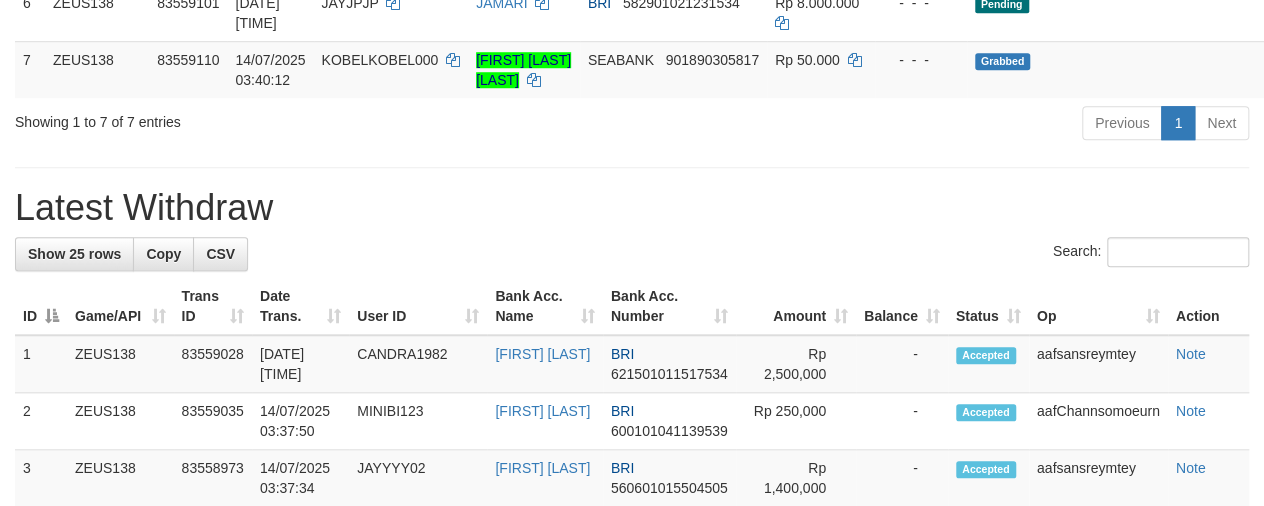 scroll, scrollTop: 681, scrollLeft: 0, axis: vertical 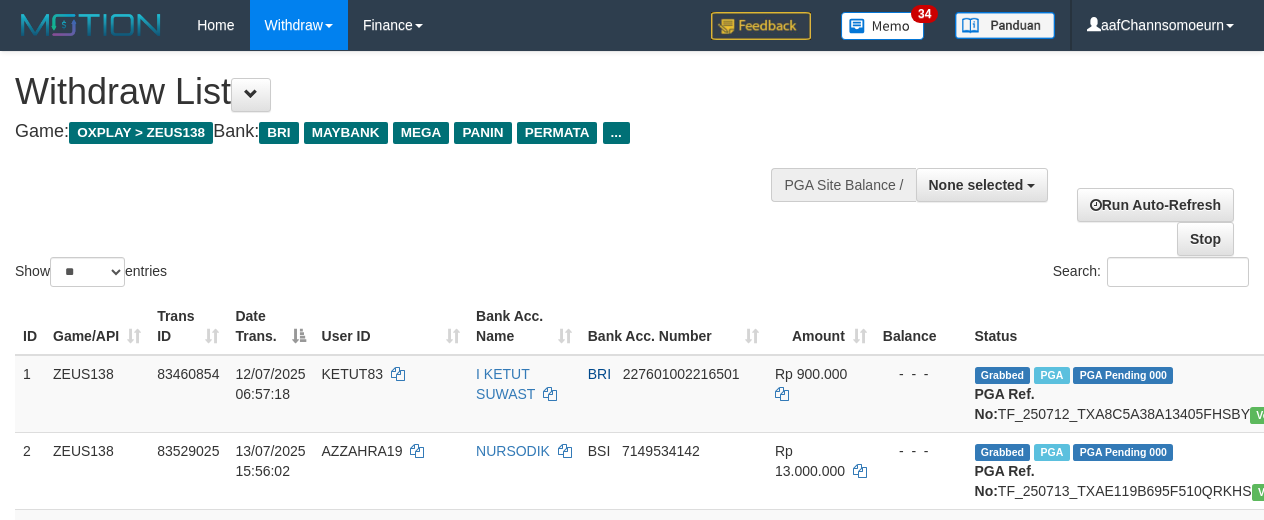 select 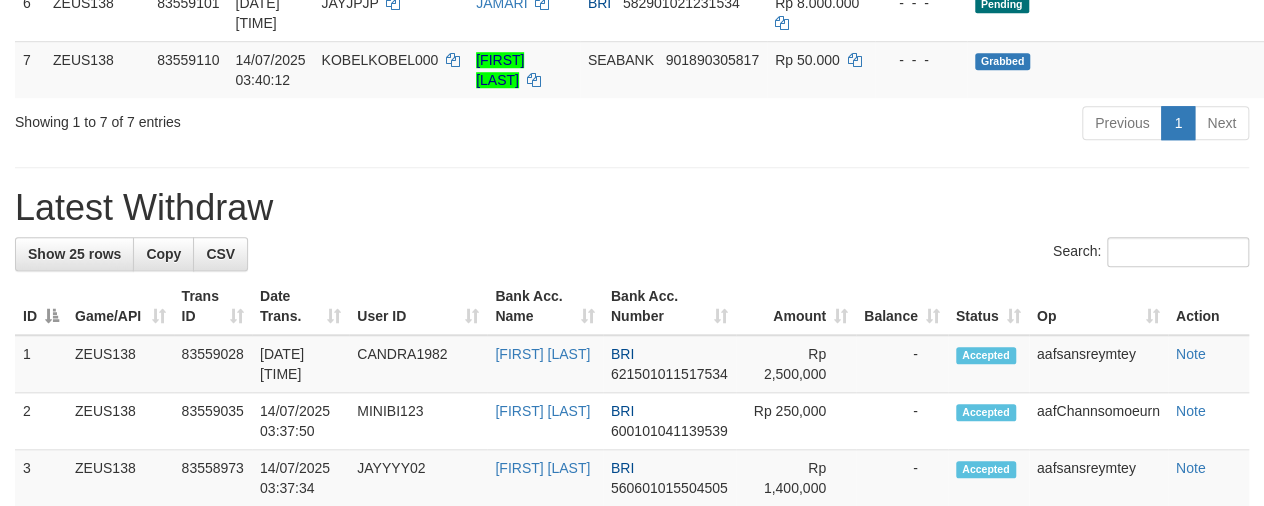 scroll, scrollTop: 681, scrollLeft: 0, axis: vertical 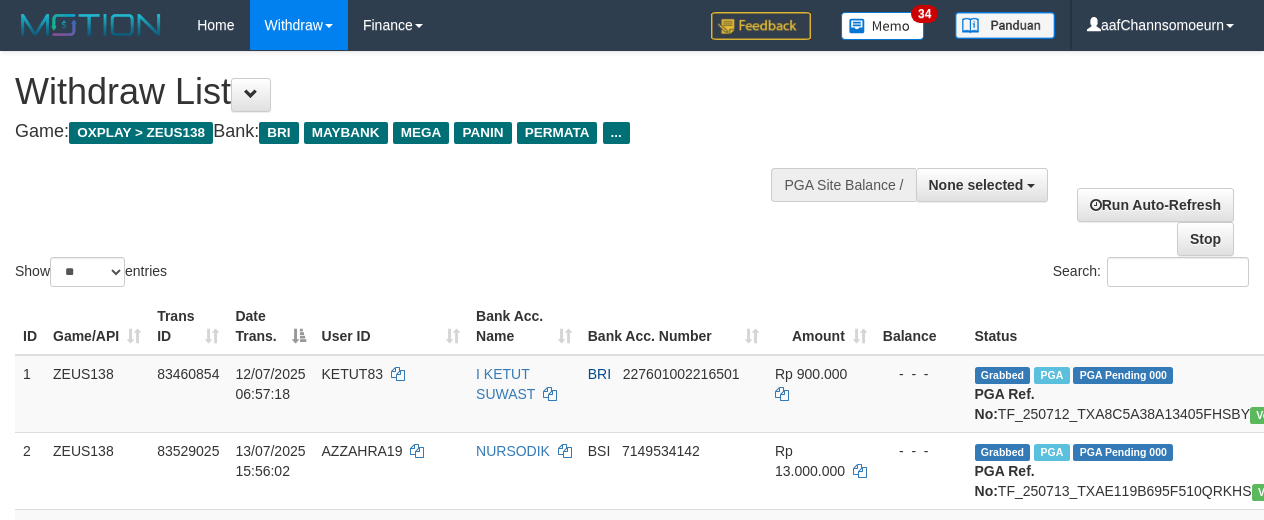 select 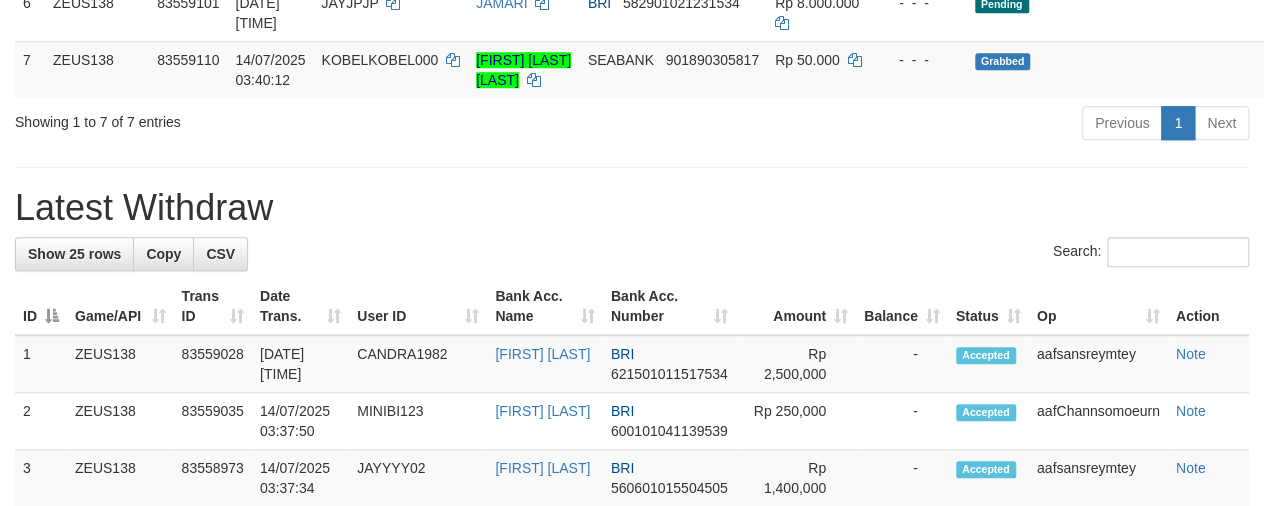 scroll, scrollTop: 681, scrollLeft: 0, axis: vertical 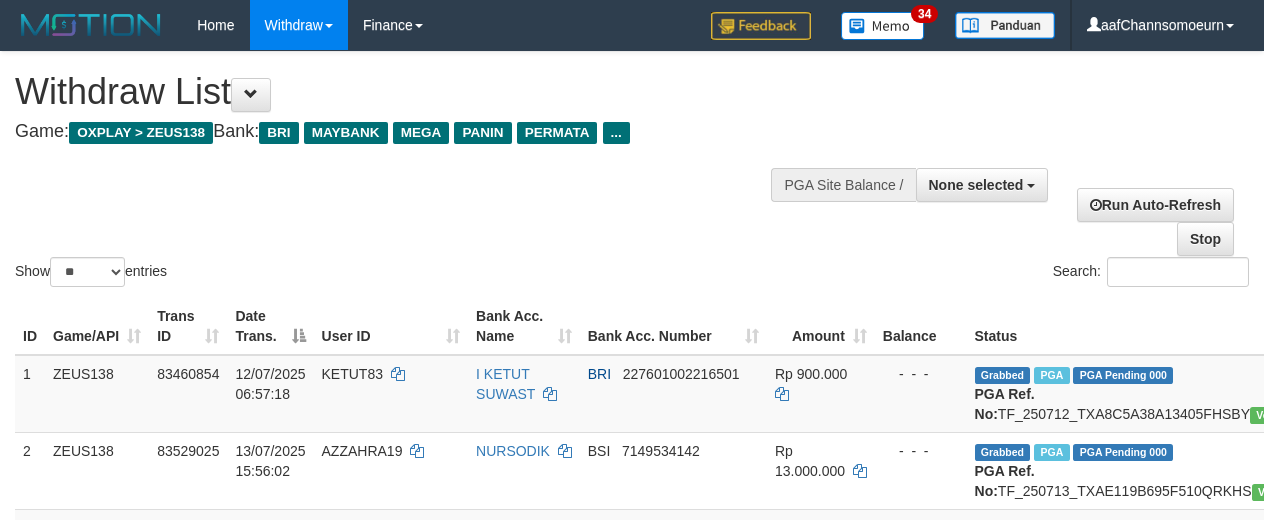 select 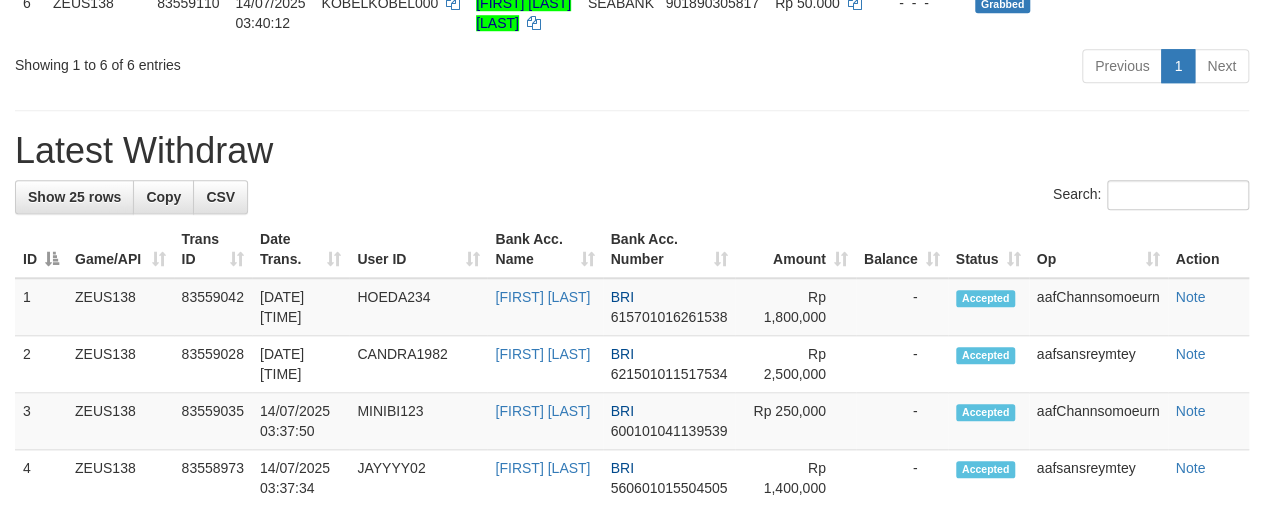 scroll, scrollTop: 681, scrollLeft: 0, axis: vertical 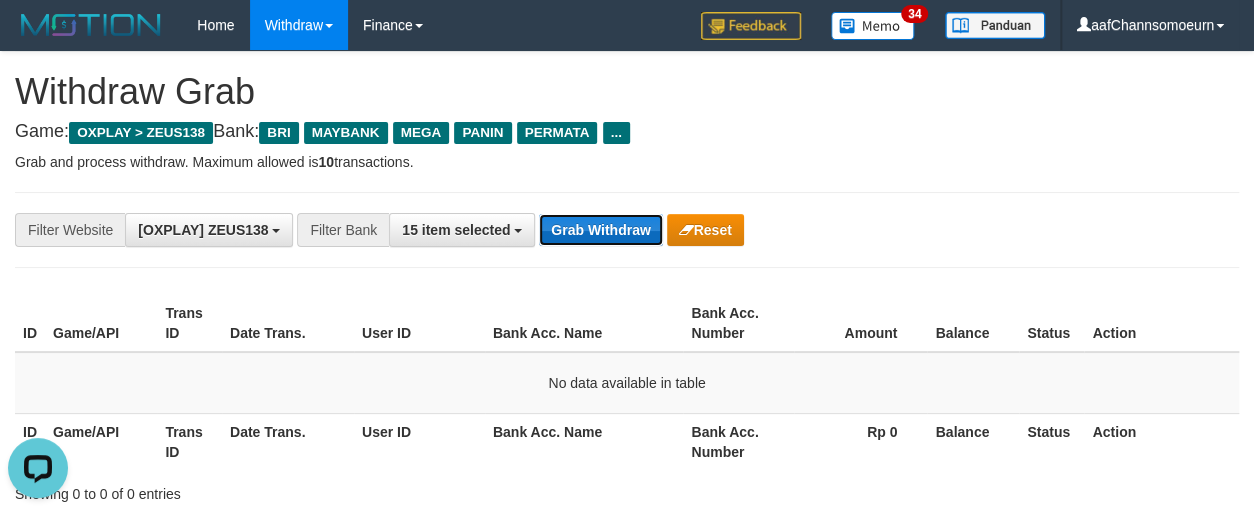 click on "Grab Withdraw" at bounding box center [600, 230] 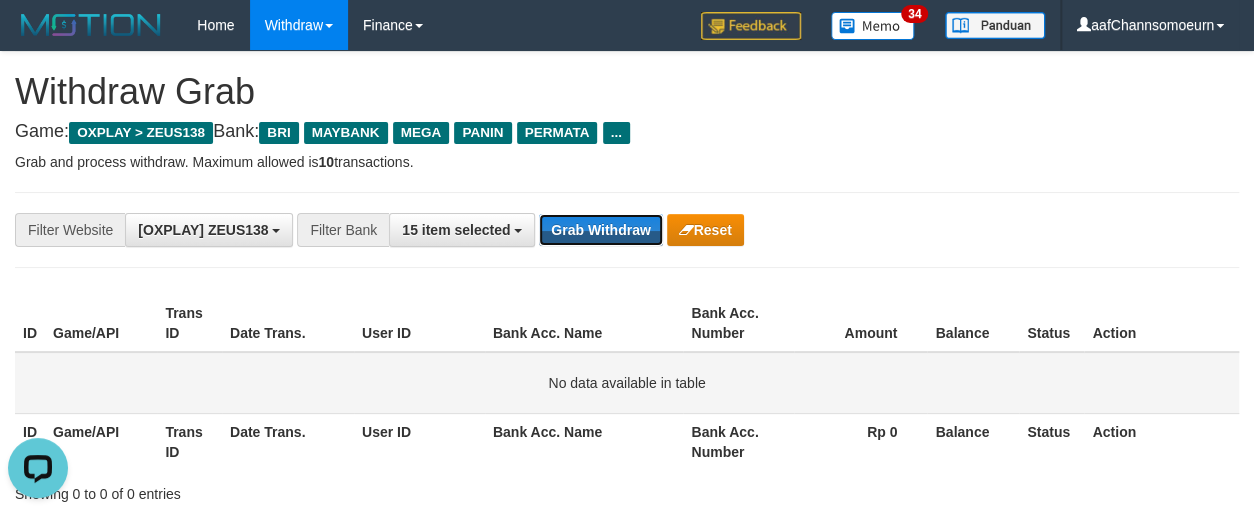 click on "Grab Withdraw" at bounding box center (600, 230) 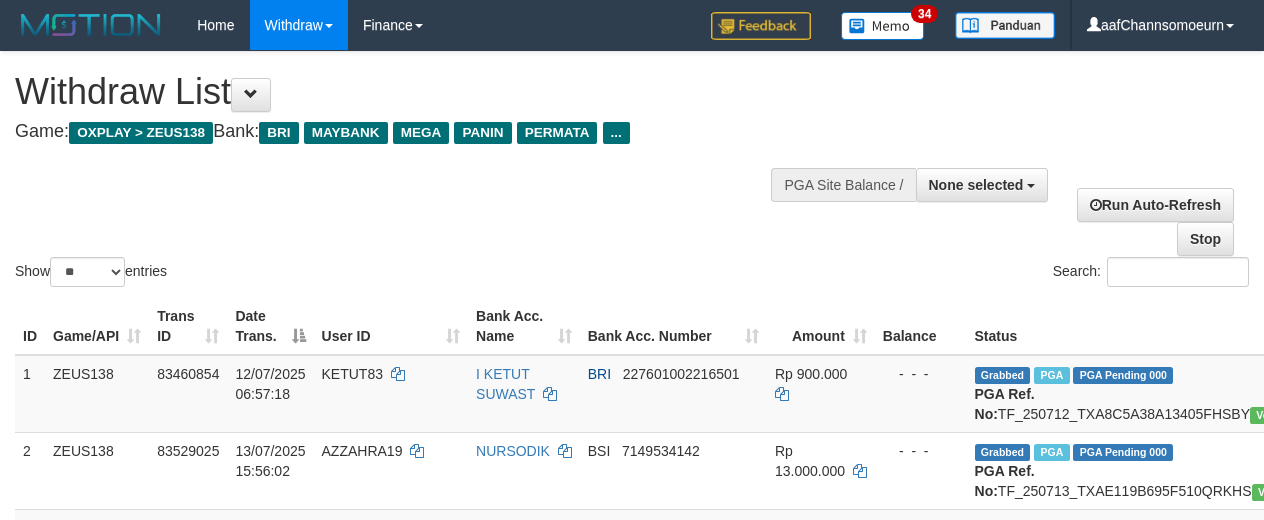 select 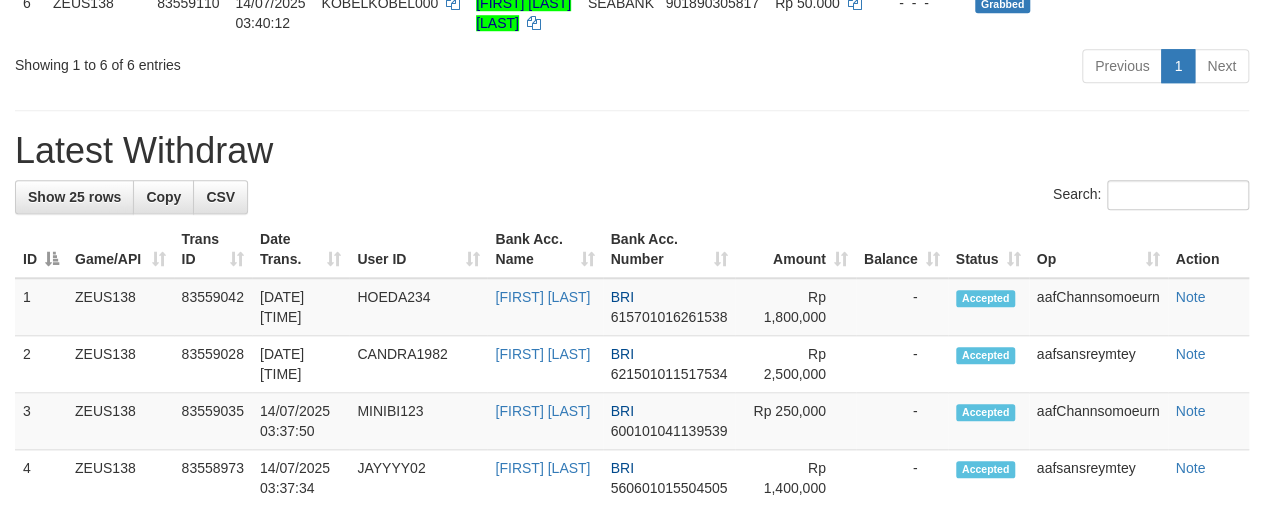 scroll, scrollTop: 681, scrollLeft: 0, axis: vertical 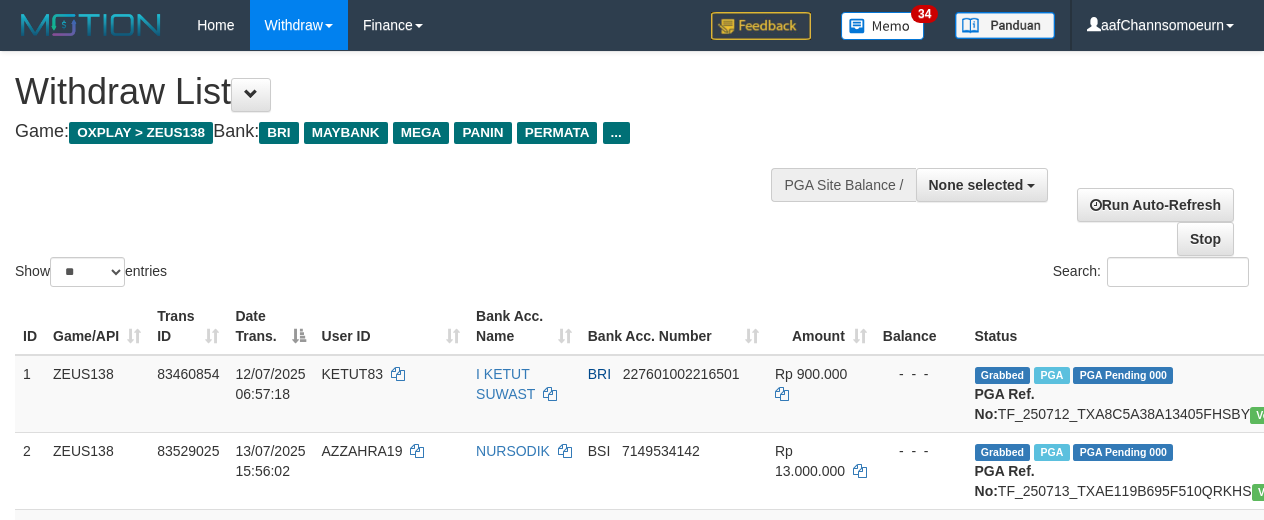 select 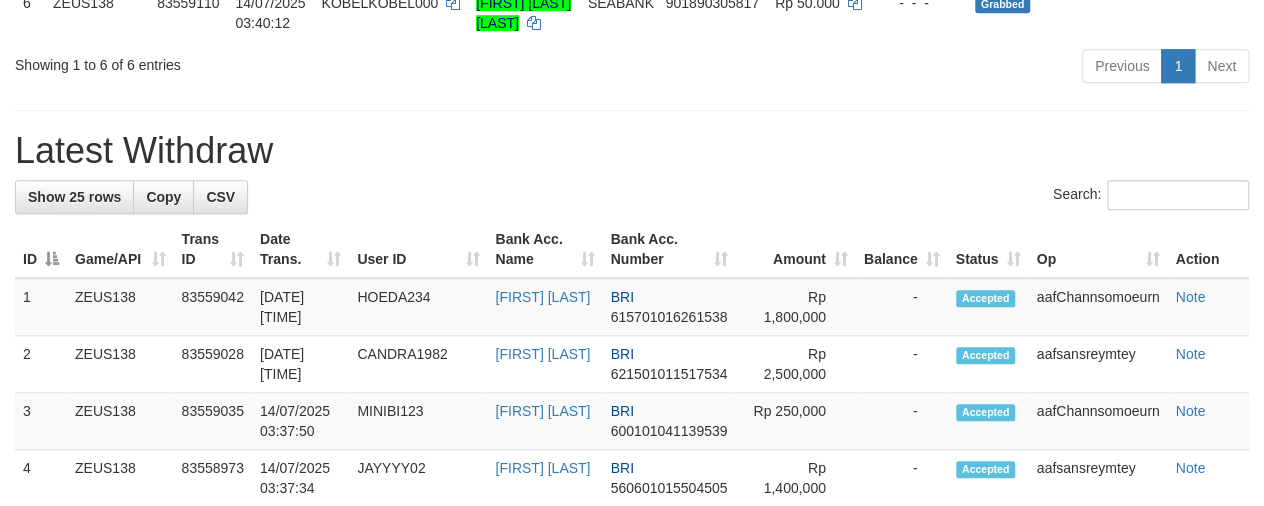 scroll, scrollTop: 681, scrollLeft: 0, axis: vertical 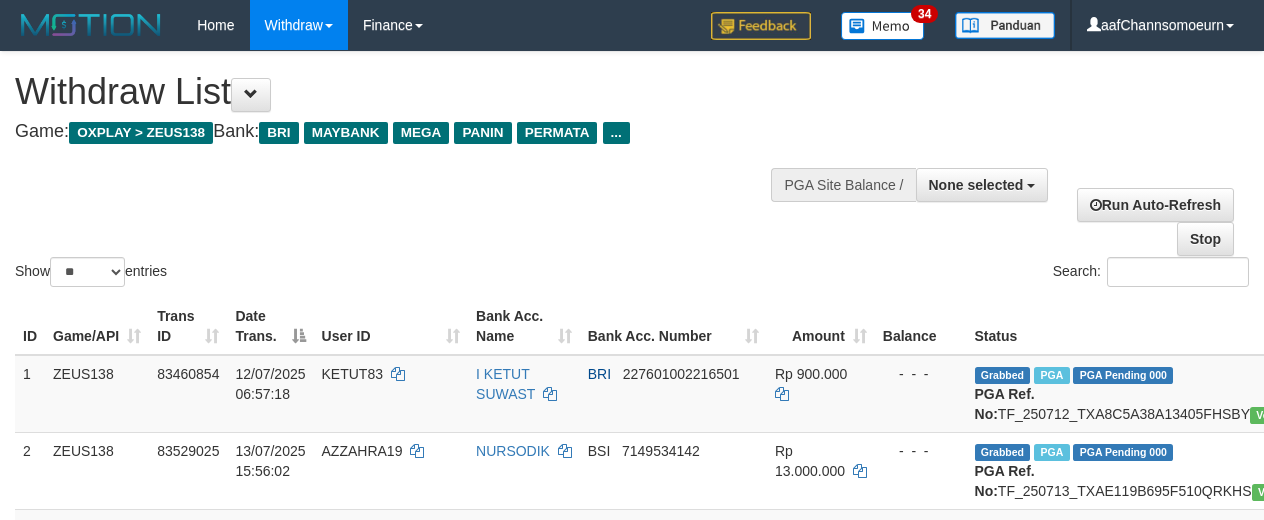select 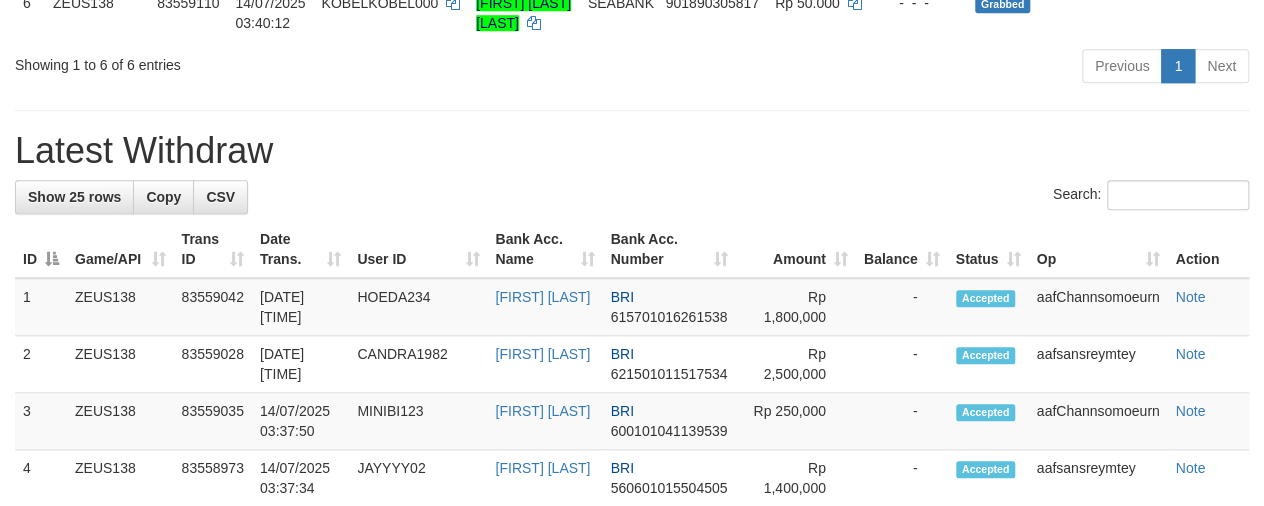 scroll, scrollTop: 681, scrollLeft: 0, axis: vertical 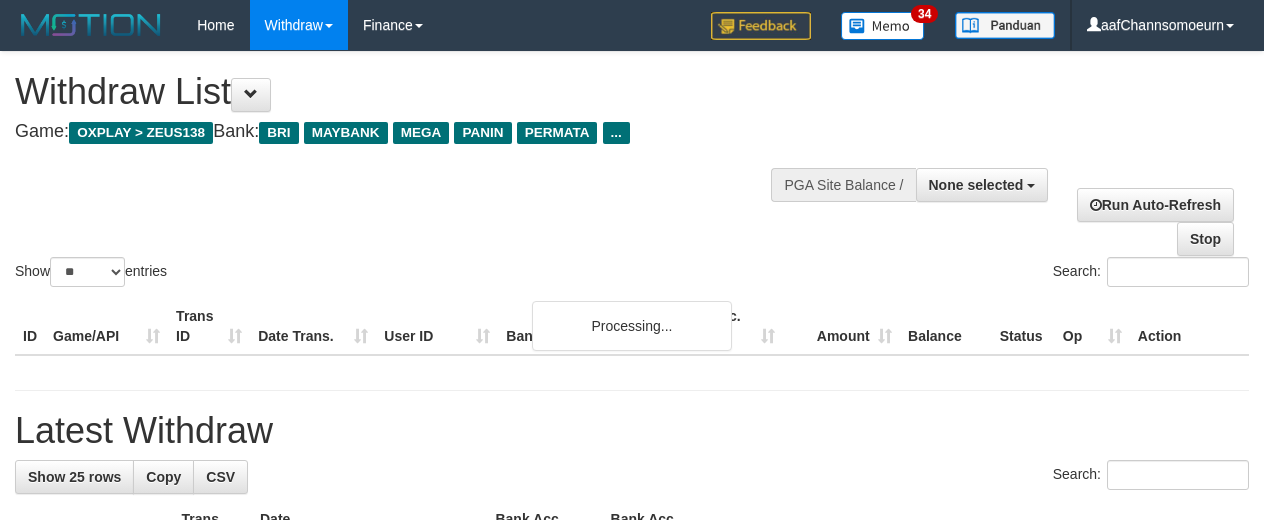 select 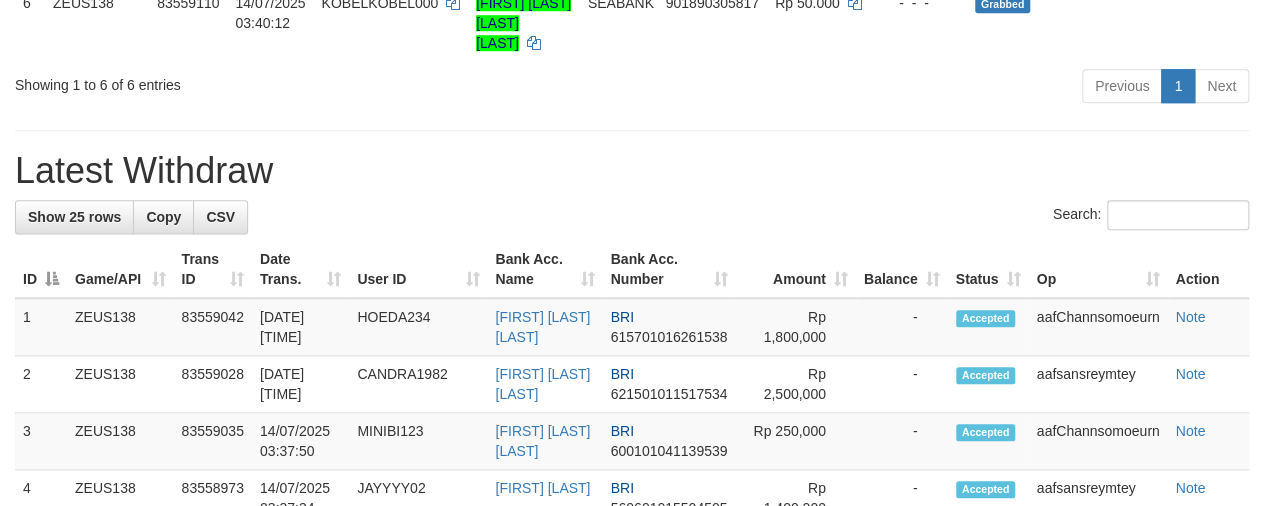 scroll, scrollTop: 681, scrollLeft: 0, axis: vertical 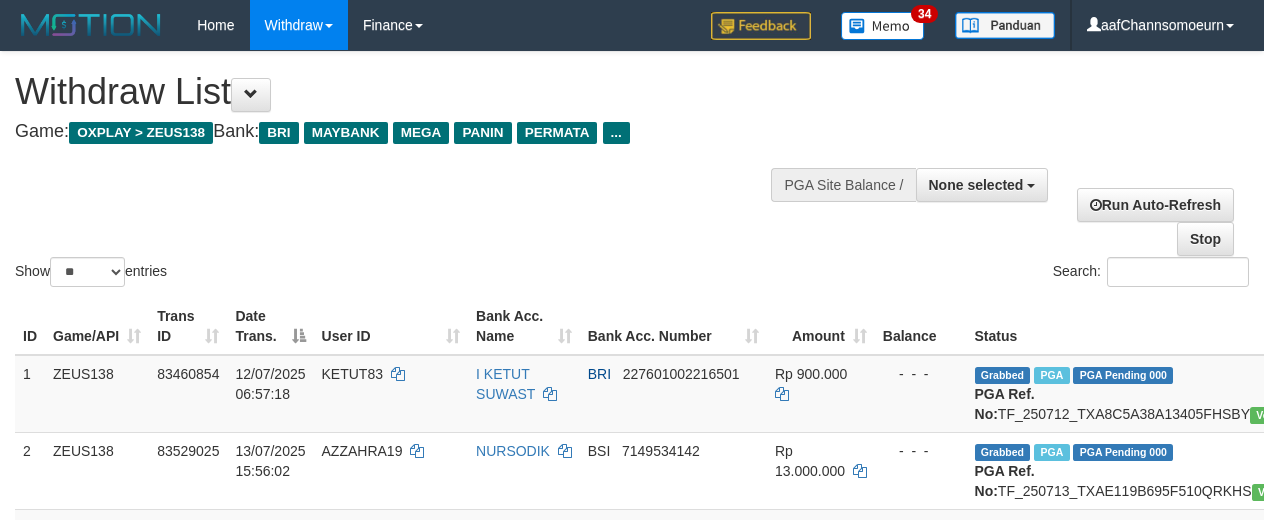 select 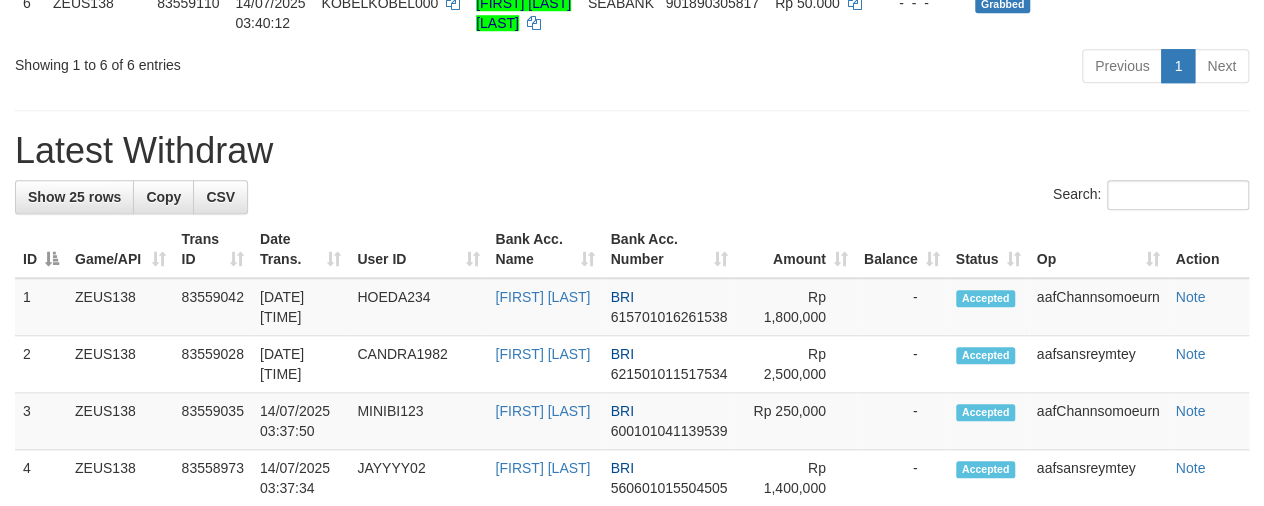 scroll, scrollTop: 681, scrollLeft: 0, axis: vertical 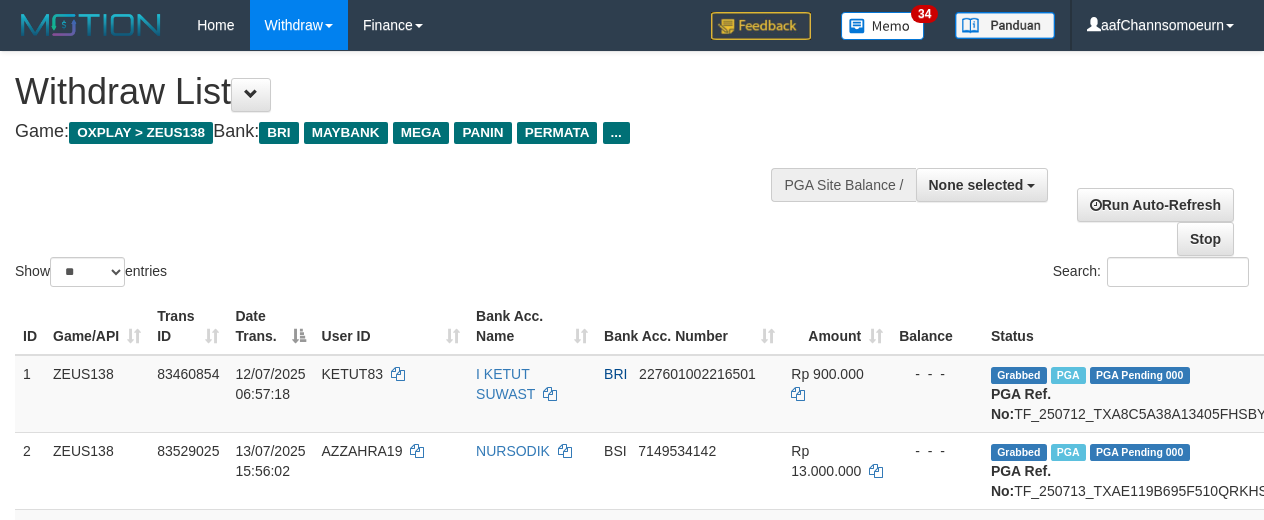 select 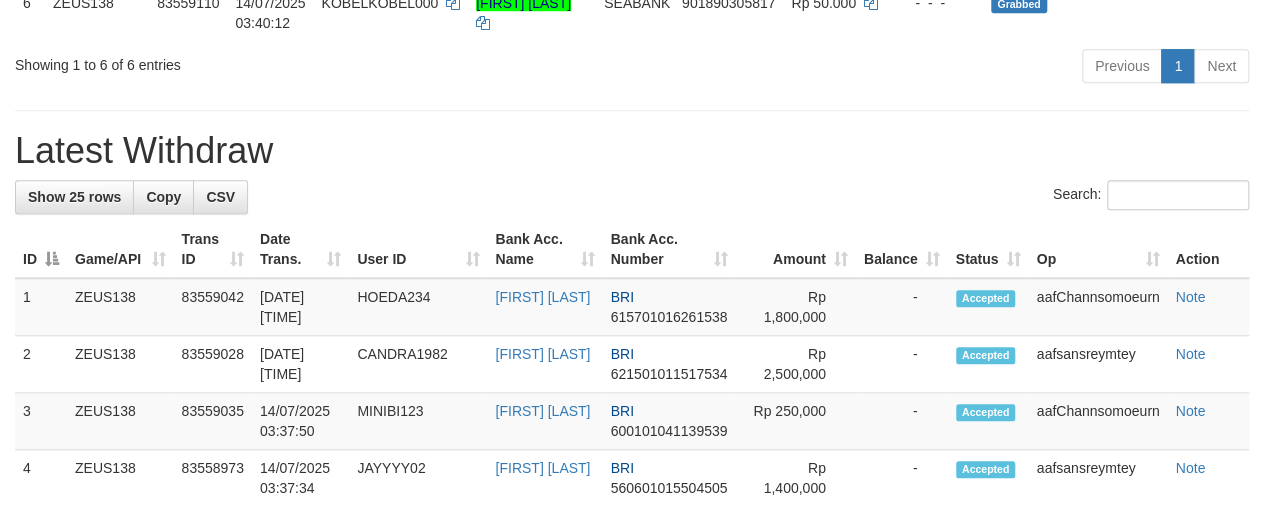 scroll, scrollTop: 681, scrollLeft: 0, axis: vertical 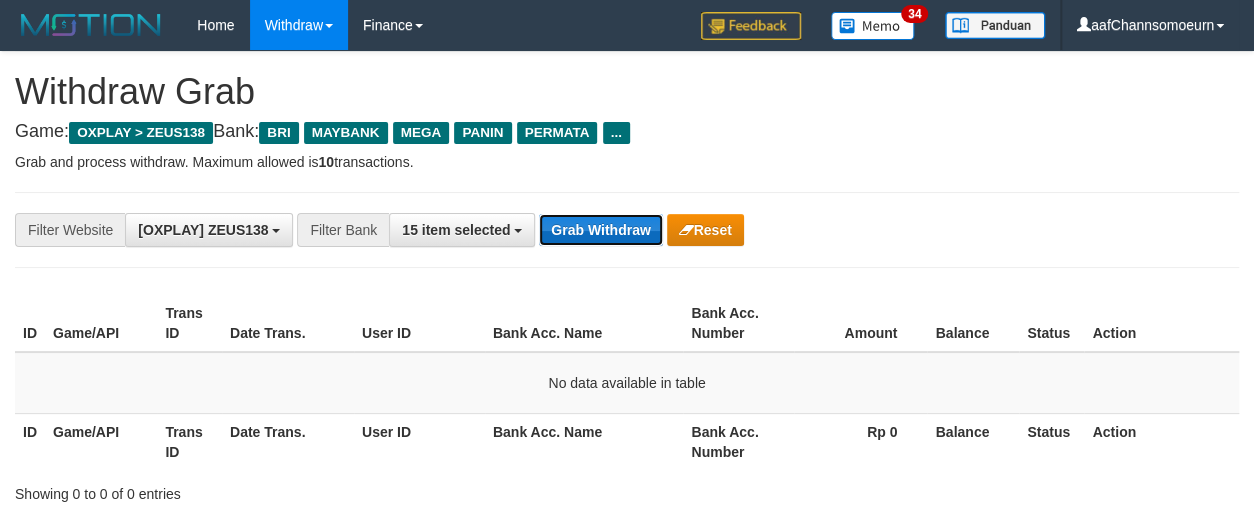 click on "Grab Withdraw" at bounding box center [600, 230] 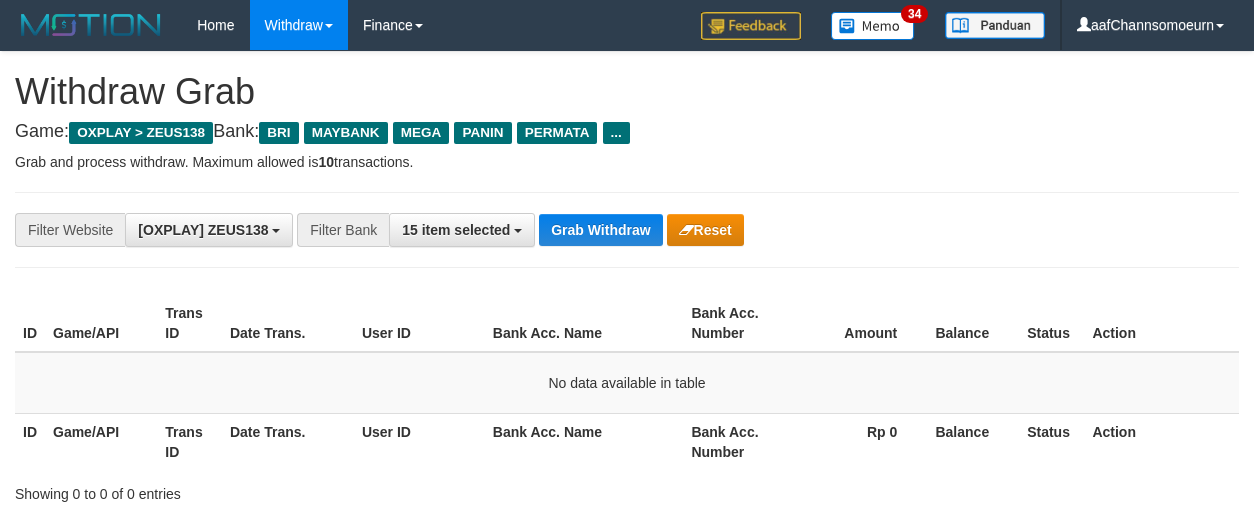 scroll, scrollTop: 0, scrollLeft: 0, axis: both 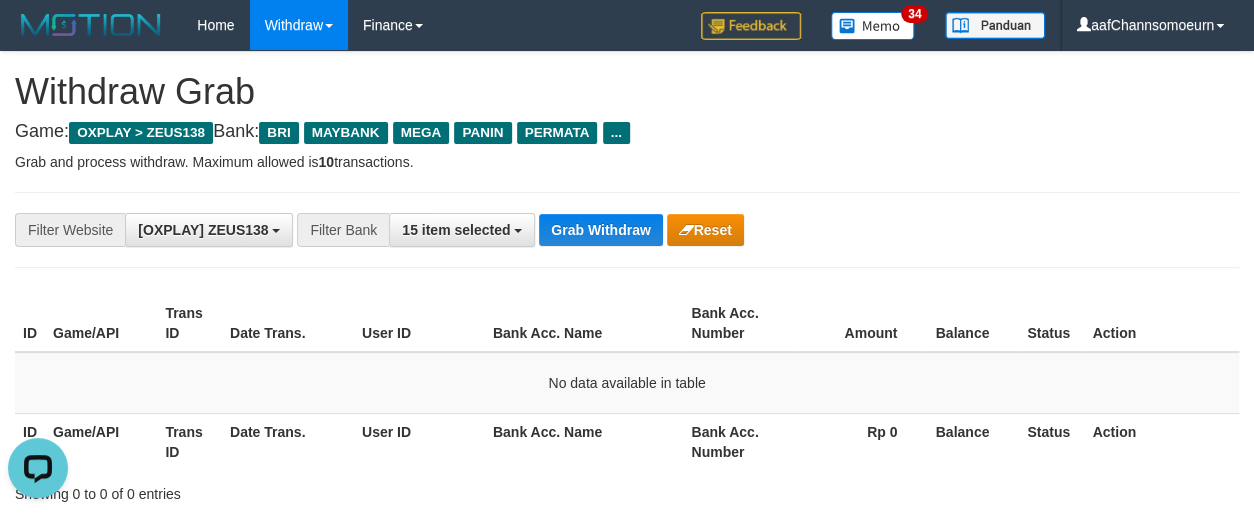 drag, startPoint x: 1280, startPoint y: 427, endPoint x: 1310, endPoint y: 502, distance: 80.77747 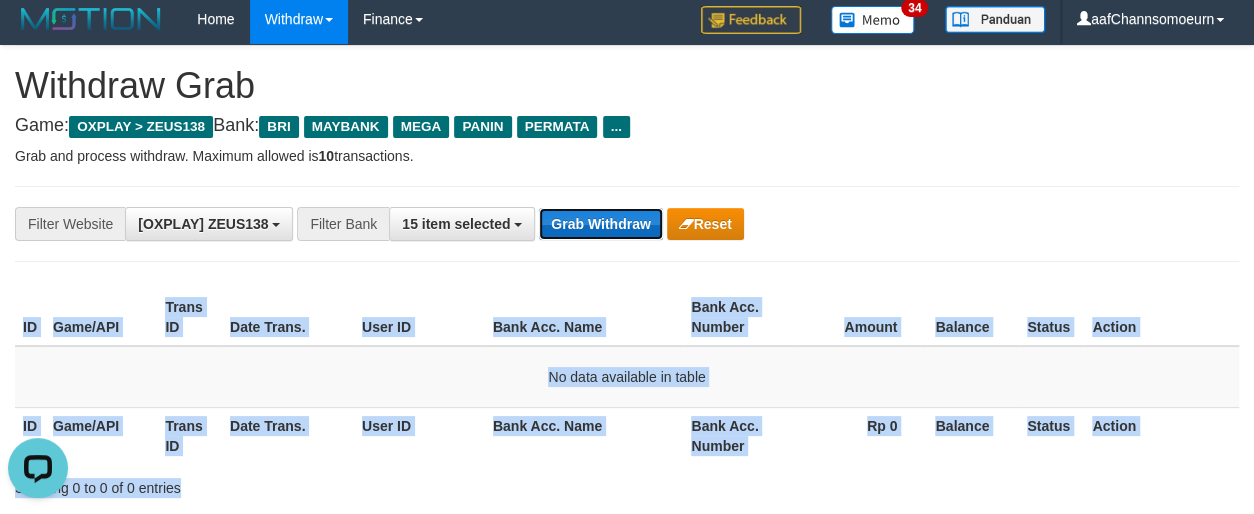 click on "Grab Withdraw" at bounding box center (600, 224) 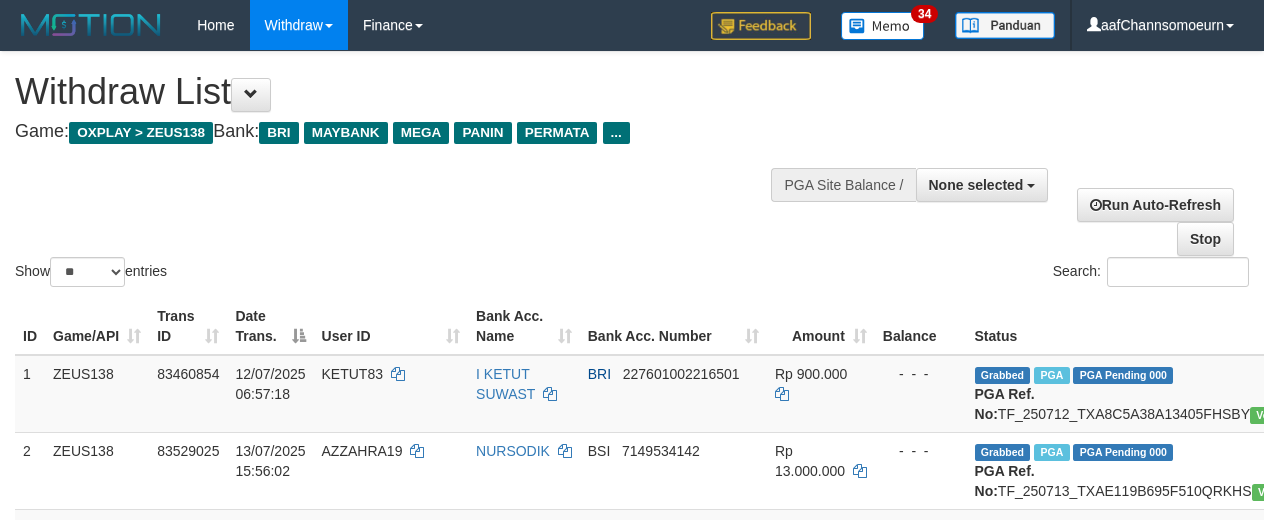 select 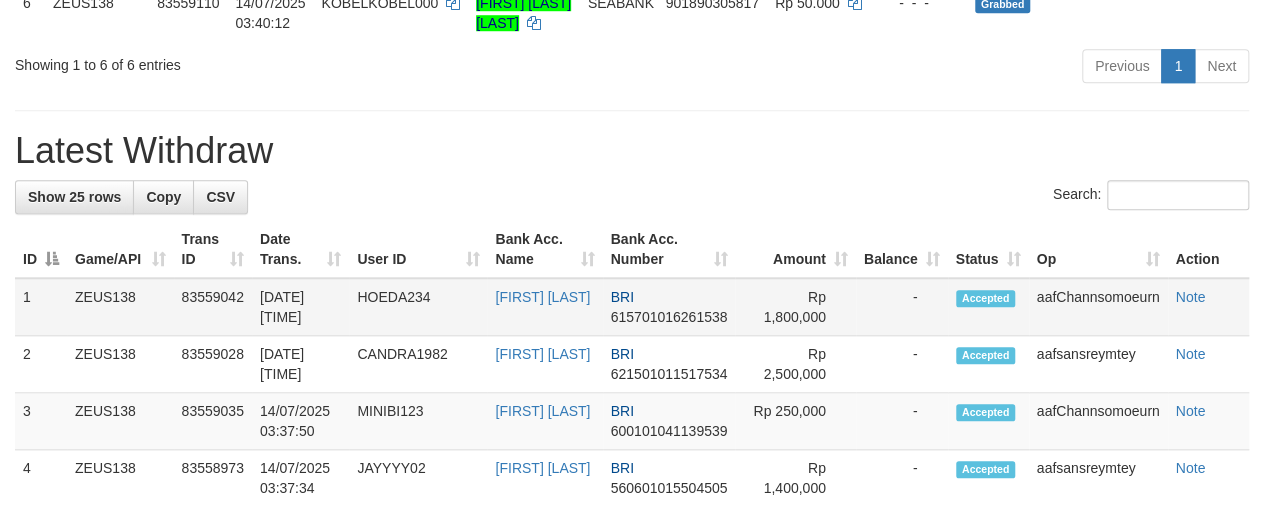scroll, scrollTop: 681, scrollLeft: 0, axis: vertical 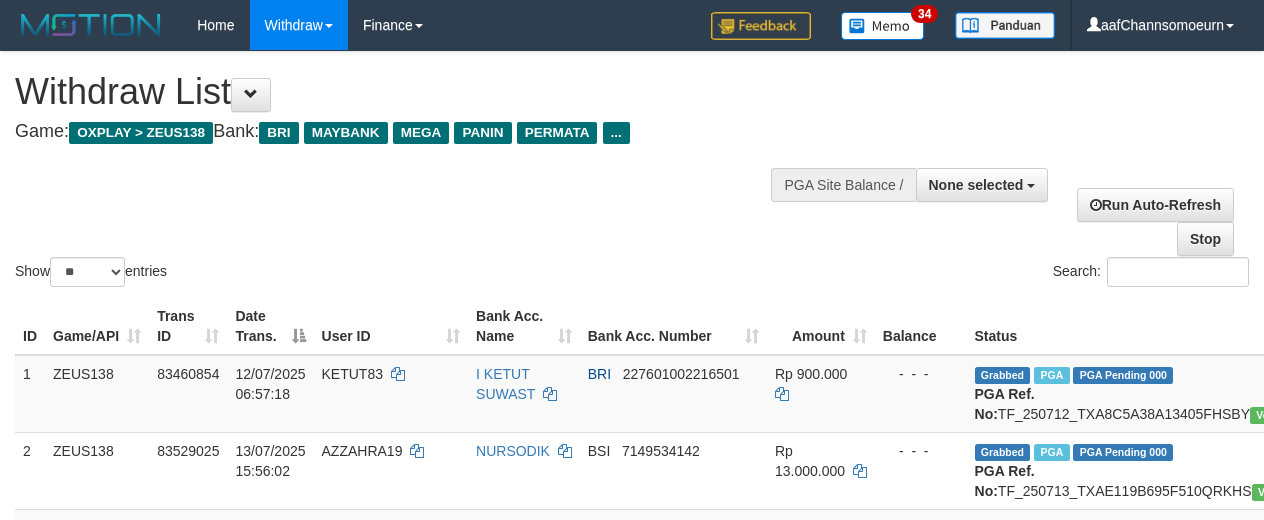 select 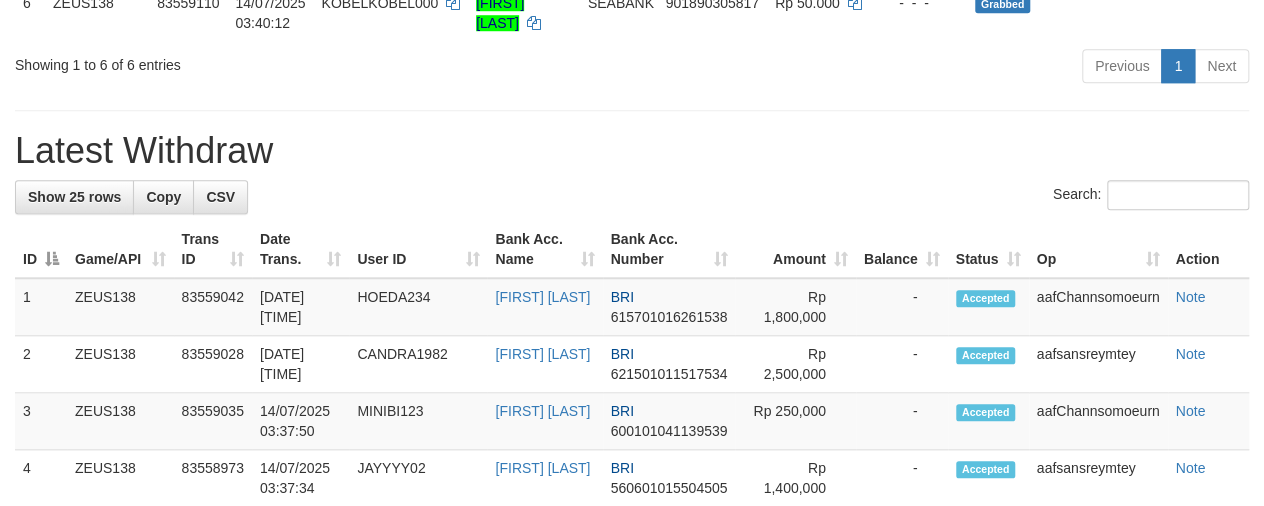 scroll, scrollTop: 681, scrollLeft: 0, axis: vertical 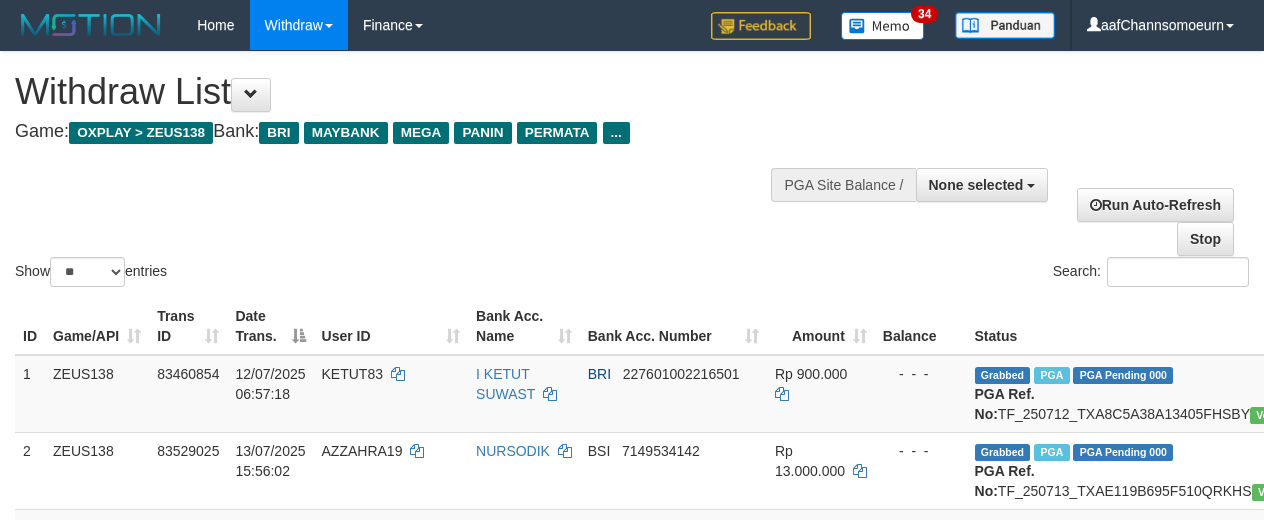 select 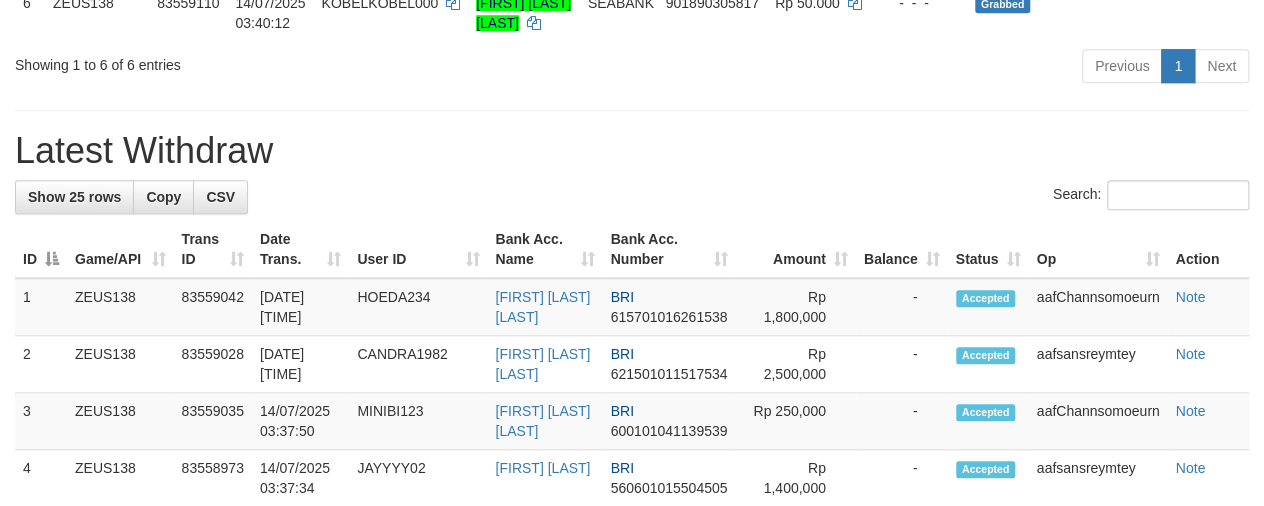 scroll, scrollTop: 681, scrollLeft: 0, axis: vertical 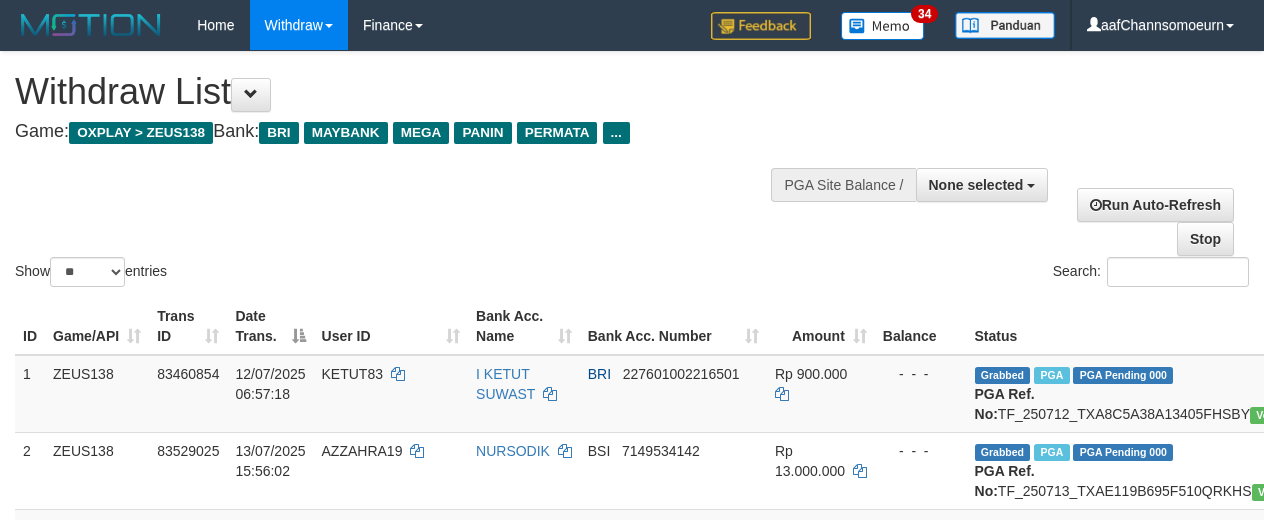 select 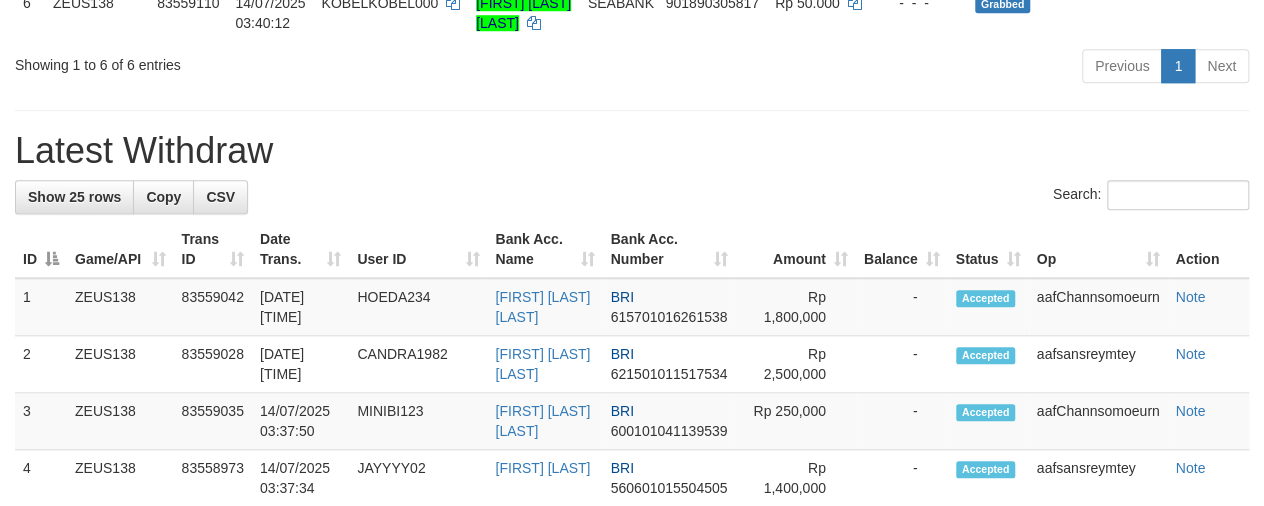 scroll, scrollTop: 681, scrollLeft: 0, axis: vertical 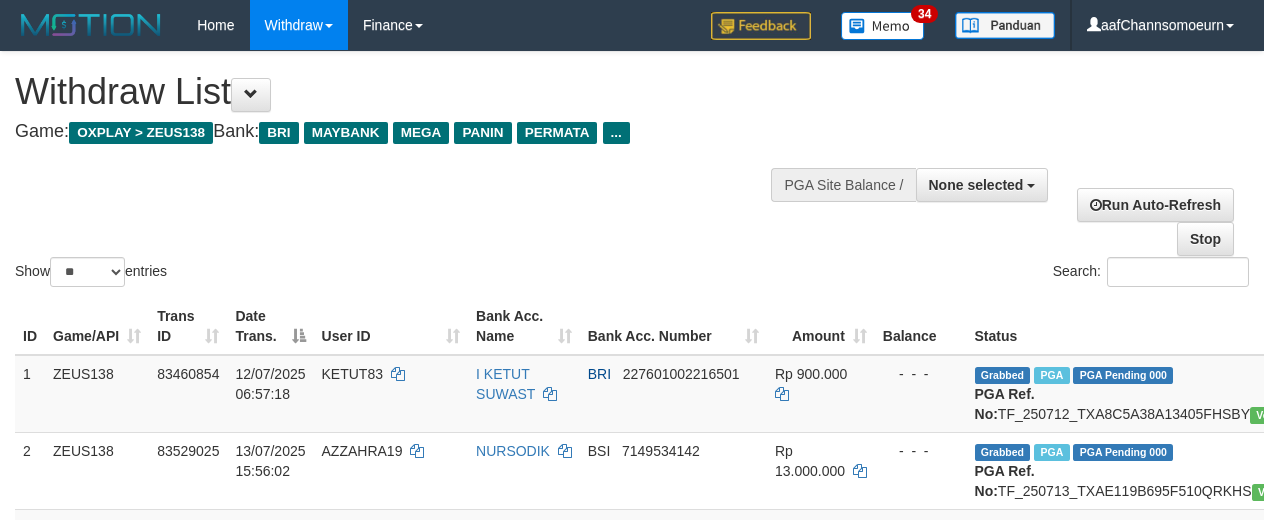 select 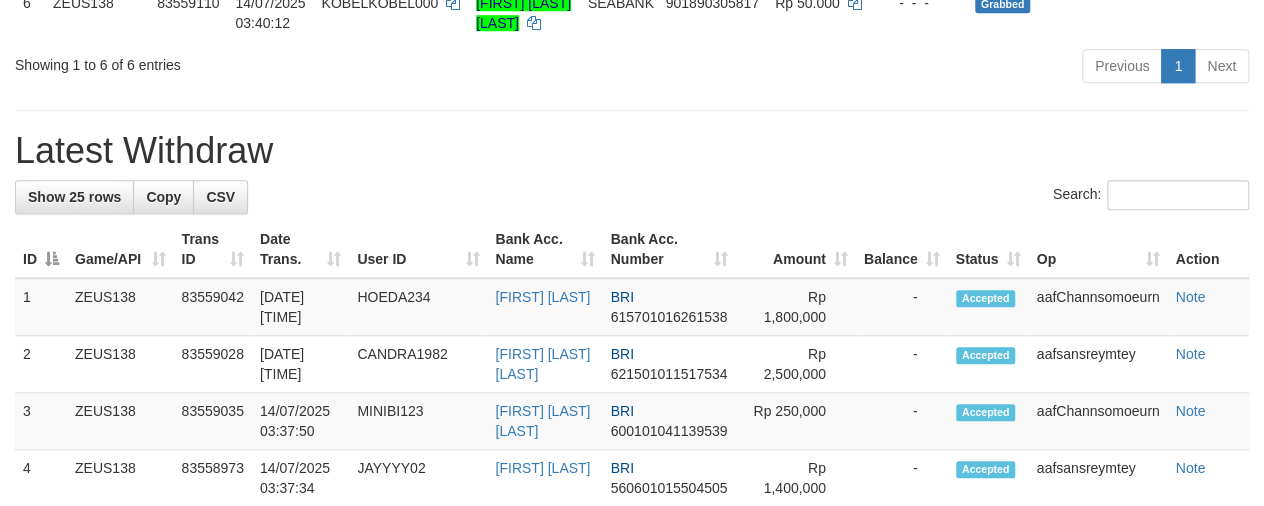 scroll, scrollTop: 681, scrollLeft: 0, axis: vertical 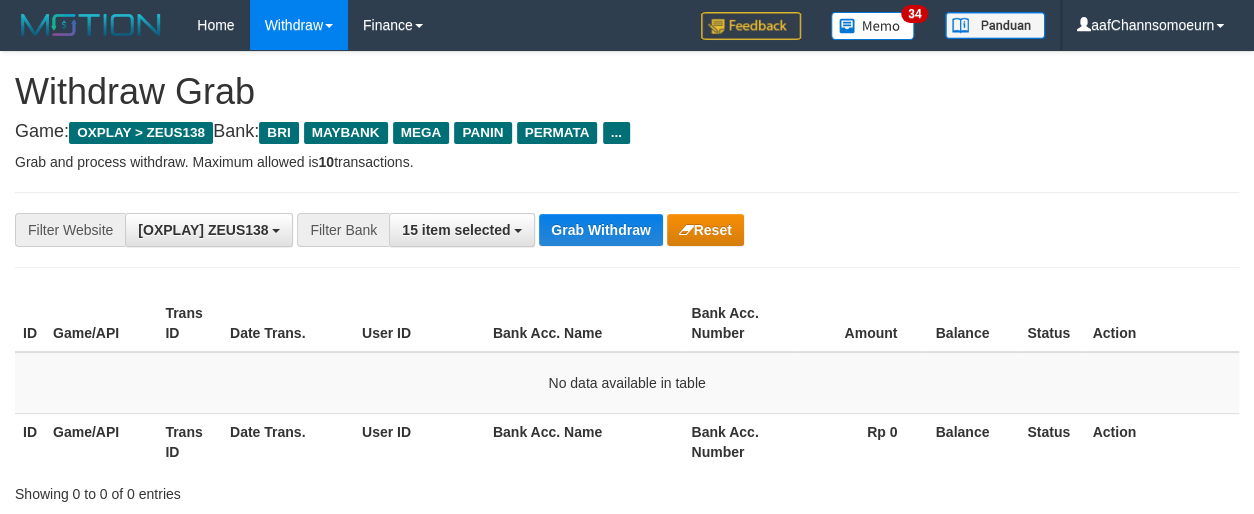 drag, startPoint x: 975, startPoint y: 229, endPoint x: 989, endPoint y: 300, distance: 72.36712 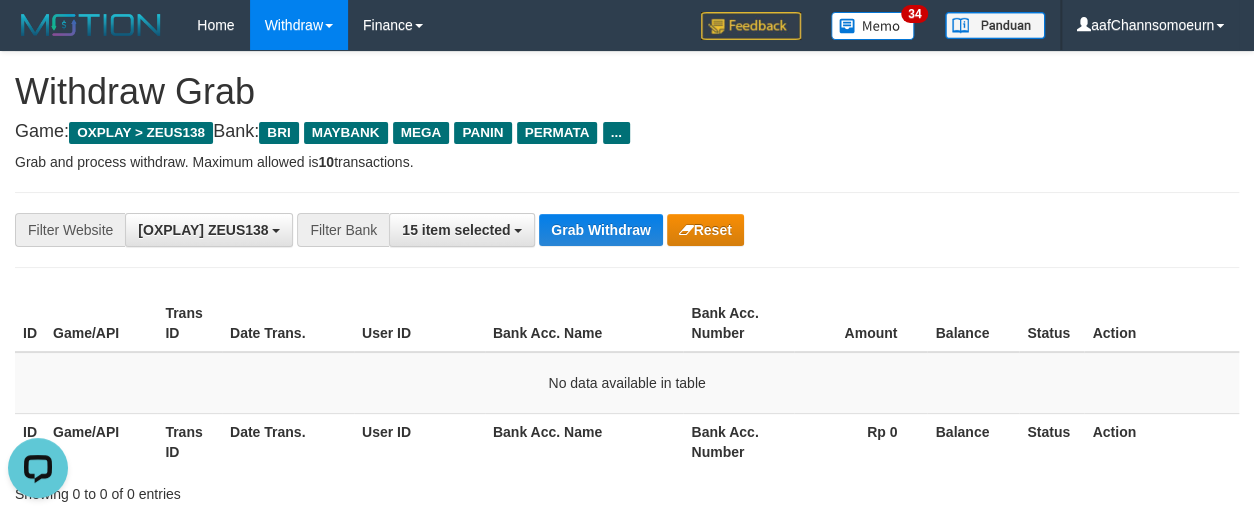 scroll, scrollTop: 0, scrollLeft: 0, axis: both 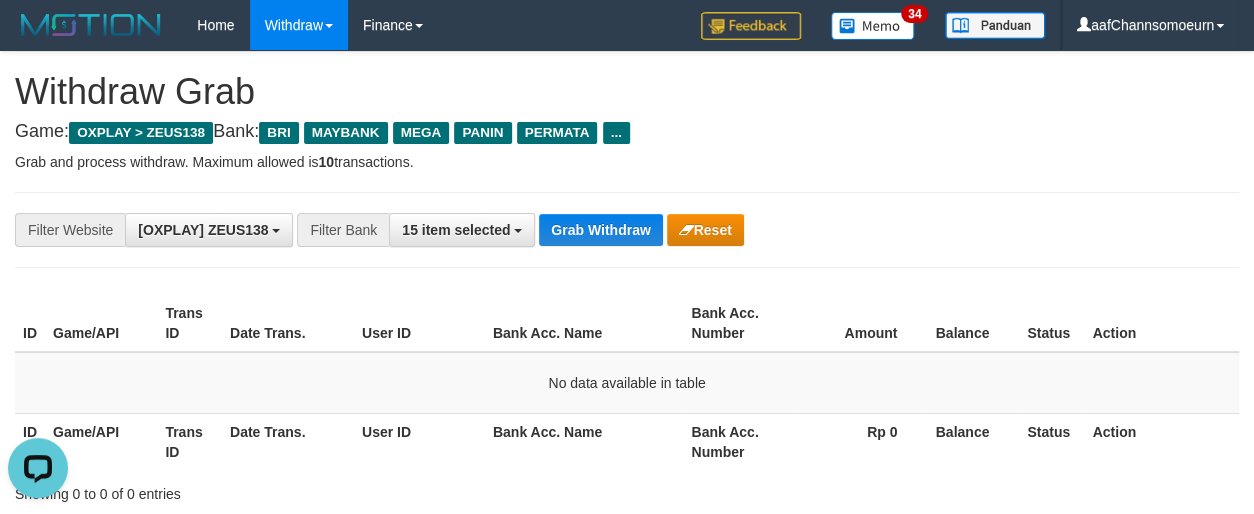 click on "**********" at bounding box center [522, 230] 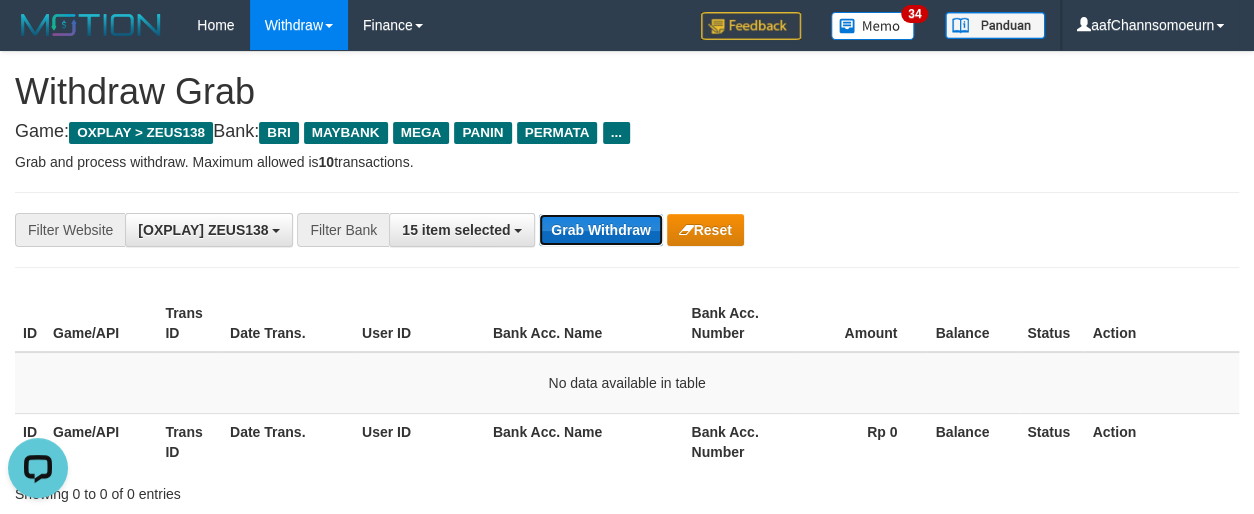 click on "Grab Withdraw" at bounding box center (600, 230) 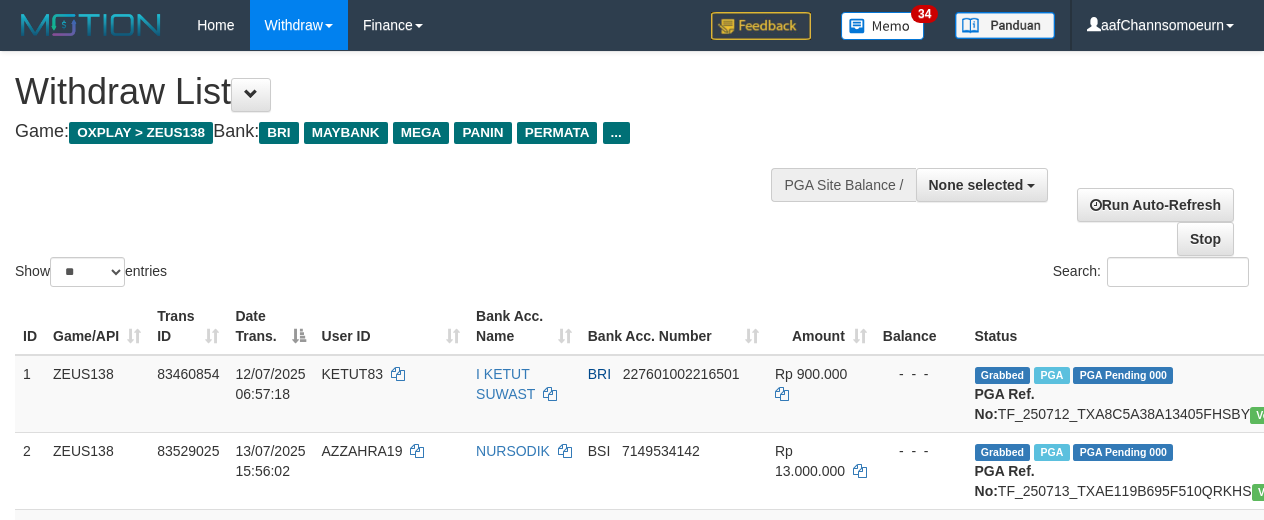 select 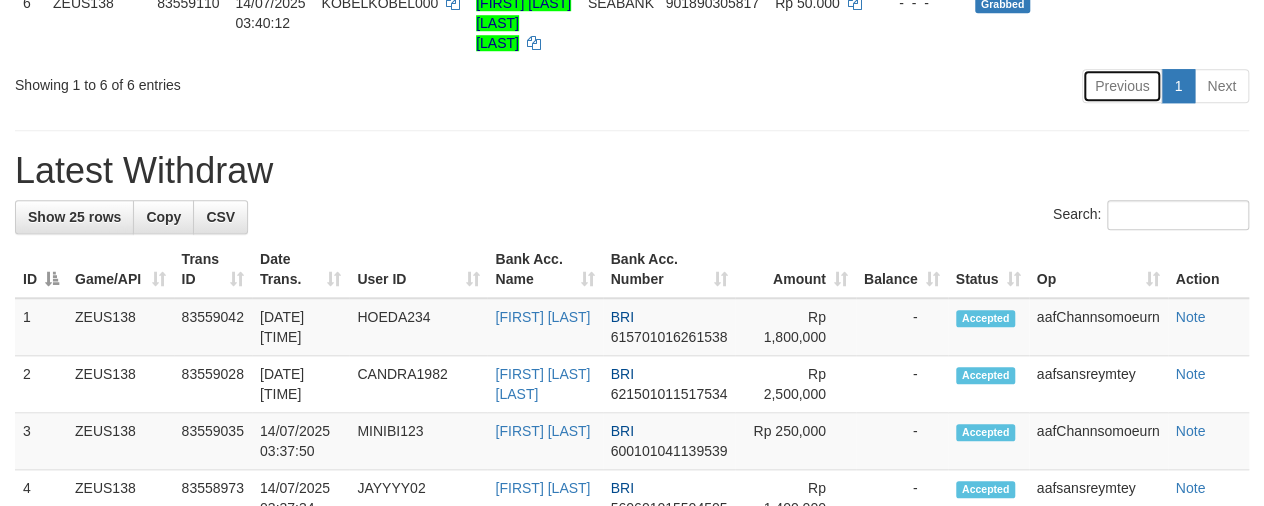 click on "Previous" at bounding box center [1122, 86] 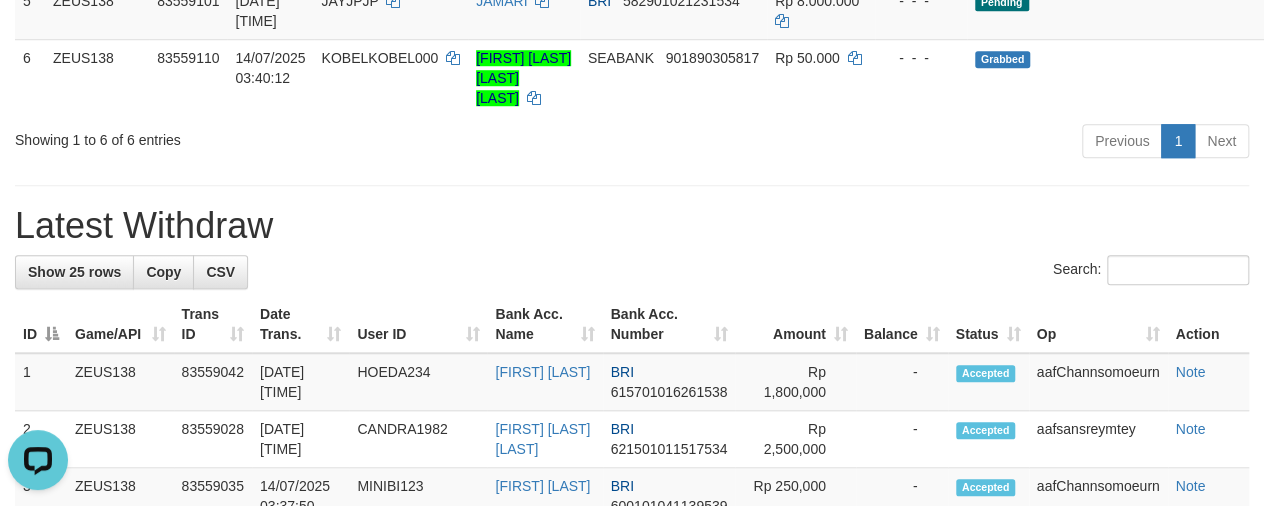 scroll, scrollTop: 0, scrollLeft: 0, axis: both 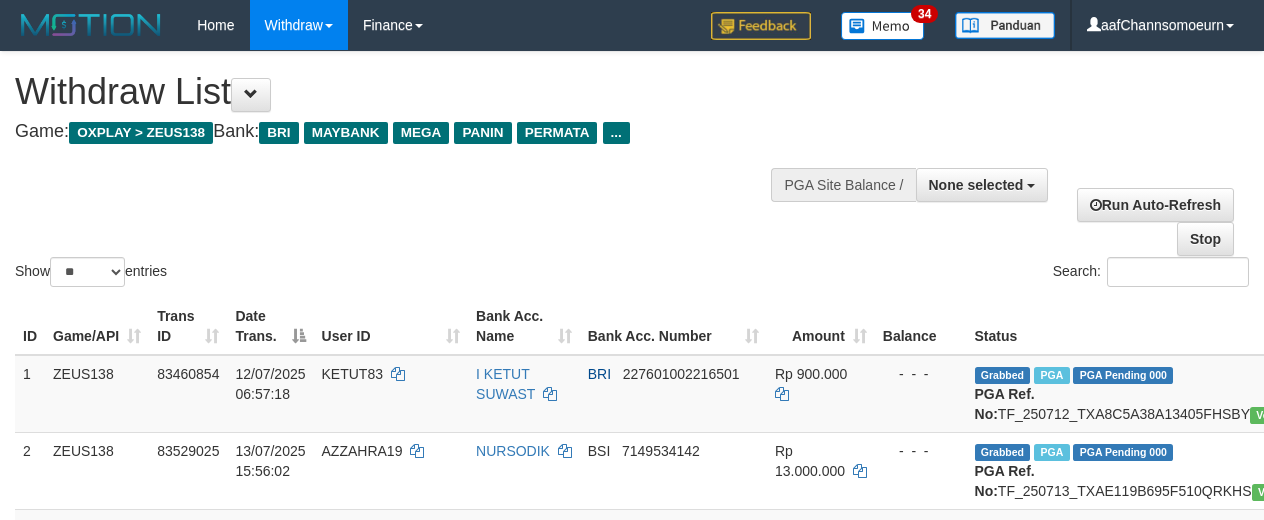 select 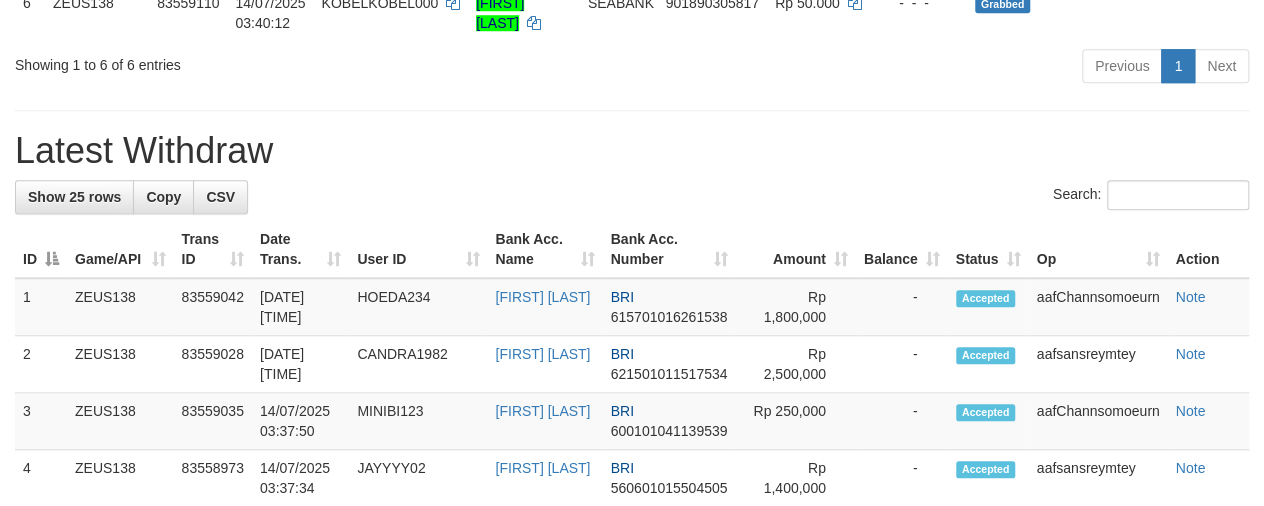 scroll, scrollTop: 681, scrollLeft: 0, axis: vertical 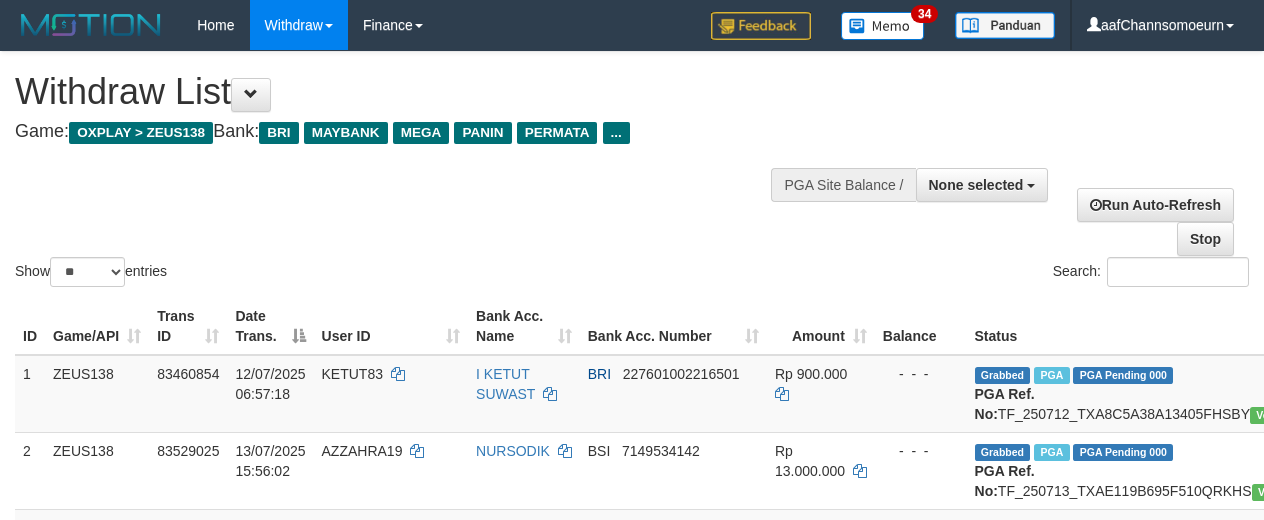 select 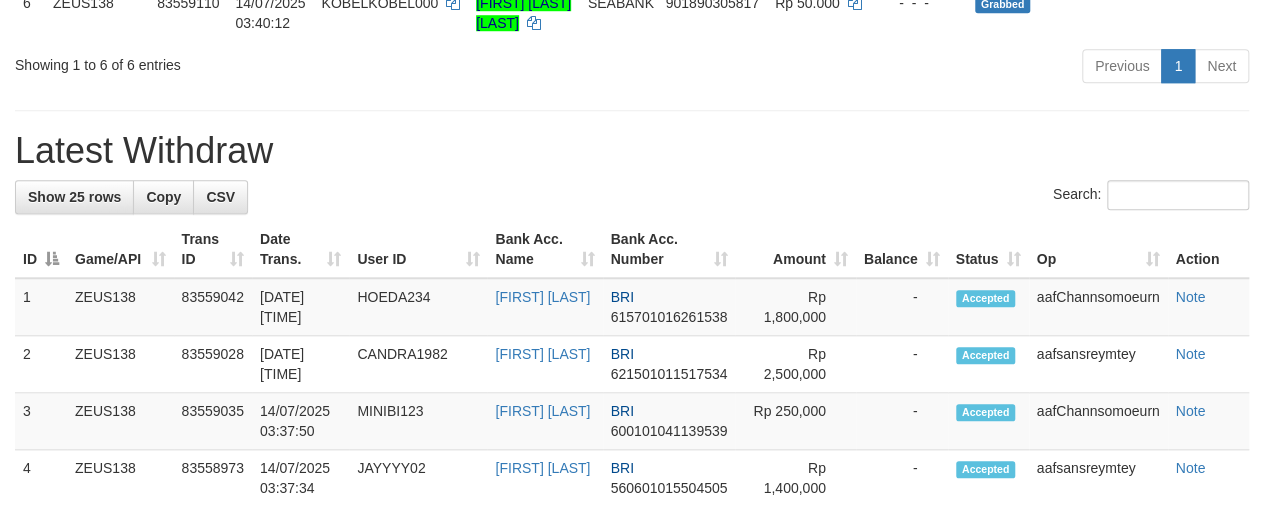 scroll, scrollTop: 681, scrollLeft: 0, axis: vertical 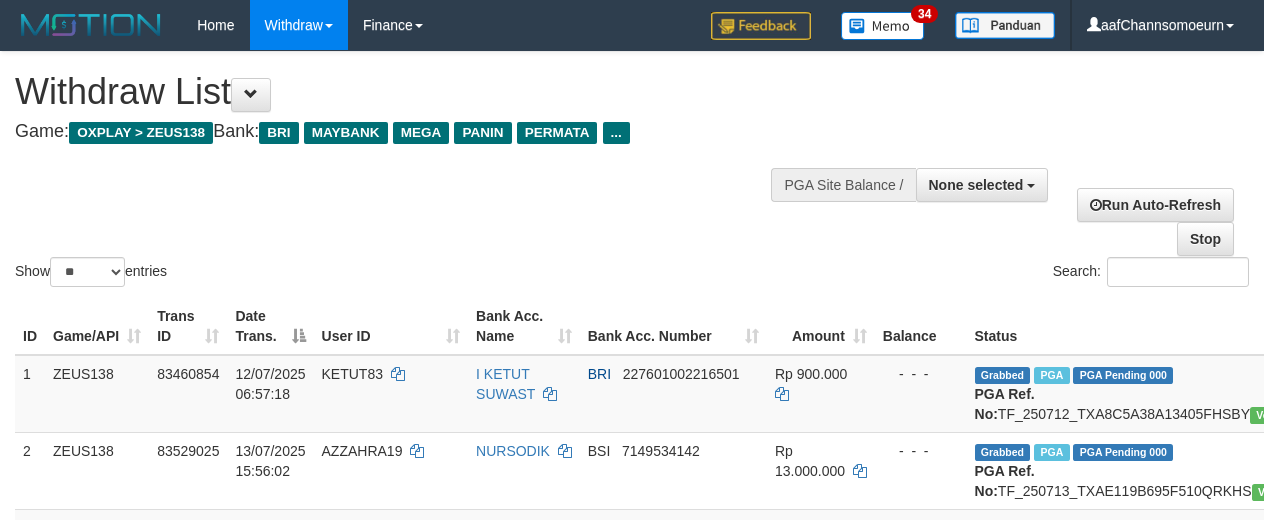 select 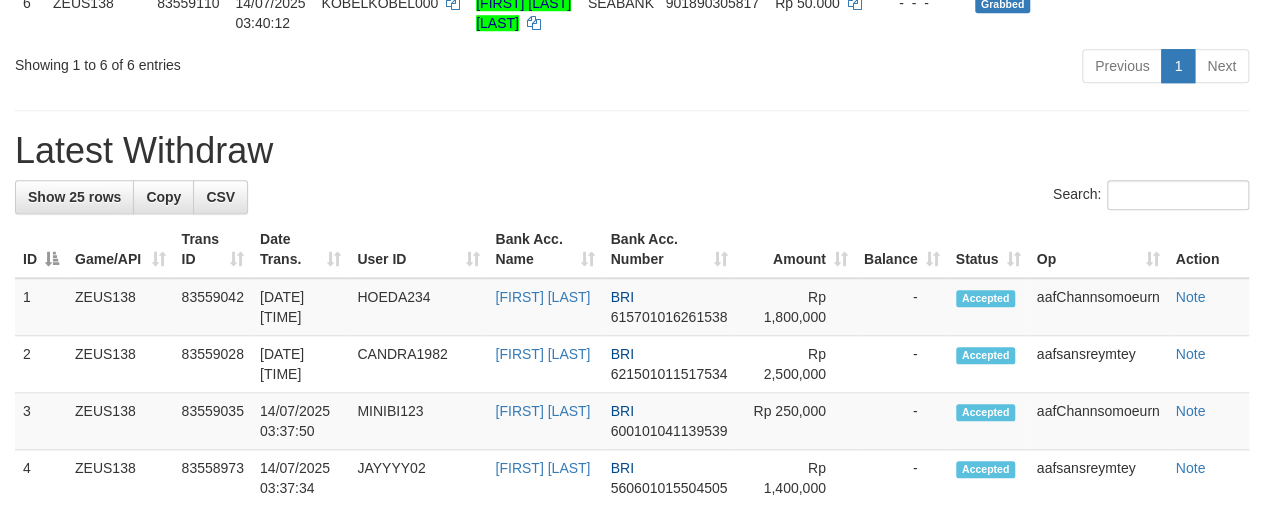 scroll, scrollTop: 681, scrollLeft: 0, axis: vertical 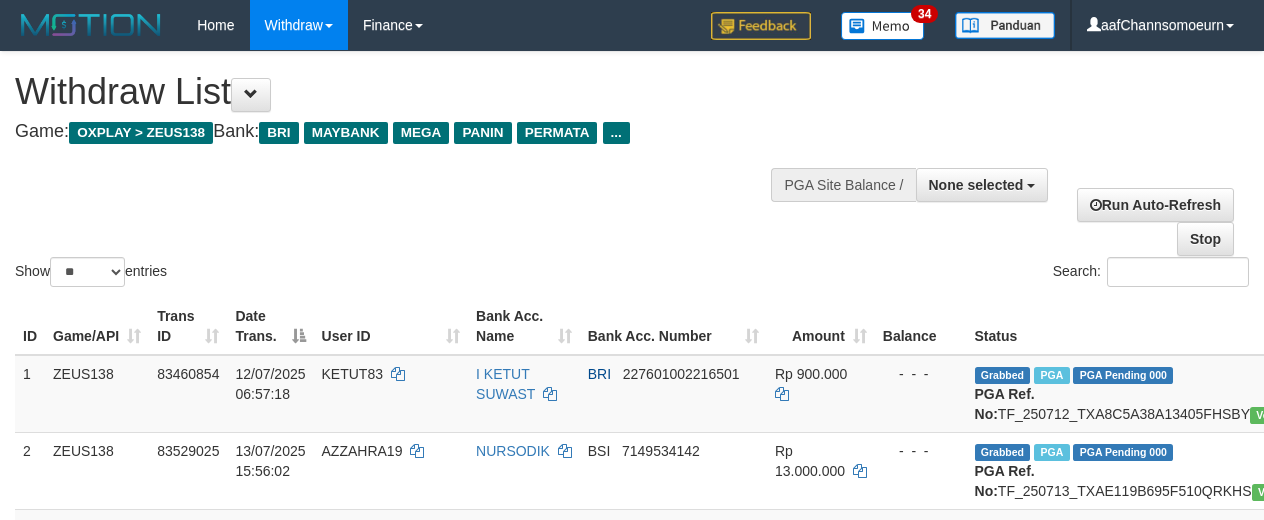 select 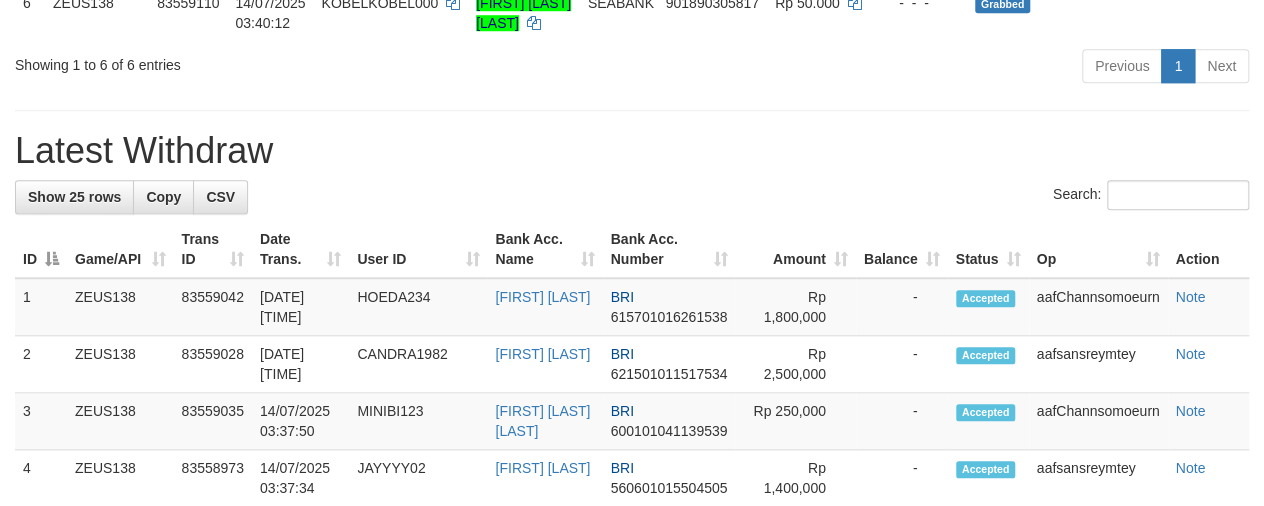 scroll, scrollTop: 681, scrollLeft: 0, axis: vertical 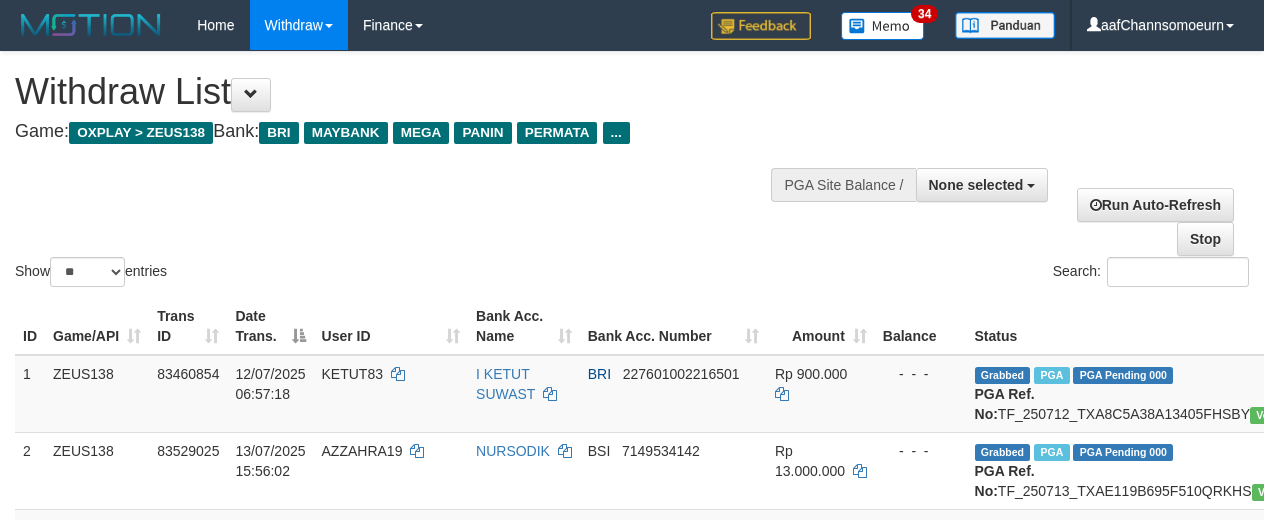 select 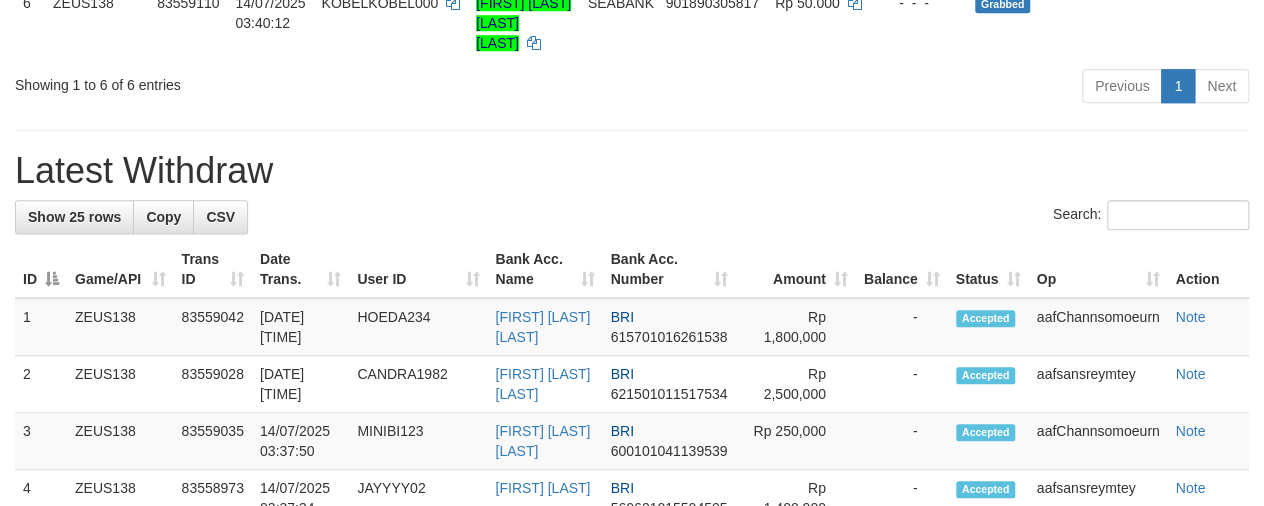 scroll, scrollTop: 681, scrollLeft: 0, axis: vertical 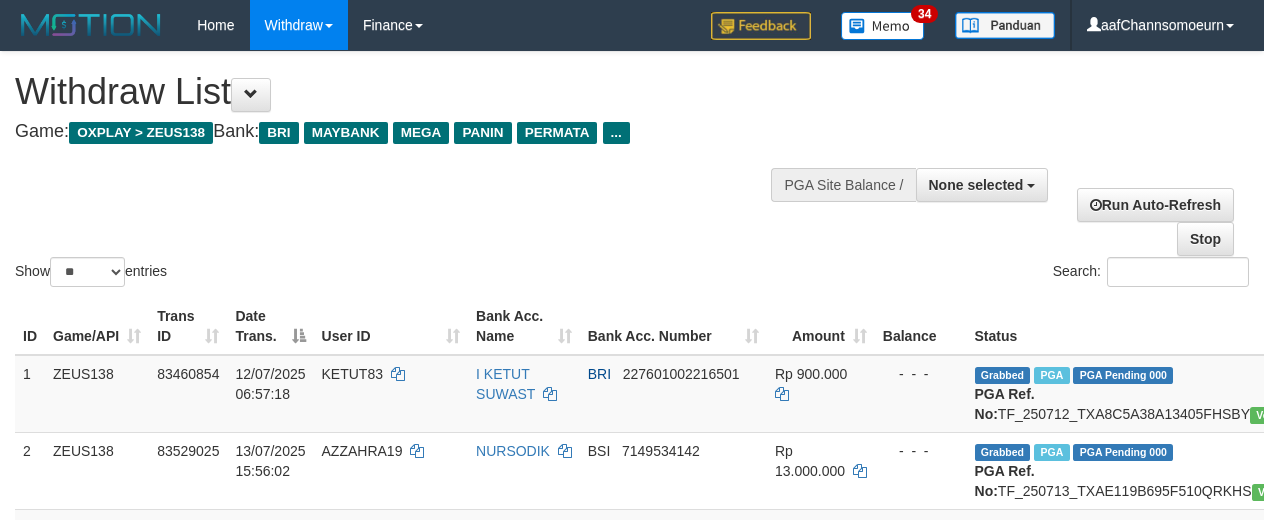 select 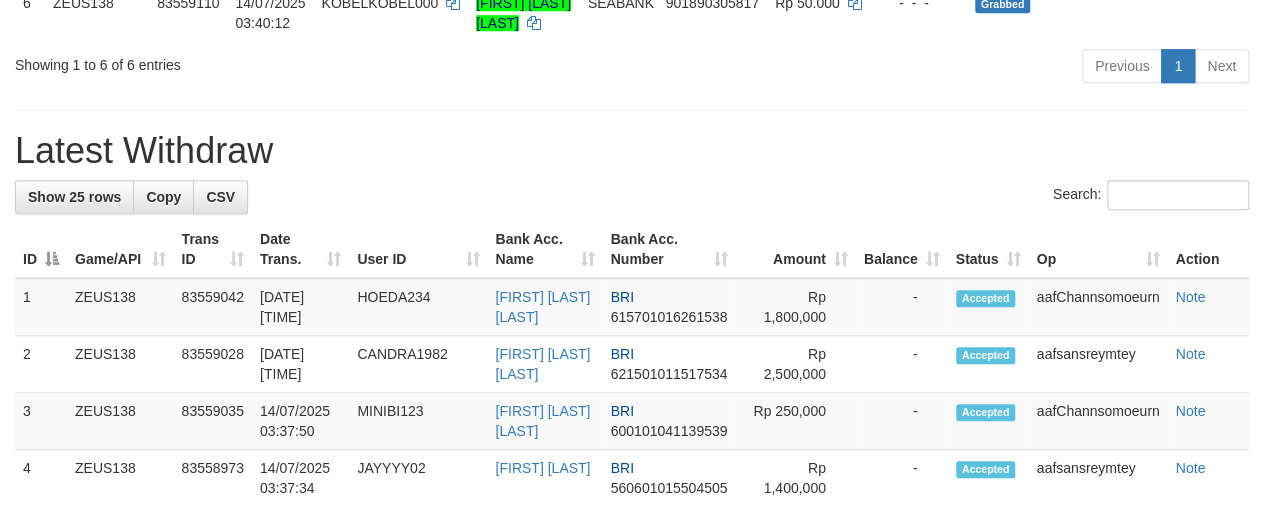 scroll, scrollTop: 681, scrollLeft: 0, axis: vertical 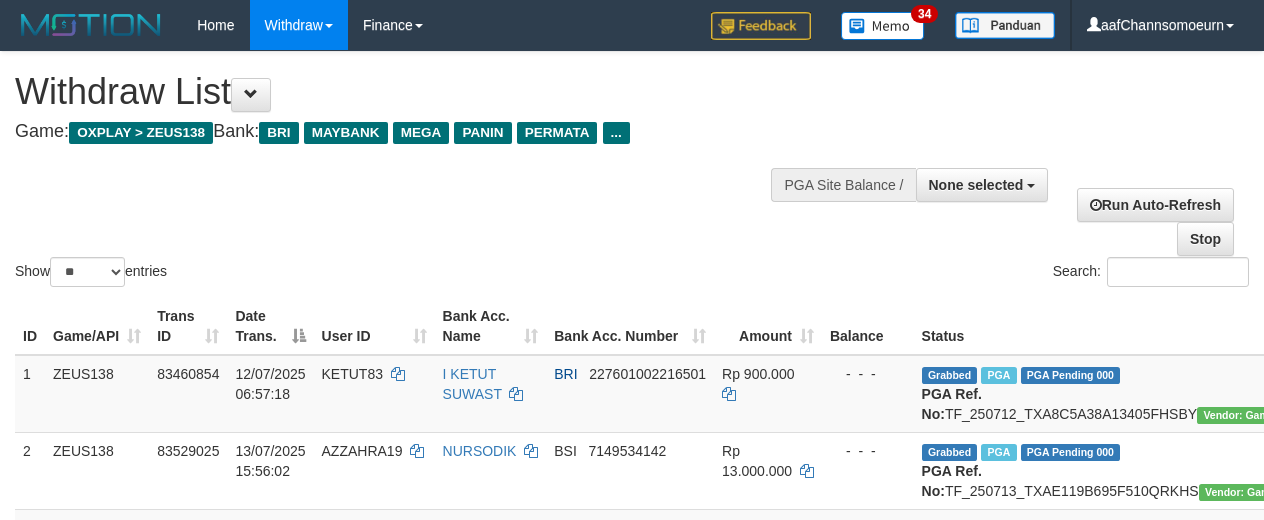 select 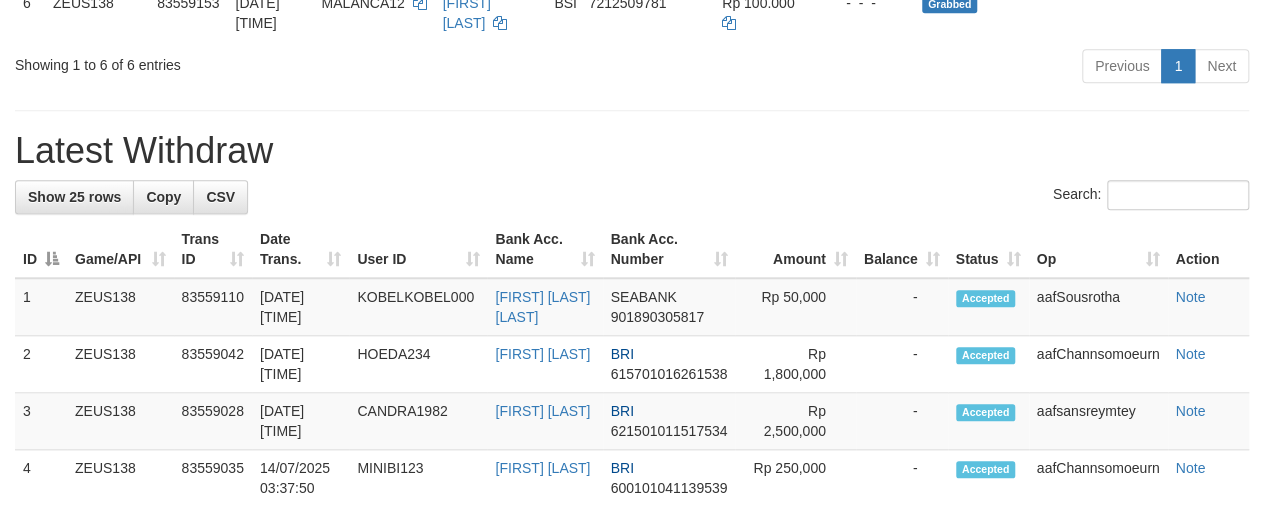 scroll, scrollTop: 681, scrollLeft: 0, axis: vertical 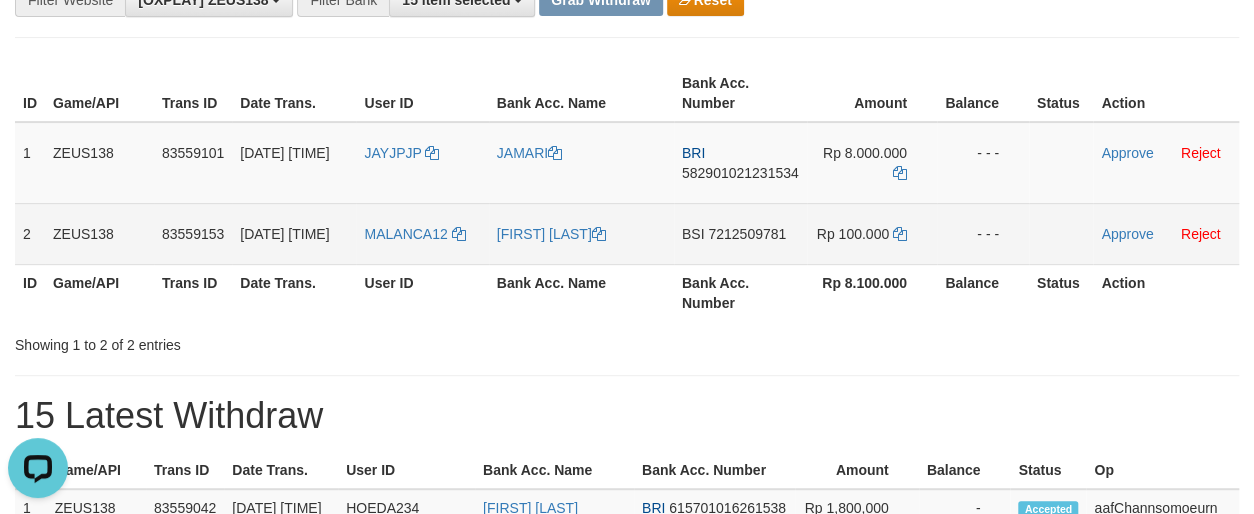 click on "MALANCA12" at bounding box center [422, 233] 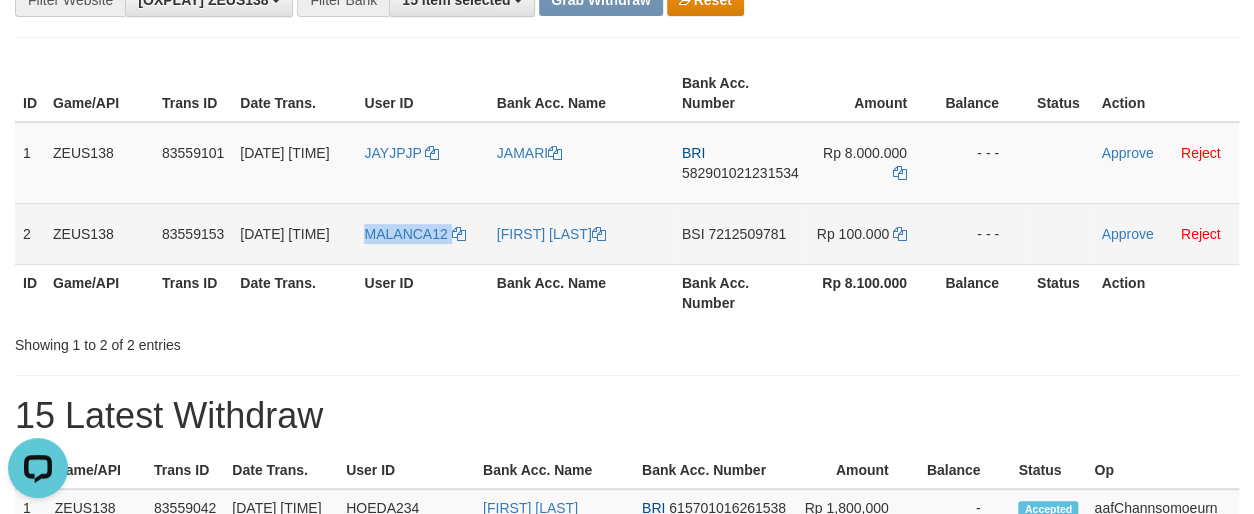 click on "MALANCA12" at bounding box center (422, 233) 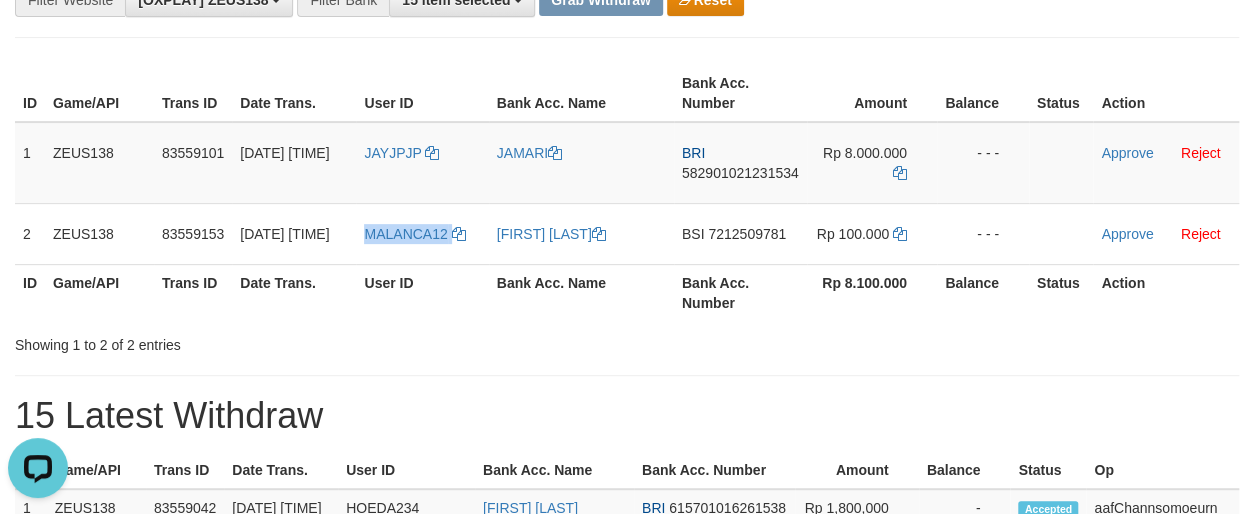copy on "MALANCA12" 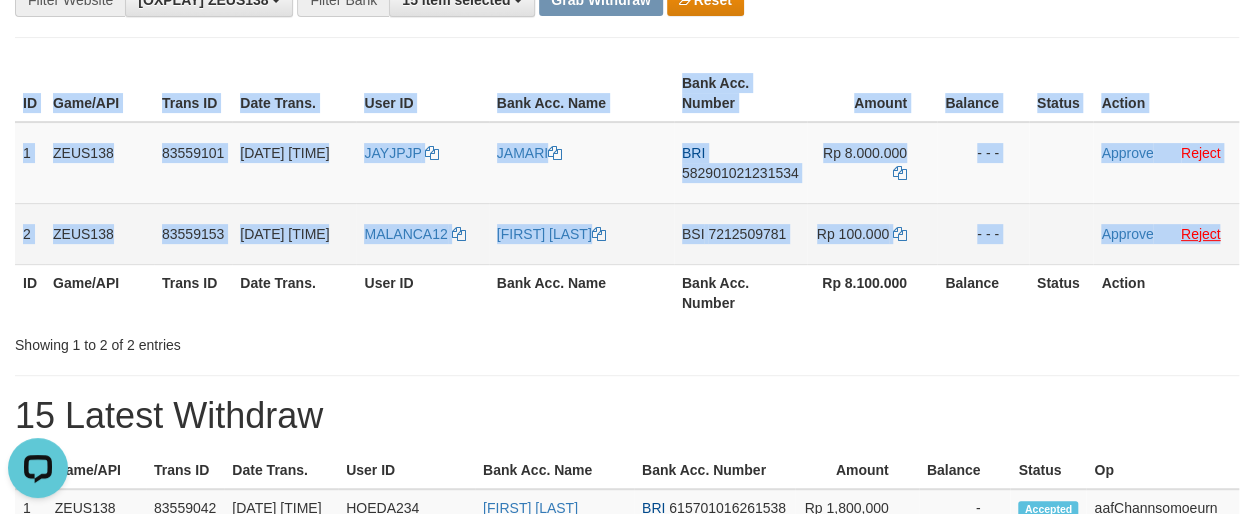 drag, startPoint x: 13, startPoint y: 234, endPoint x: 1220, endPoint y: 228, distance: 1207.0149 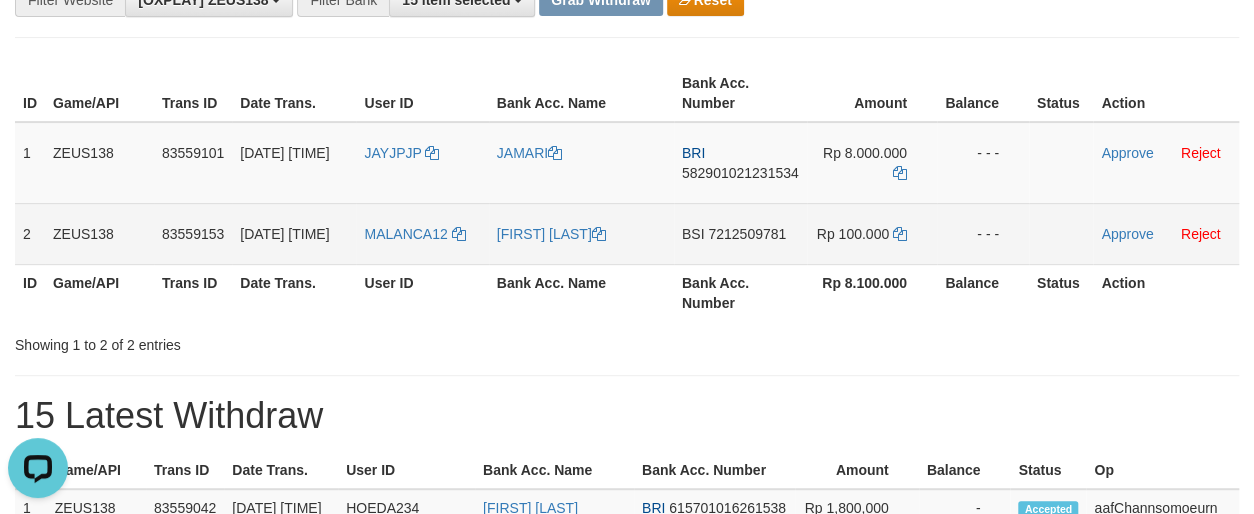 drag, startPoint x: 937, startPoint y: 58, endPoint x: 493, endPoint y: 226, distance: 474.72098 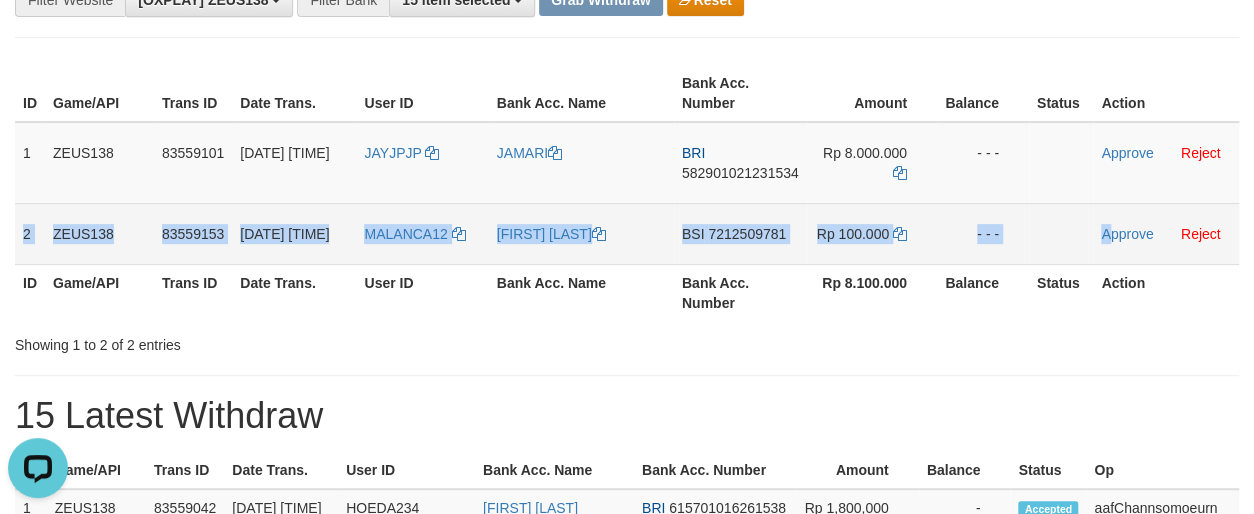 drag, startPoint x: 22, startPoint y: 219, endPoint x: 1110, endPoint y: 249, distance: 1088.4136 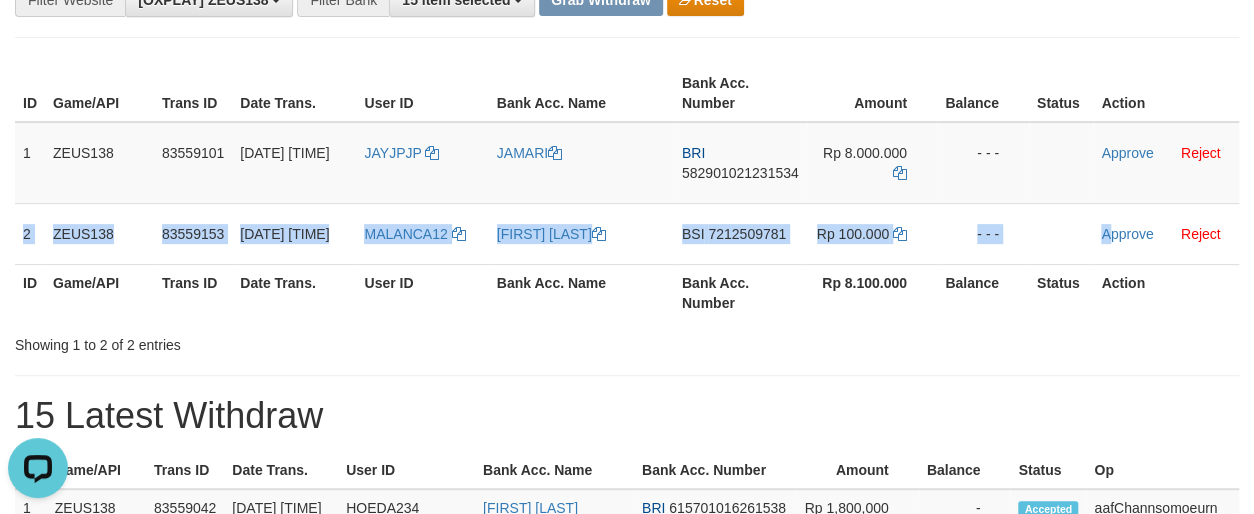 copy on "2
ZEUS138
83559153
14/07/2025 03:42:06
MALANCA12
BILLI GILMAN
BSI
7212509781
Rp 100.000
- - -
A" 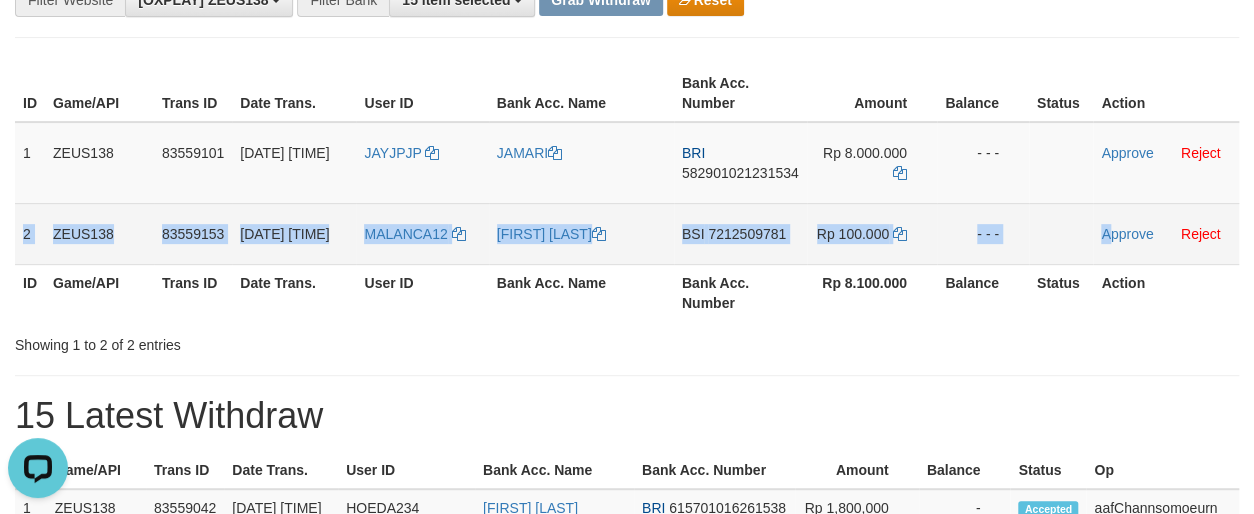 click on "7212509781" at bounding box center (747, 234) 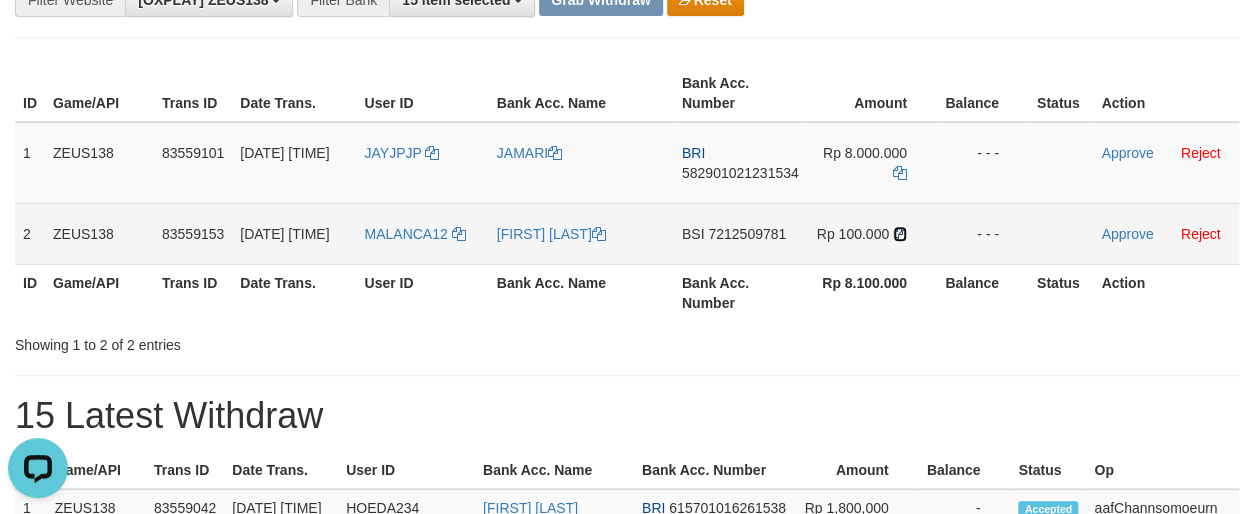 click at bounding box center [900, 234] 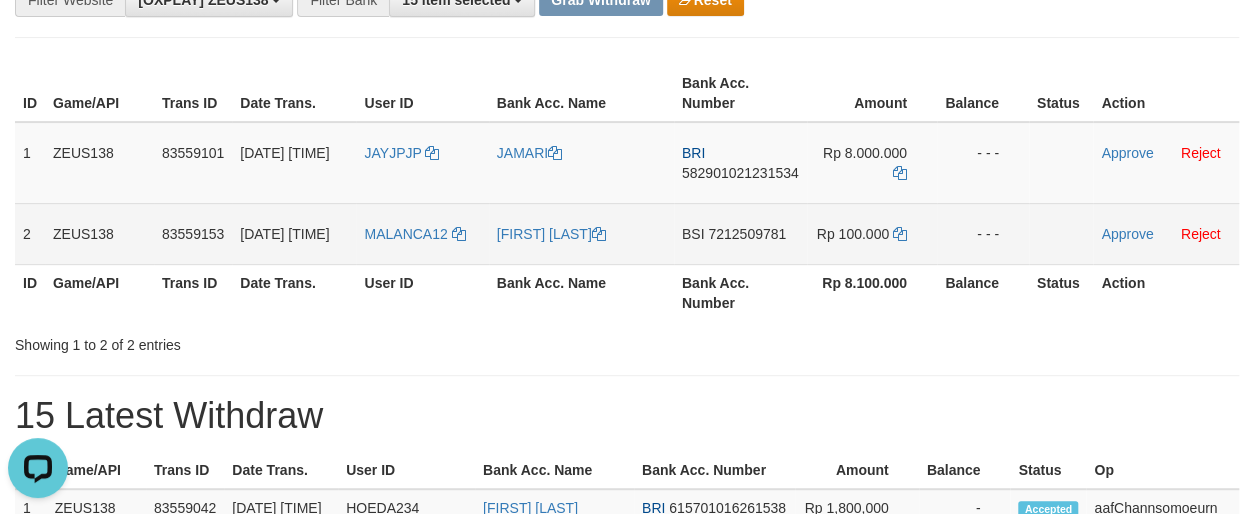 click on "Approve
Reject" at bounding box center (1166, 233) 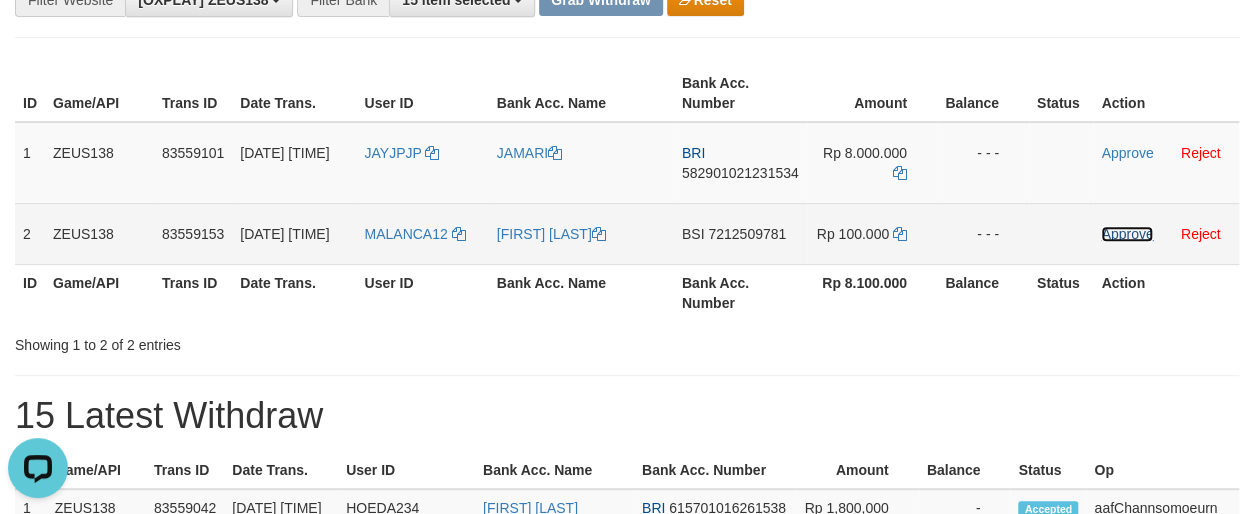 click on "Approve" at bounding box center [1127, 234] 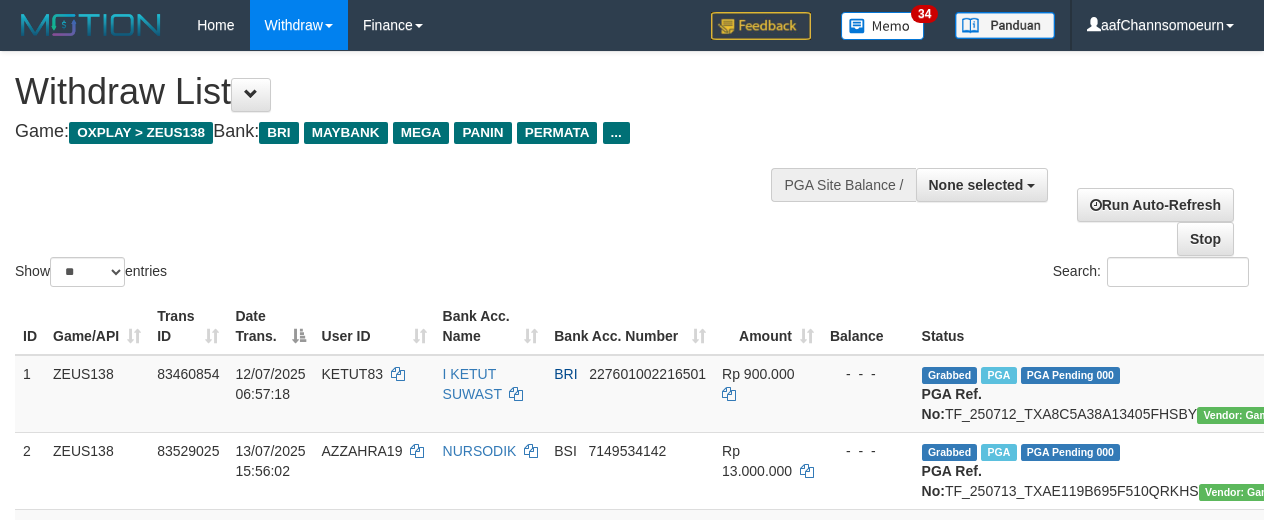 select 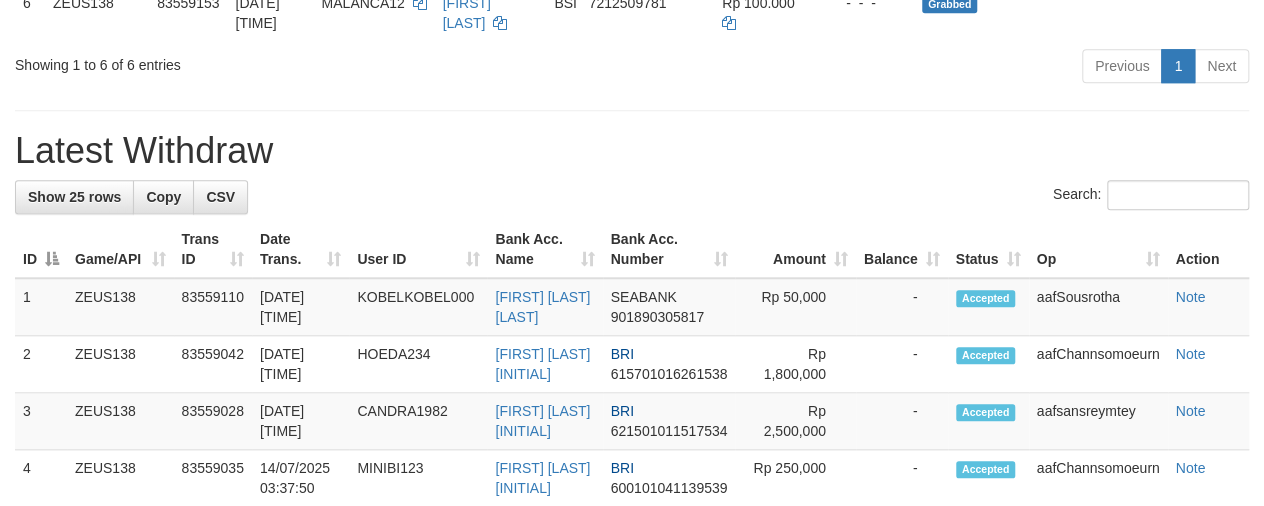 scroll, scrollTop: 681, scrollLeft: 0, axis: vertical 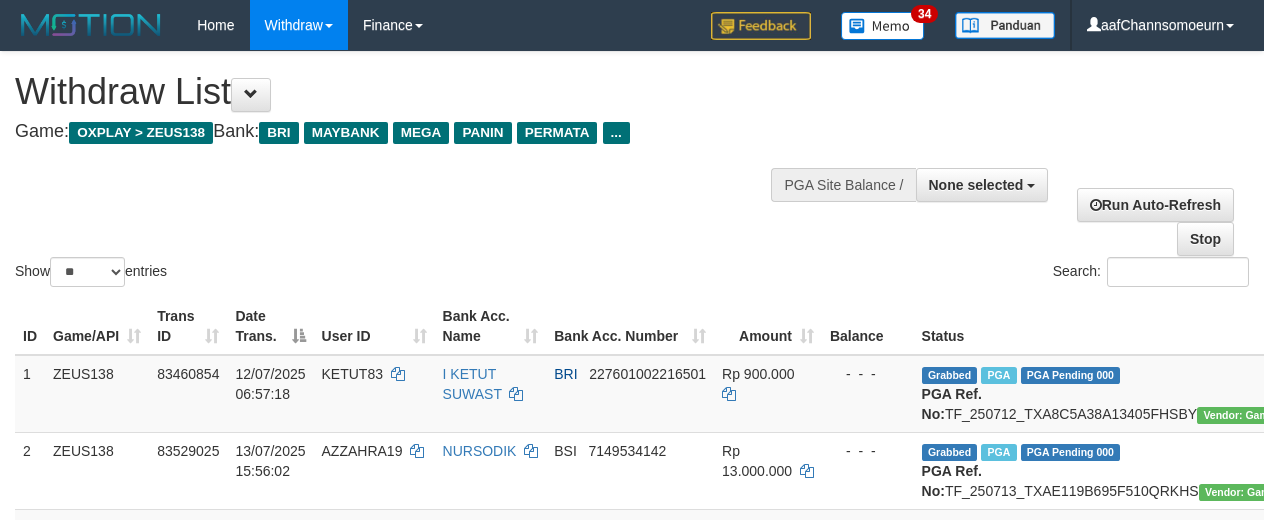 select 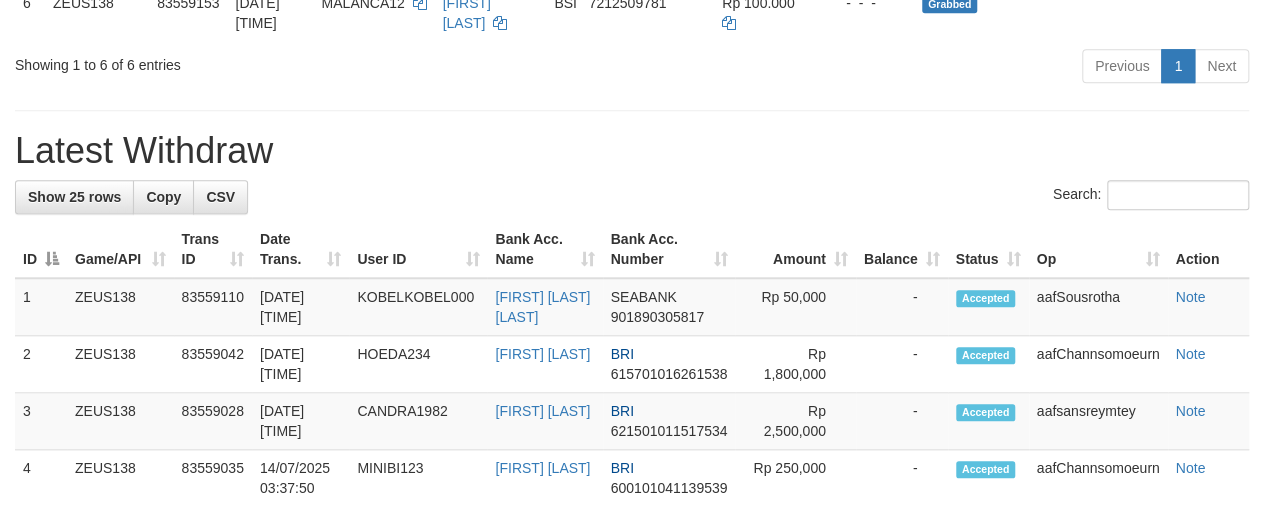 scroll, scrollTop: 681, scrollLeft: 0, axis: vertical 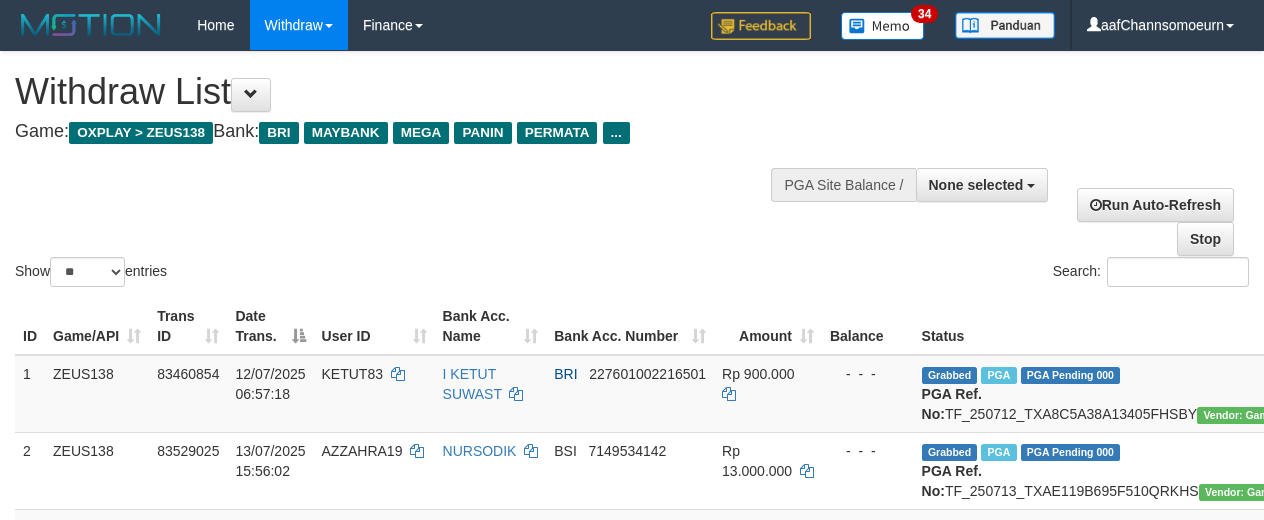 select 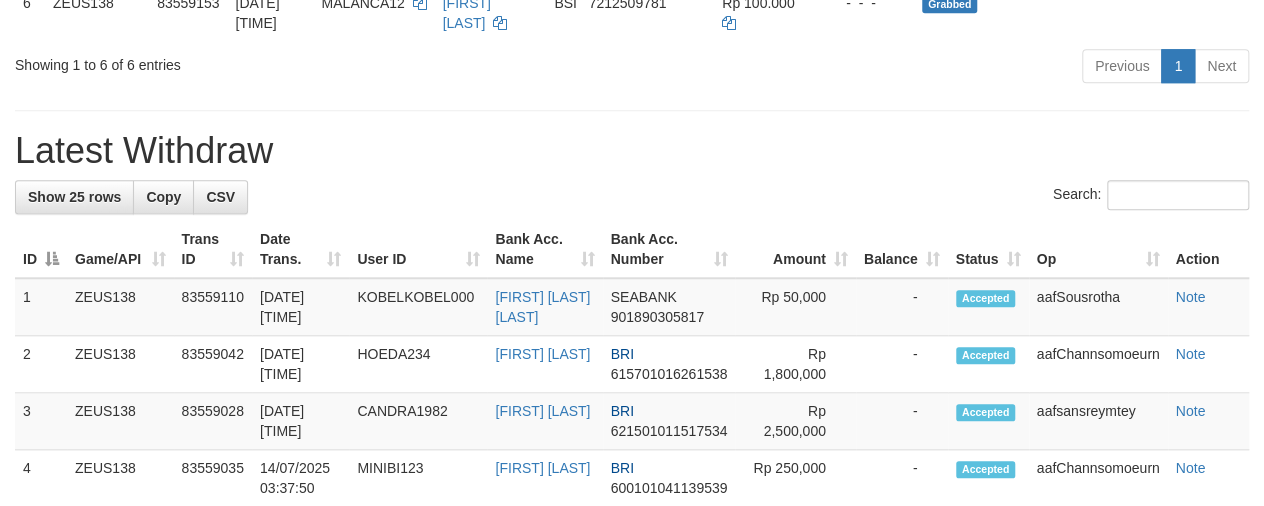 scroll, scrollTop: 681, scrollLeft: 0, axis: vertical 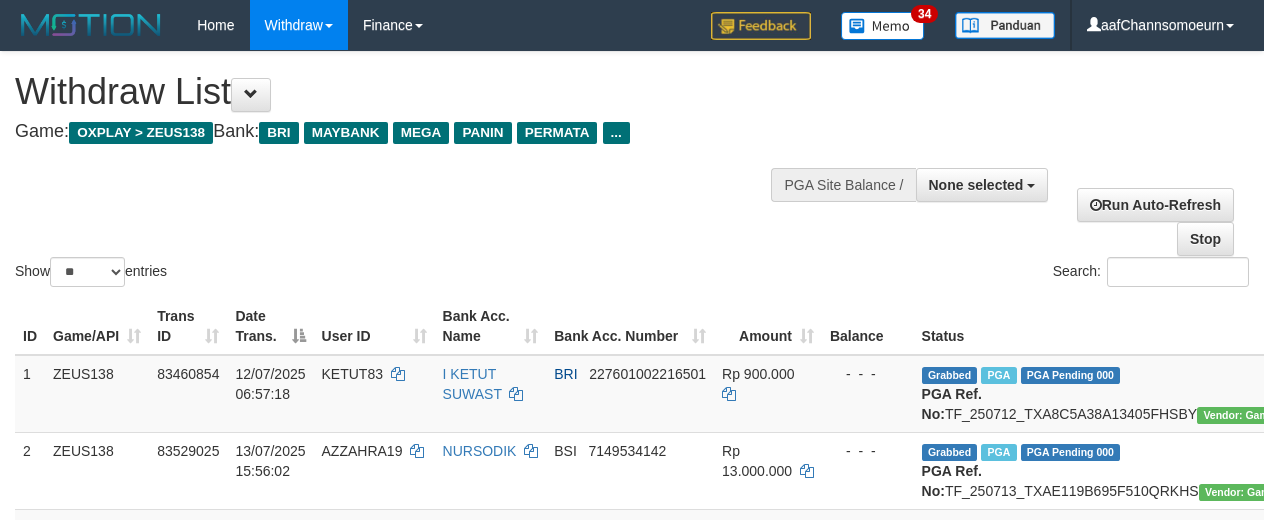 select 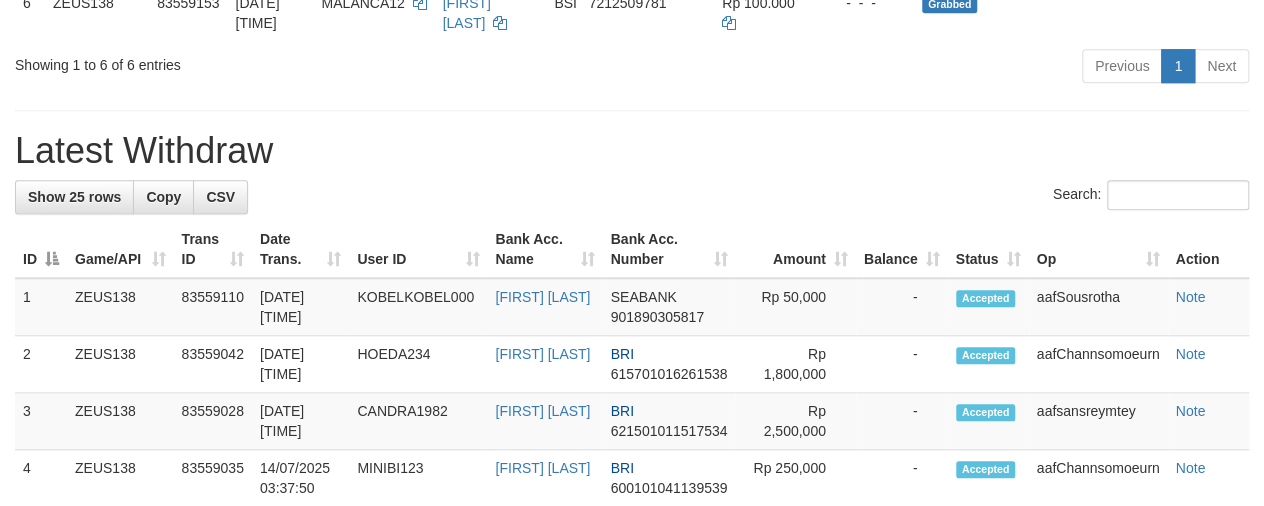 scroll, scrollTop: 681, scrollLeft: 0, axis: vertical 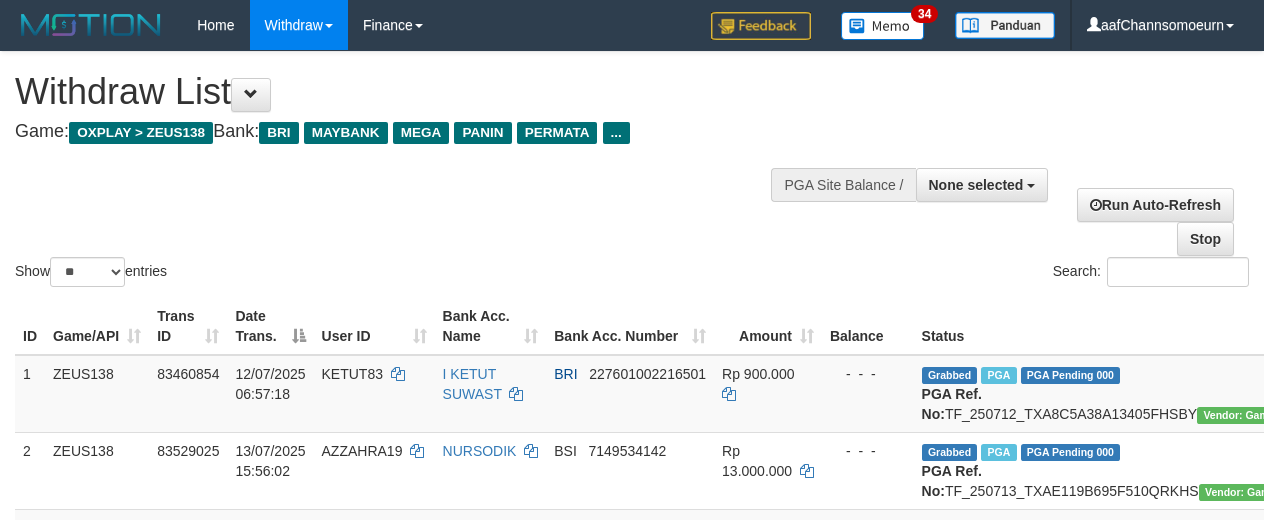 select 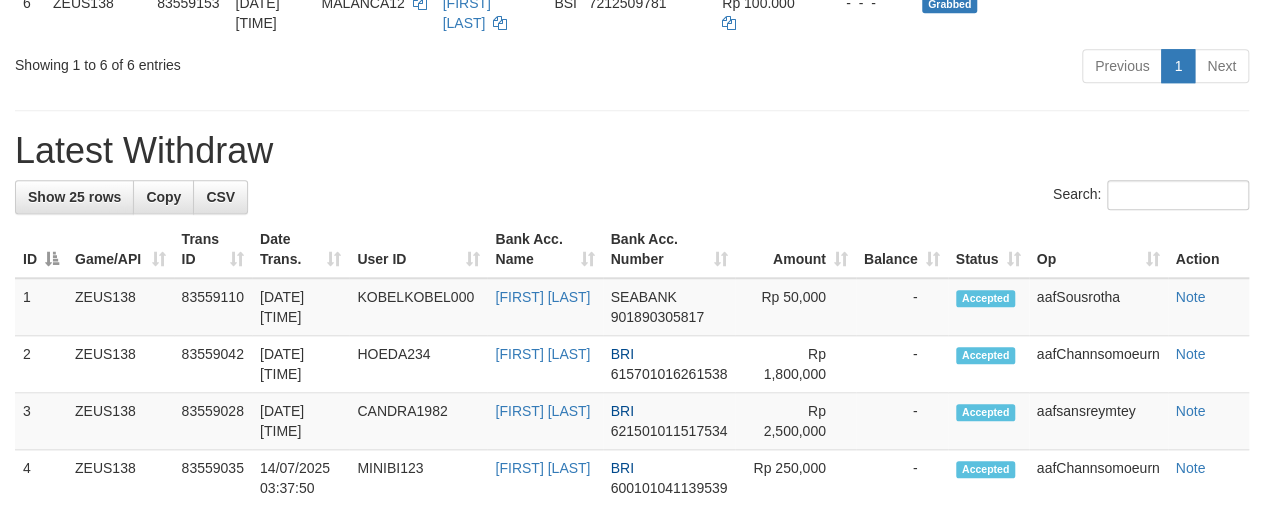 scroll, scrollTop: 681, scrollLeft: 0, axis: vertical 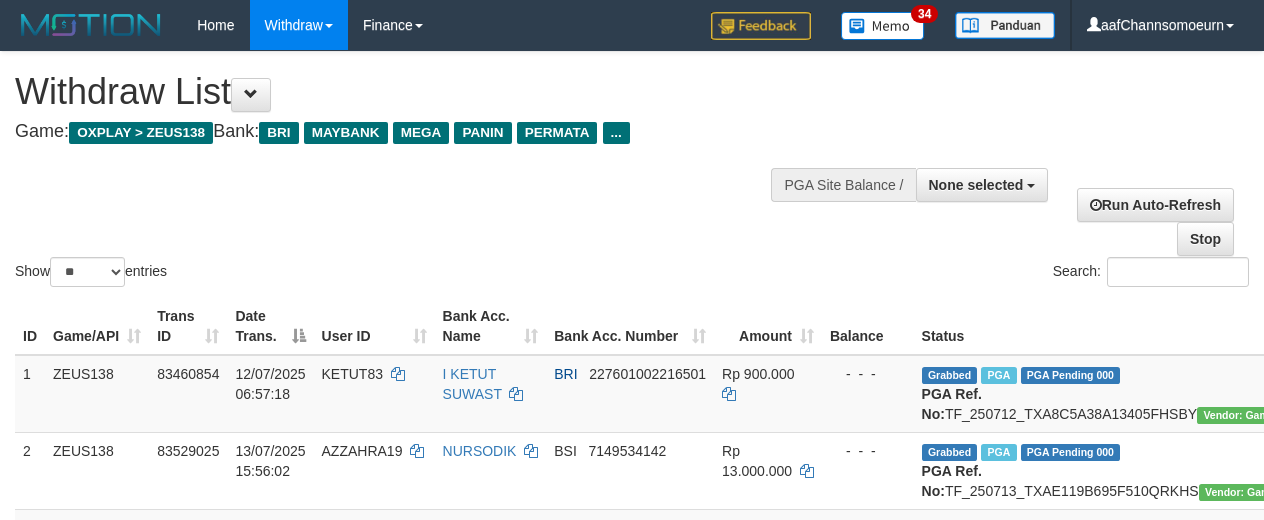 select 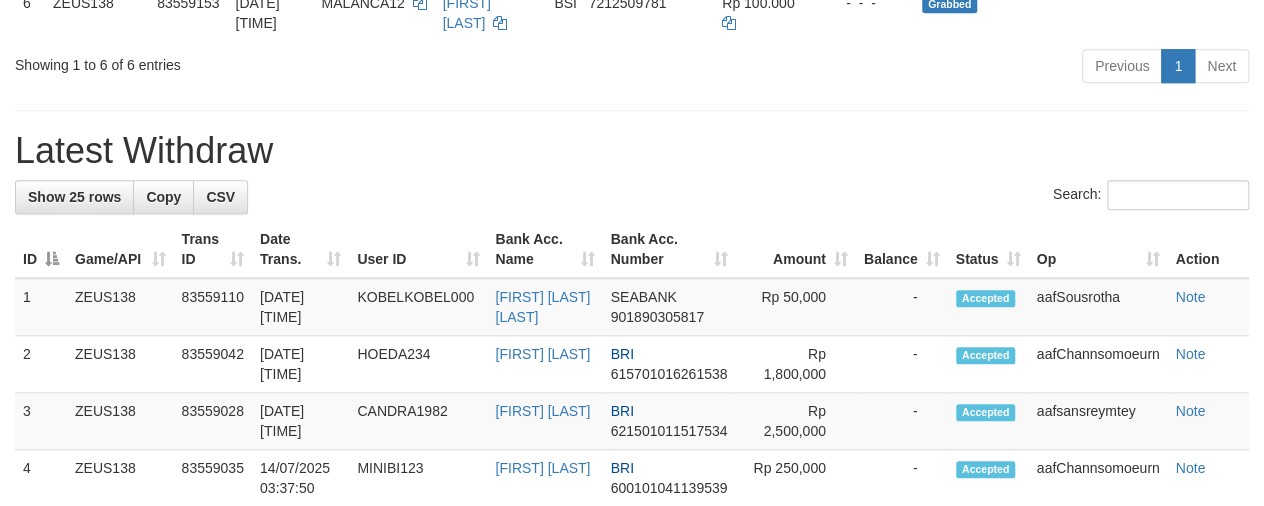 scroll, scrollTop: 681, scrollLeft: 0, axis: vertical 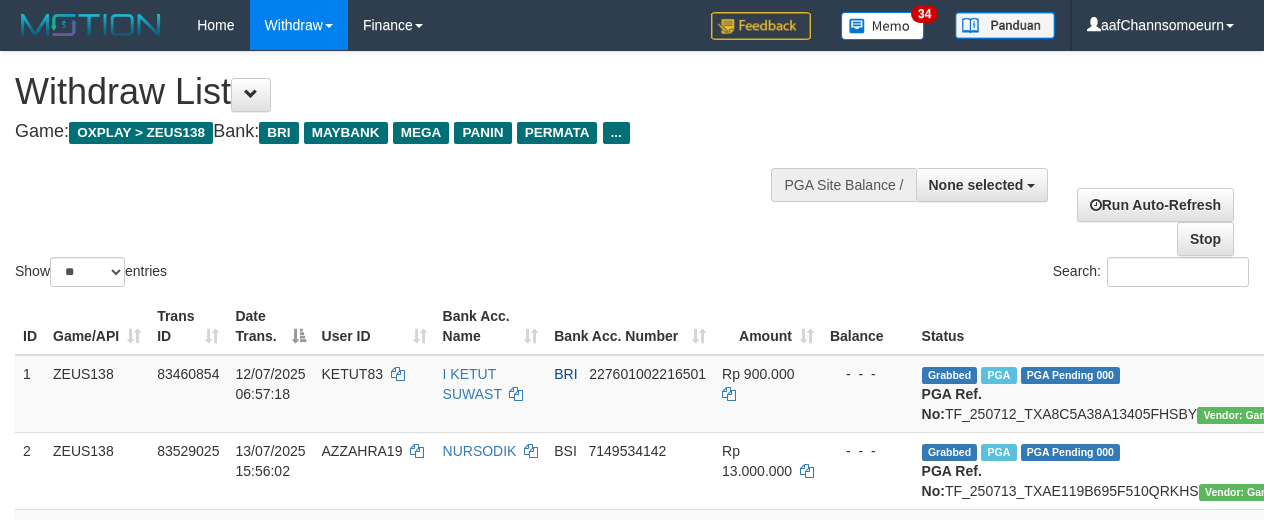 select 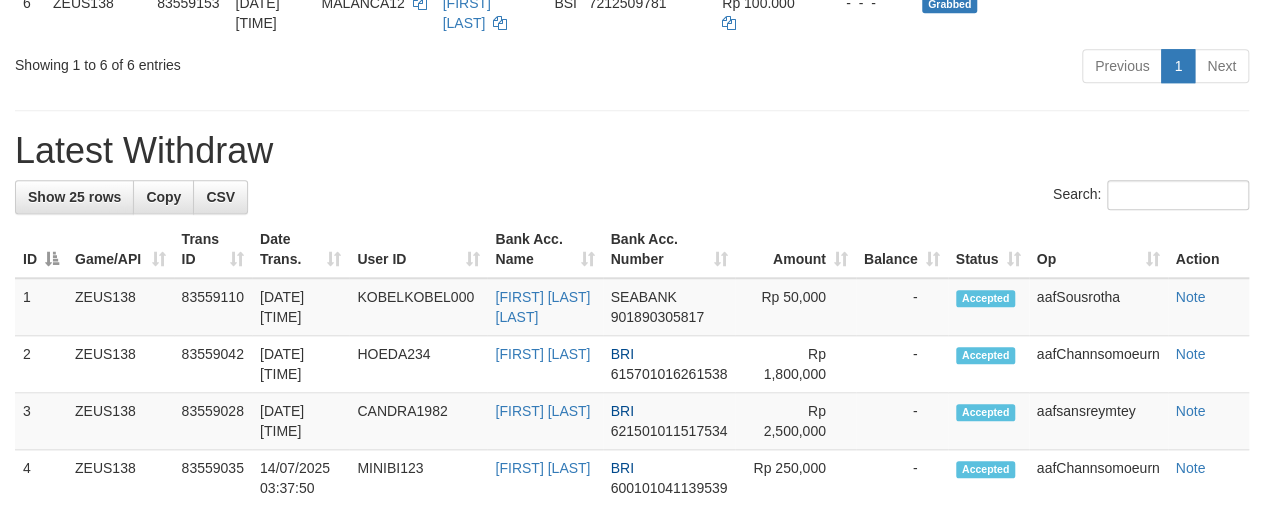 scroll, scrollTop: 681, scrollLeft: 0, axis: vertical 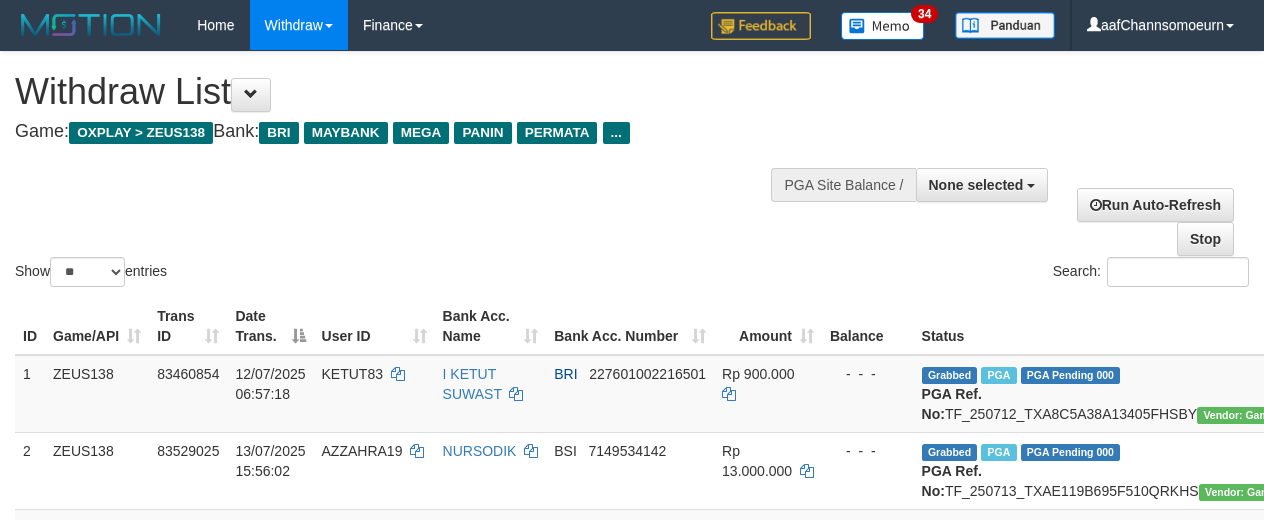 select 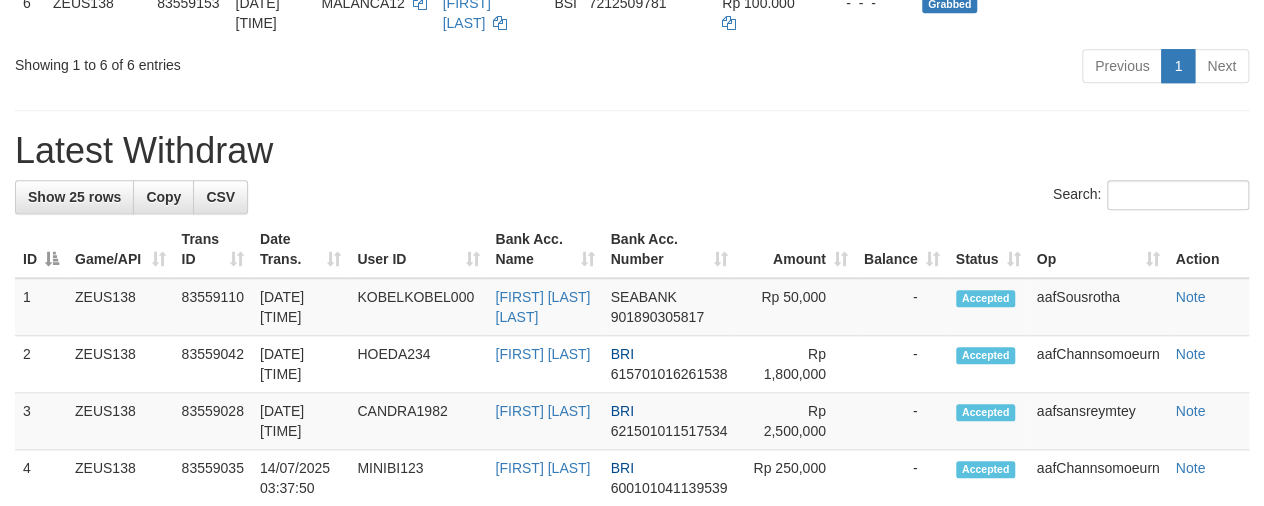 scroll, scrollTop: 681, scrollLeft: 0, axis: vertical 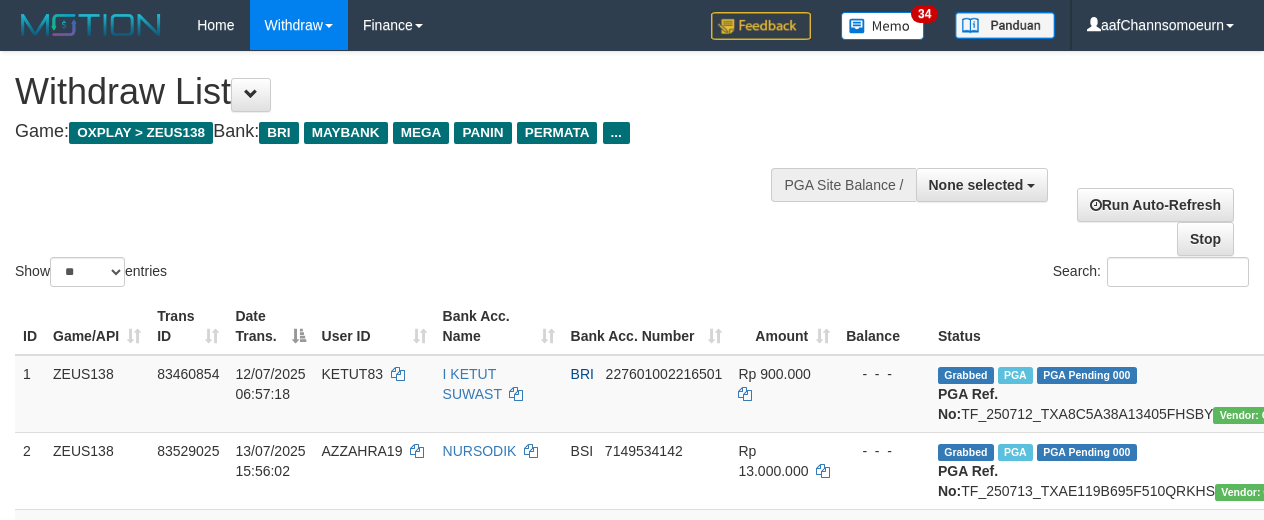 select 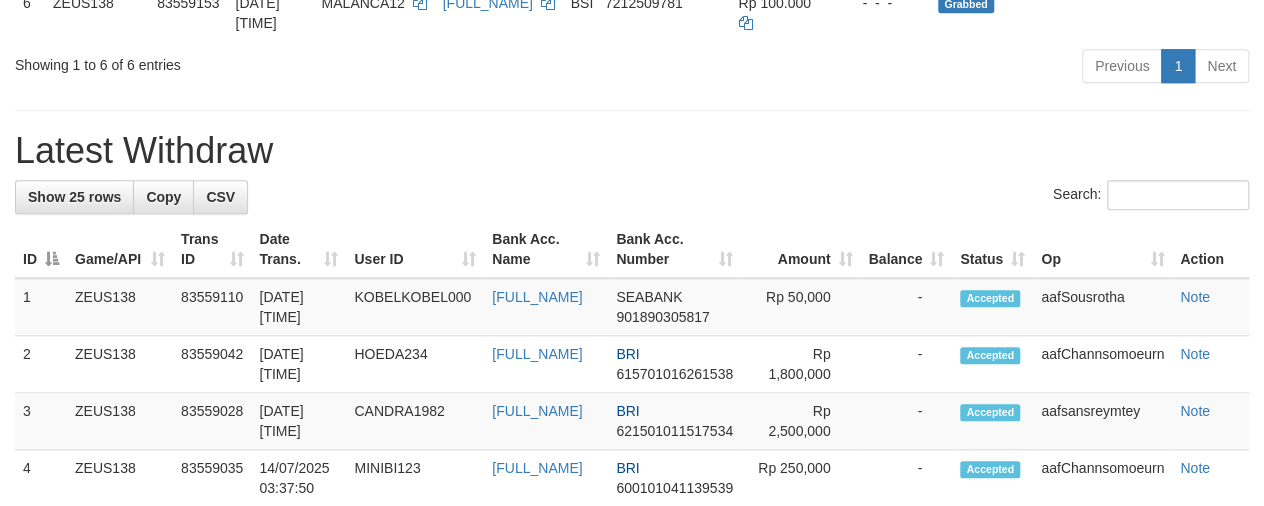 scroll, scrollTop: 681, scrollLeft: 0, axis: vertical 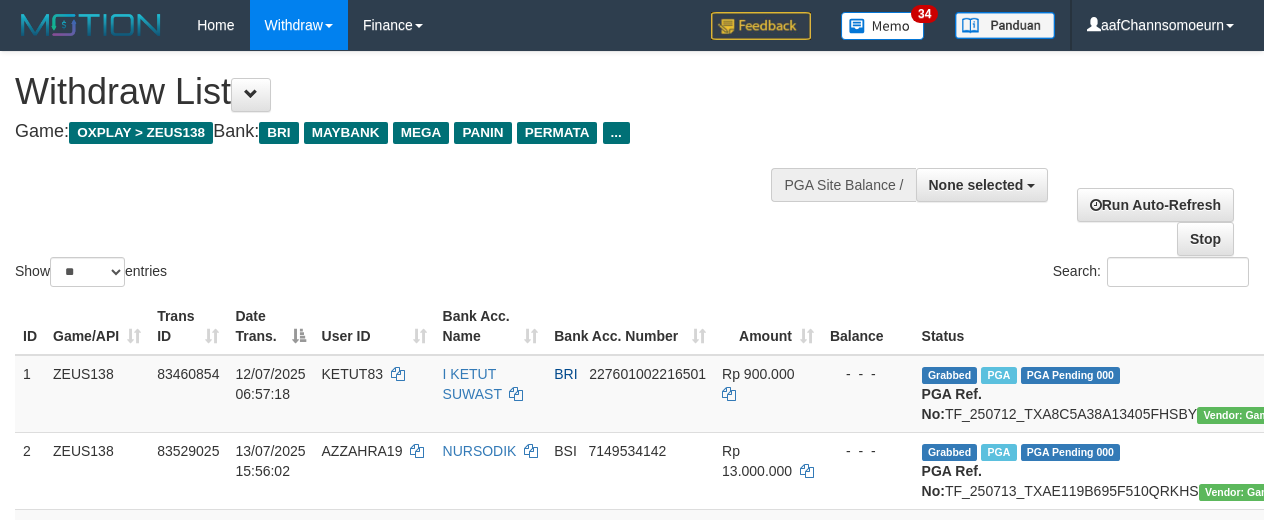 select 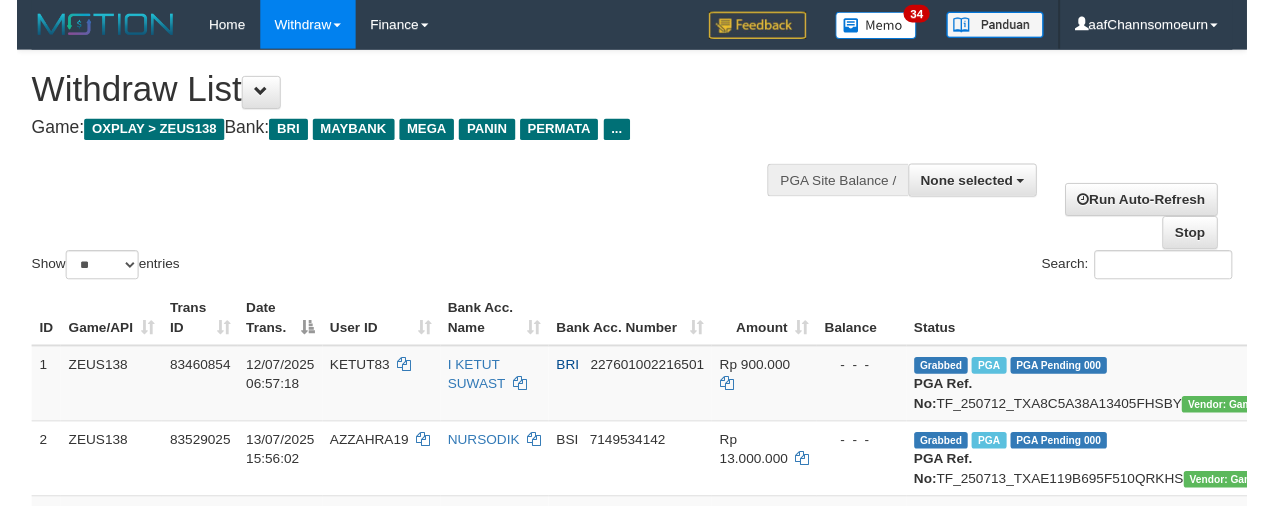 scroll, scrollTop: 736, scrollLeft: 0, axis: vertical 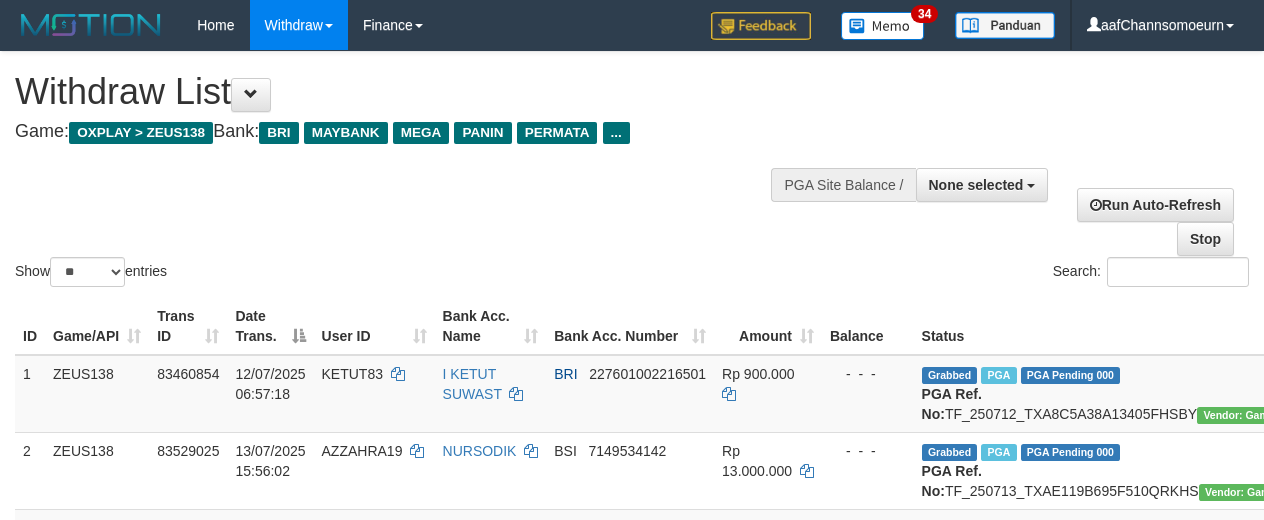 select 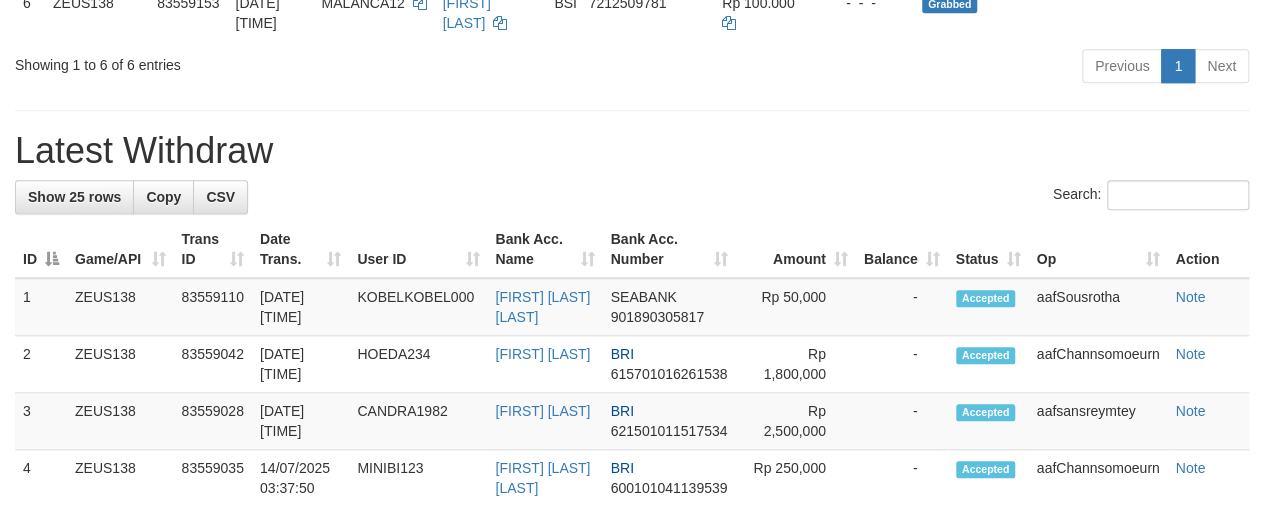 scroll, scrollTop: 681, scrollLeft: 0, axis: vertical 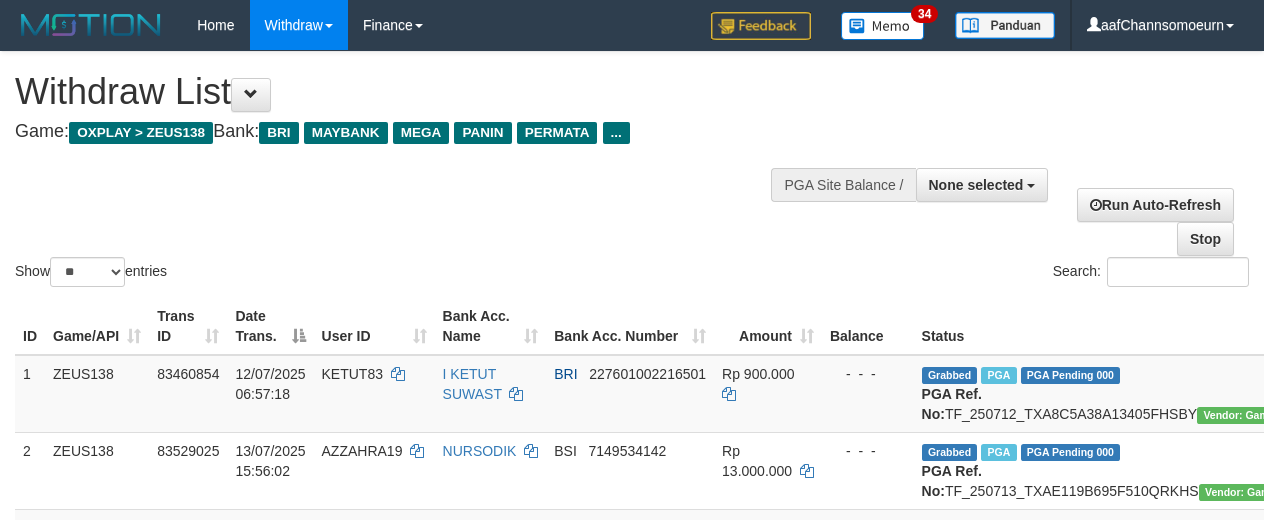 select 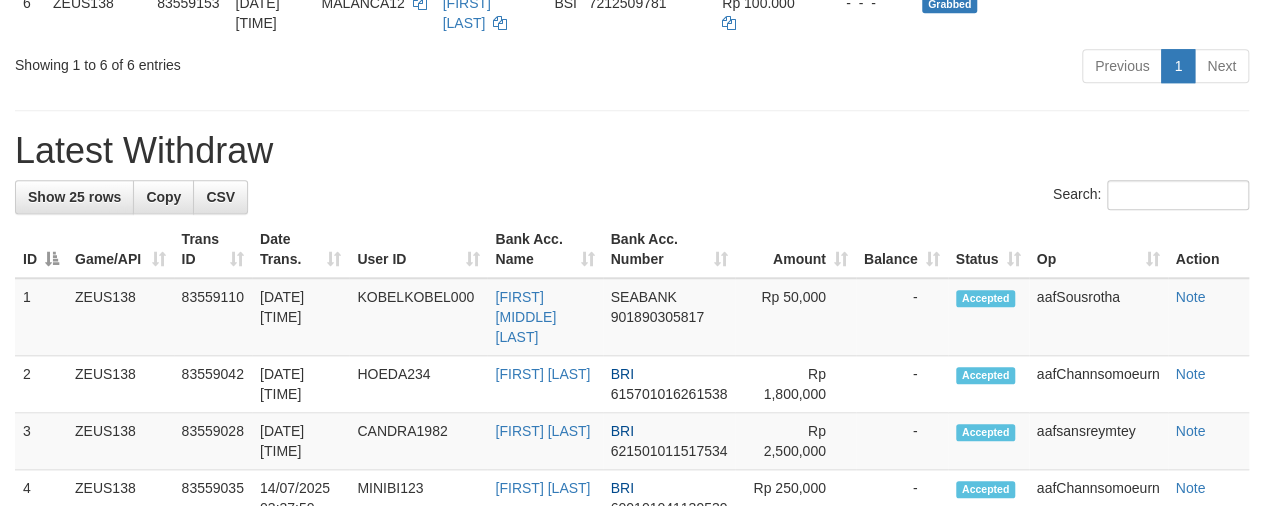 scroll, scrollTop: 681, scrollLeft: 0, axis: vertical 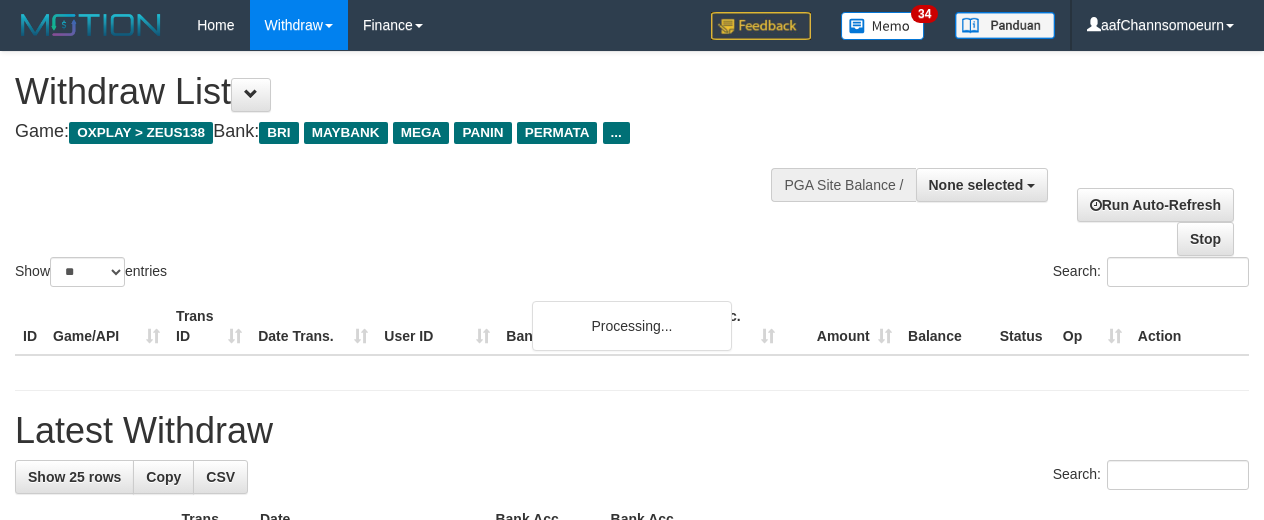 select 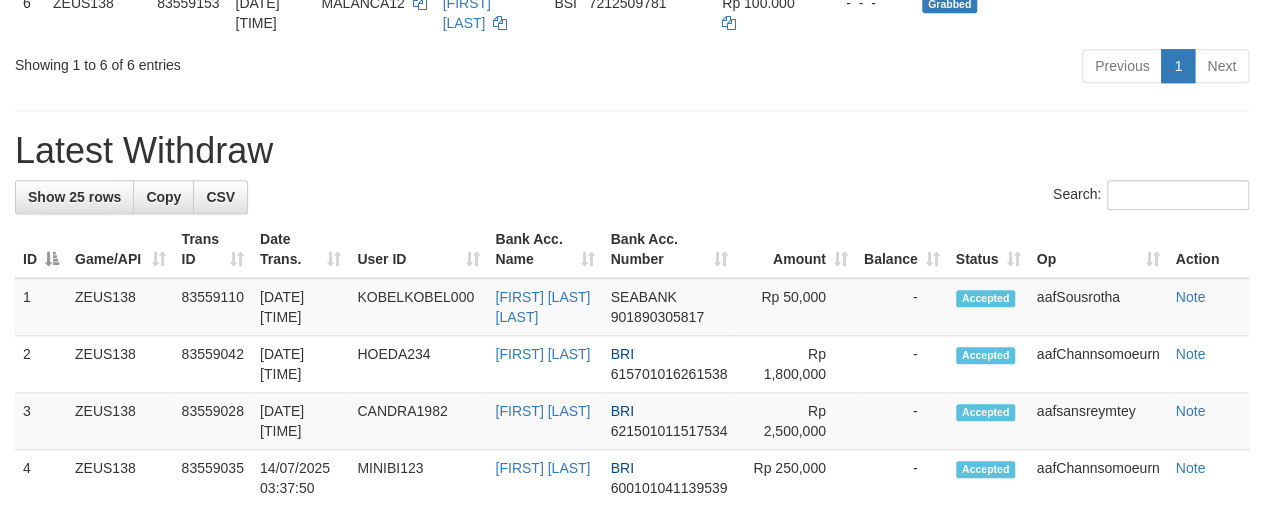scroll, scrollTop: 681, scrollLeft: 0, axis: vertical 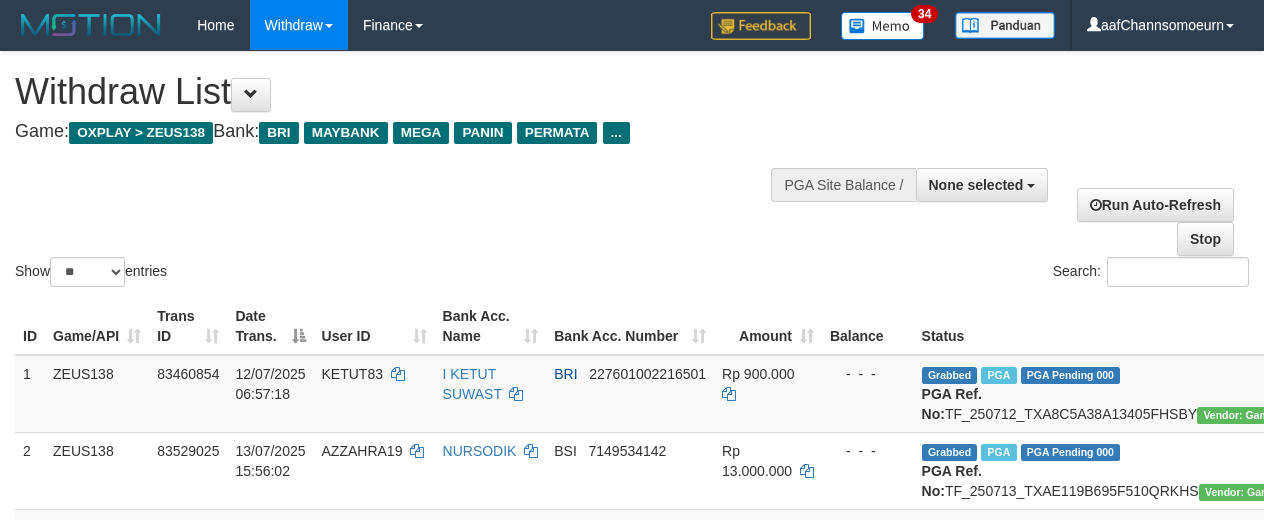 select 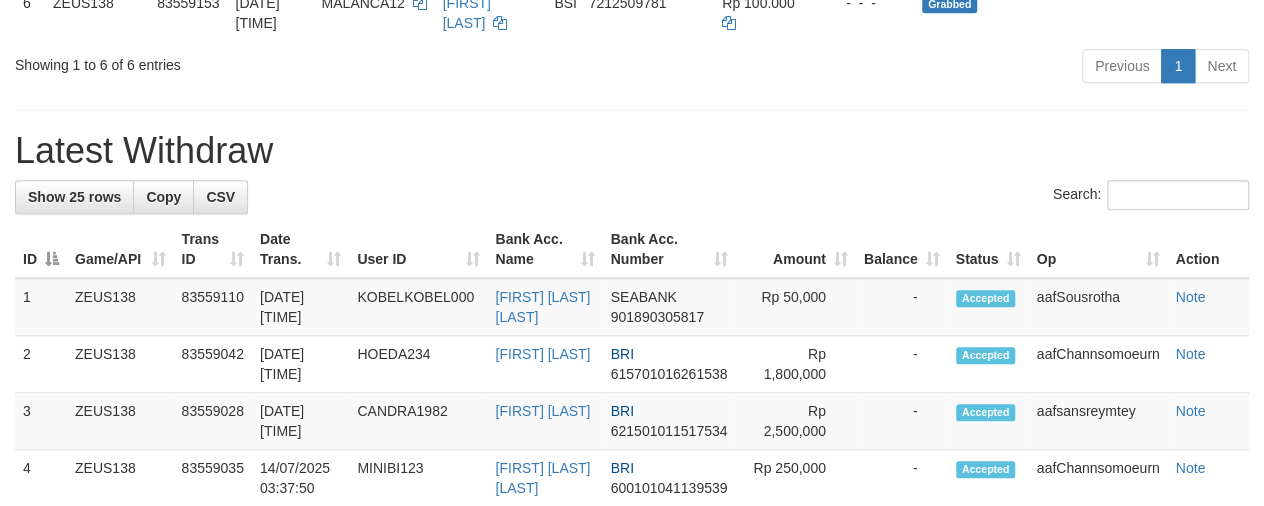 scroll, scrollTop: 681, scrollLeft: 0, axis: vertical 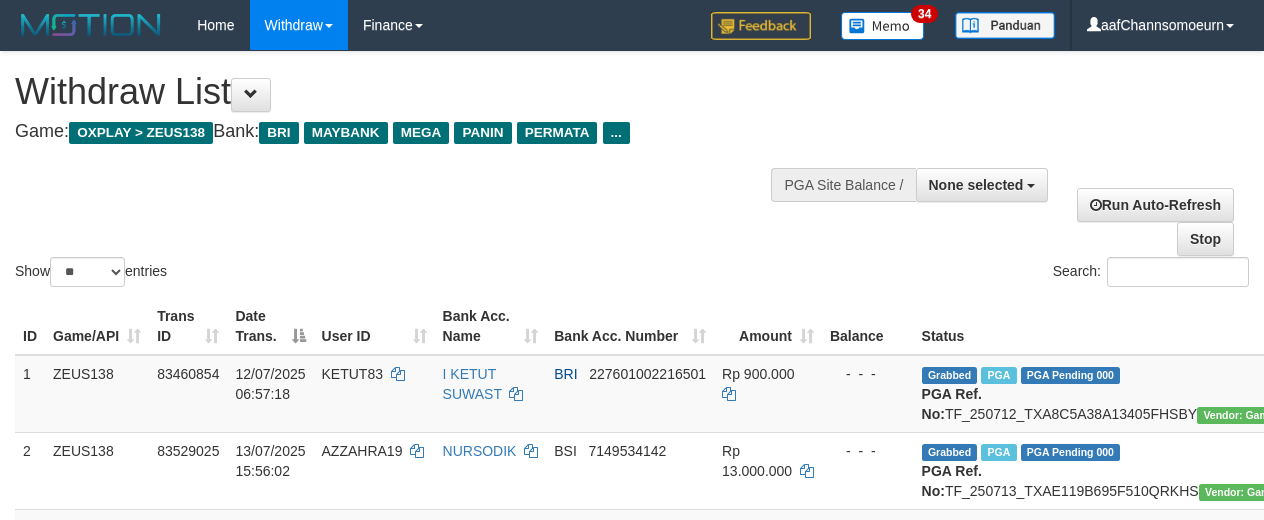 select 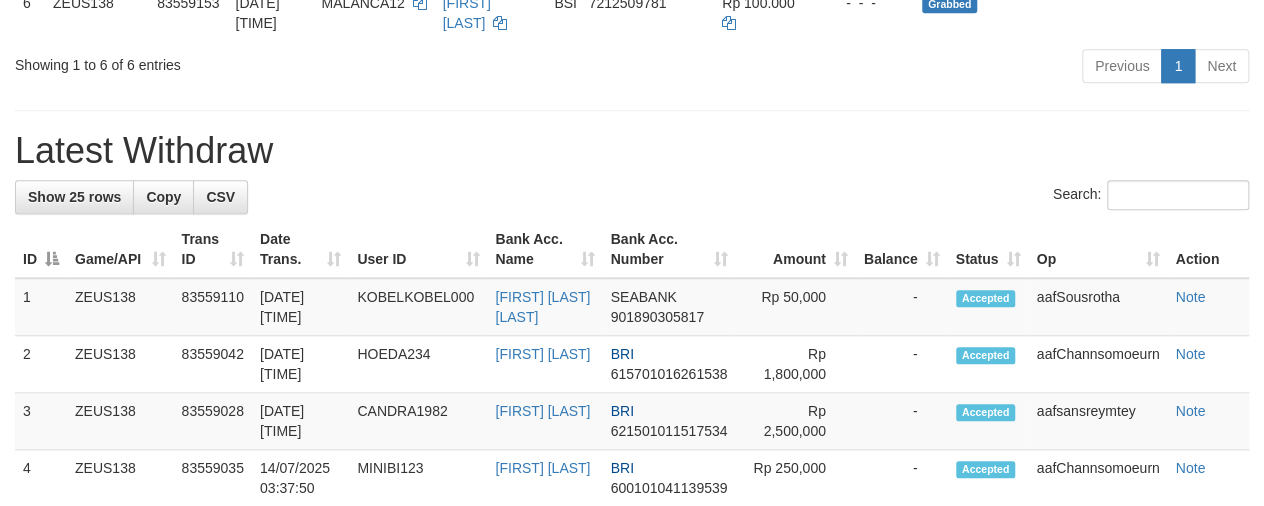 scroll, scrollTop: 681, scrollLeft: 0, axis: vertical 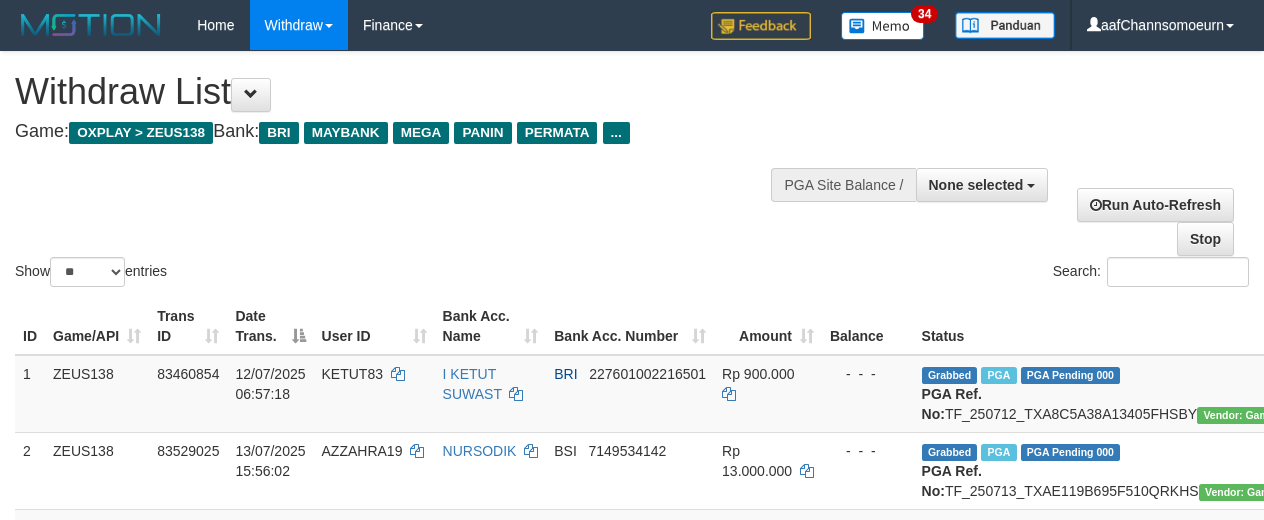 select 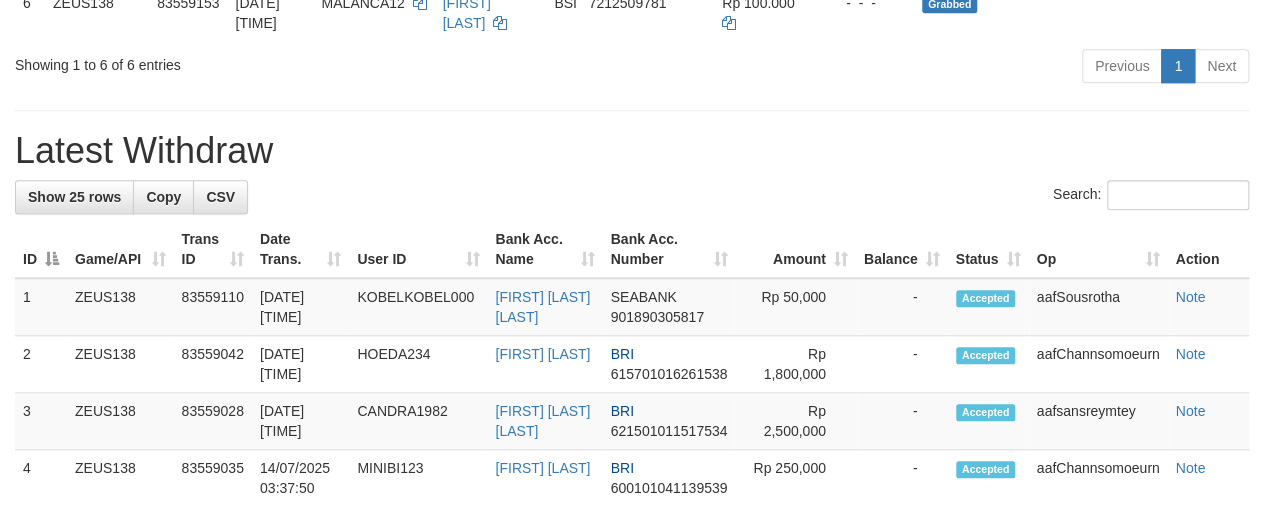 scroll, scrollTop: 681, scrollLeft: 0, axis: vertical 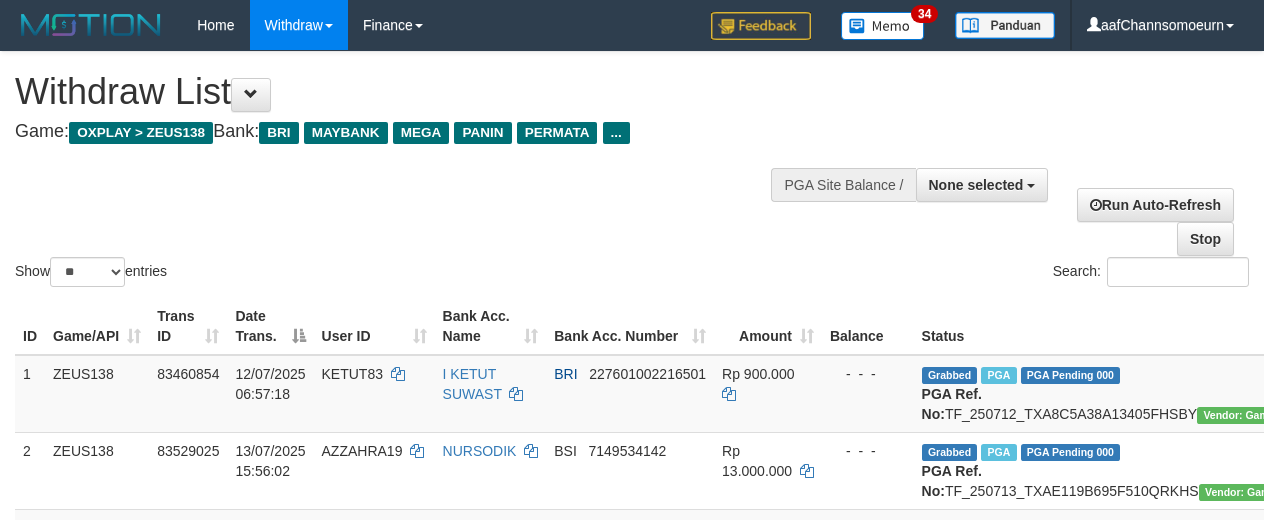 select 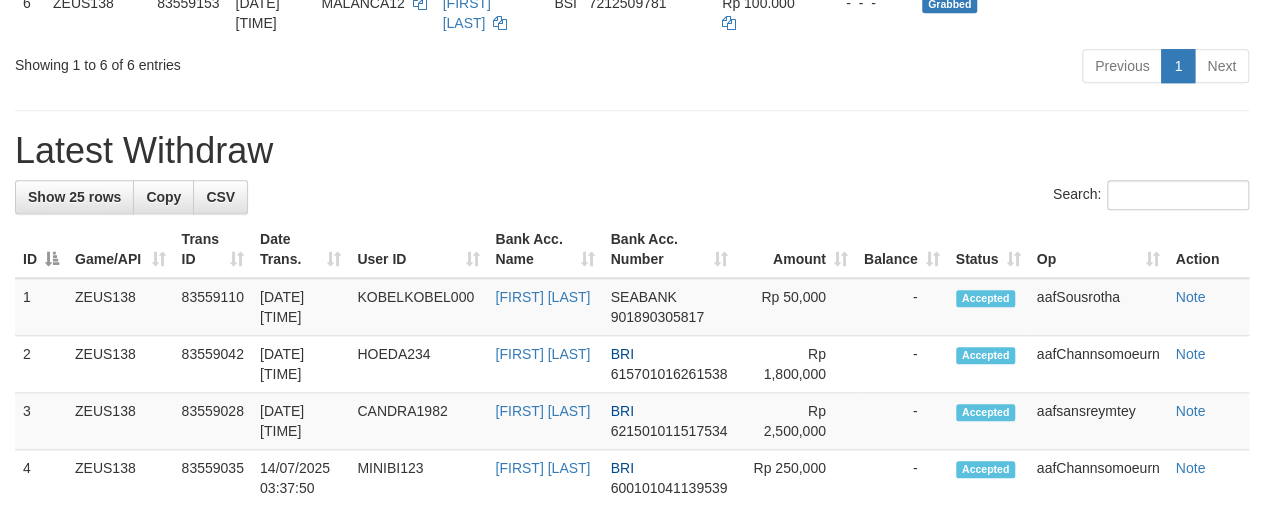 scroll, scrollTop: 681, scrollLeft: 0, axis: vertical 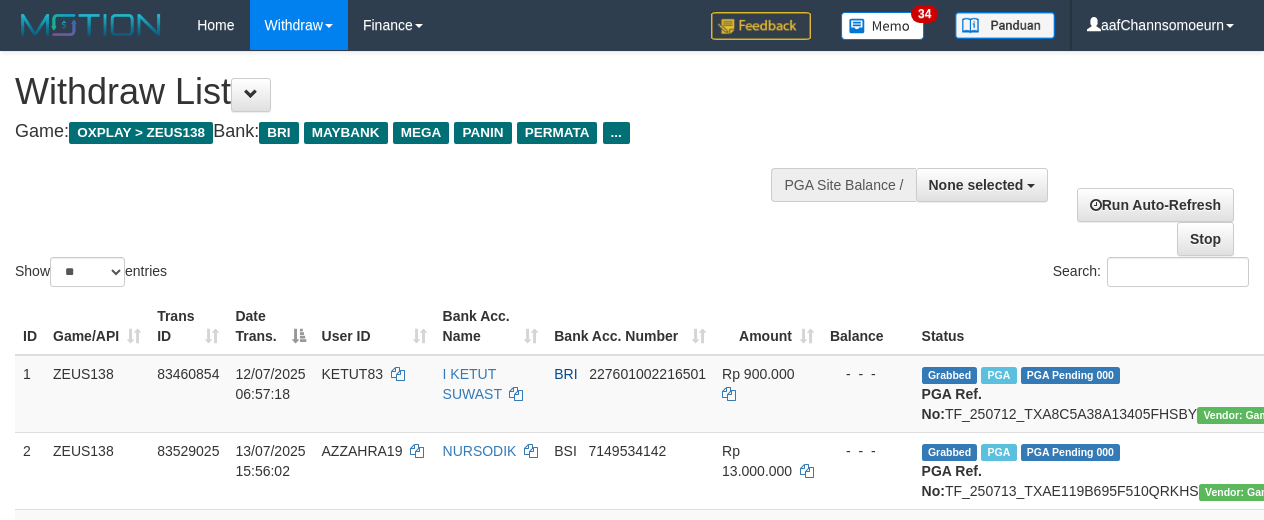 select 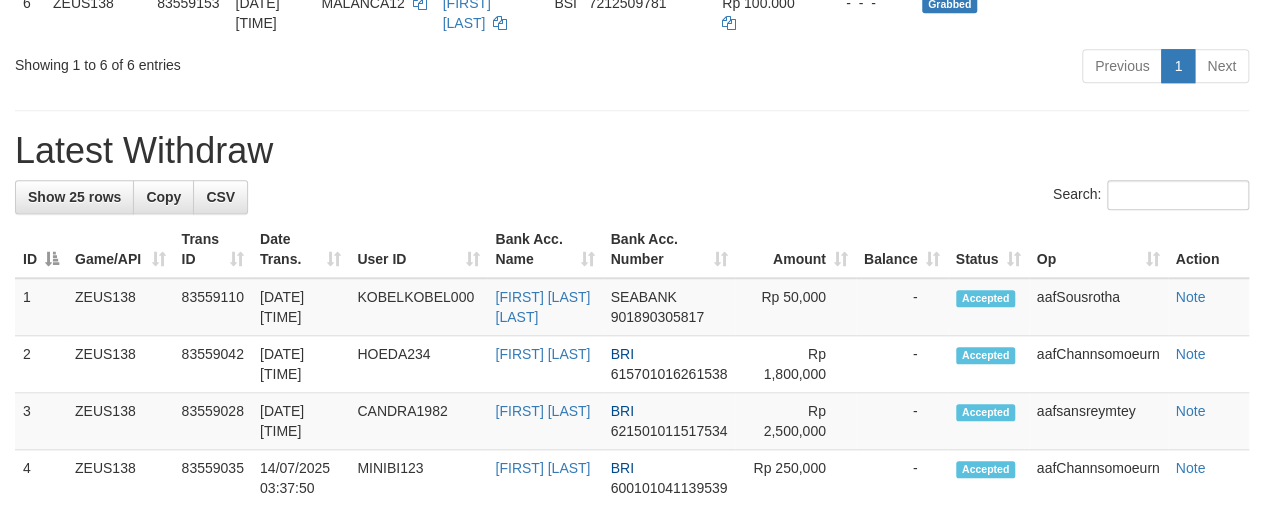 scroll, scrollTop: 681, scrollLeft: 0, axis: vertical 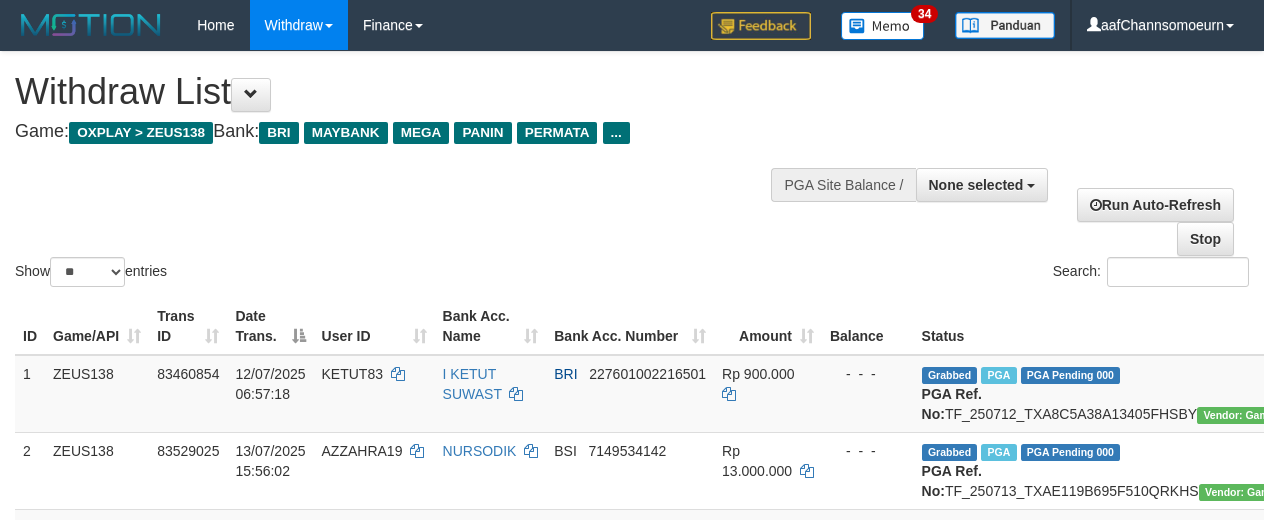 select 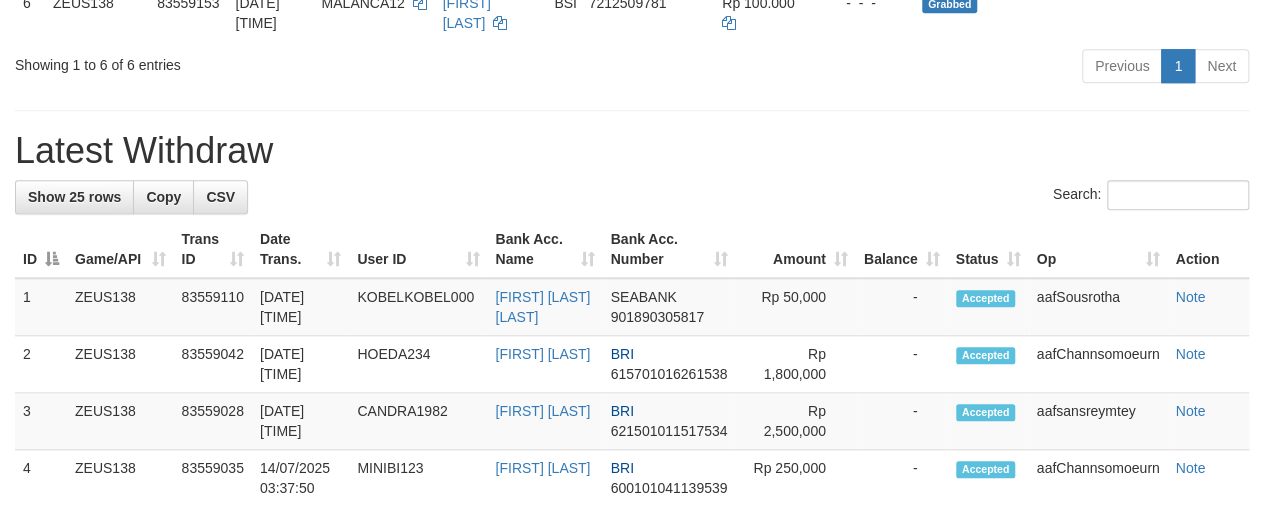 scroll, scrollTop: 681, scrollLeft: 0, axis: vertical 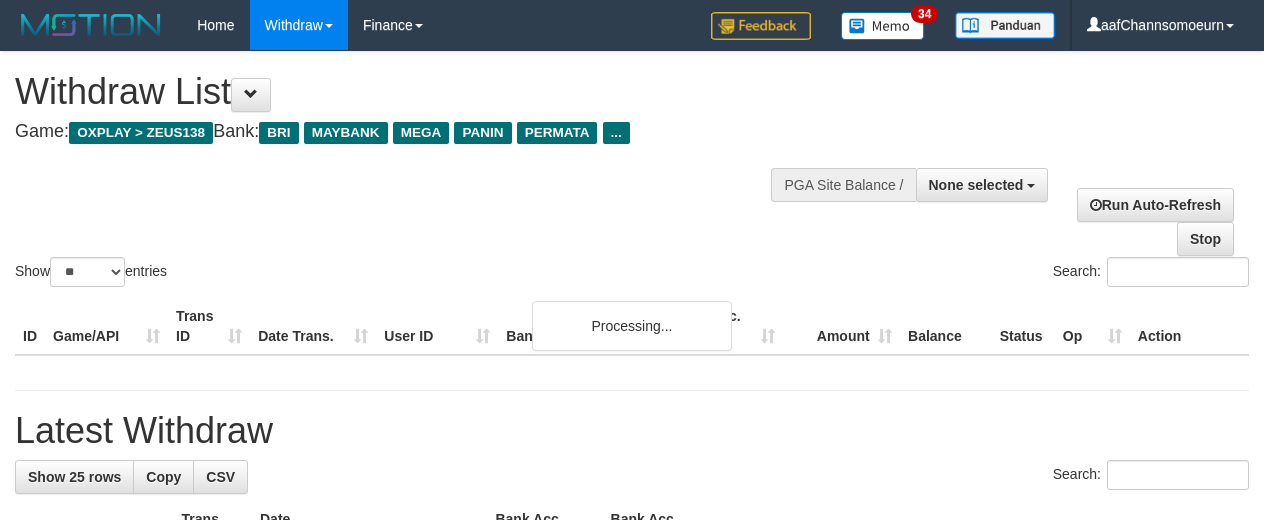 select 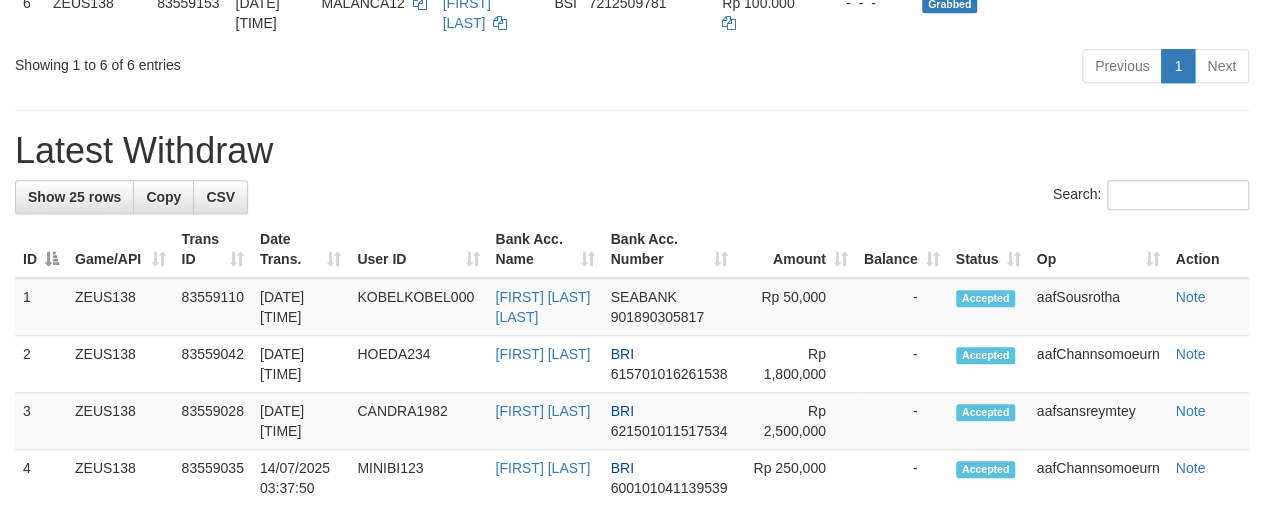 scroll, scrollTop: 681, scrollLeft: 0, axis: vertical 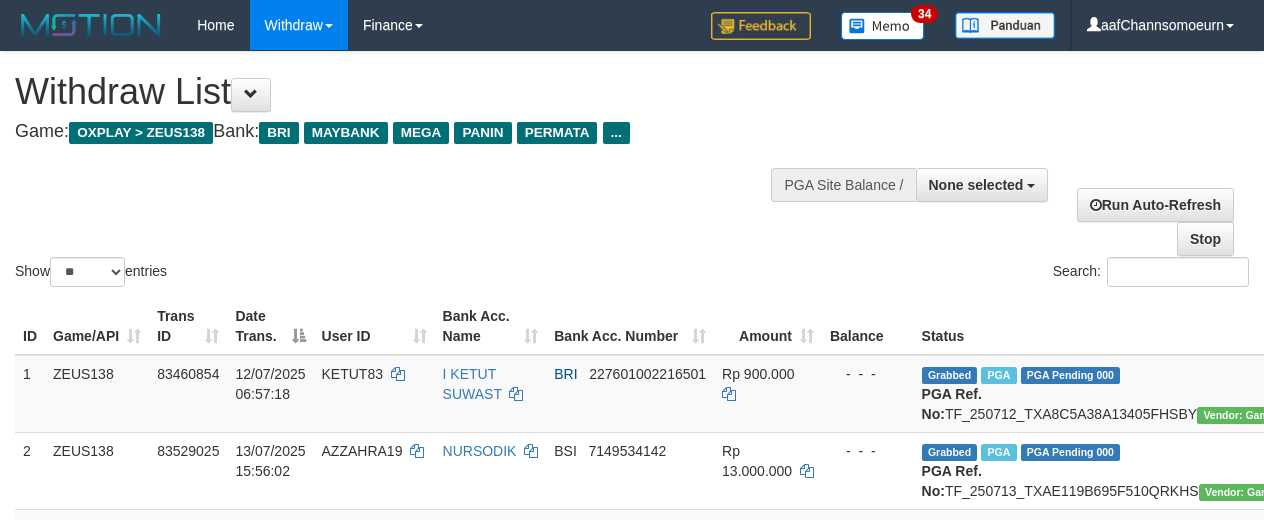 select 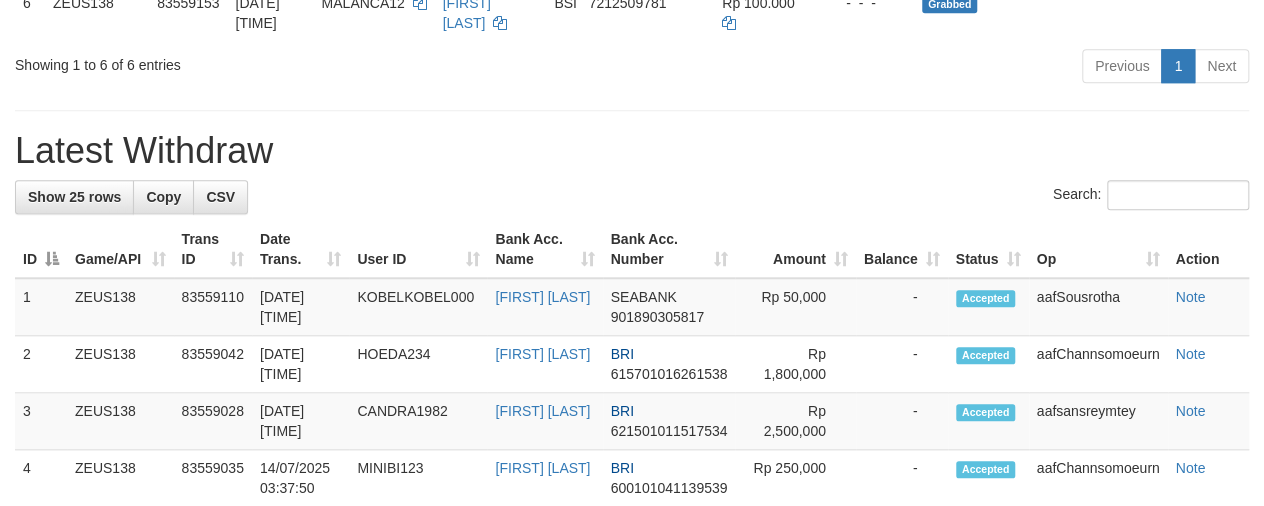 scroll, scrollTop: 681, scrollLeft: 0, axis: vertical 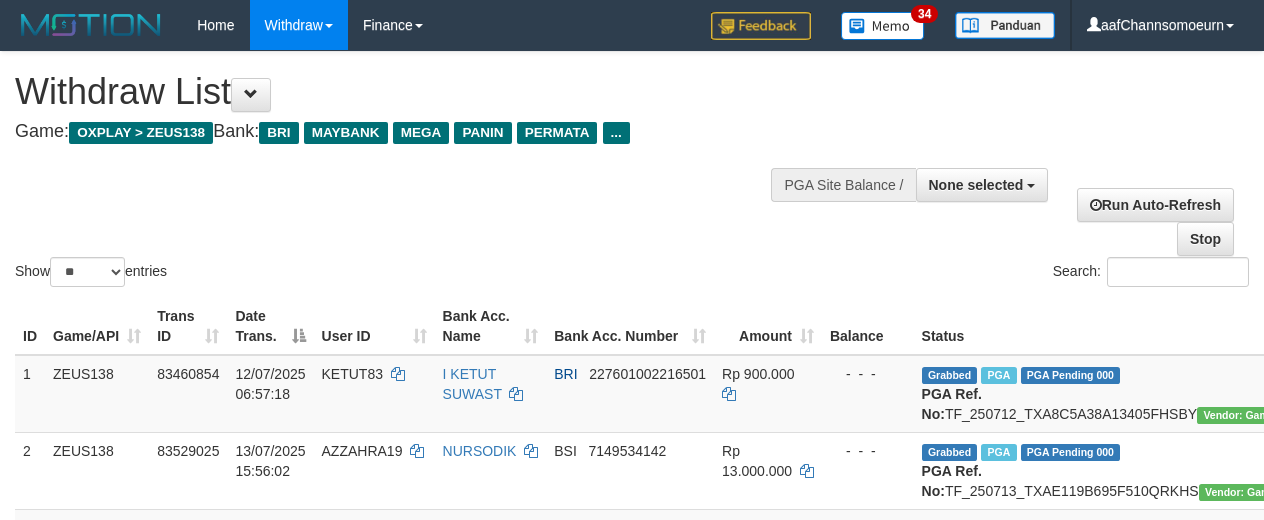 select 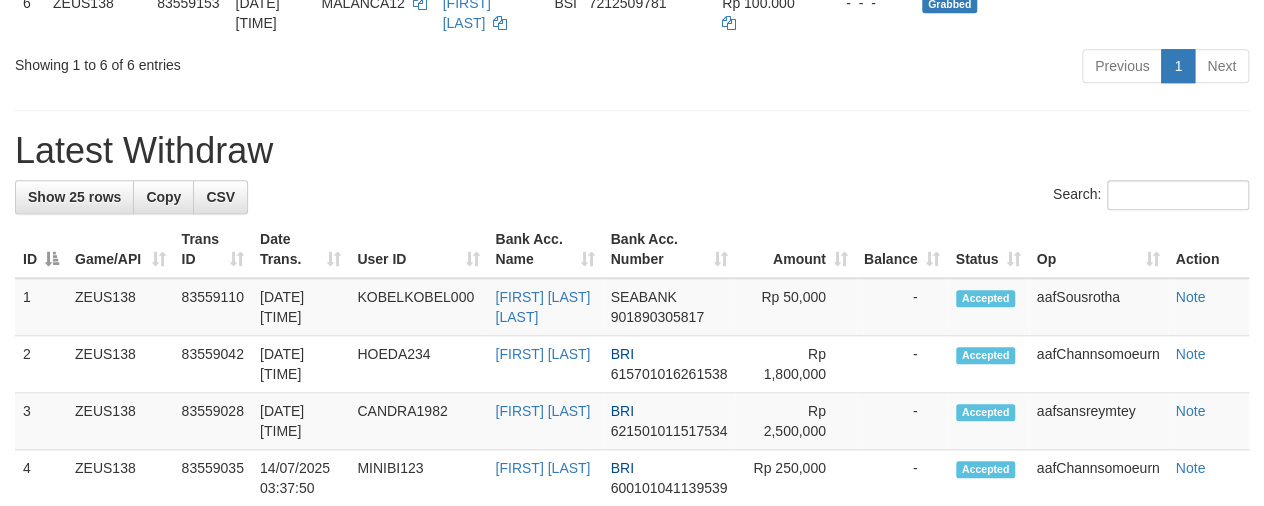 scroll, scrollTop: 681, scrollLeft: 0, axis: vertical 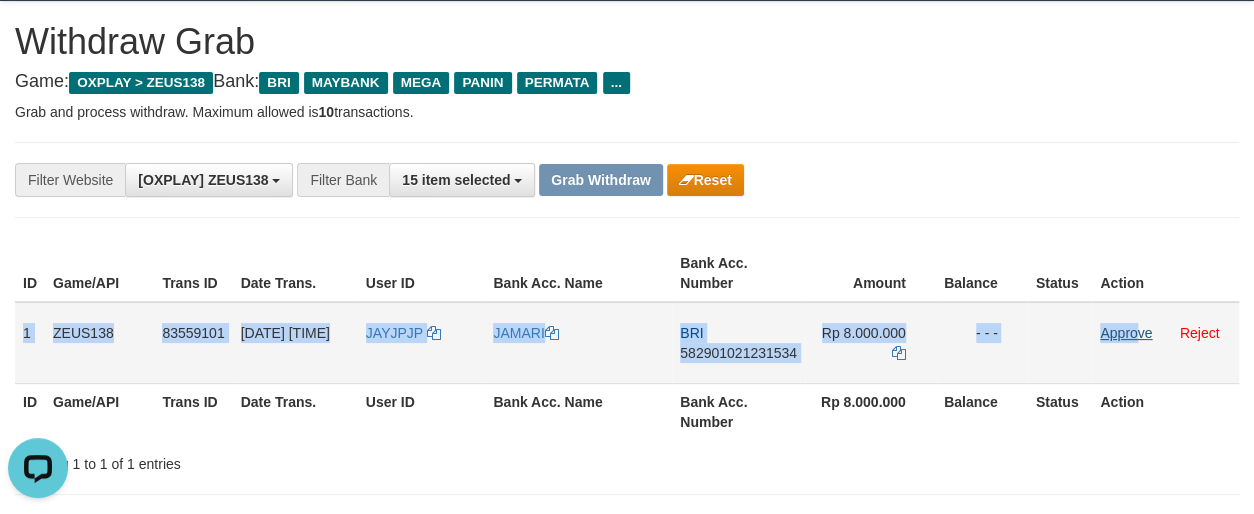 drag, startPoint x: 23, startPoint y: 316, endPoint x: 1141, endPoint y: 337, distance: 1118.1973 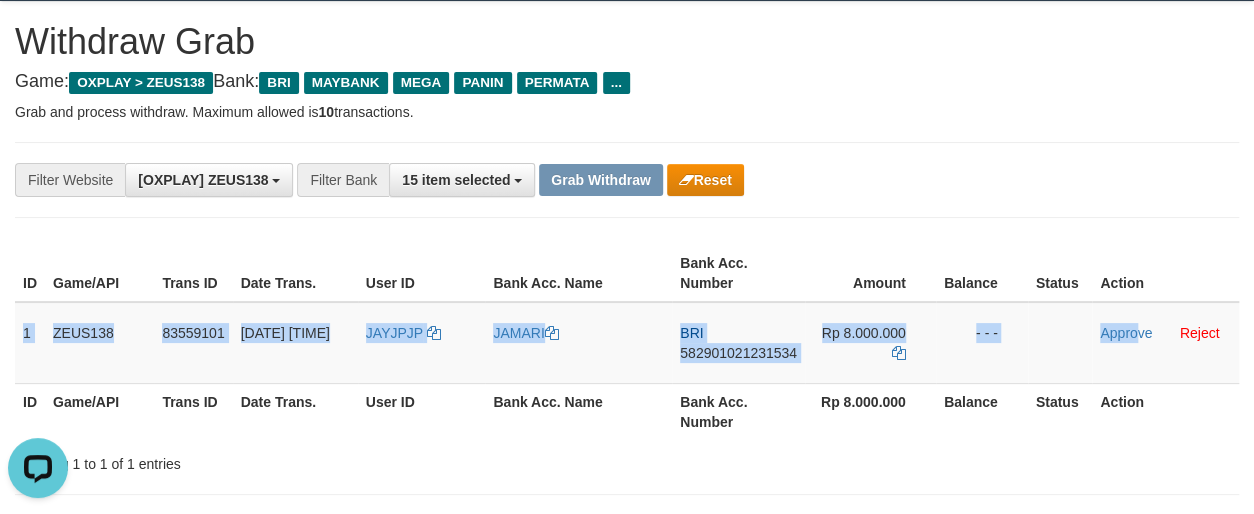 copy on "1
ZEUS138
83559101
14/07/2025 03:39:49
JAYJPJP
JAMARI
BRI
582901021231534
Rp 8.000.000
- - -
Appro" 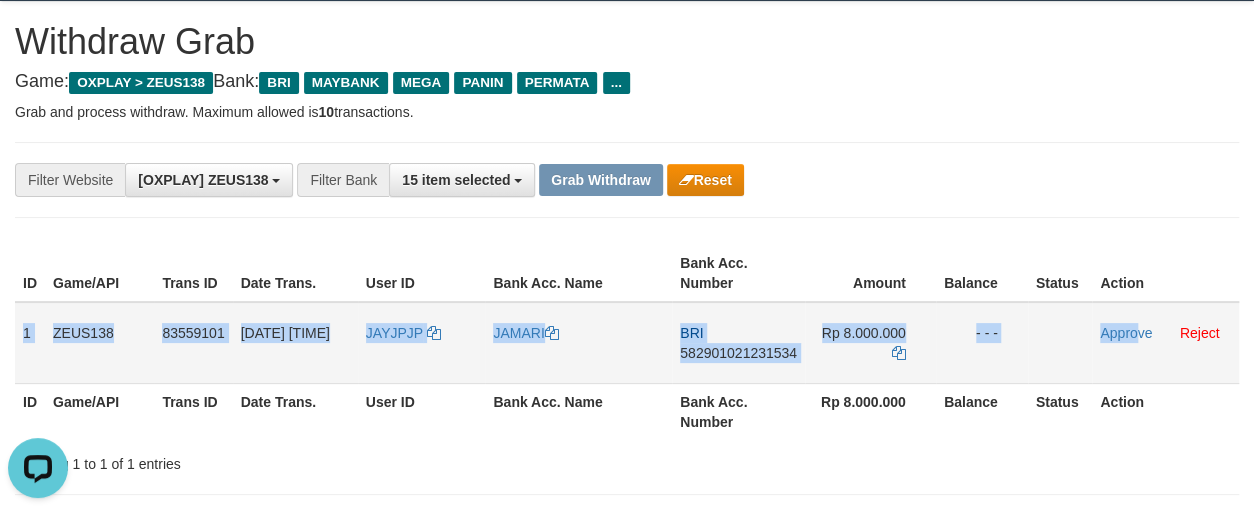 click on "582901021231534" at bounding box center (738, 353) 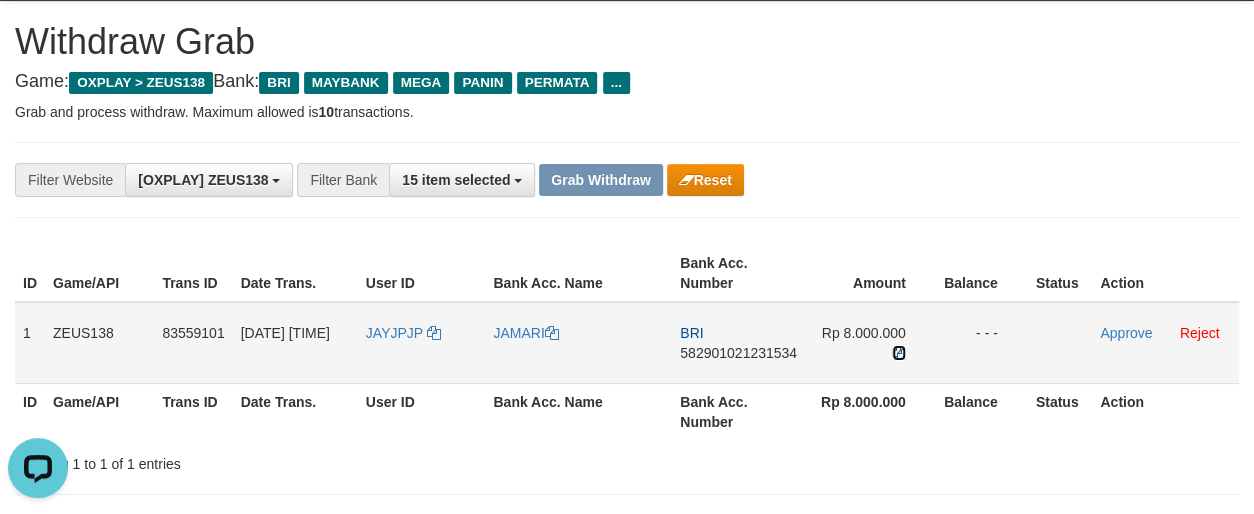 click at bounding box center (899, 353) 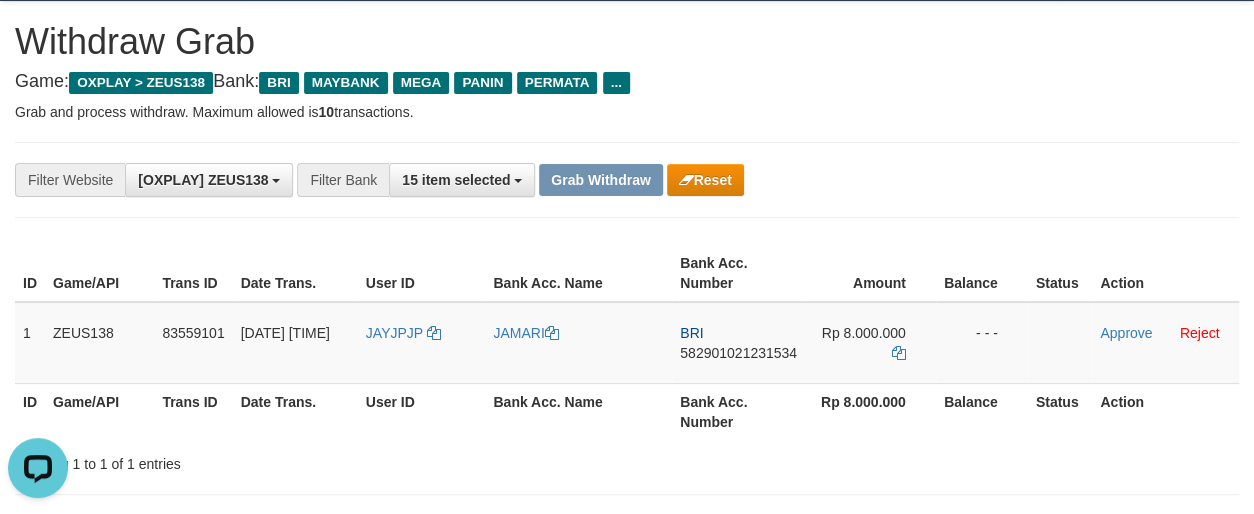 click on "**********" at bounding box center (627, 180) 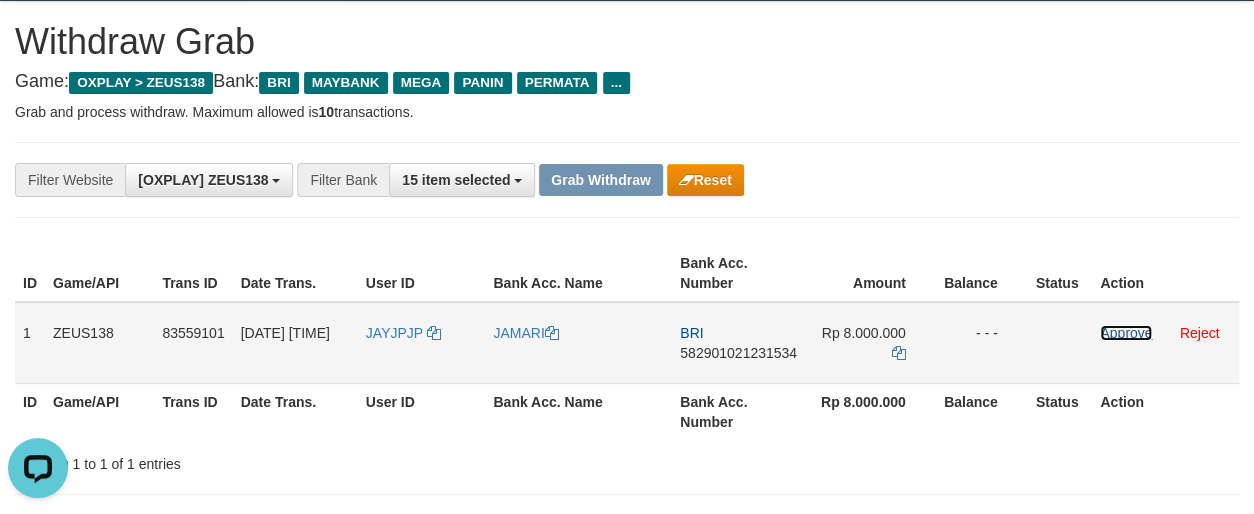 click on "Approve" at bounding box center (1126, 333) 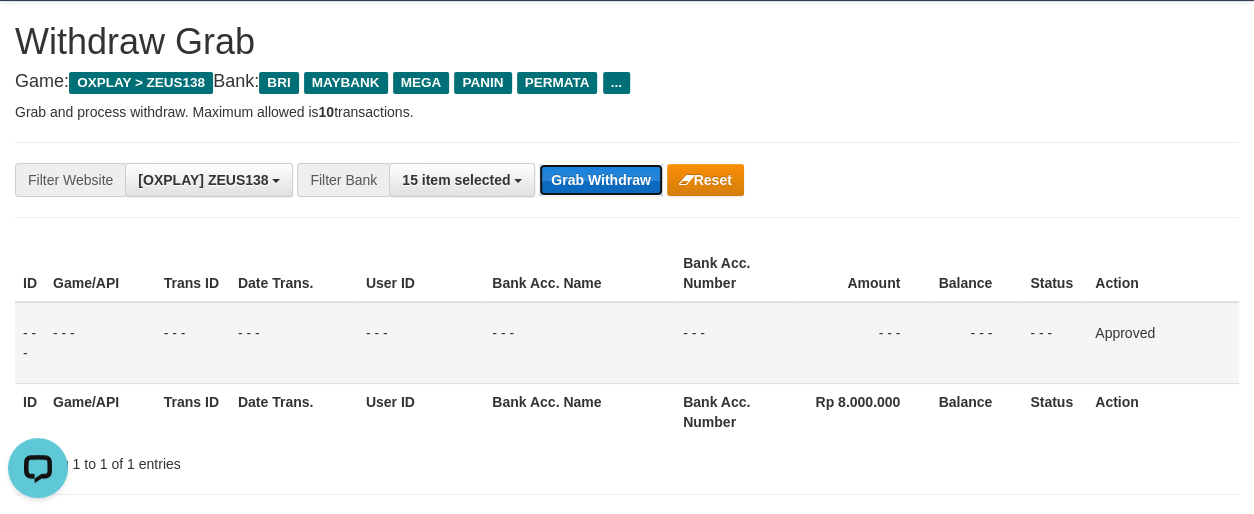 click on "Grab Withdraw" at bounding box center [600, 180] 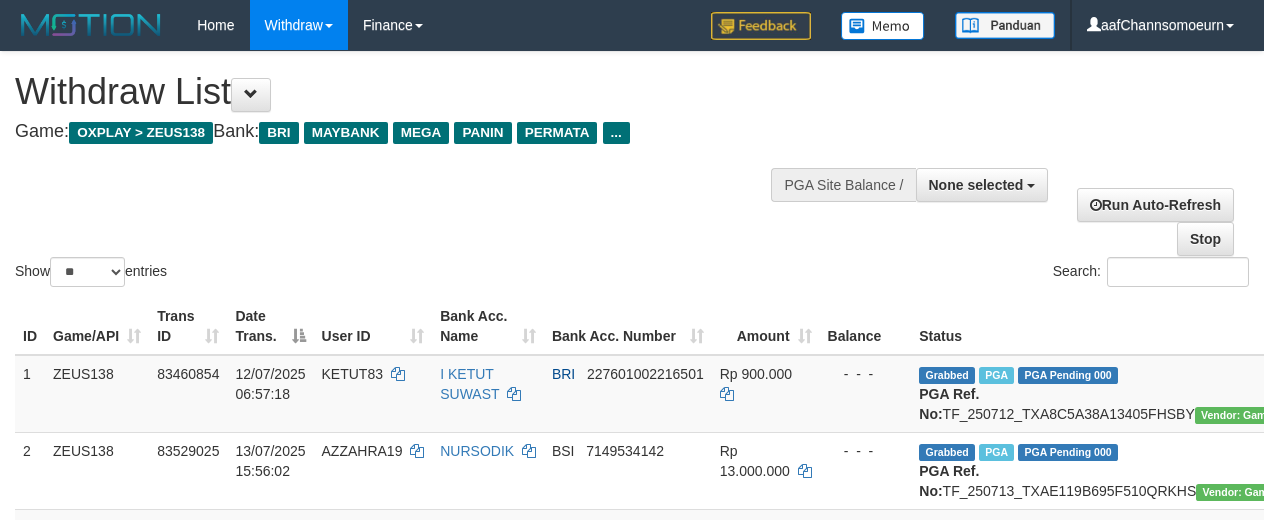 select 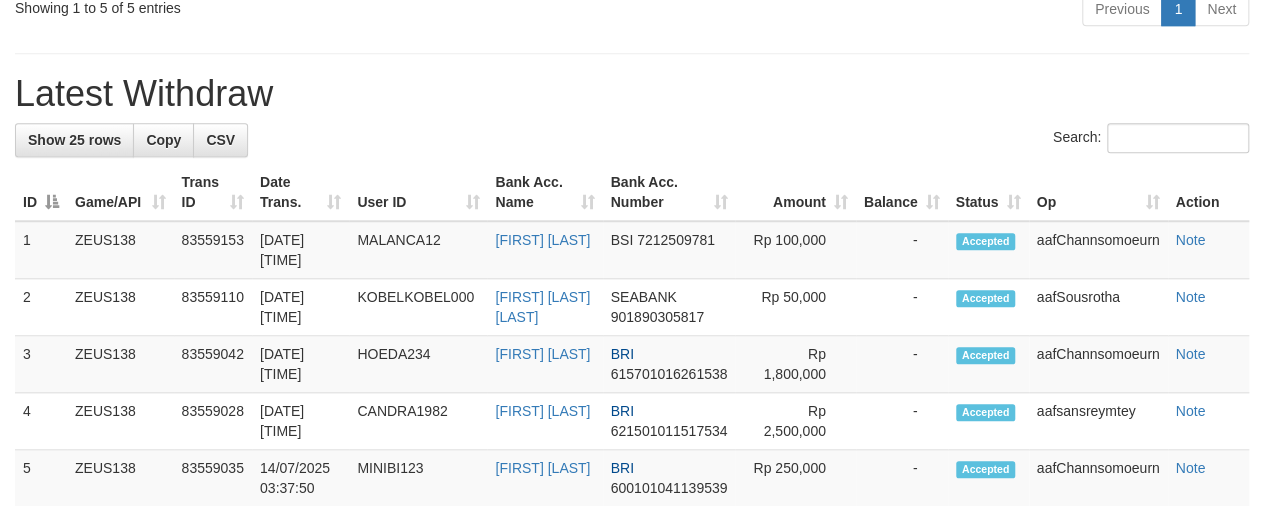 scroll, scrollTop: 681, scrollLeft: 0, axis: vertical 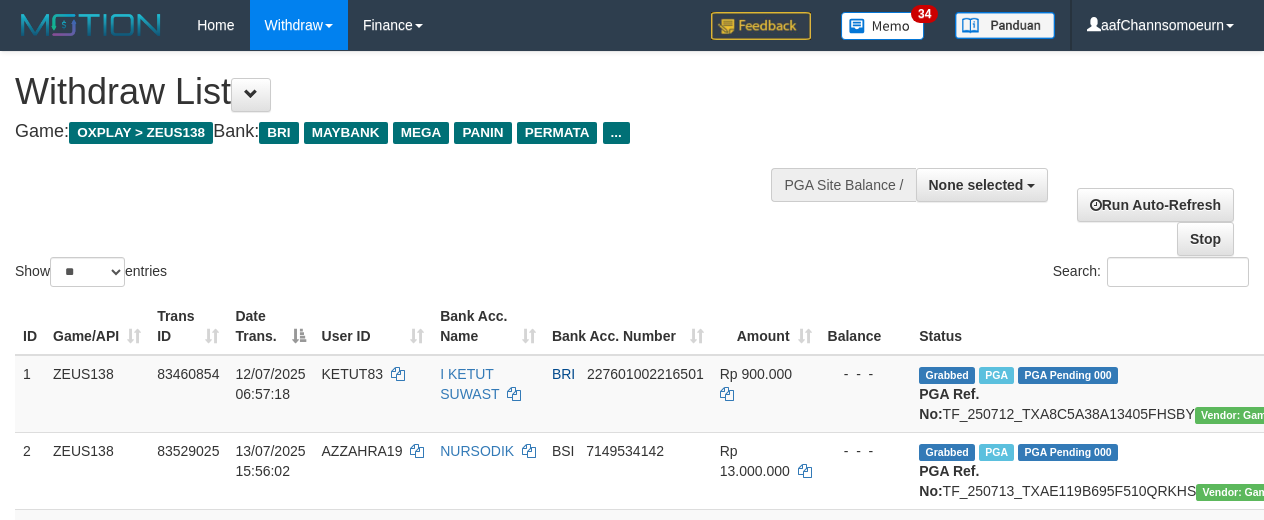 select 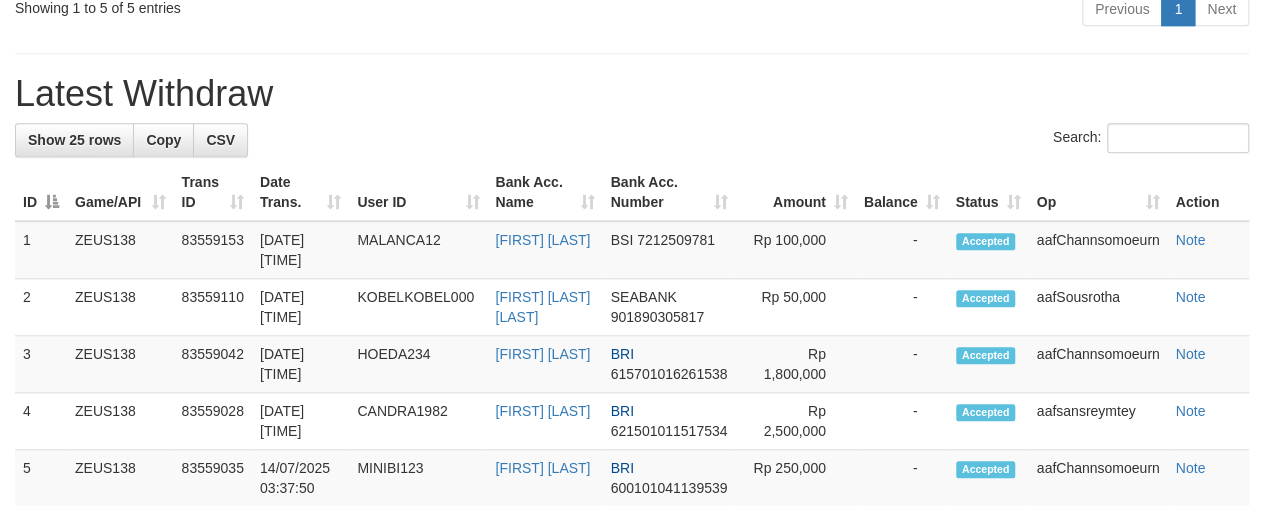 scroll, scrollTop: 681, scrollLeft: 0, axis: vertical 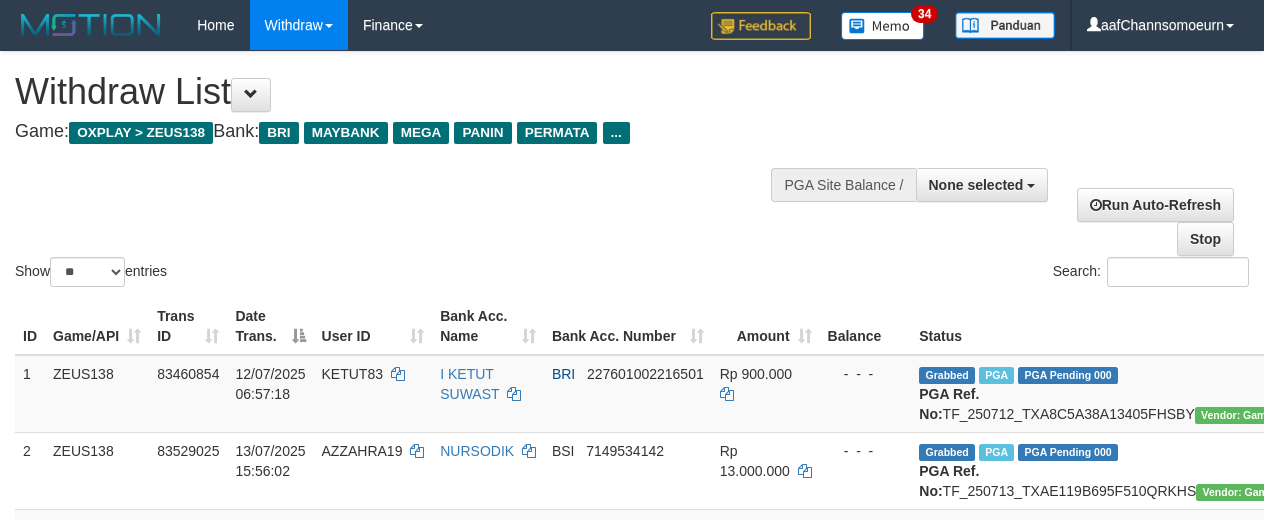select 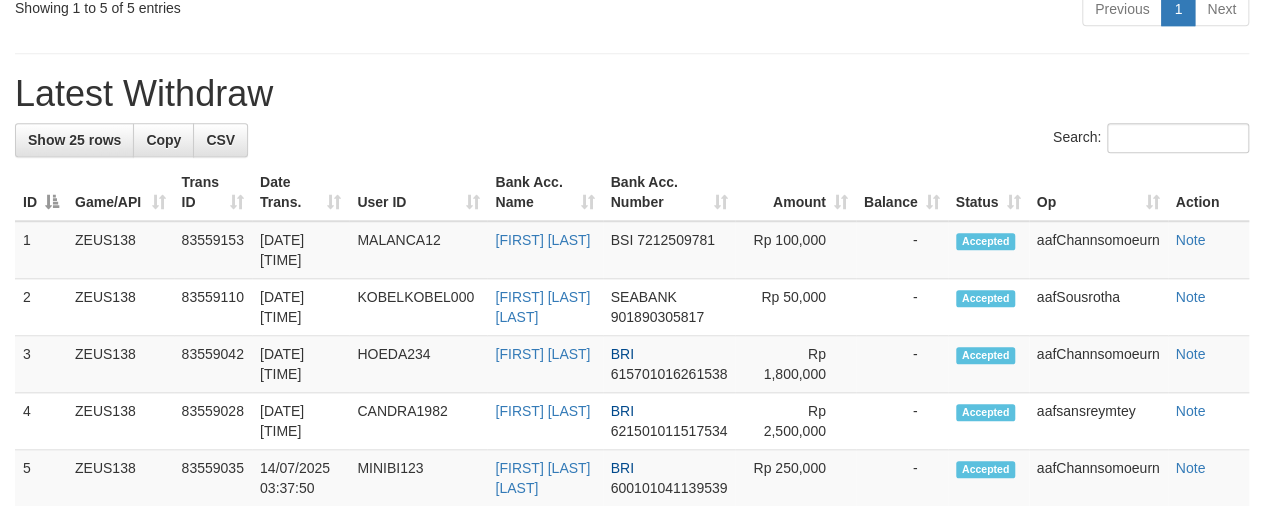 scroll, scrollTop: 681, scrollLeft: 0, axis: vertical 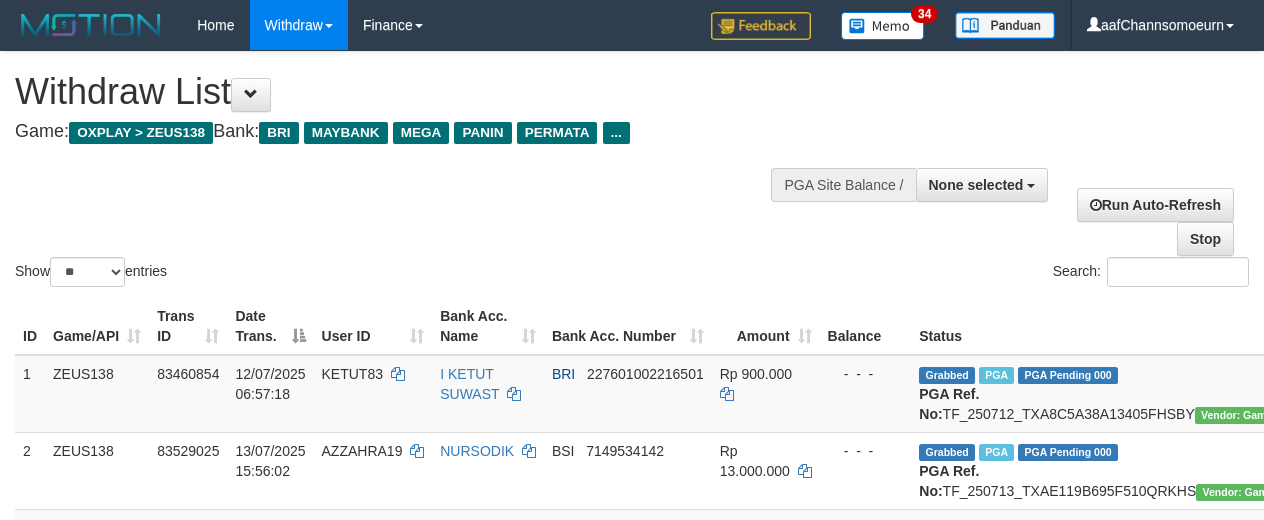 select 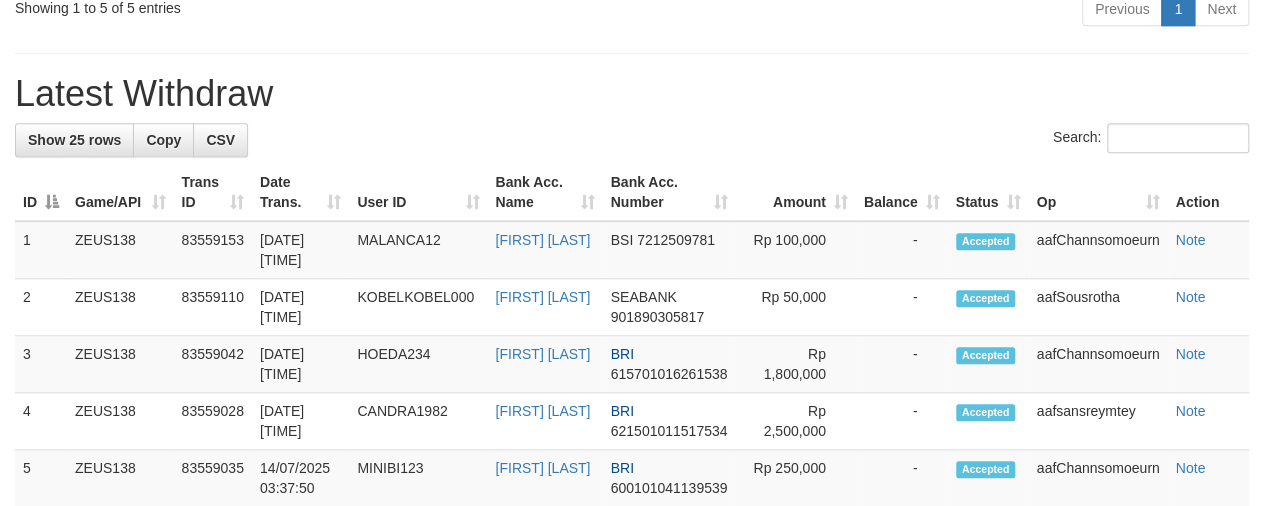 scroll, scrollTop: 681, scrollLeft: 0, axis: vertical 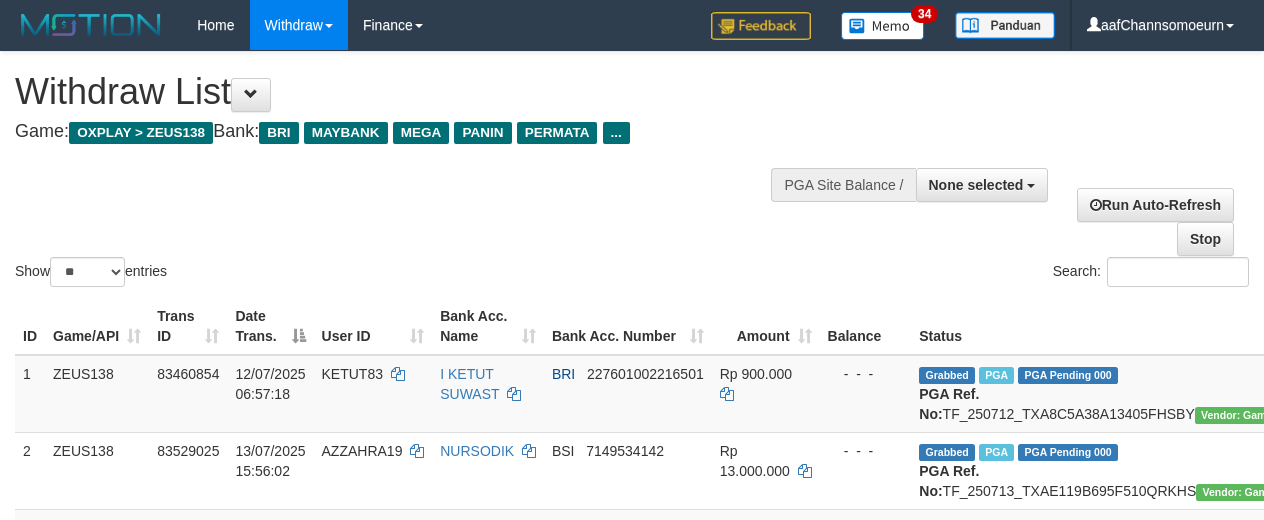 select 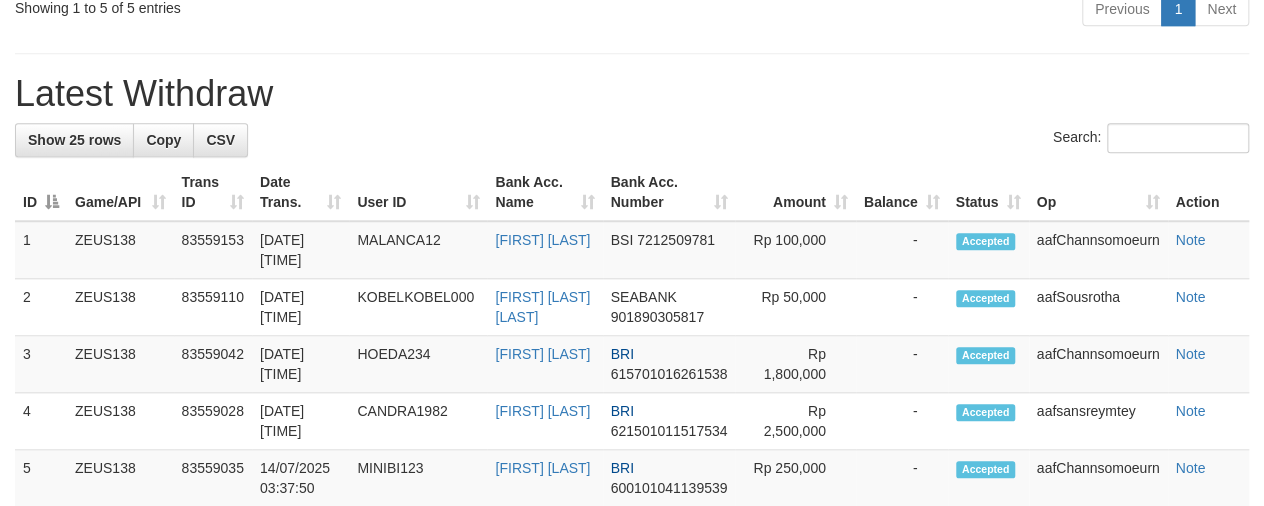 scroll, scrollTop: 681, scrollLeft: 0, axis: vertical 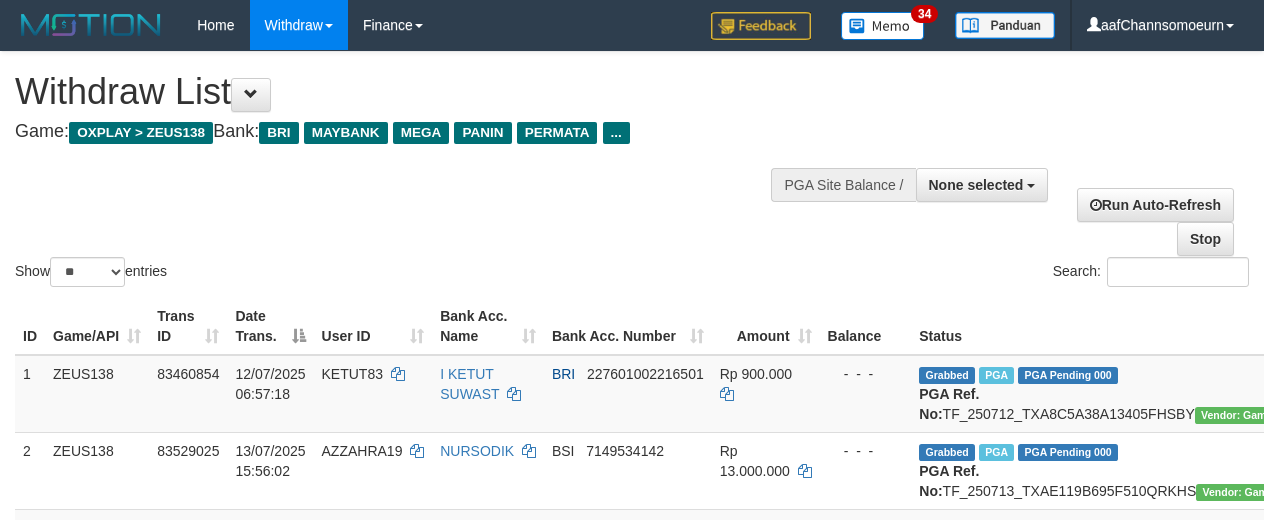 select 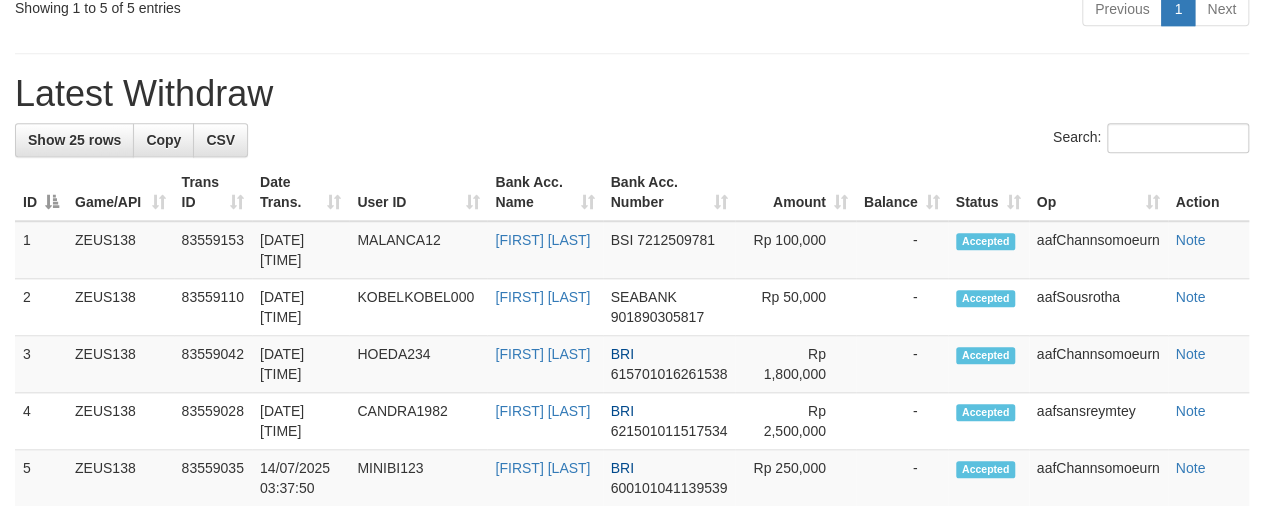 scroll, scrollTop: 681, scrollLeft: 0, axis: vertical 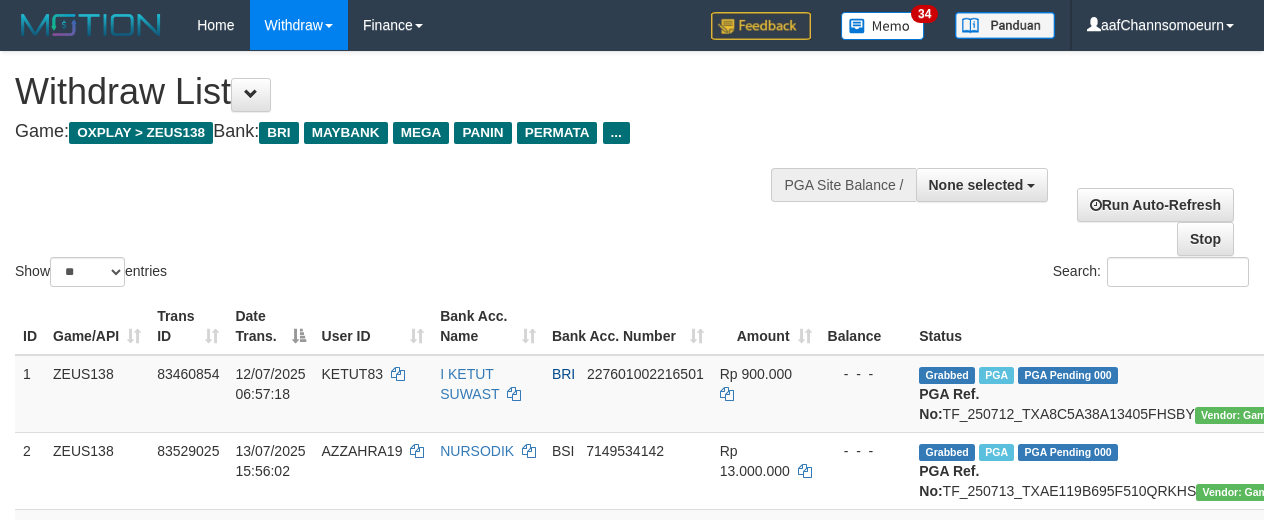 select 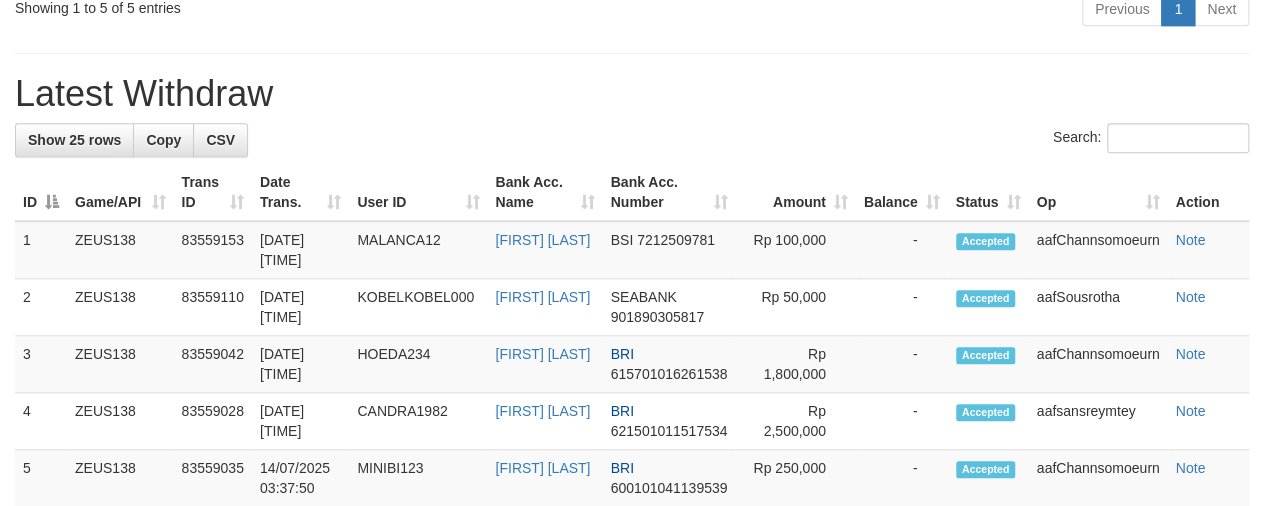 scroll, scrollTop: 681, scrollLeft: 0, axis: vertical 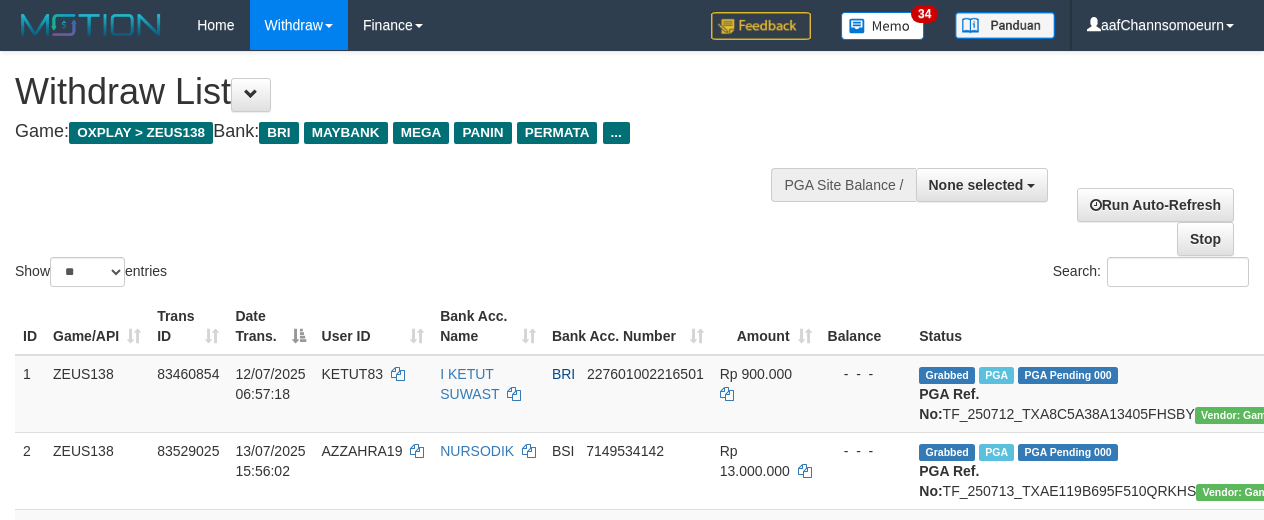 select 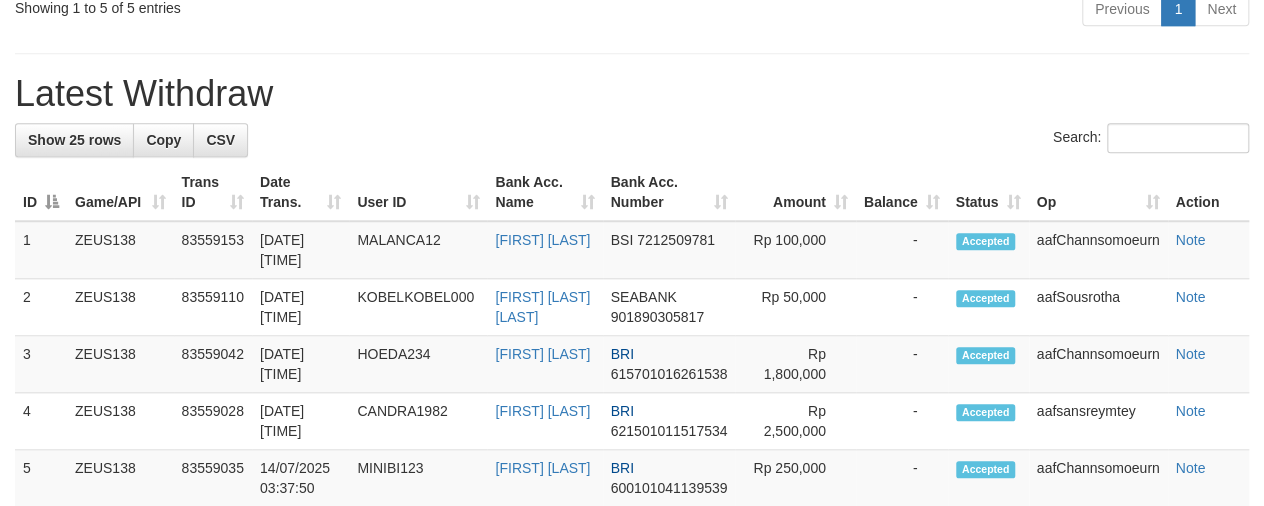 scroll, scrollTop: 681, scrollLeft: 0, axis: vertical 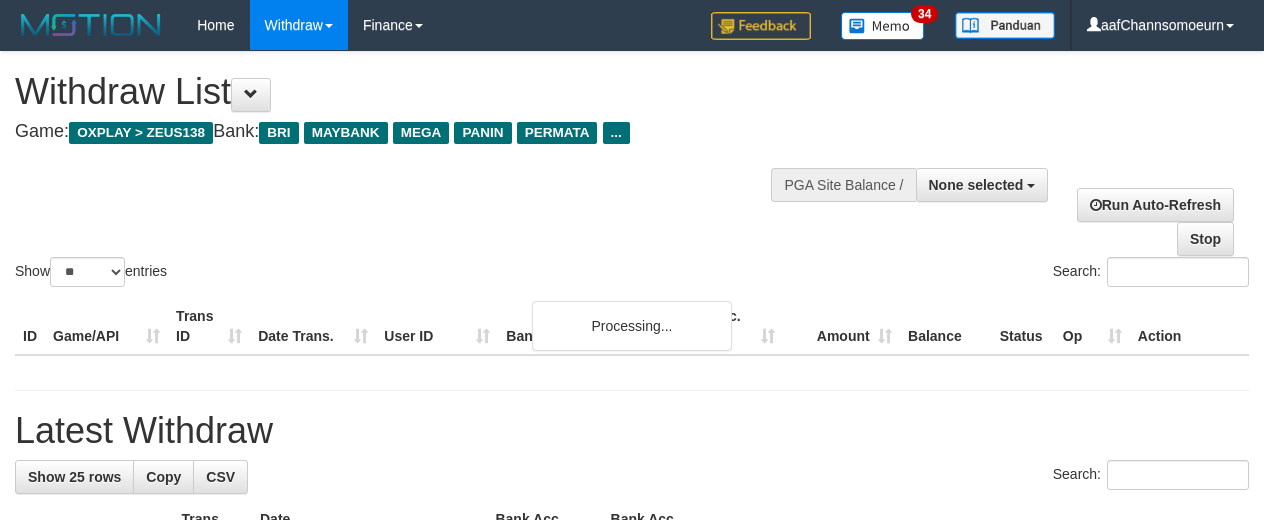 select 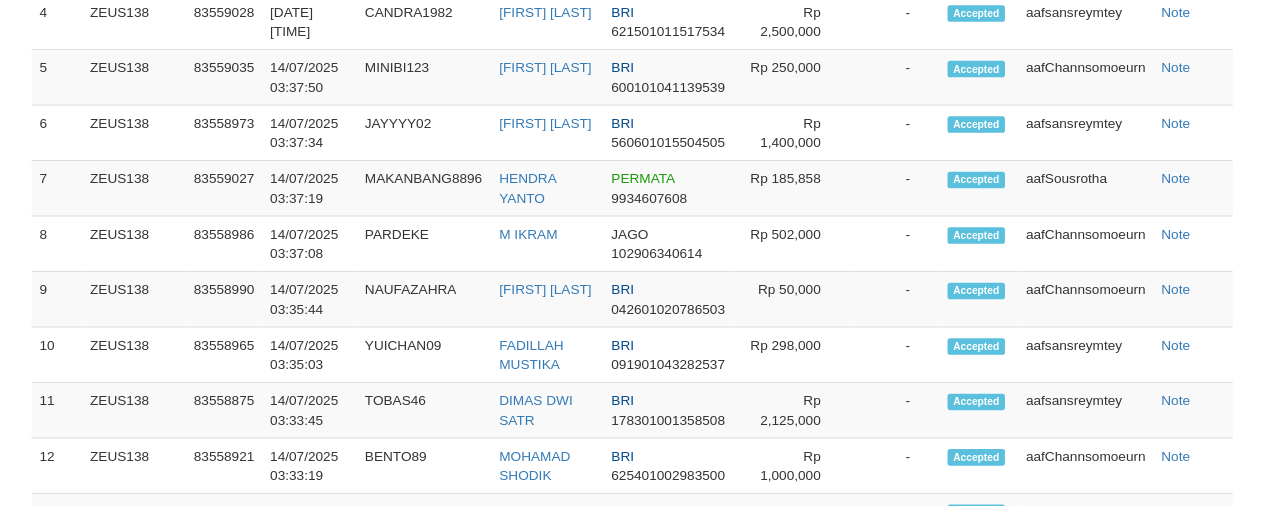 scroll, scrollTop: 1160, scrollLeft: 0, axis: vertical 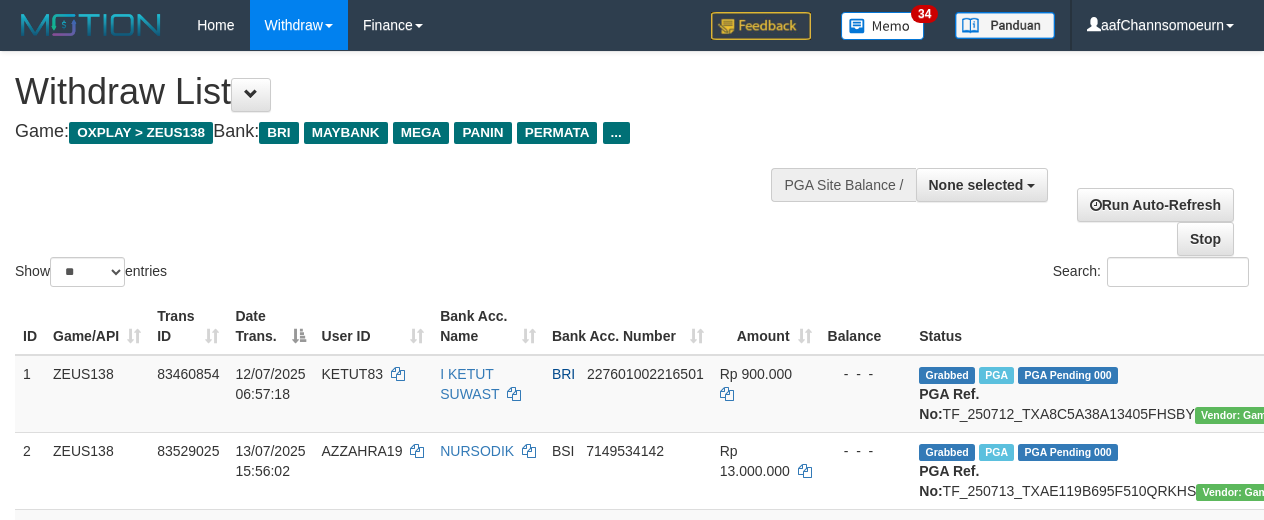 select 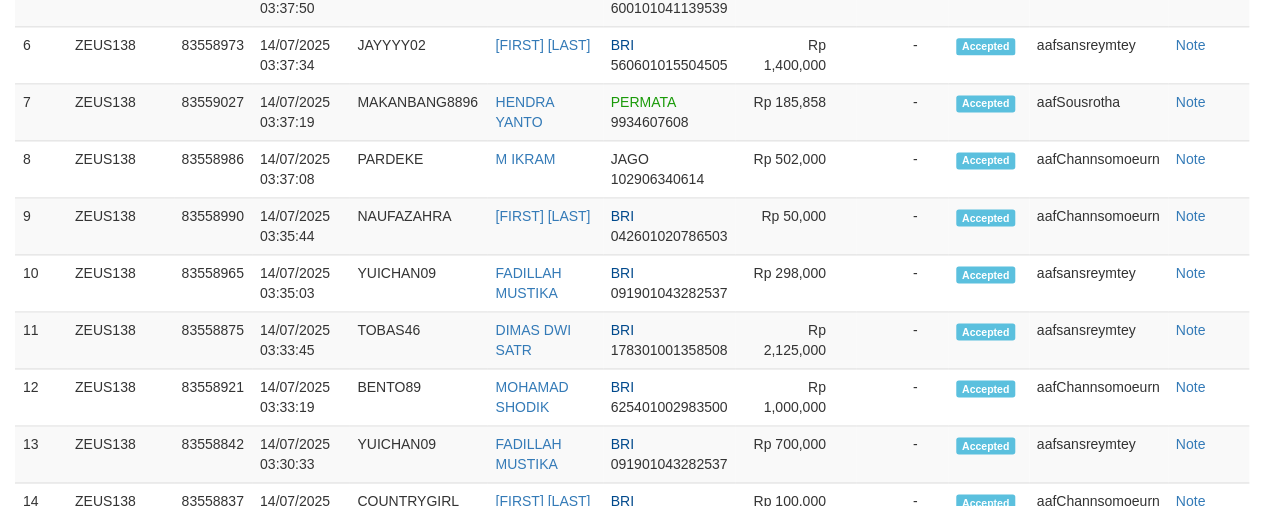 scroll, scrollTop: 1160, scrollLeft: 0, axis: vertical 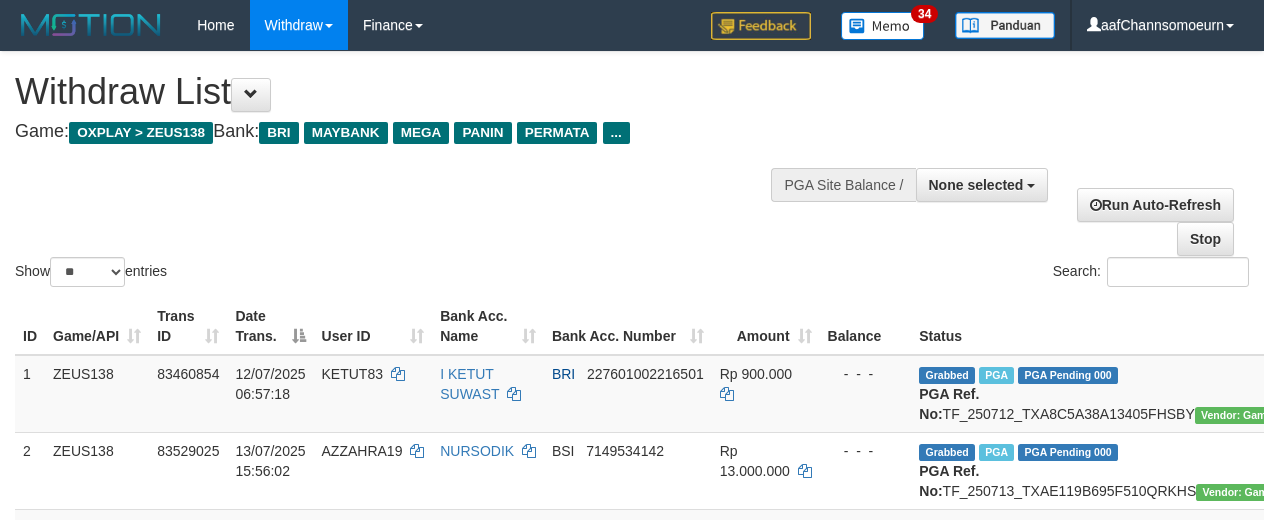 select 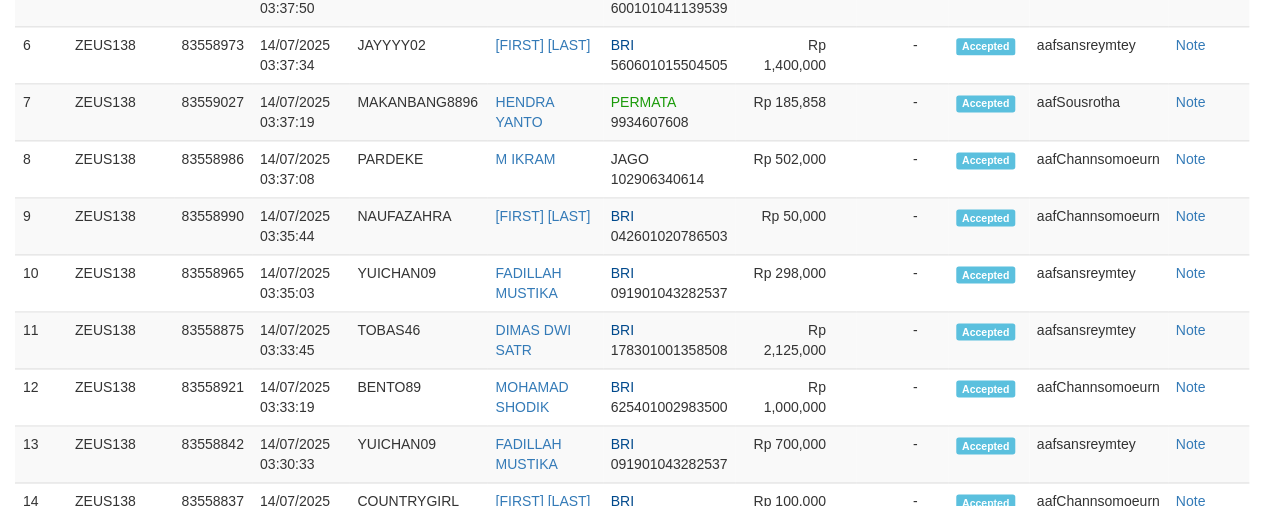scroll, scrollTop: 1160, scrollLeft: 0, axis: vertical 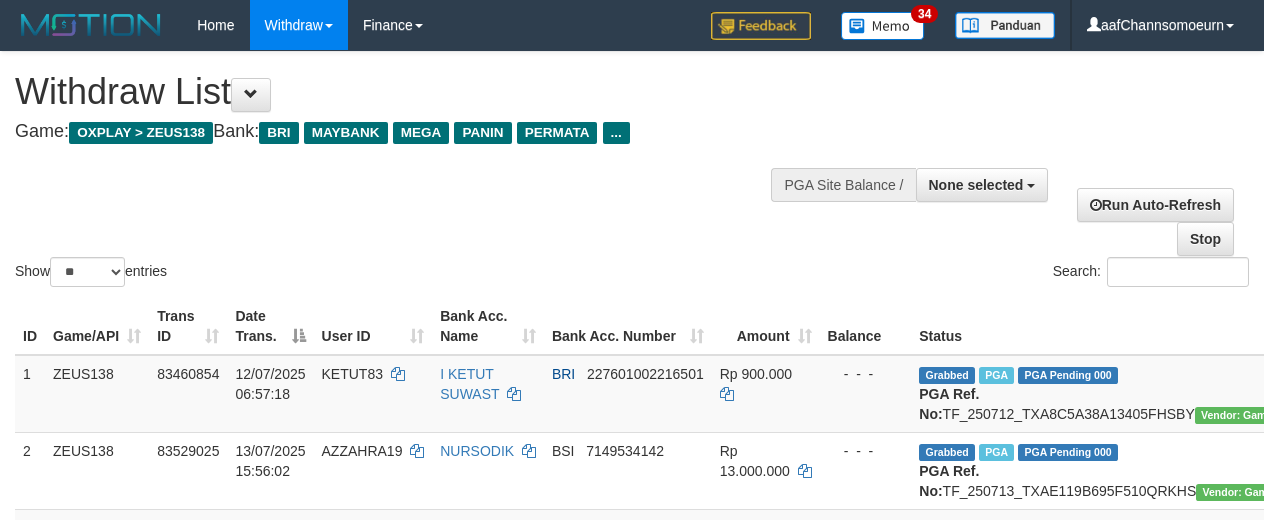 select 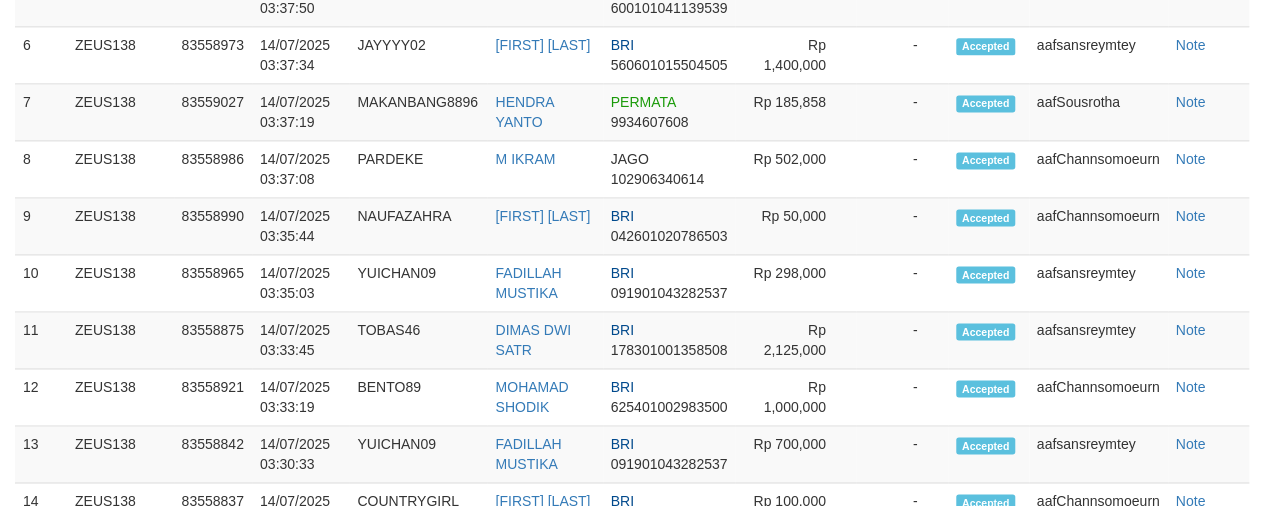 scroll, scrollTop: 1160, scrollLeft: 0, axis: vertical 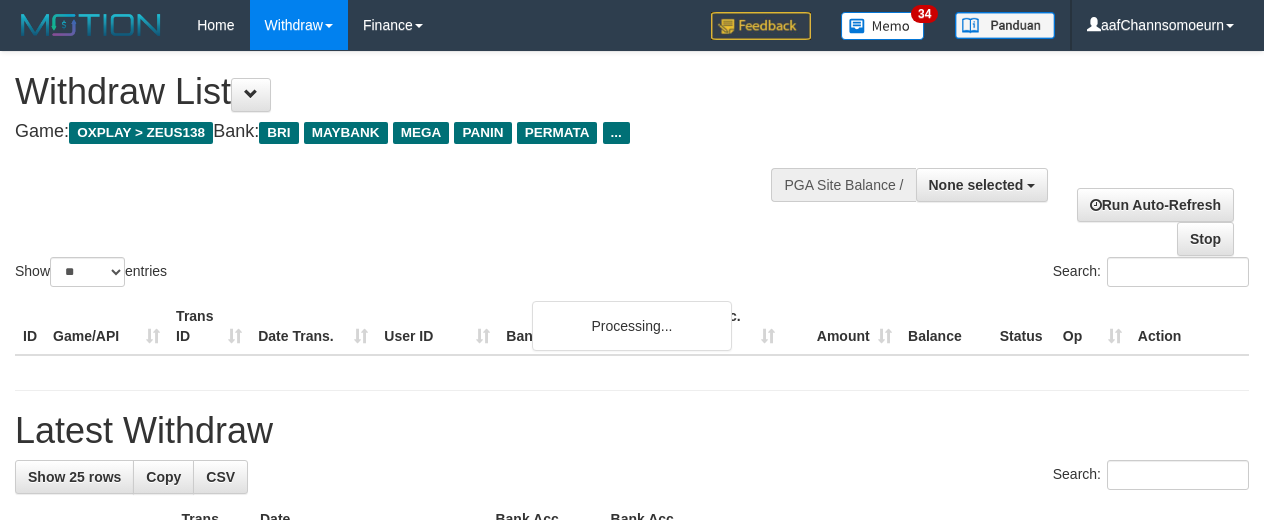 select 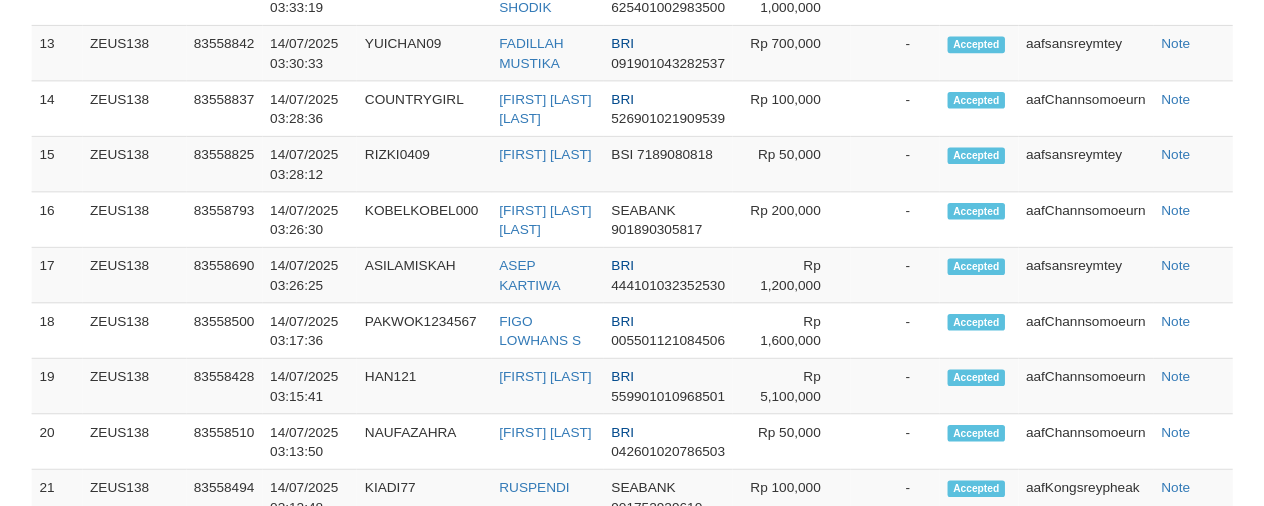 scroll, scrollTop: 1640, scrollLeft: 0, axis: vertical 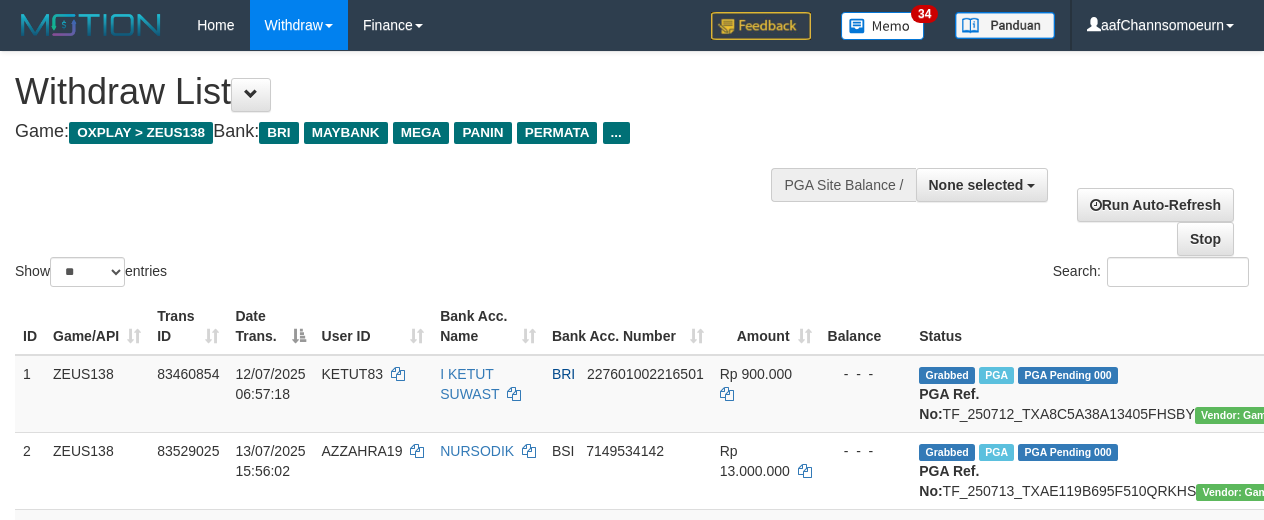 select 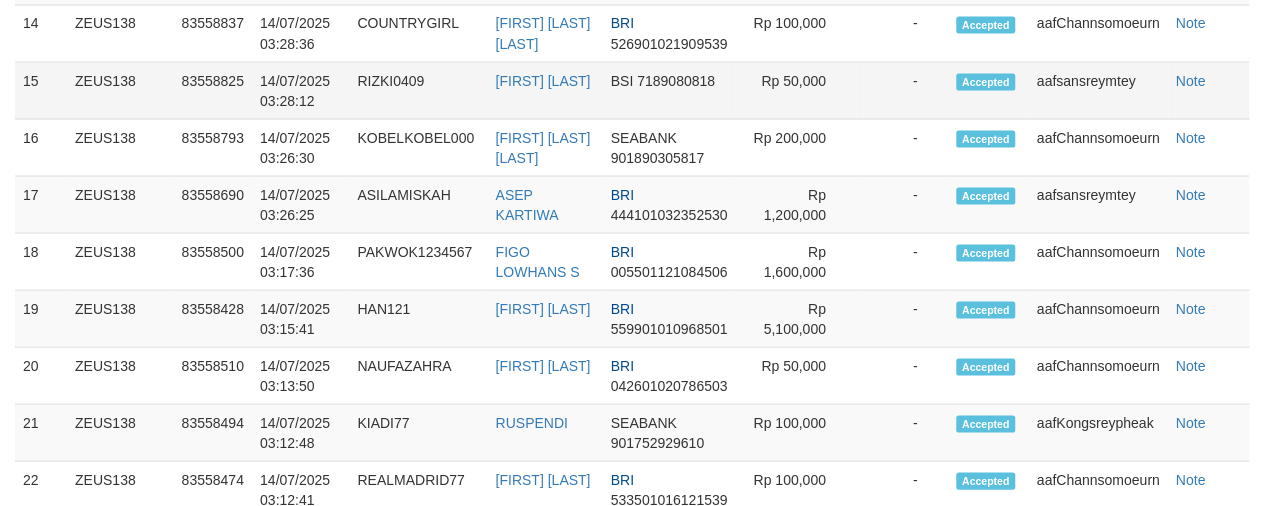 scroll, scrollTop: 1640, scrollLeft: 0, axis: vertical 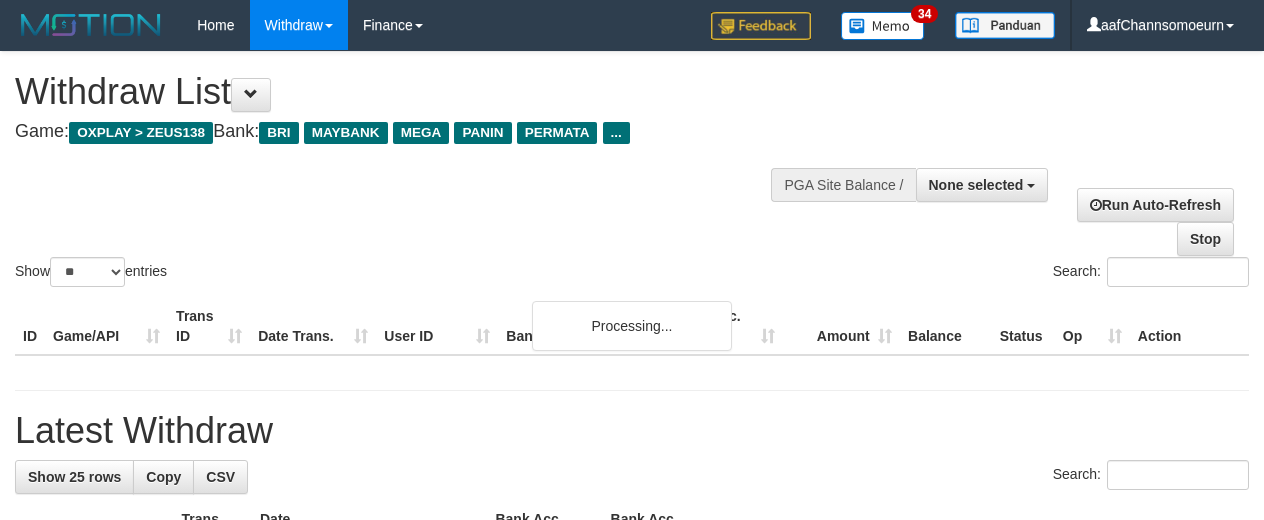 select 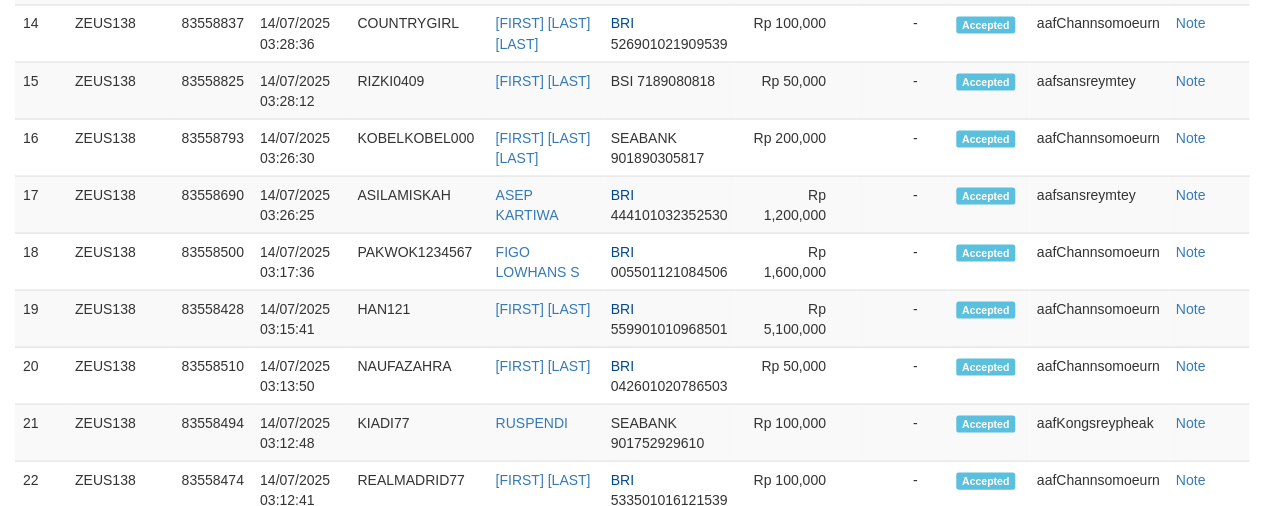 scroll, scrollTop: 1640, scrollLeft: 0, axis: vertical 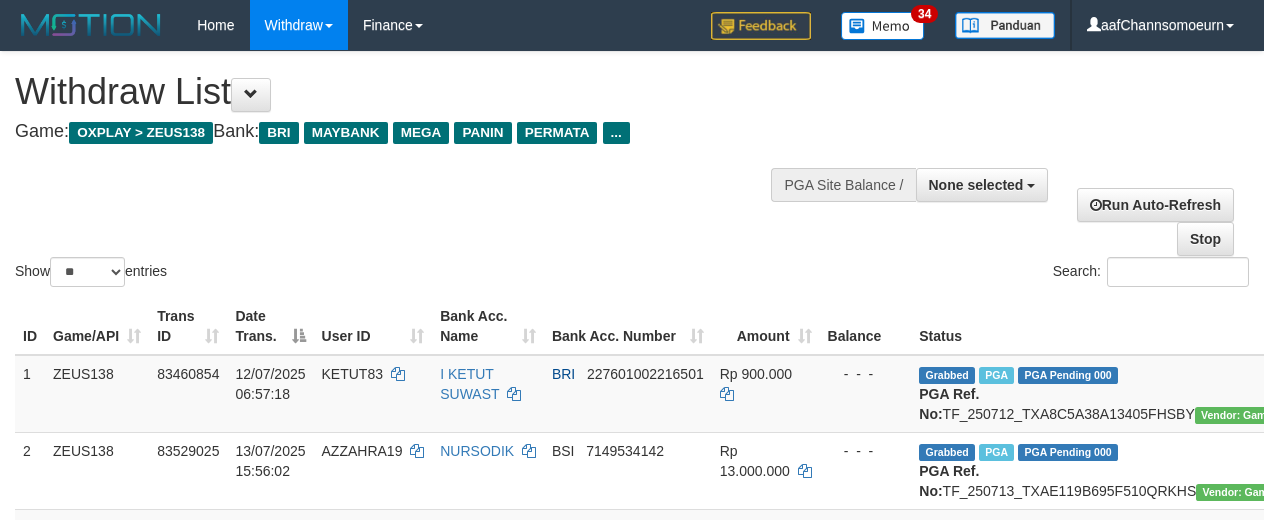 select 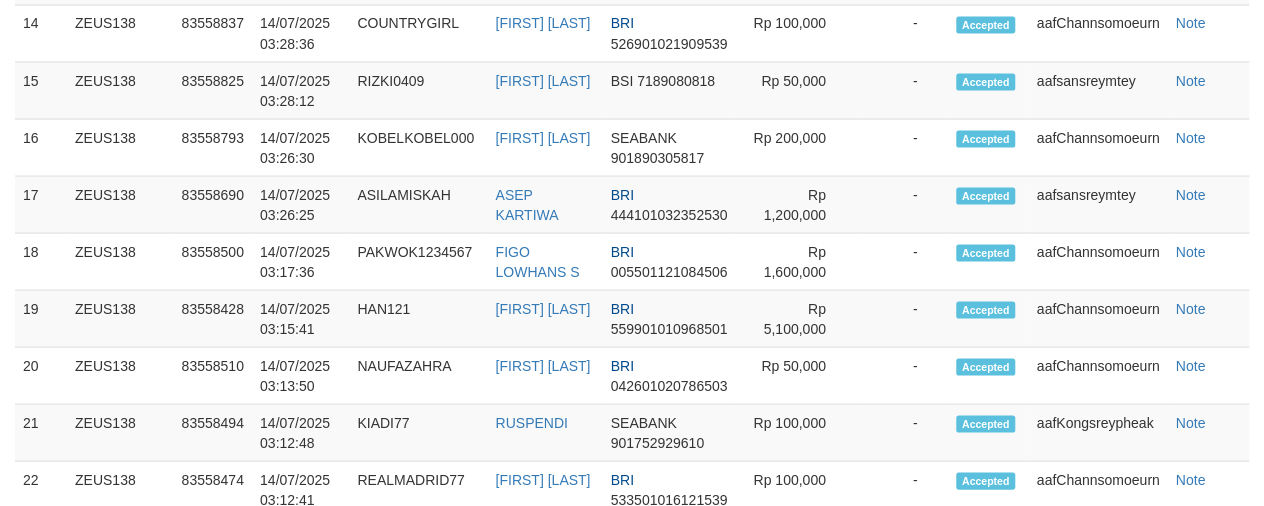 scroll, scrollTop: 1640, scrollLeft: 0, axis: vertical 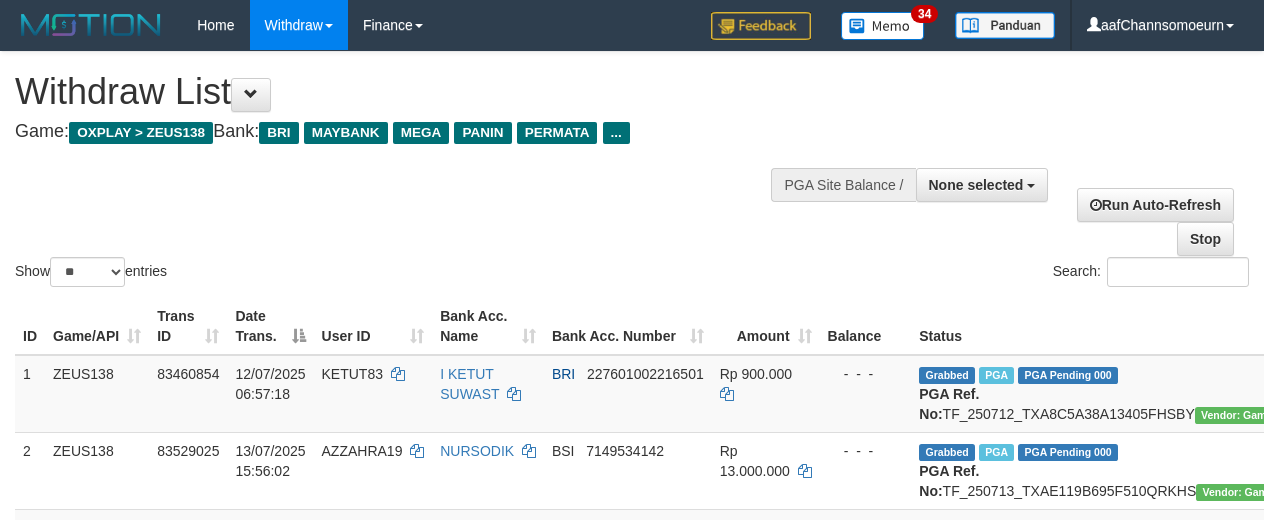 select 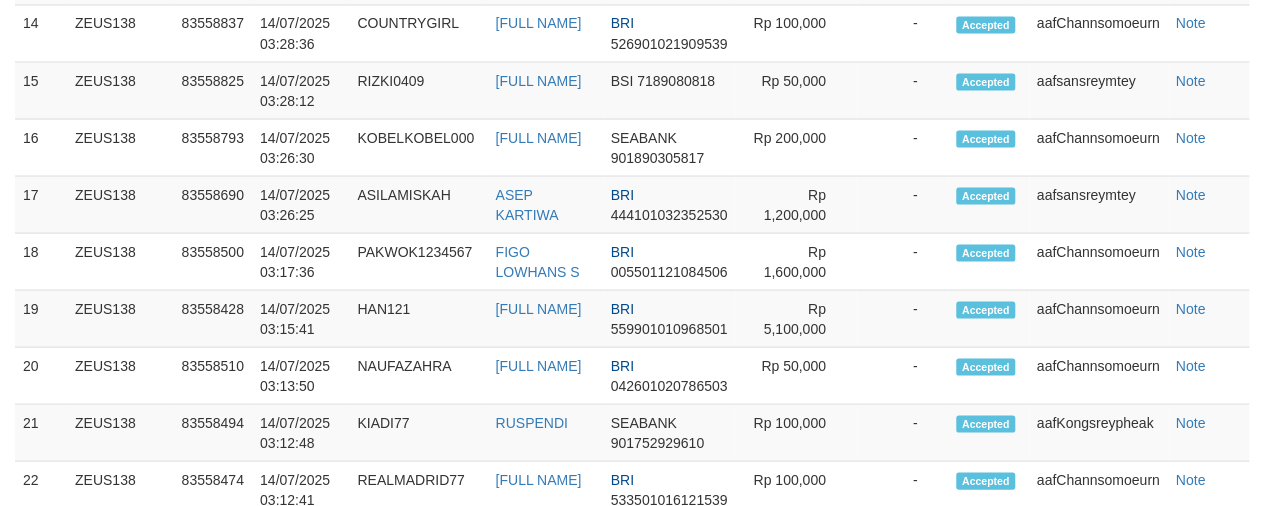 scroll, scrollTop: 1640, scrollLeft: 0, axis: vertical 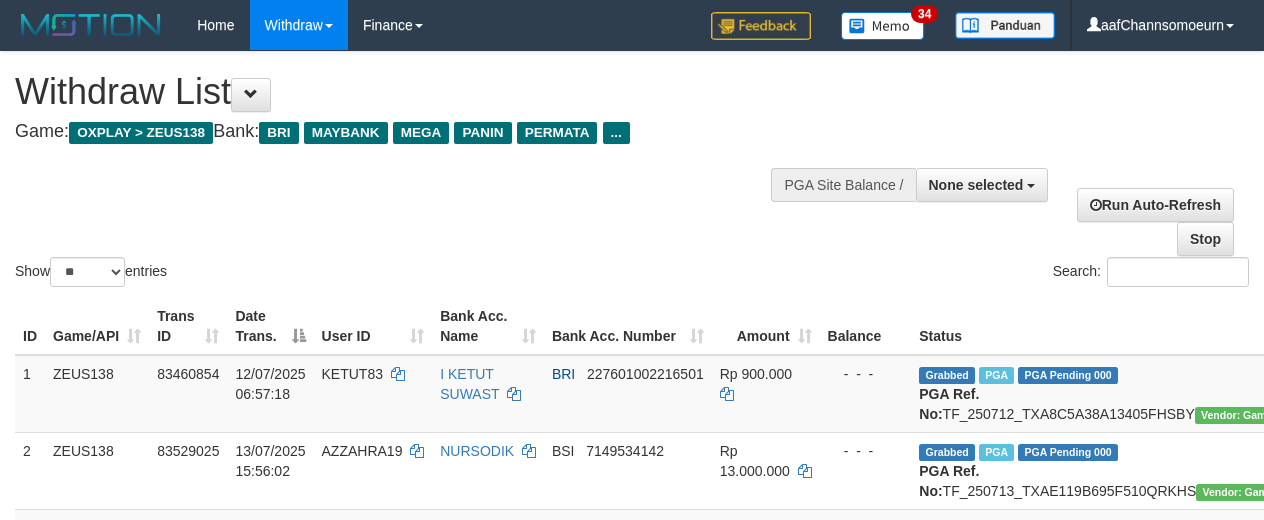 select 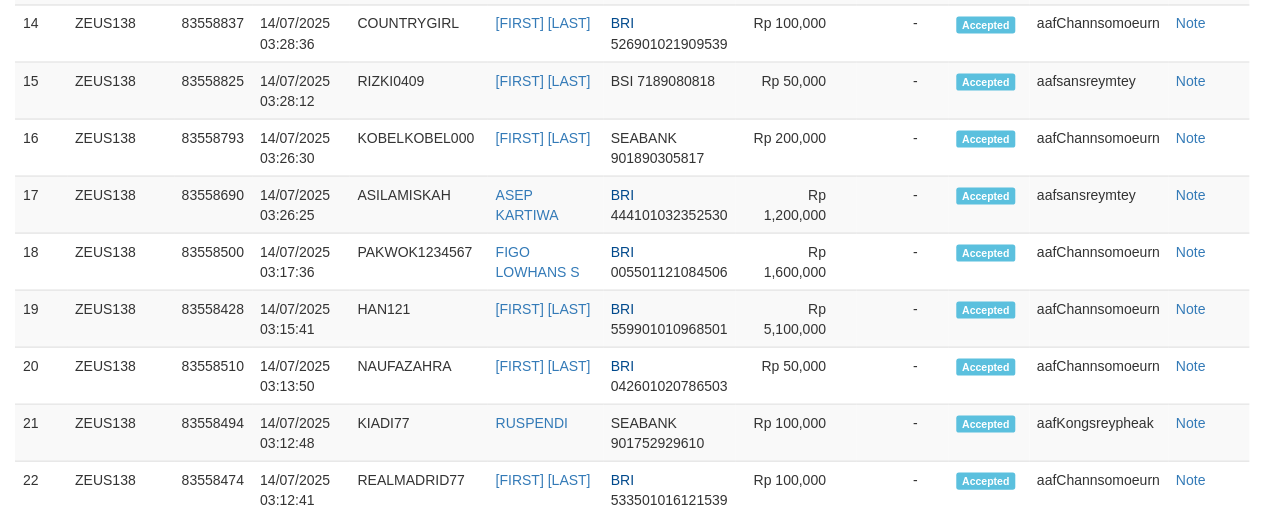 scroll, scrollTop: 1640, scrollLeft: 0, axis: vertical 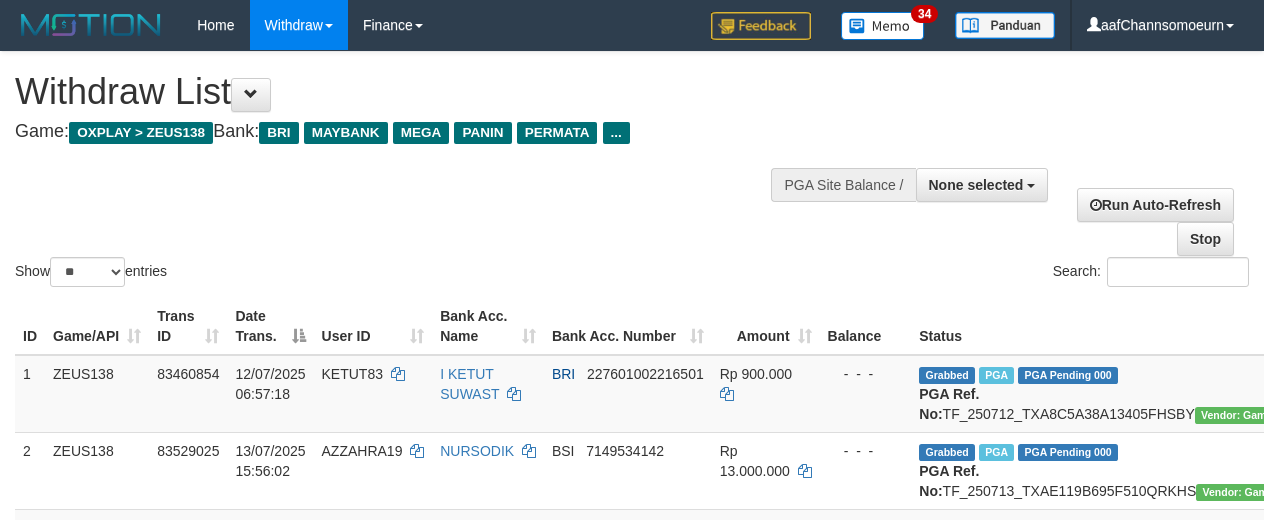 select 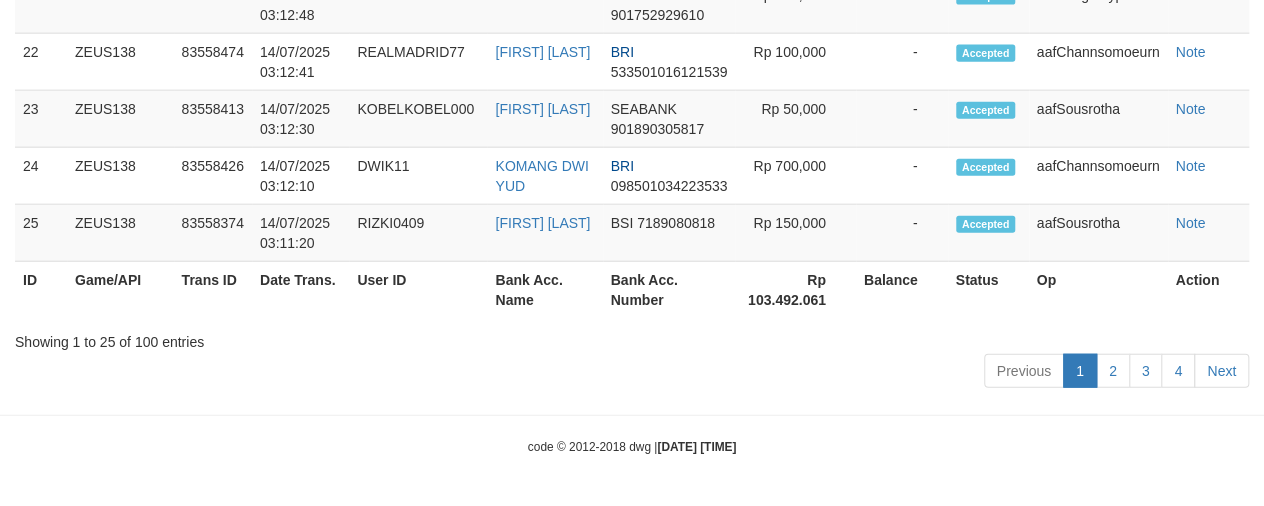 scroll, scrollTop: 1450, scrollLeft: 0, axis: vertical 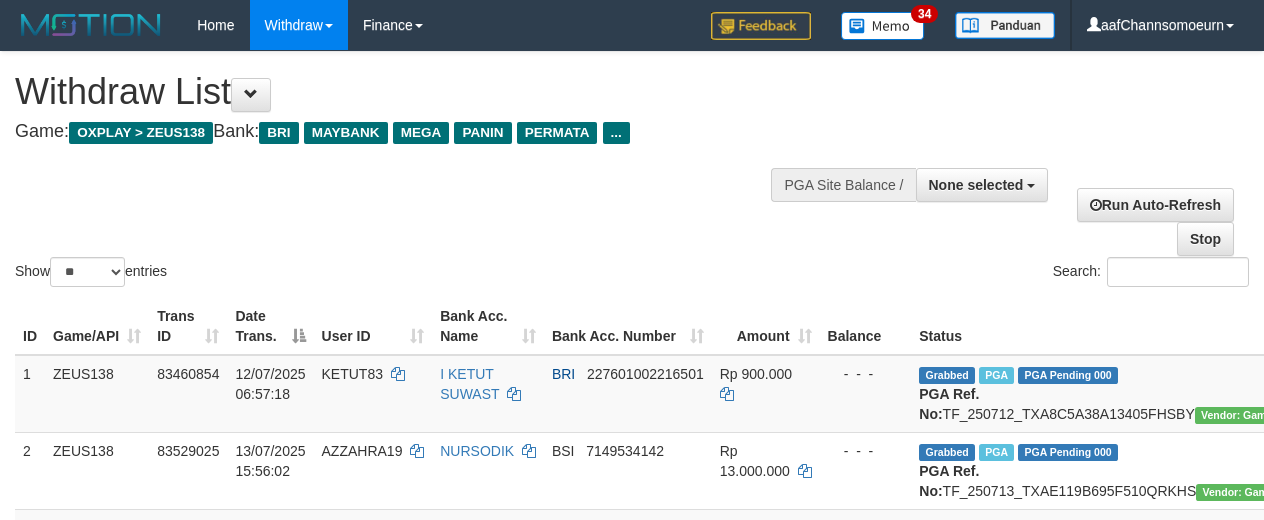 select 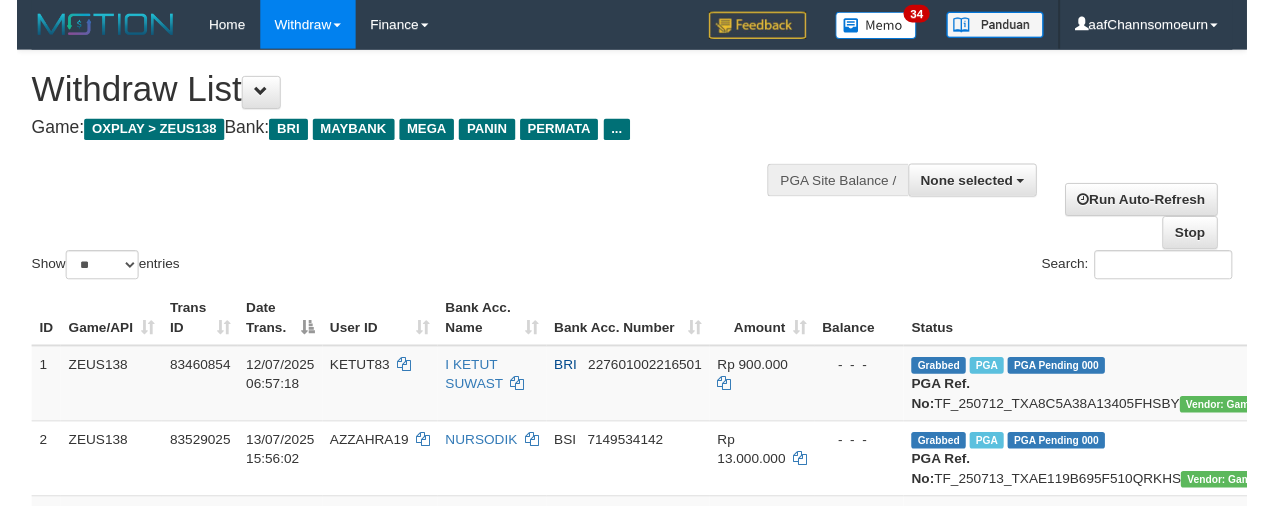 scroll, scrollTop: 2337, scrollLeft: 0, axis: vertical 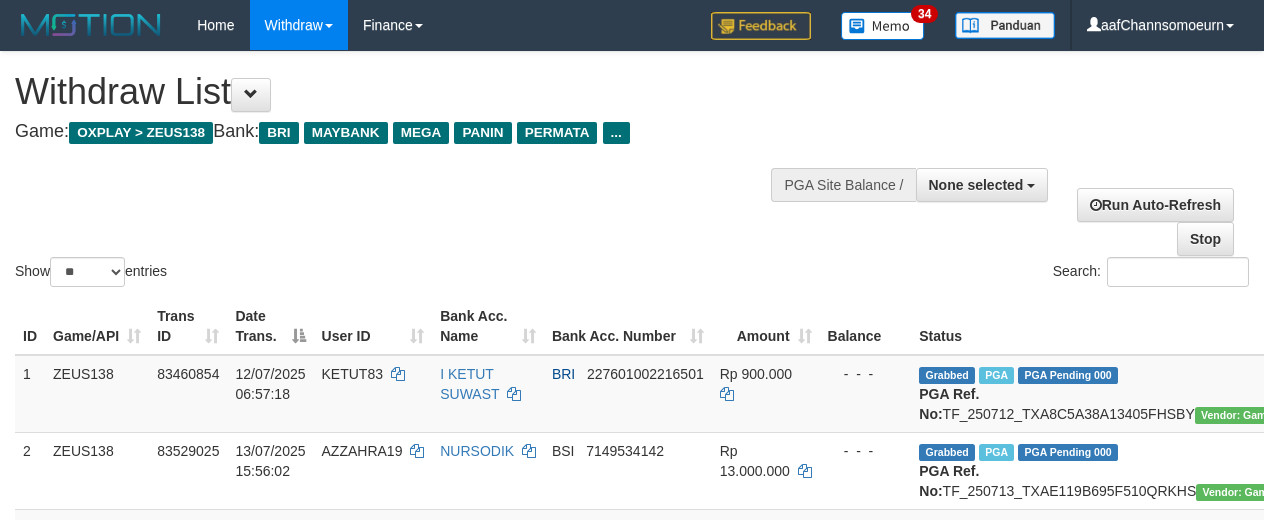 select 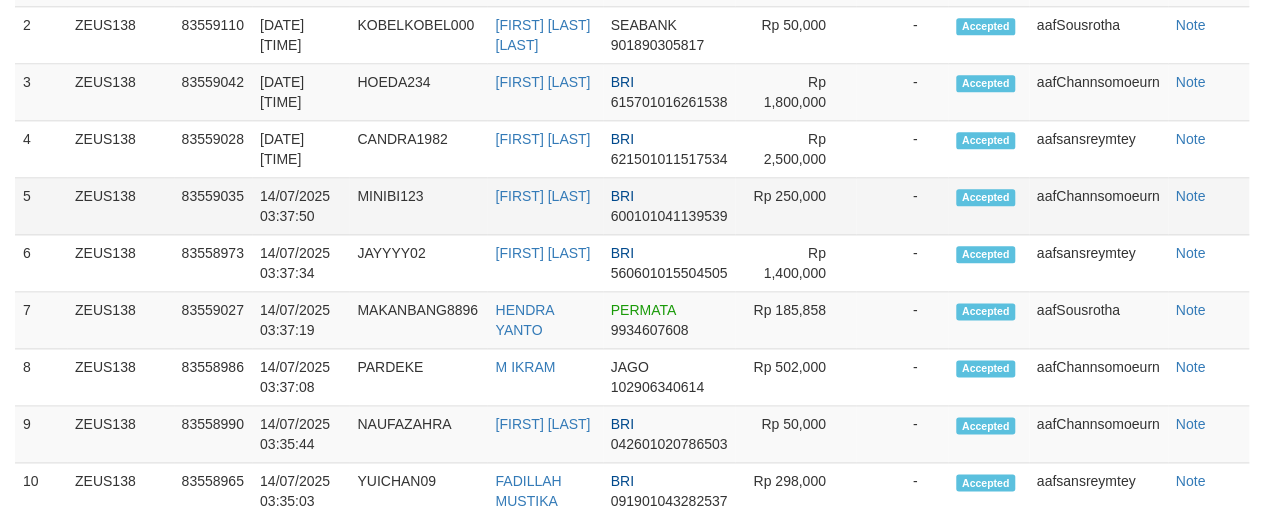 scroll, scrollTop: 2283, scrollLeft: 0, axis: vertical 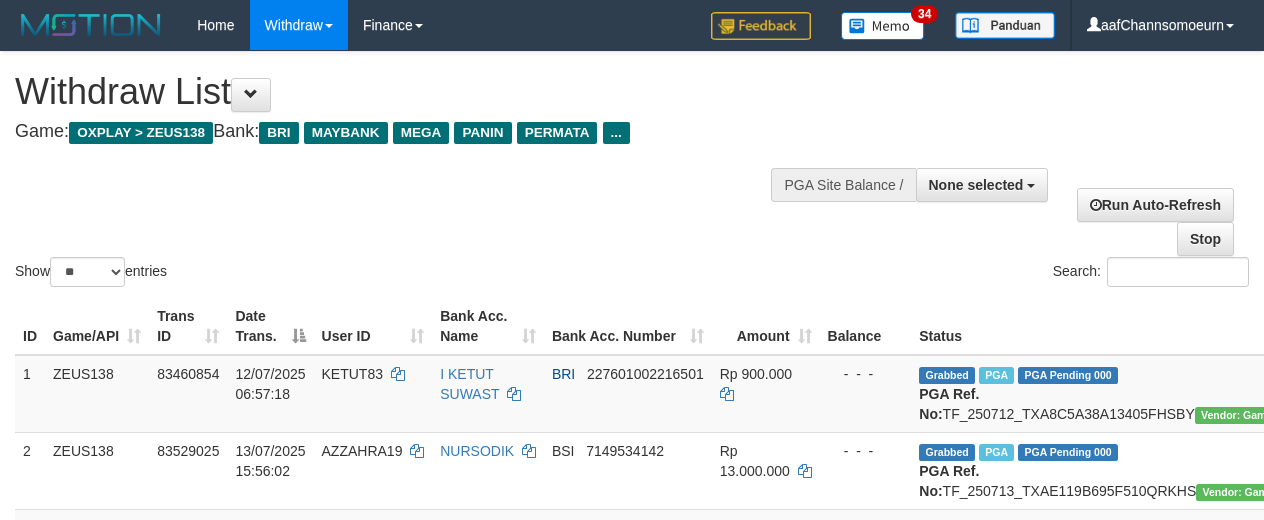 select 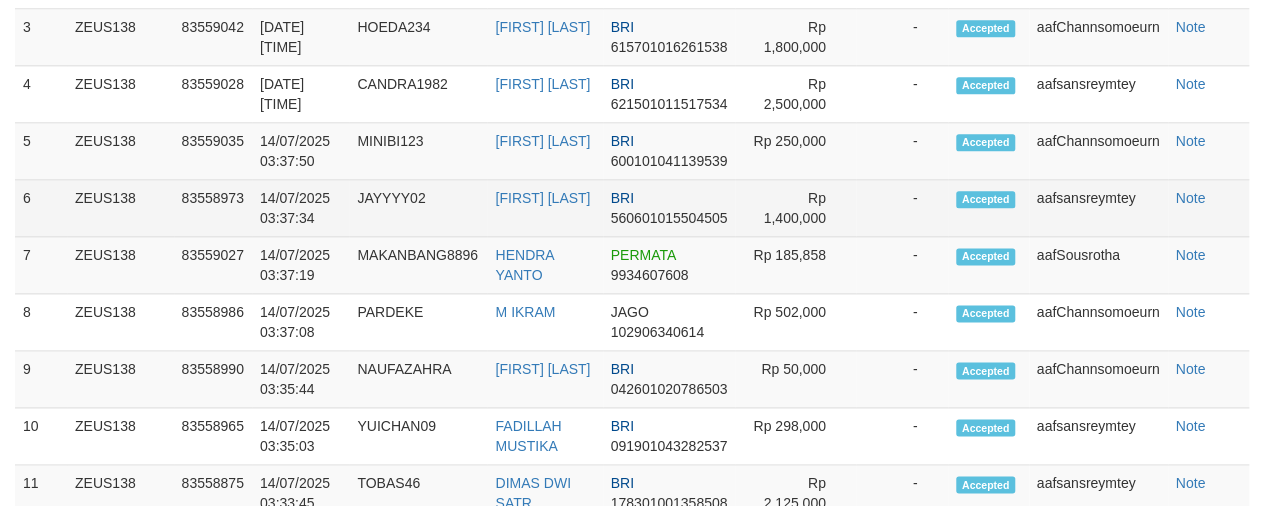 scroll, scrollTop: 1008, scrollLeft: 0, axis: vertical 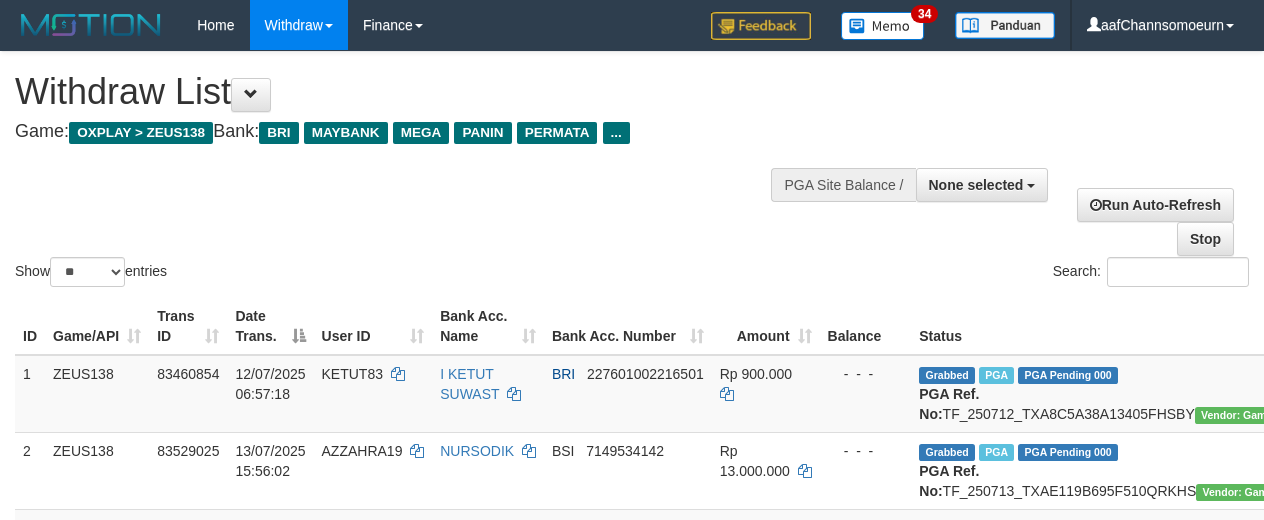 select 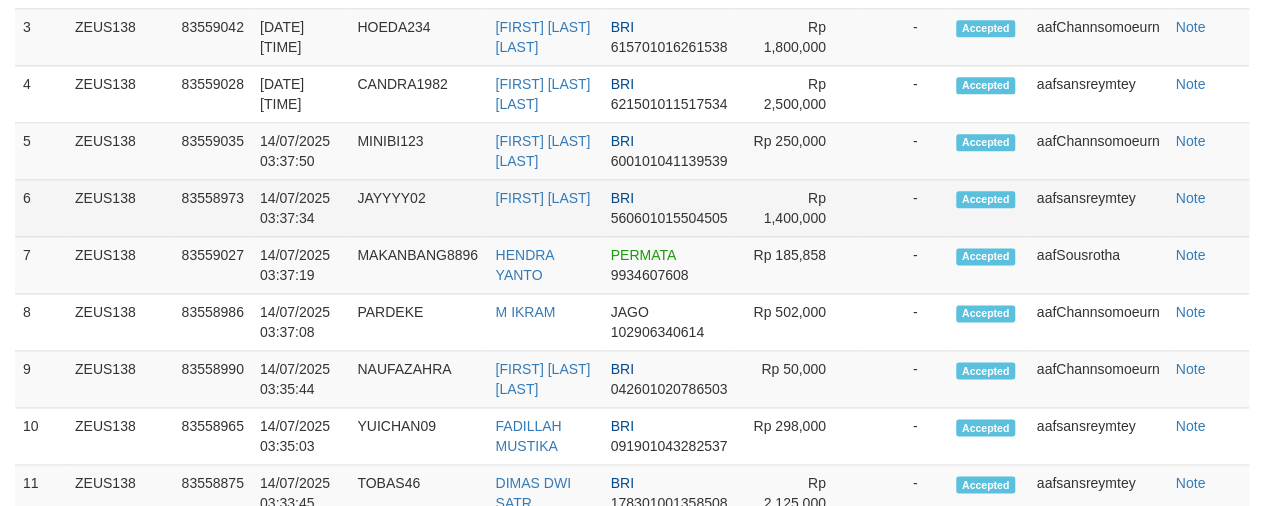 scroll, scrollTop: 1008, scrollLeft: 0, axis: vertical 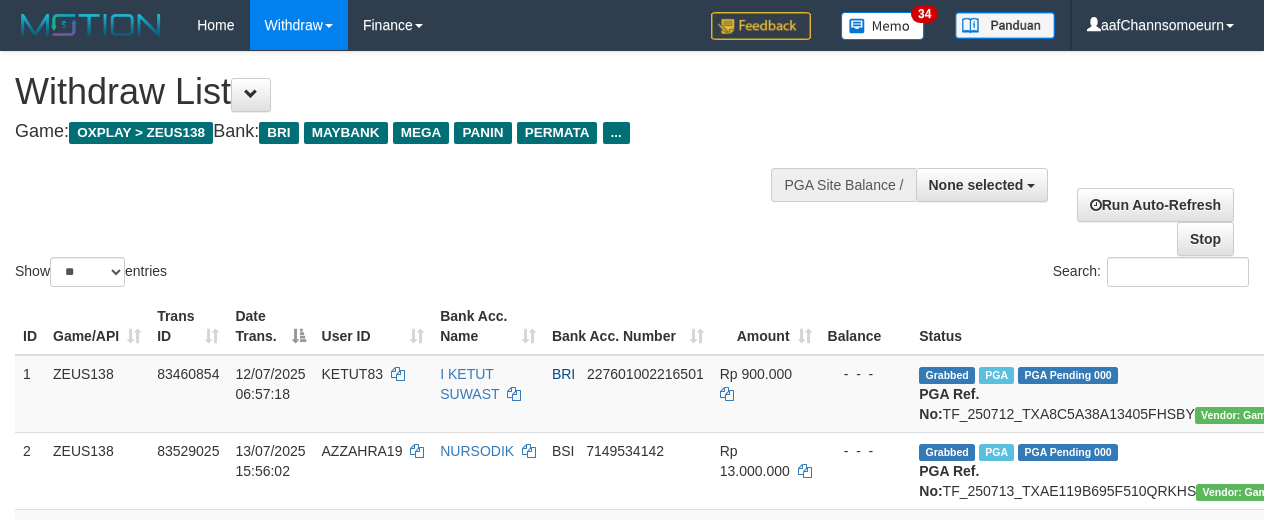 select 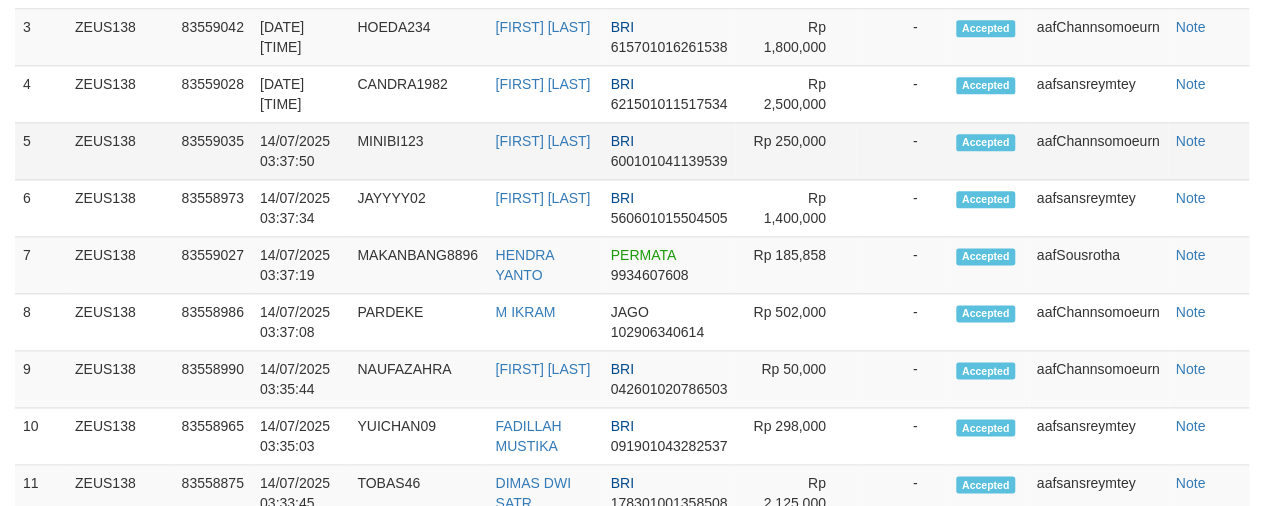 click on "Rp 250,000" at bounding box center (795, 151) 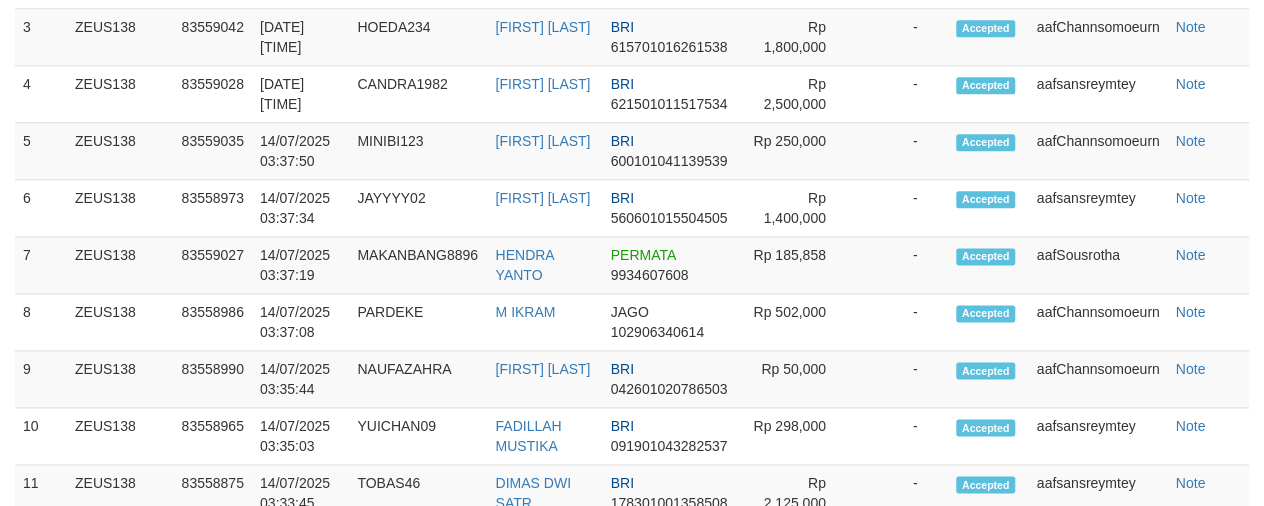 scroll, scrollTop: 1008, scrollLeft: 0, axis: vertical 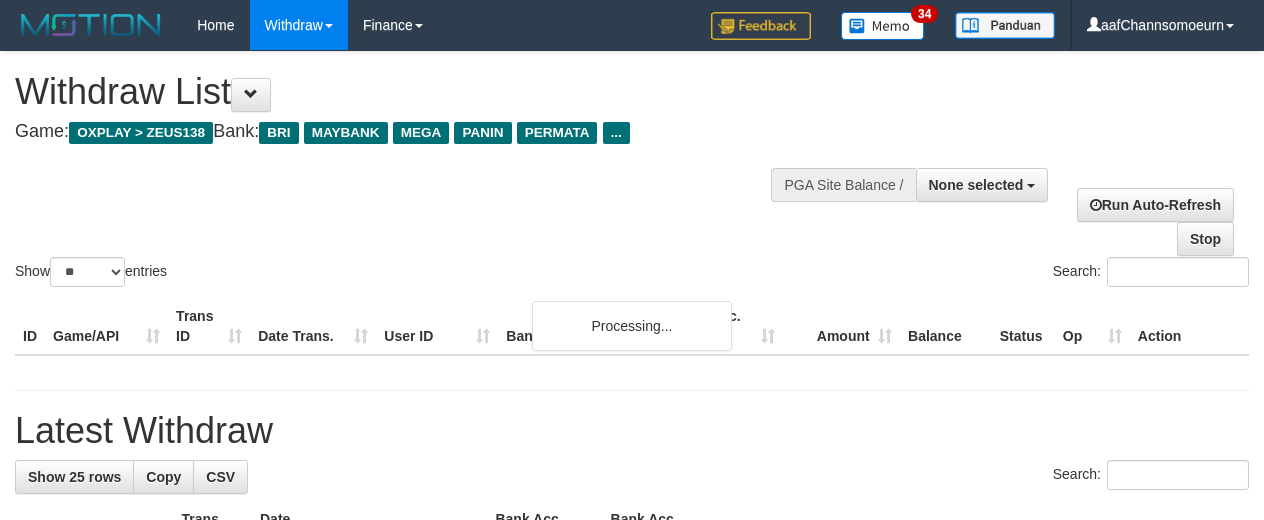 select 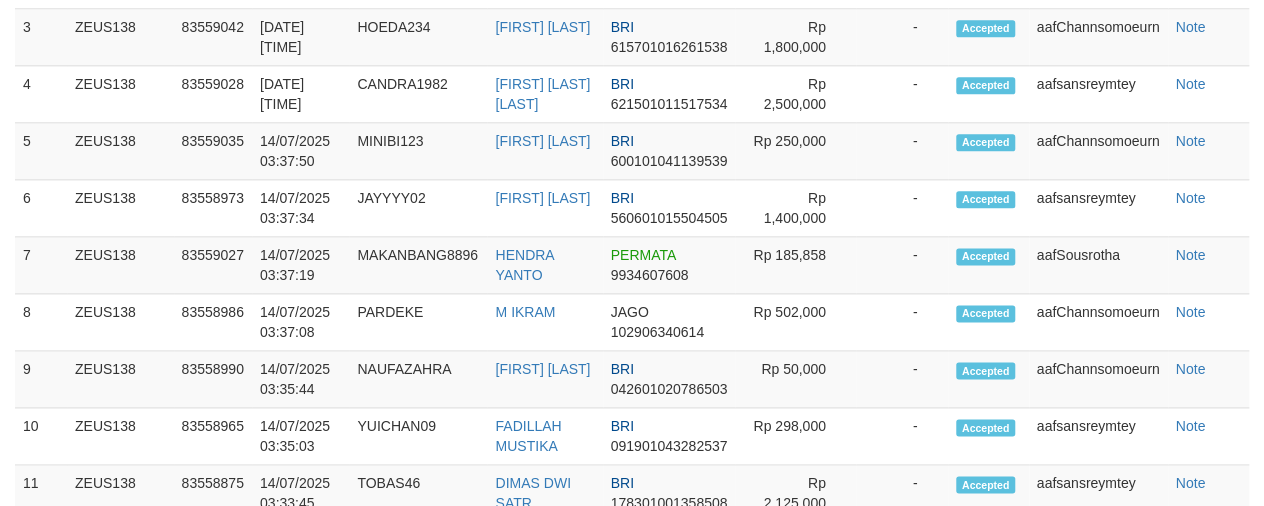scroll, scrollTop: 1008, scrollLeft: 0, axis: vertical 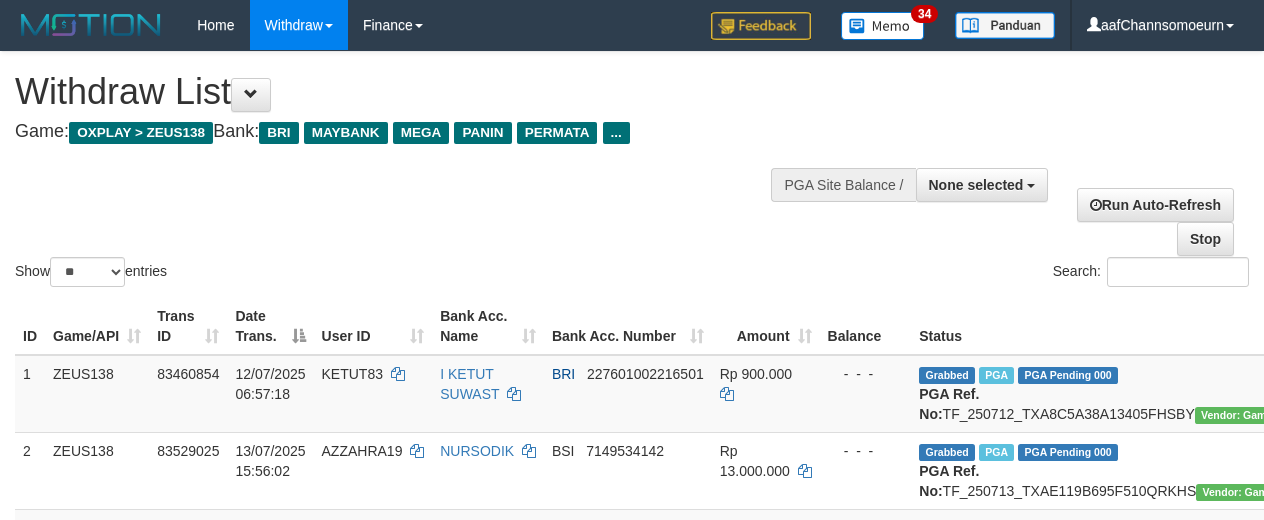 select 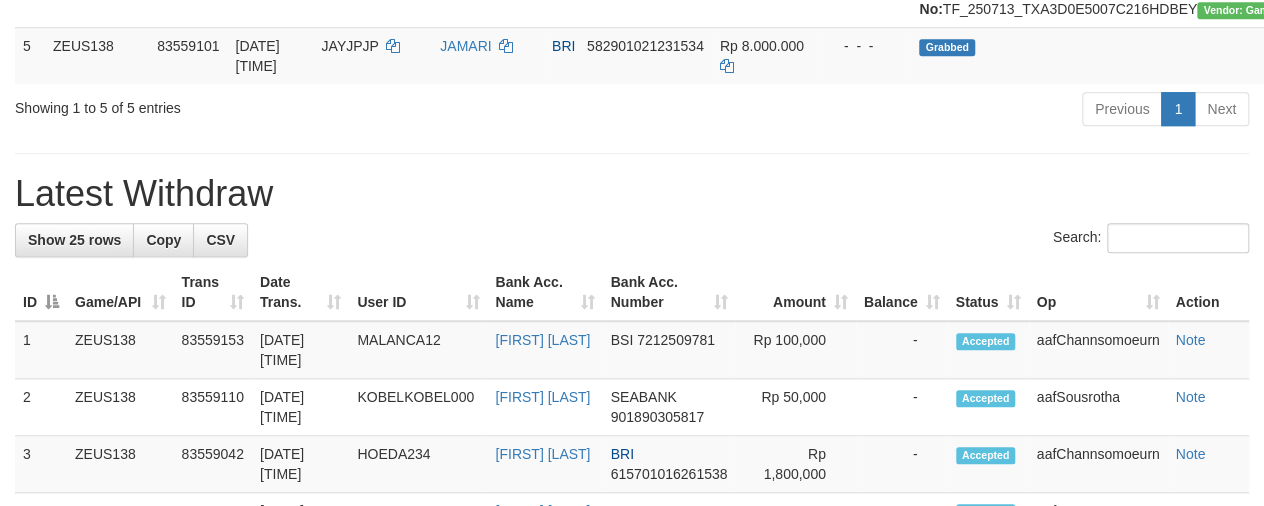 scroll, scrollTop: 581, scrollLeft: 0, axis: vertical 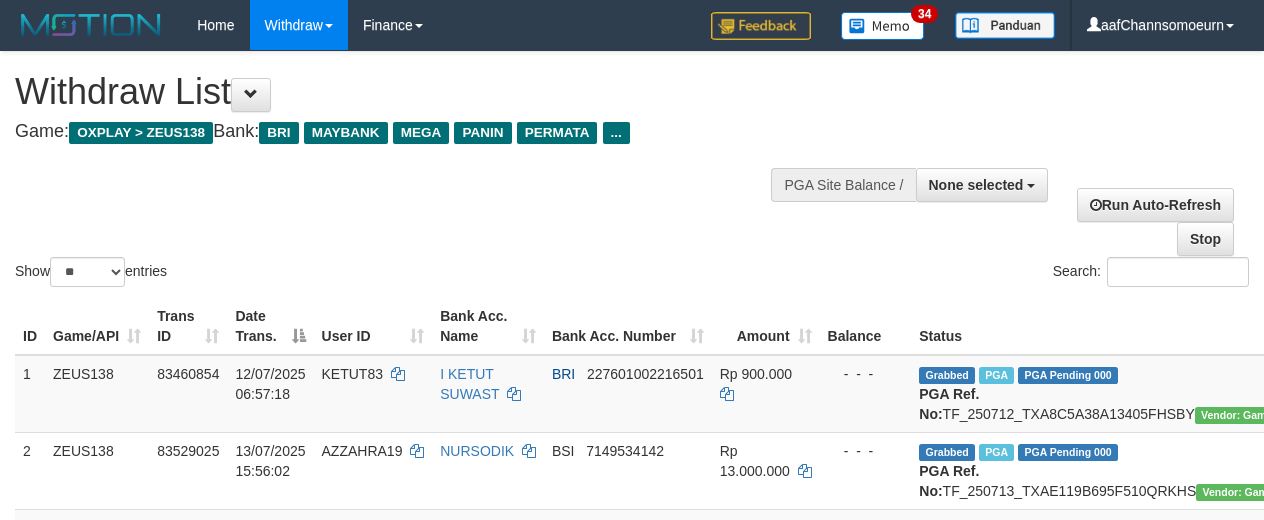 select 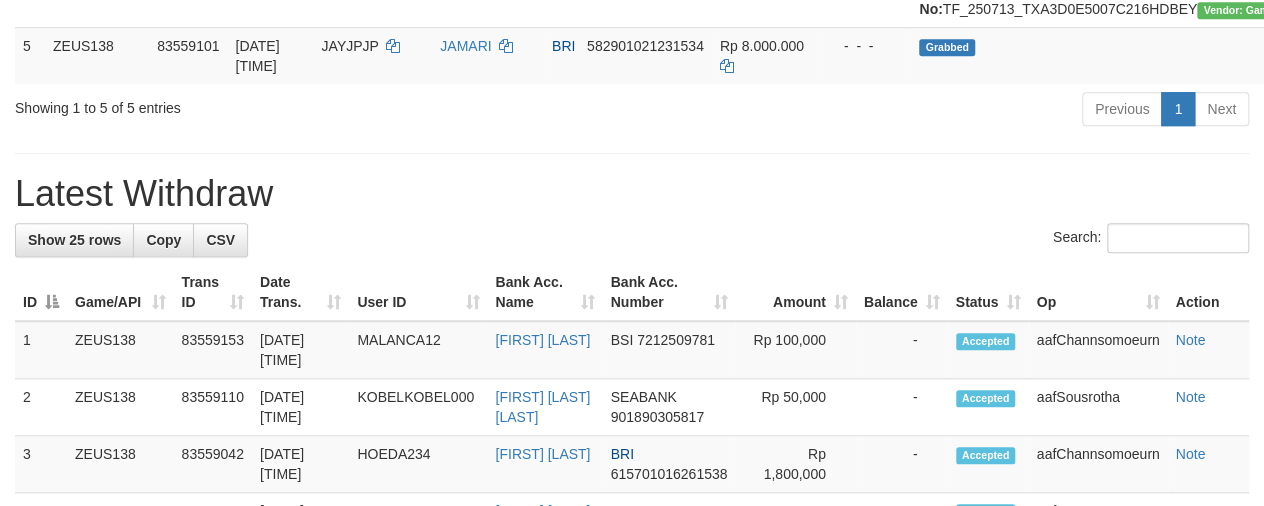 scroll, scrollTop: 581, scrollLeft: 0, axis: vertical 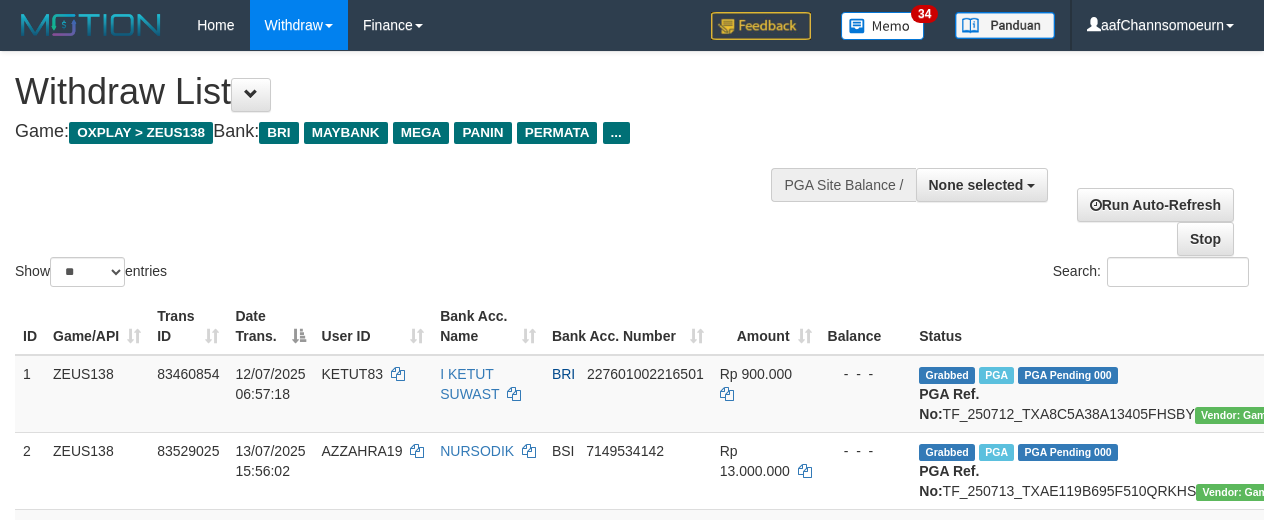 select 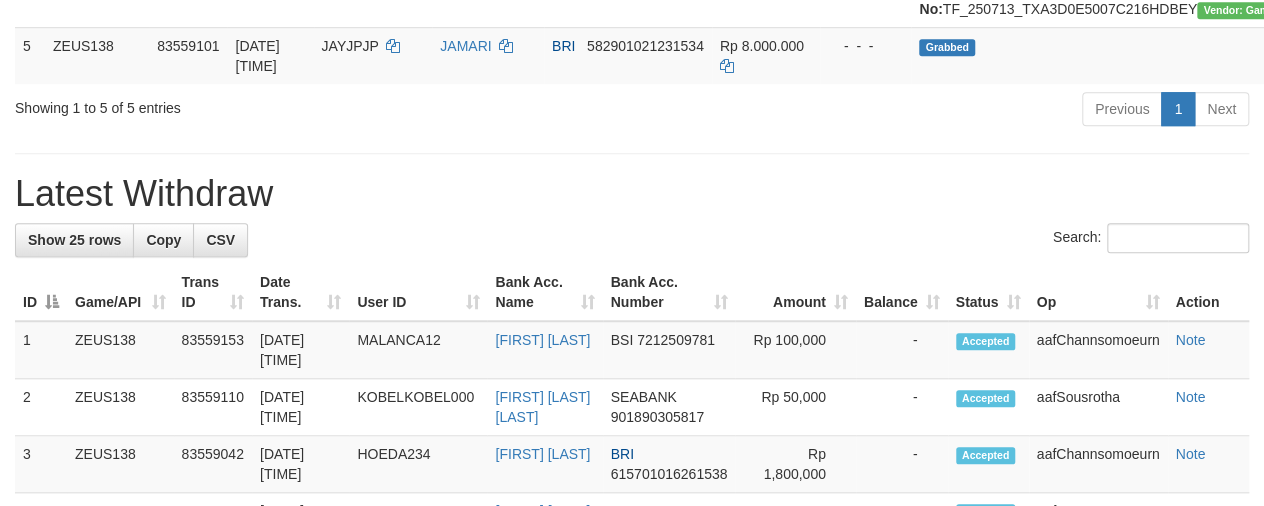 scroll, scrollTop: 581, scrollLeft: 0, axis: vertical 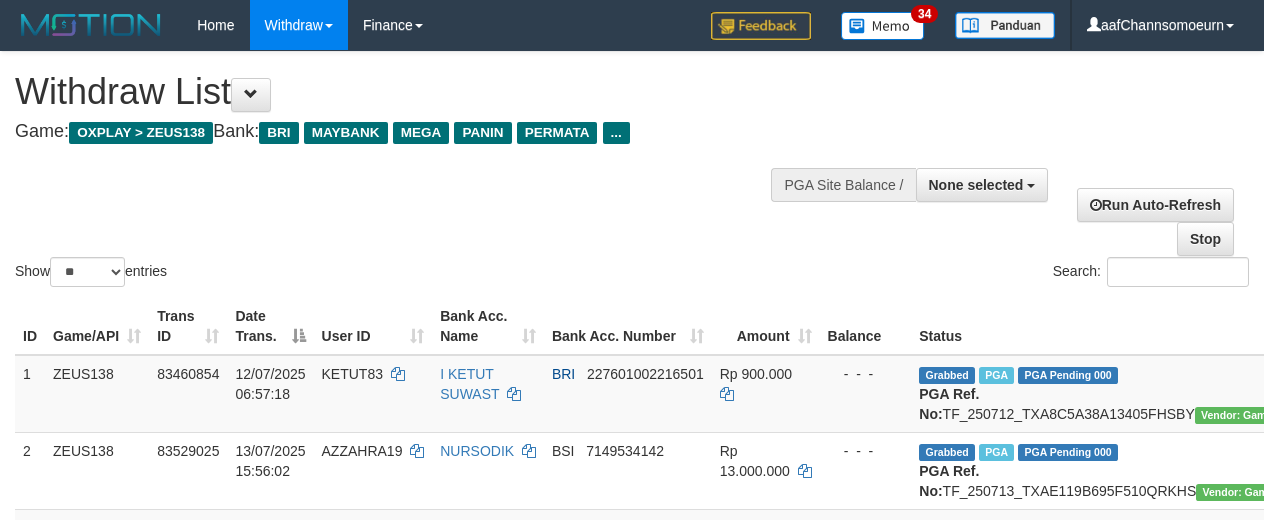 select 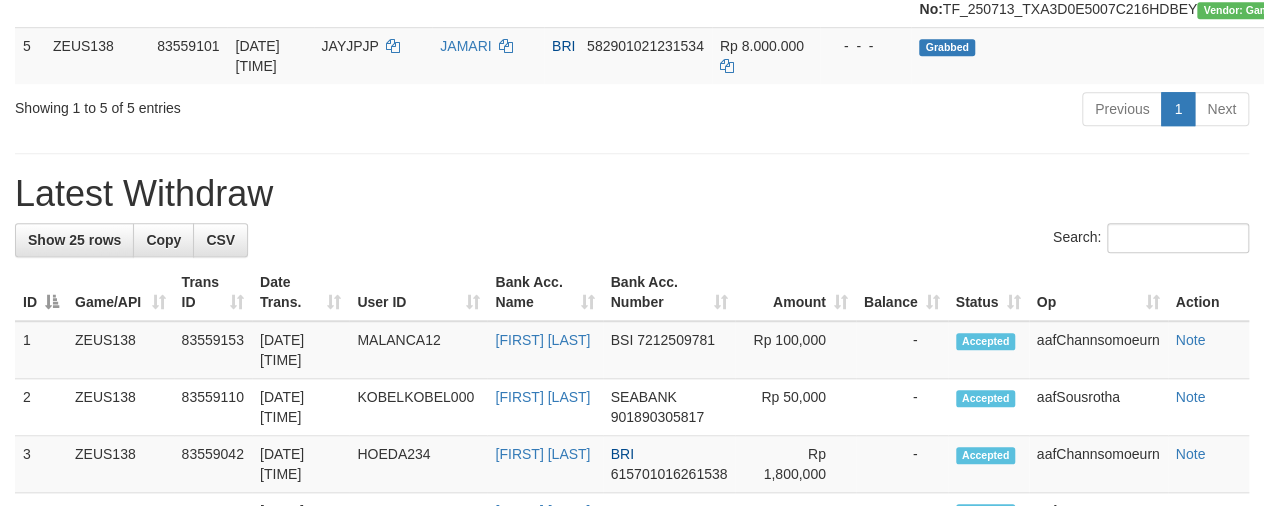 scroll, scrollTop: 581, scrollLeft: 0, axis: vertical 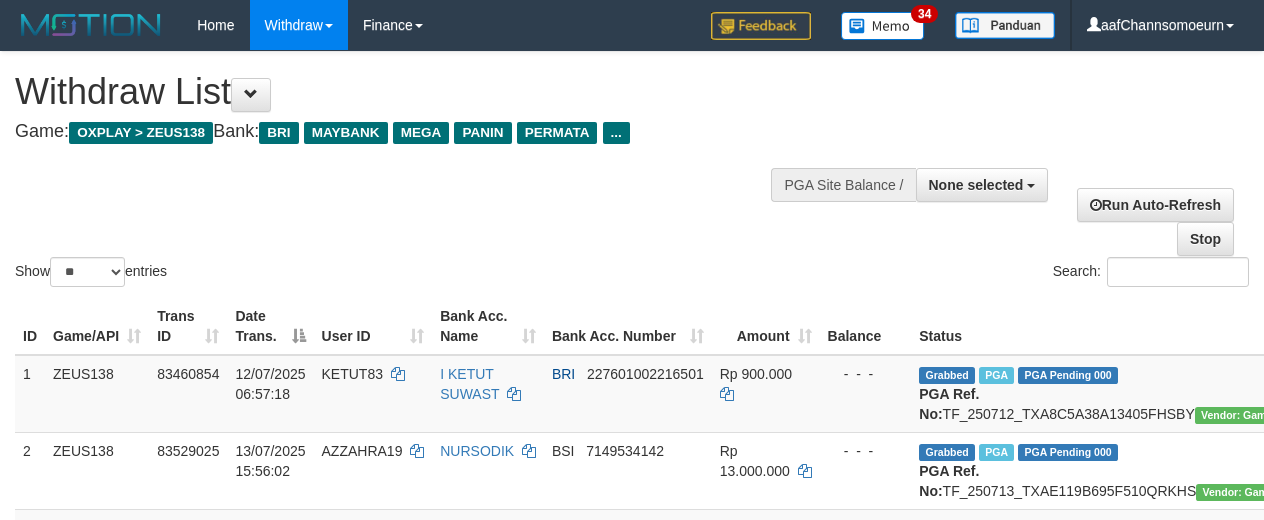 select 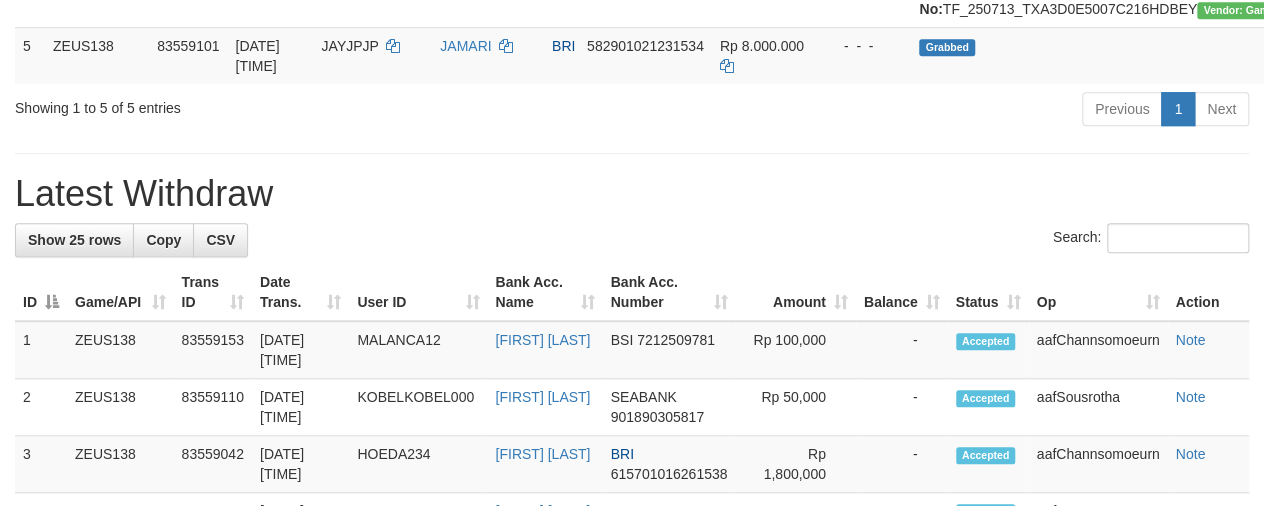 scroll, scrollTop: 581, scrollLeft: 0, axis: vertical 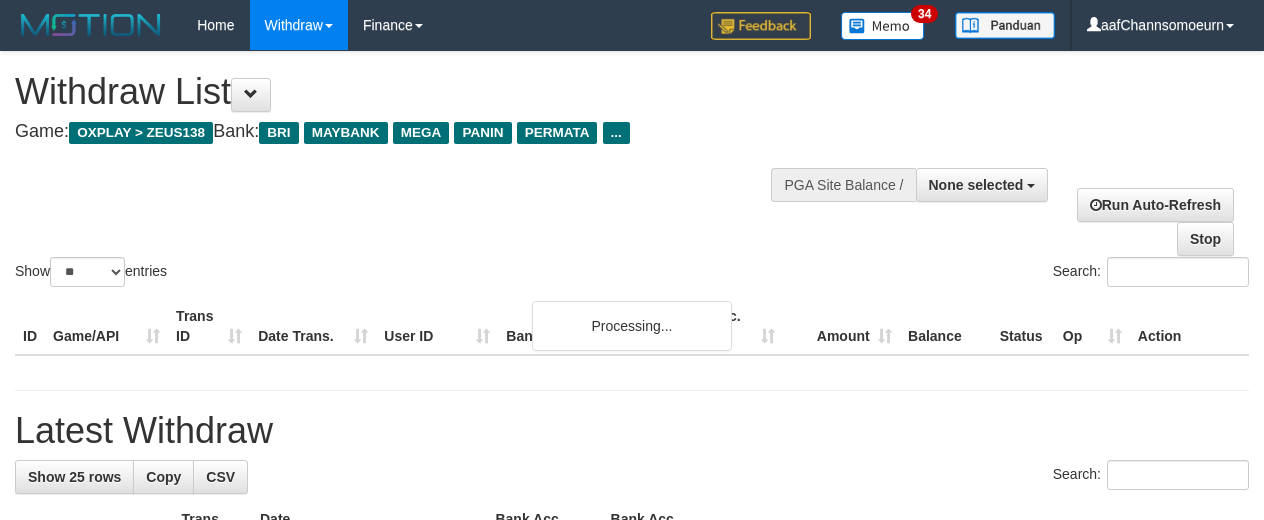 select 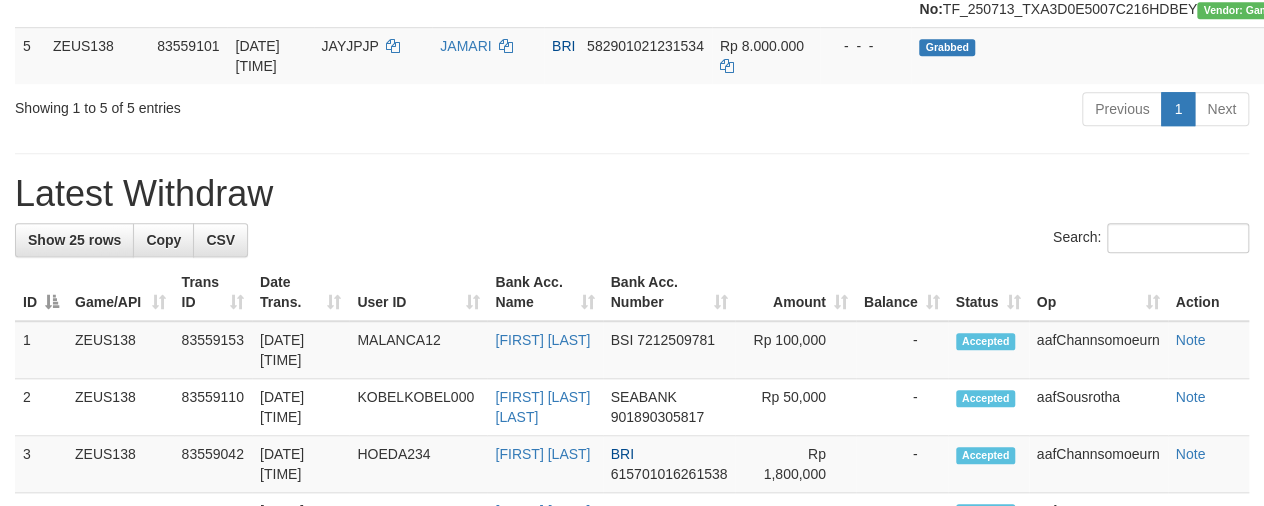 scroll, scrollTop: 581, scrollLeft: 0, axis: vertical 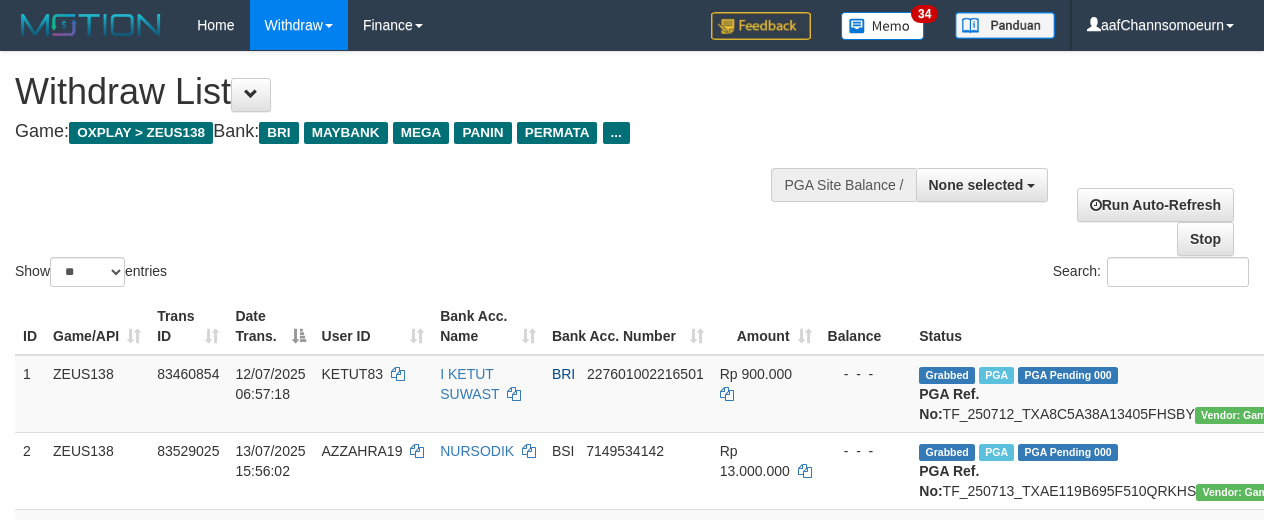 select 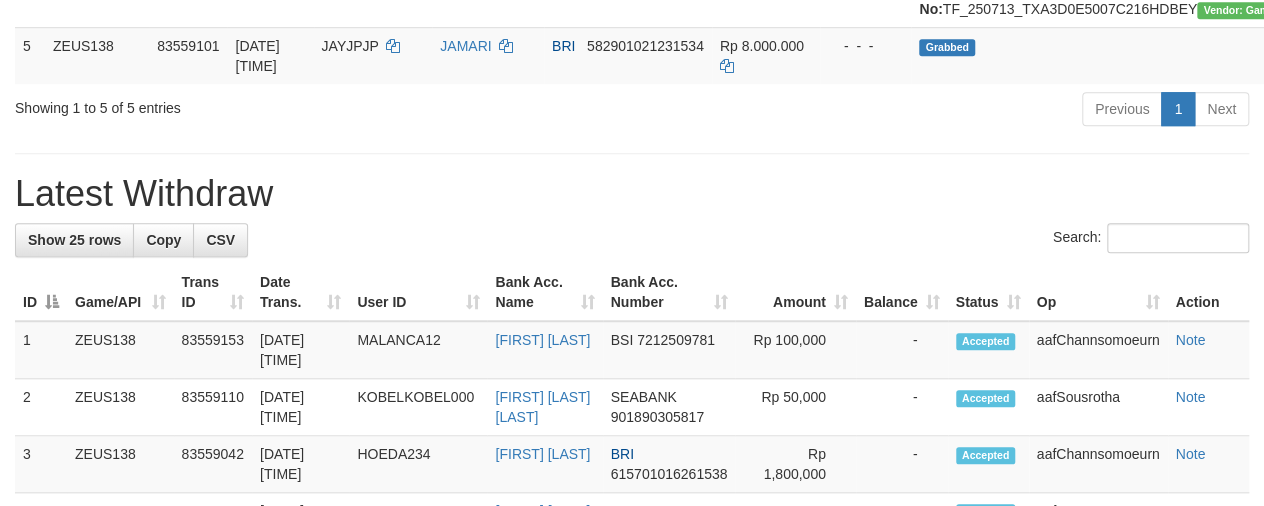 scroll, scrollTop: 581, scrollLeft: 0, axis: vertical 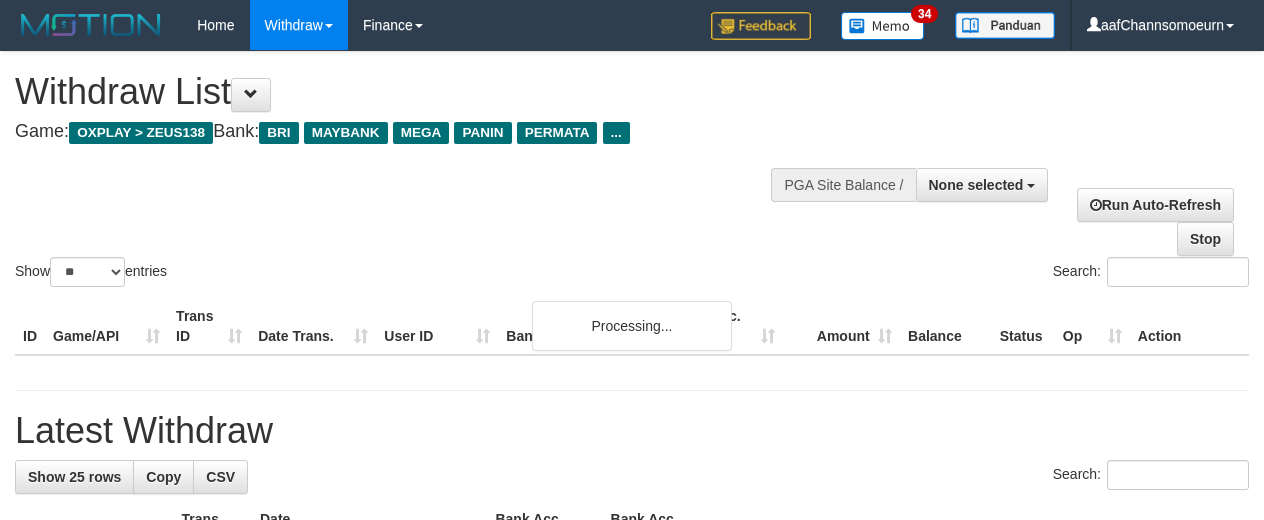 select 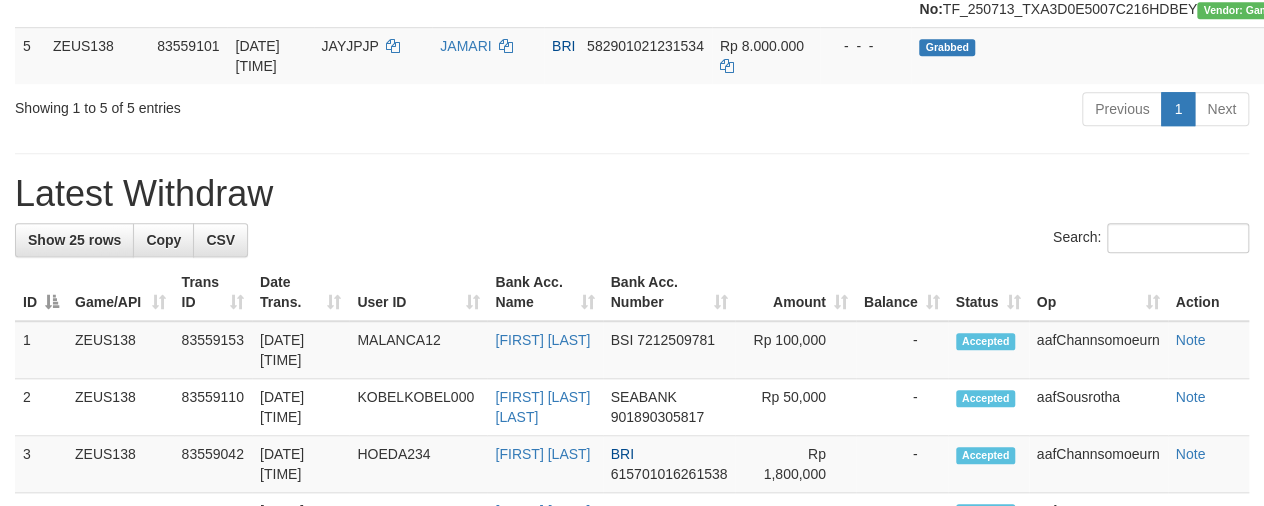 scroll, scrollTop: 581, scrollLeft: 0, axis: vertical 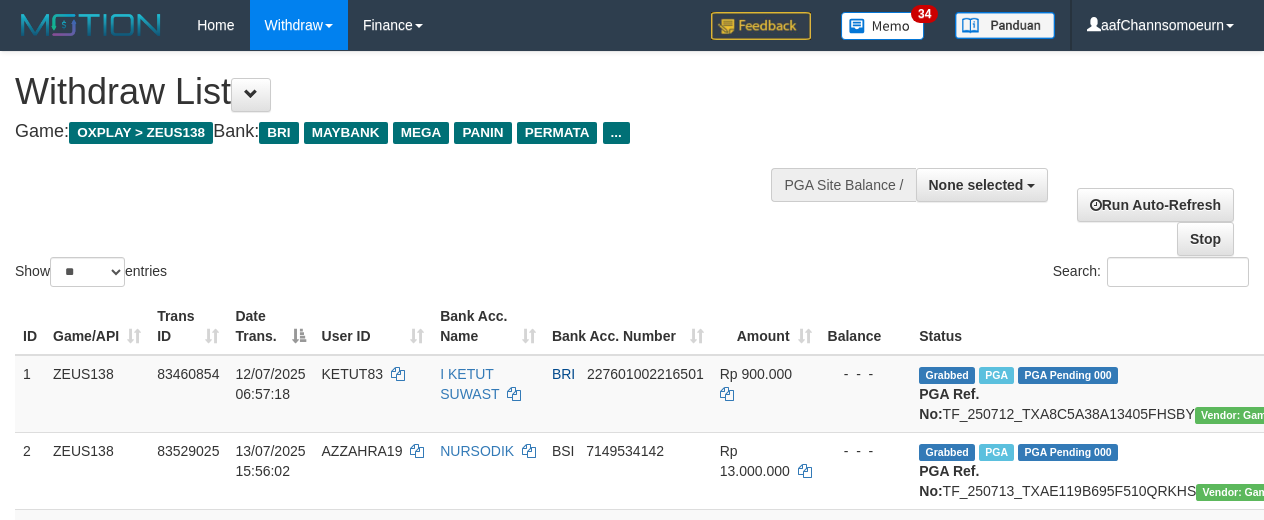 select 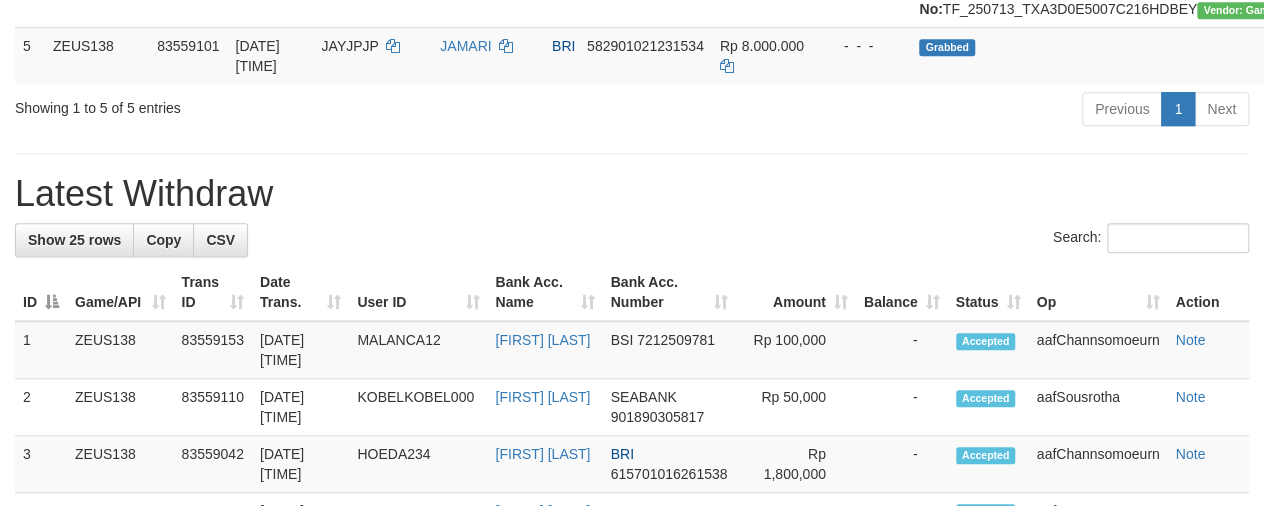 scroll, scrollTop: 581, scrollLeft: 0, axis: vertical 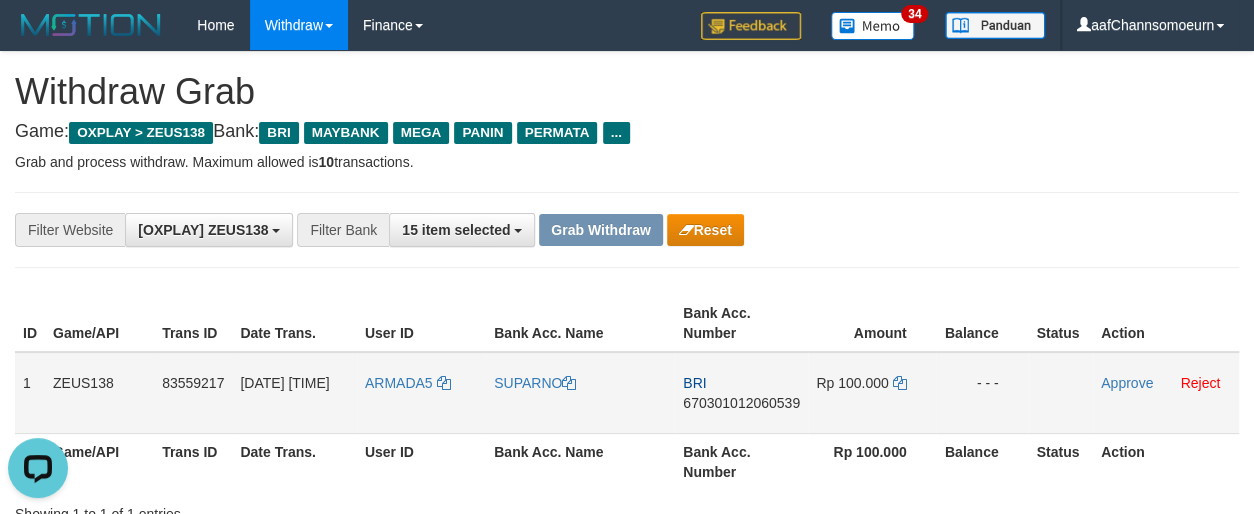 click on "ARMADA5" at bounding box center (421, 393) 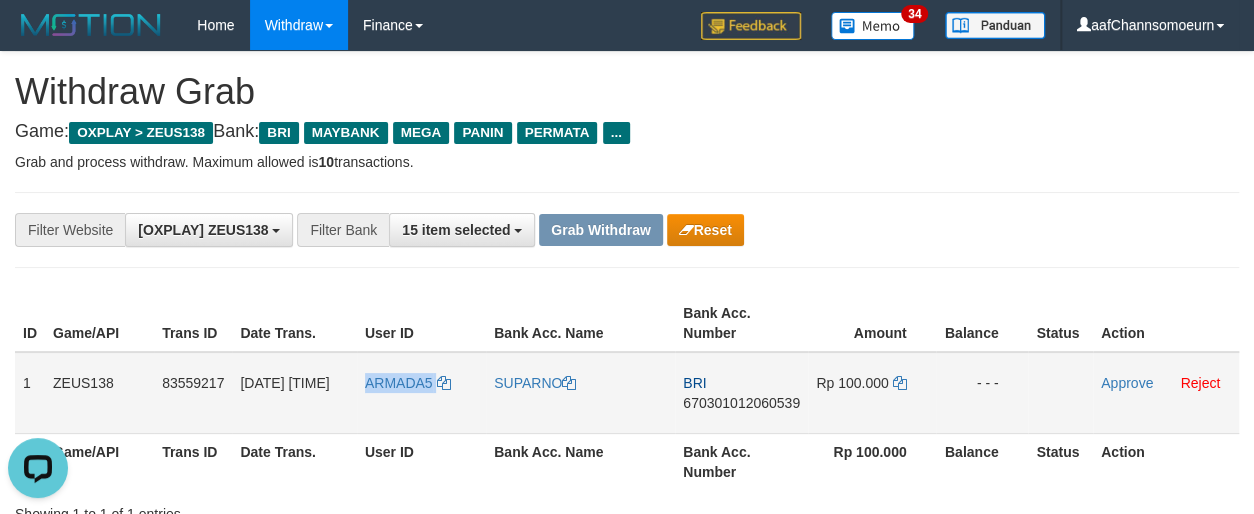 click on "ARMADA5" at bounding box center [421, 393] 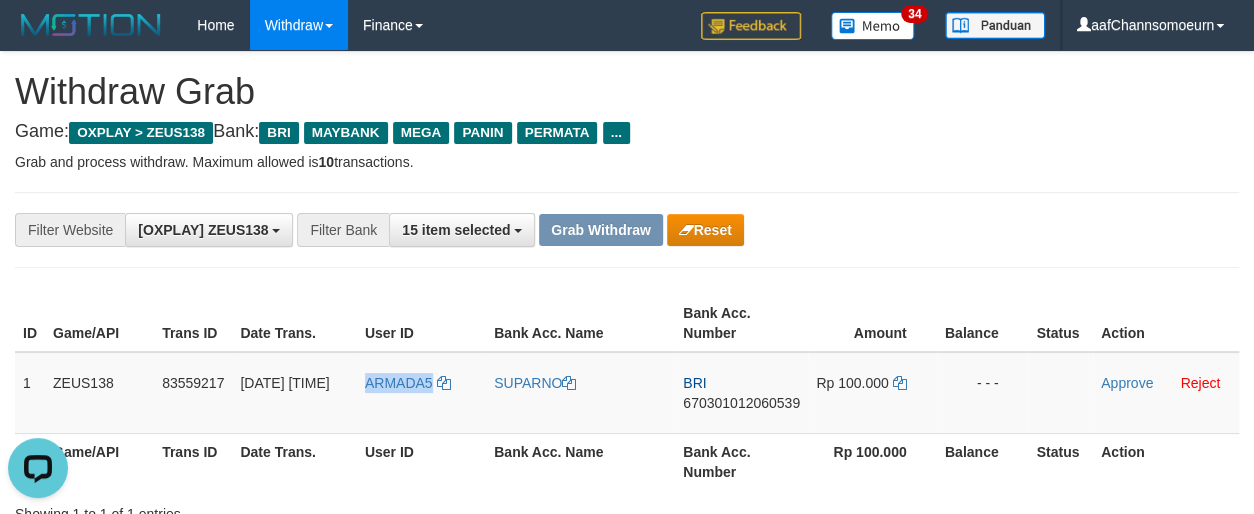 copy on "ARMADA5" 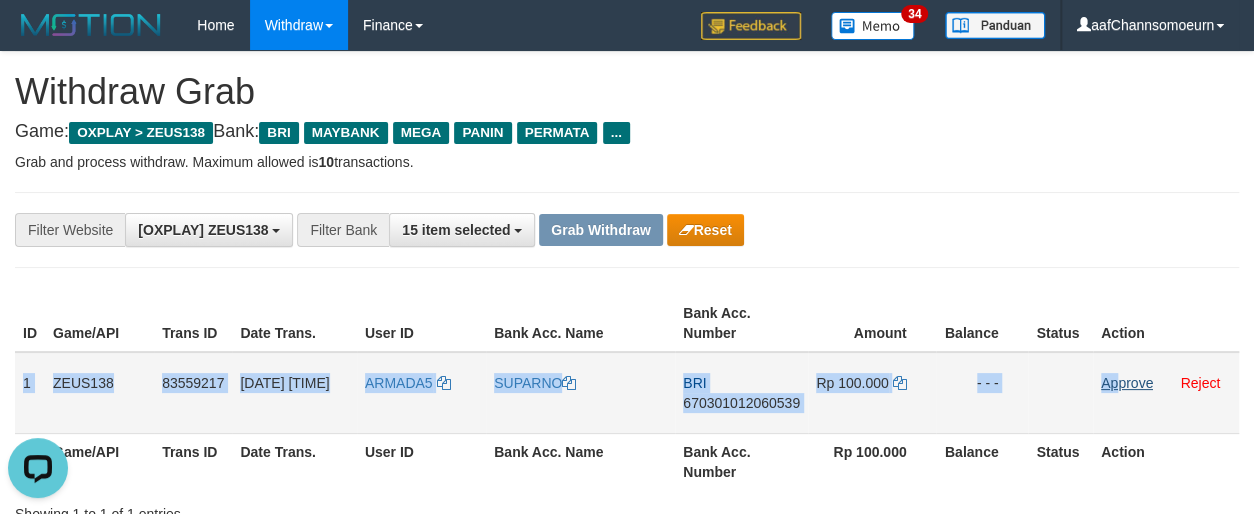 drag, startPoint x: 20, startPoint y: 372, endPoint x: 1120, endPoint y: 388, distance: 1100.1163 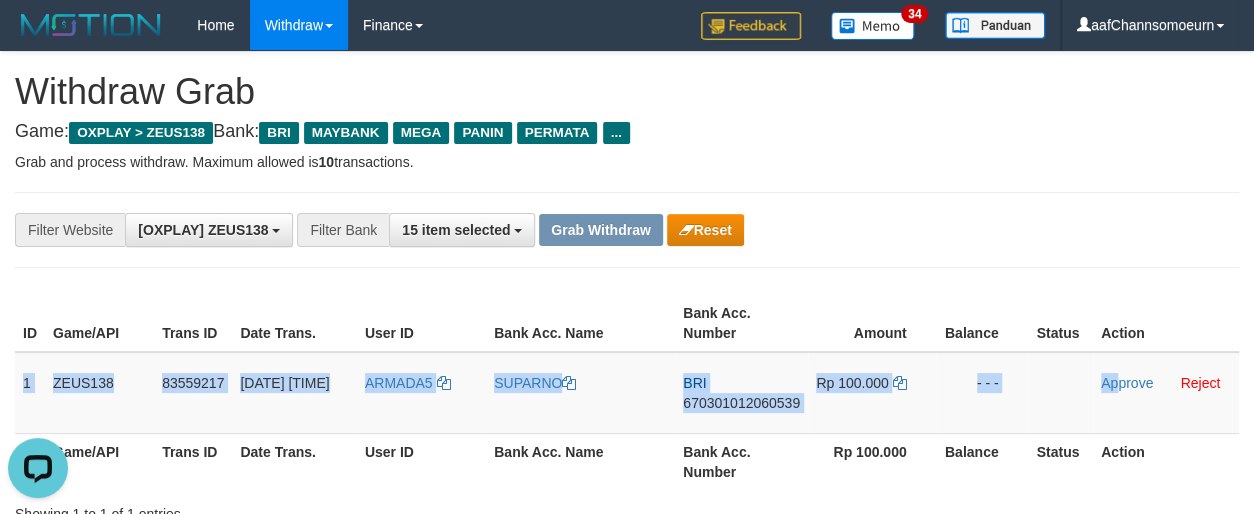 copy on "1
ZEUS138
83559217
14/07/2025 03:44:43
ARMADA5
SUPARNO
BRI
670301012060539
Rp 100.000
- - -
Ap" 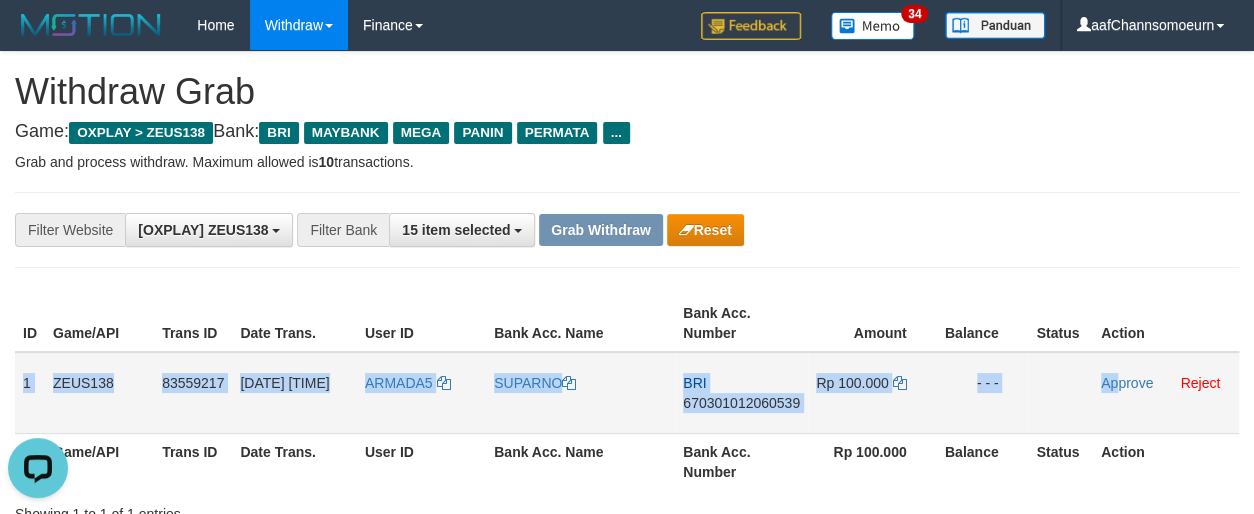 click on "670301012060539" at bounding box center [741, 403] 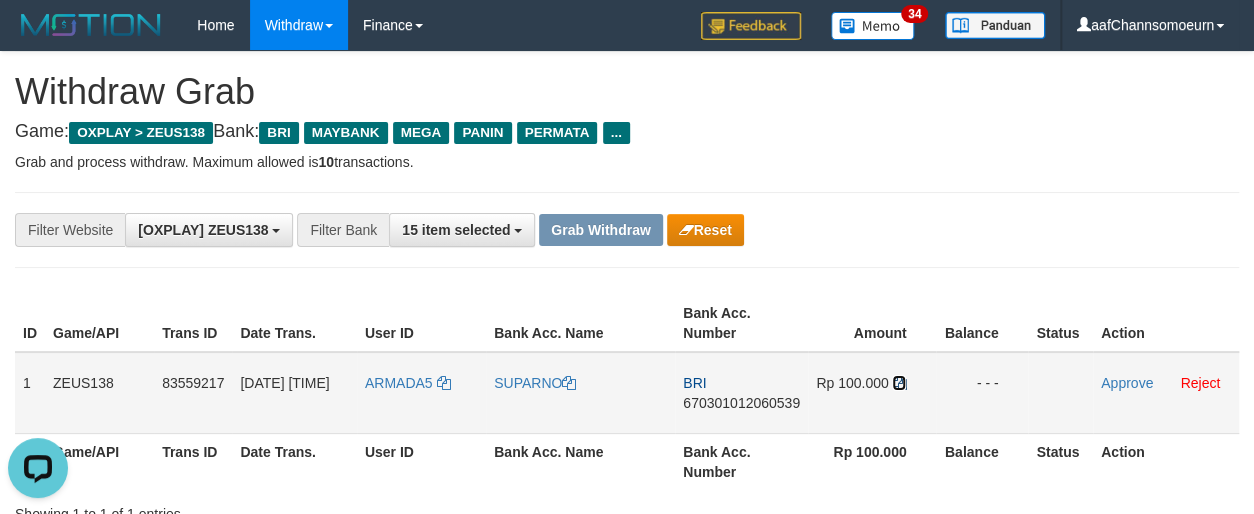 click at bounding box center (899, 383) 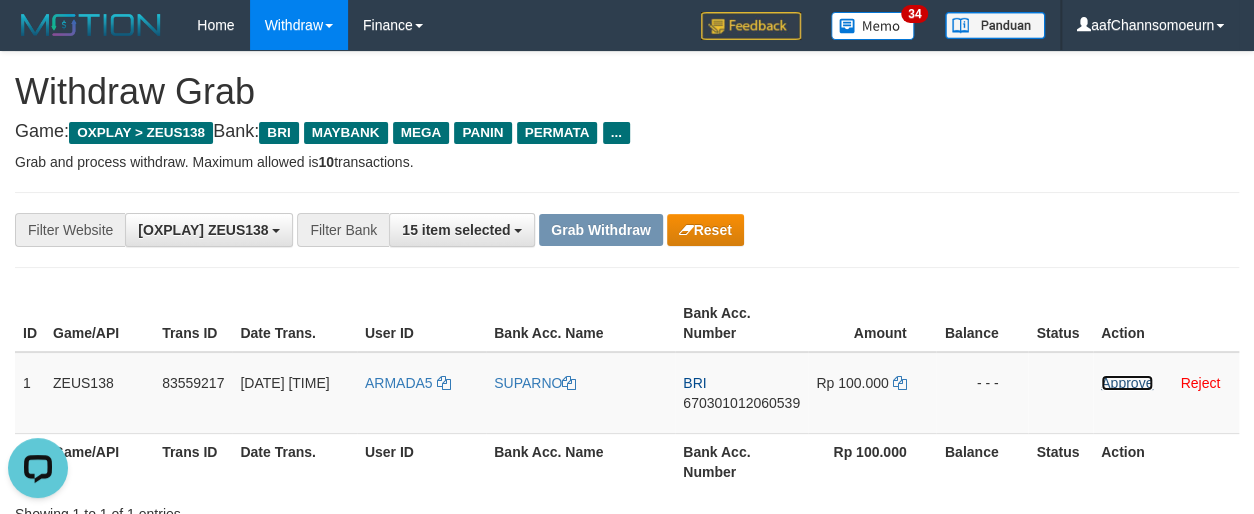 drag, startPoint x: 1110, startPoint y: 389, endPoint x: 709, endPoint y: 190, distance: 447.6628 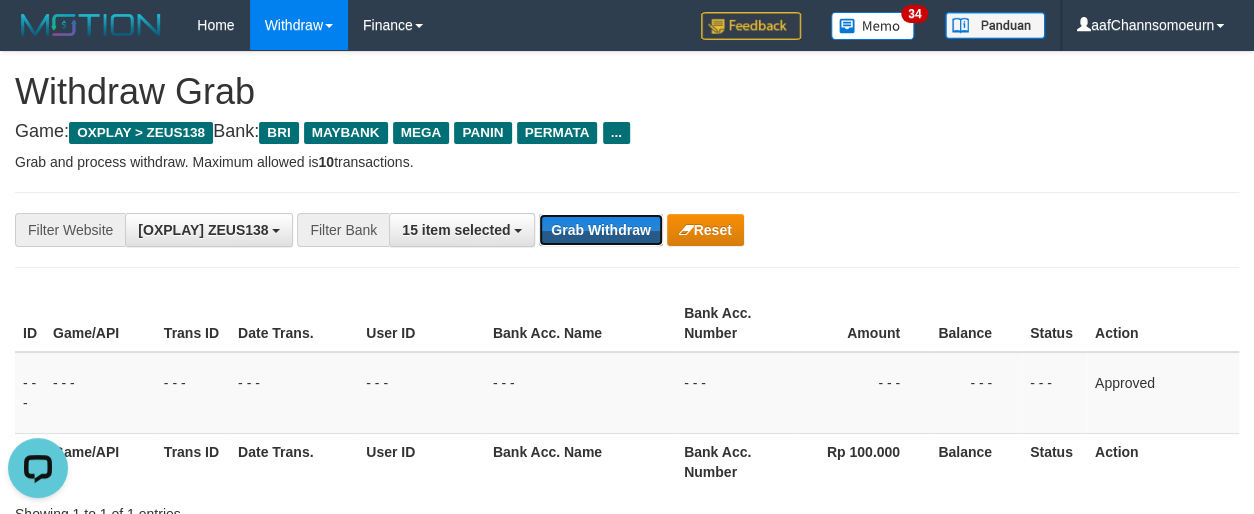 drag, startPoint x: 588, startPoint y: 229, endPoint x: 902, endPoint y: 315, distance: 325.56412 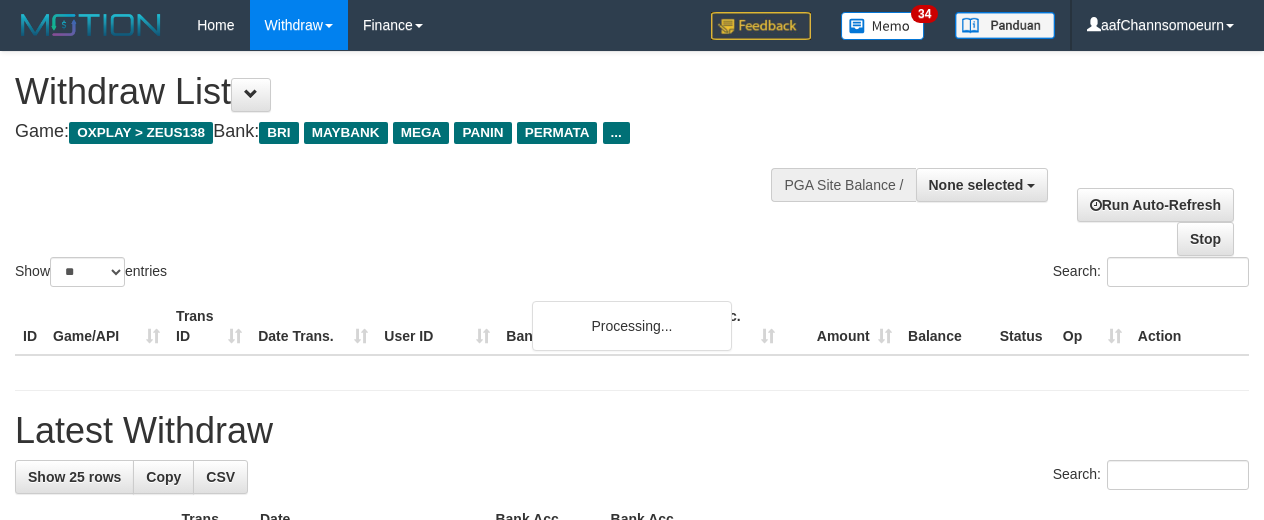 select 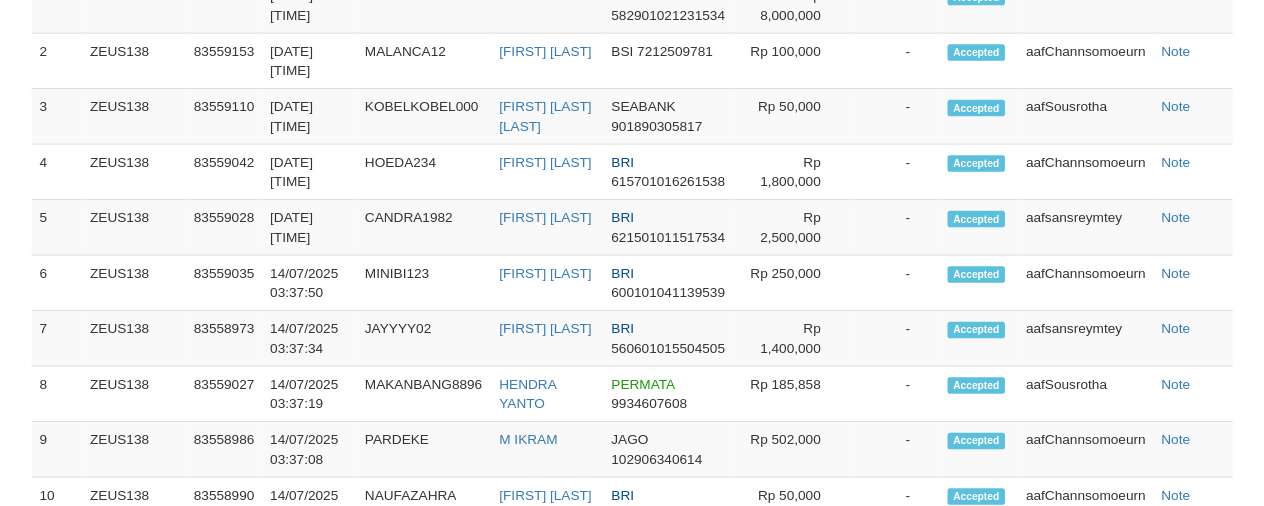 scroll, scrollTop: 1060, scrollLeft: 0, axis: vertical 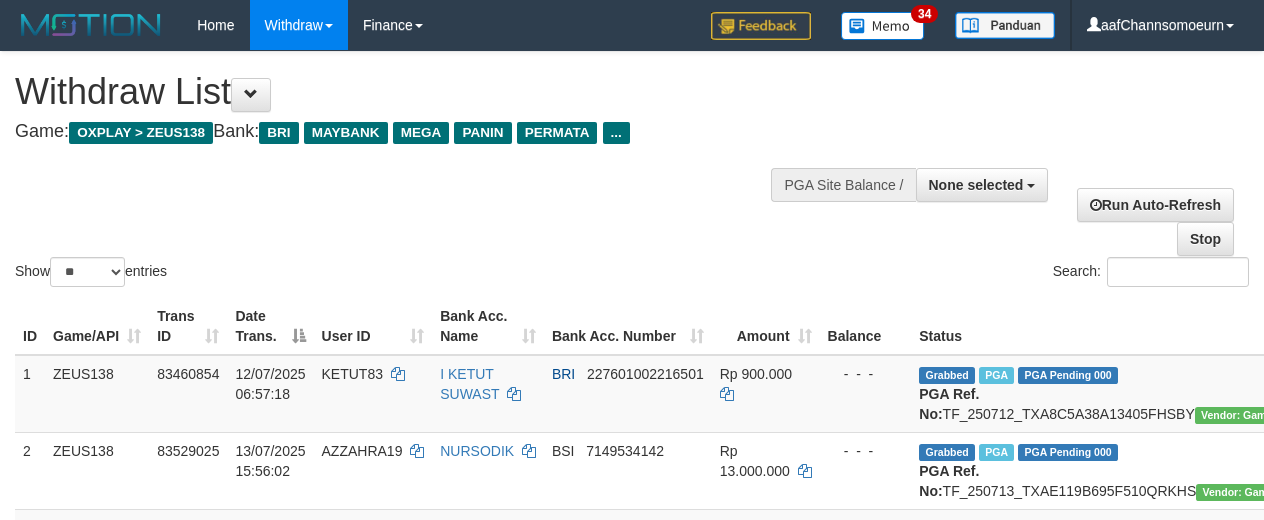select 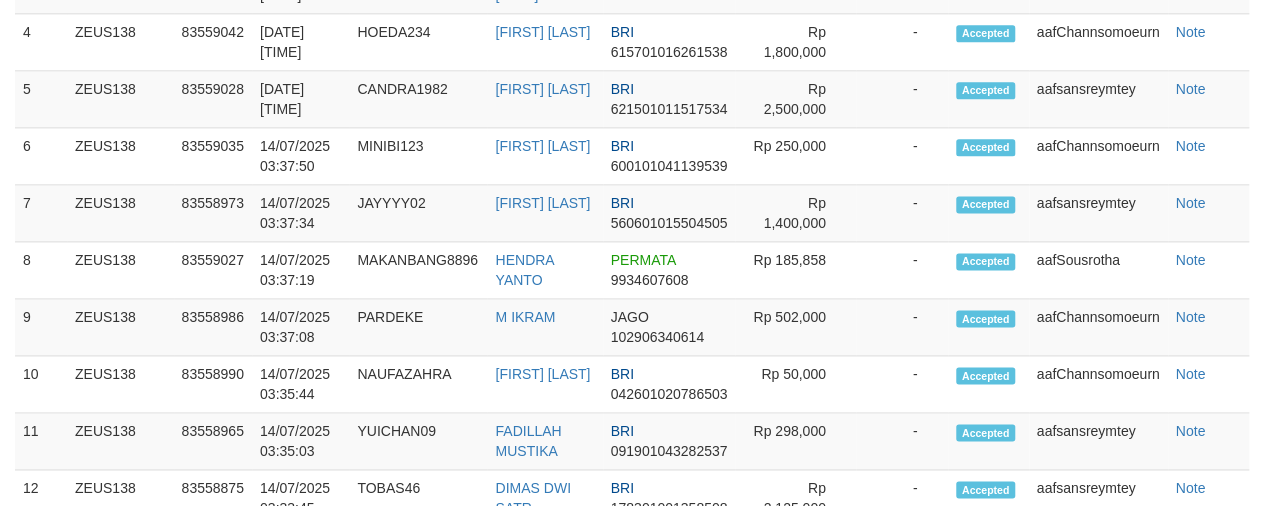scroll, scrollTop: 1060, scrollLeft: 0, axis: vertical 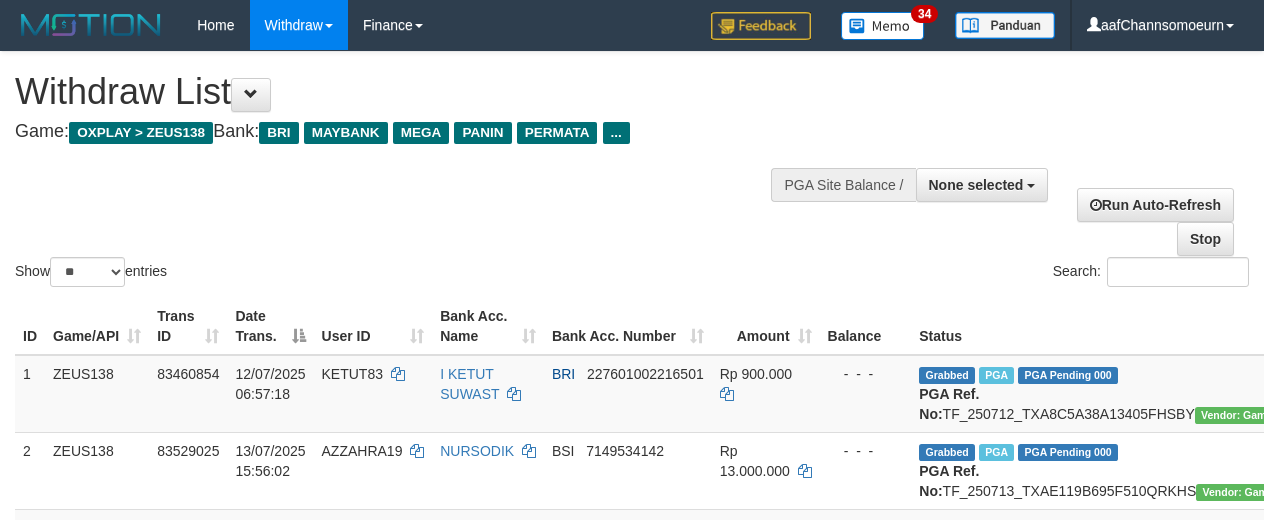 select 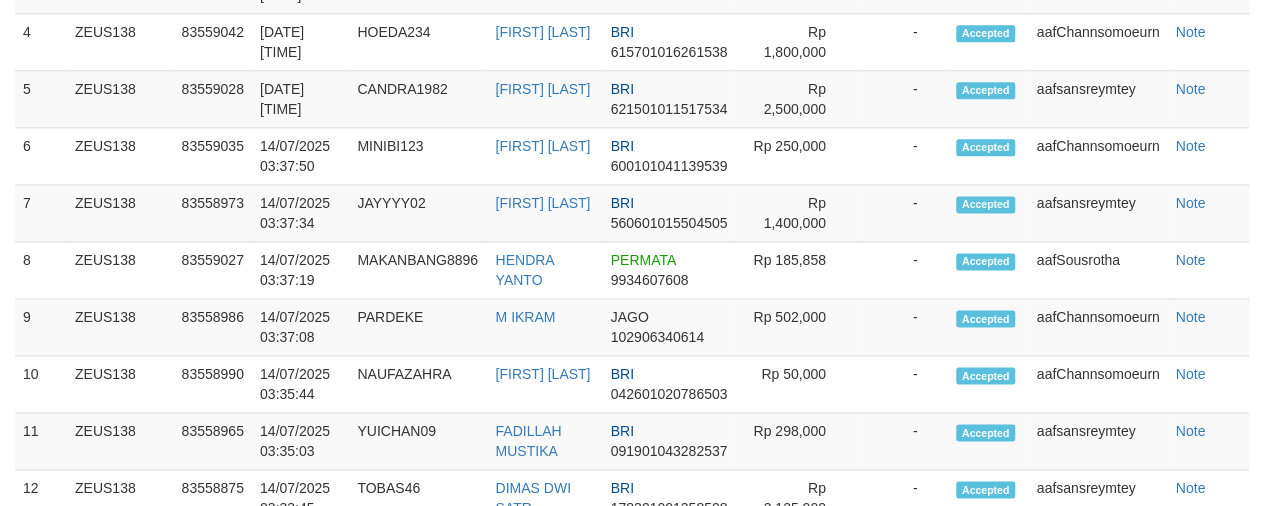 scroll, scrollTop: 1060, scrollLeft: 0, axis: vertical 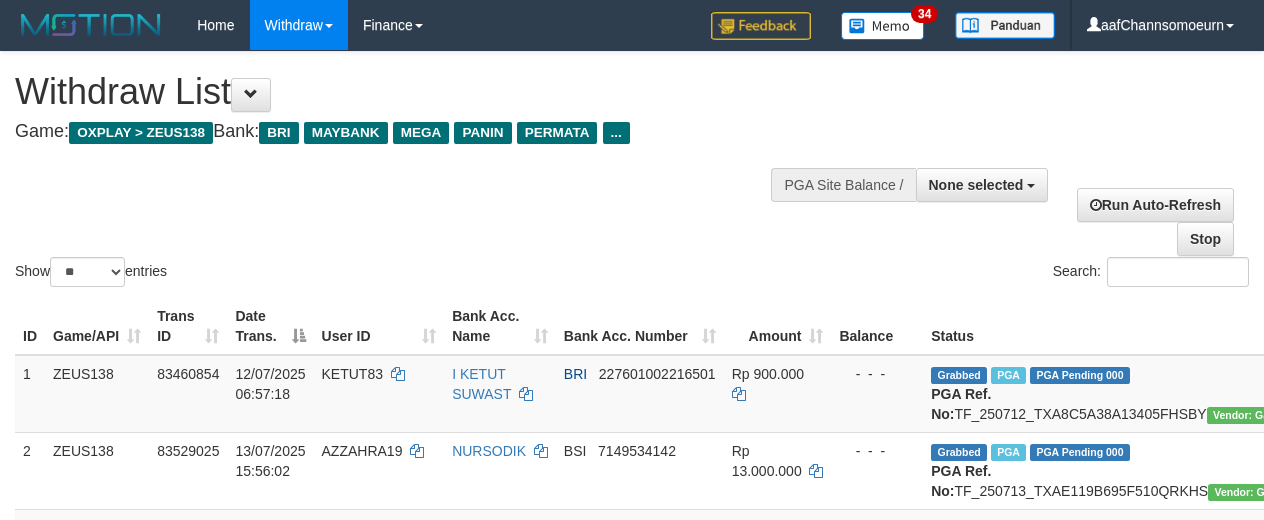 select 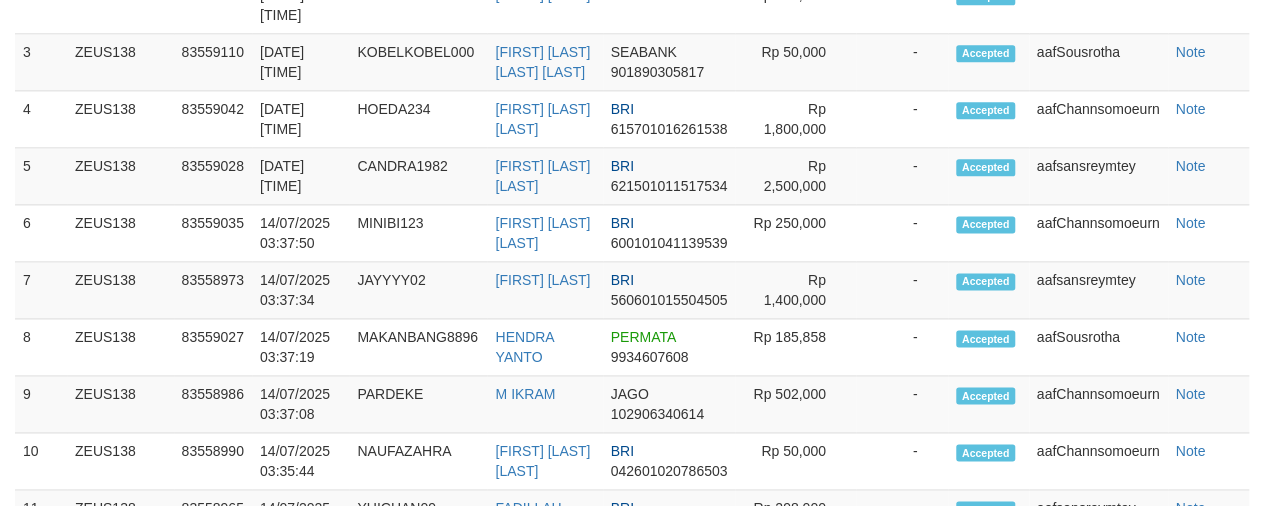 scroll, scrollTop: 1060, scrollLeft: 0, axis: vertical 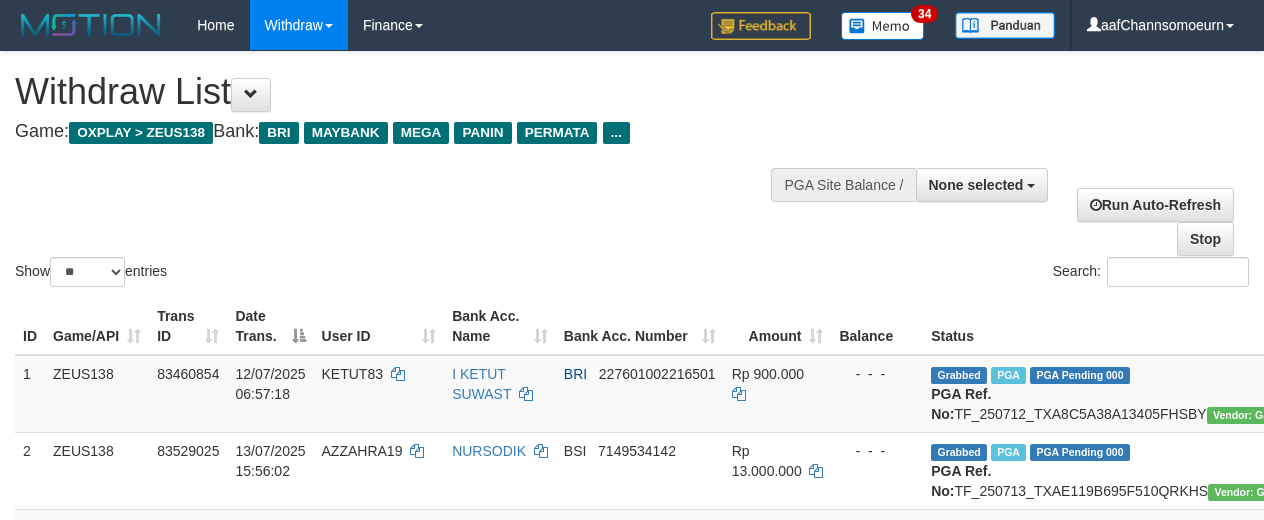 select 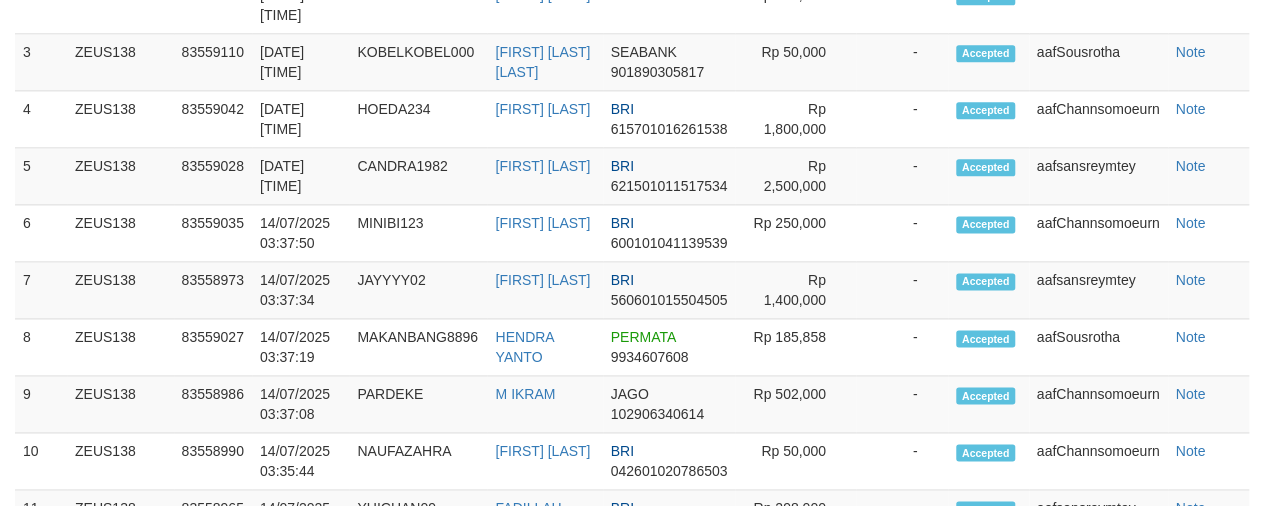 scroll, scrollTop: 1060, scrollLeft: 0, axis: vertical 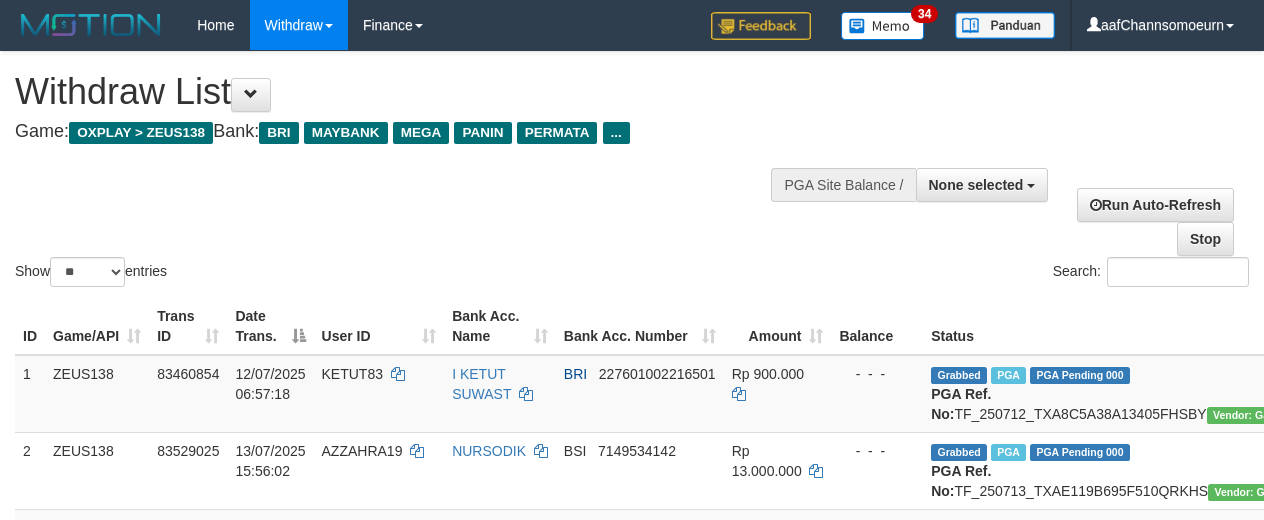select 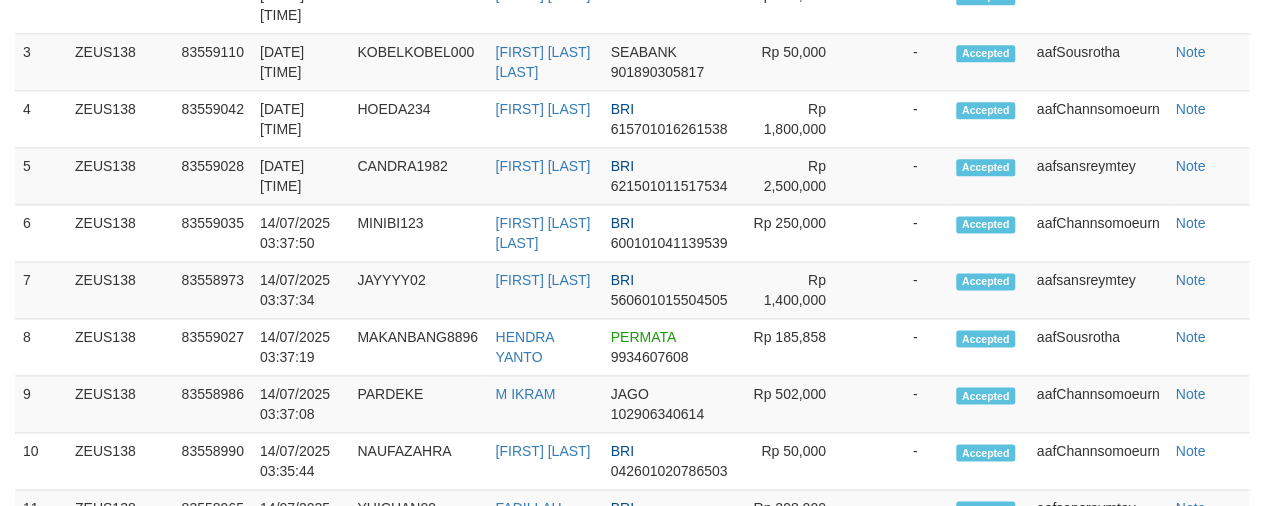 scroll, scrollTop: 1060, scrollLeft: 0, axis: vertical 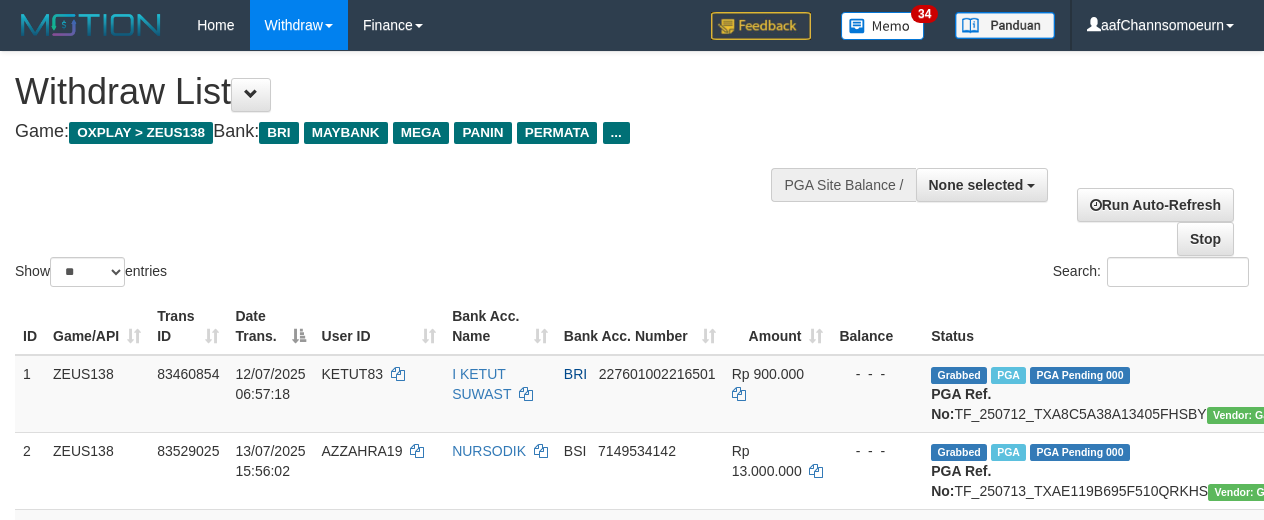 select 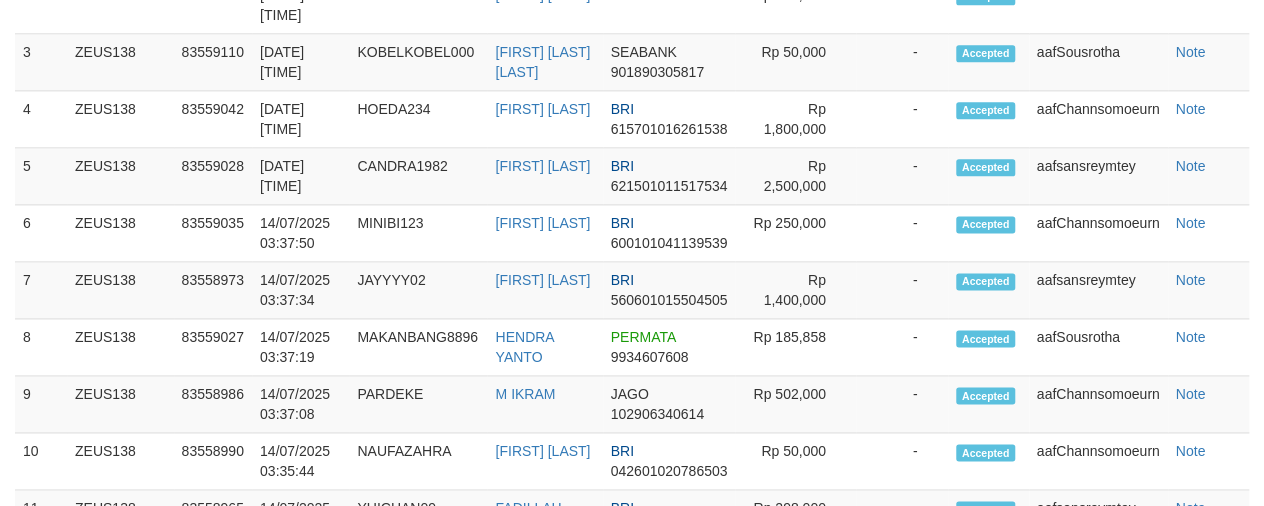 scroll, scrollTop: 1060, scrollLeft: 0, axis: vertical 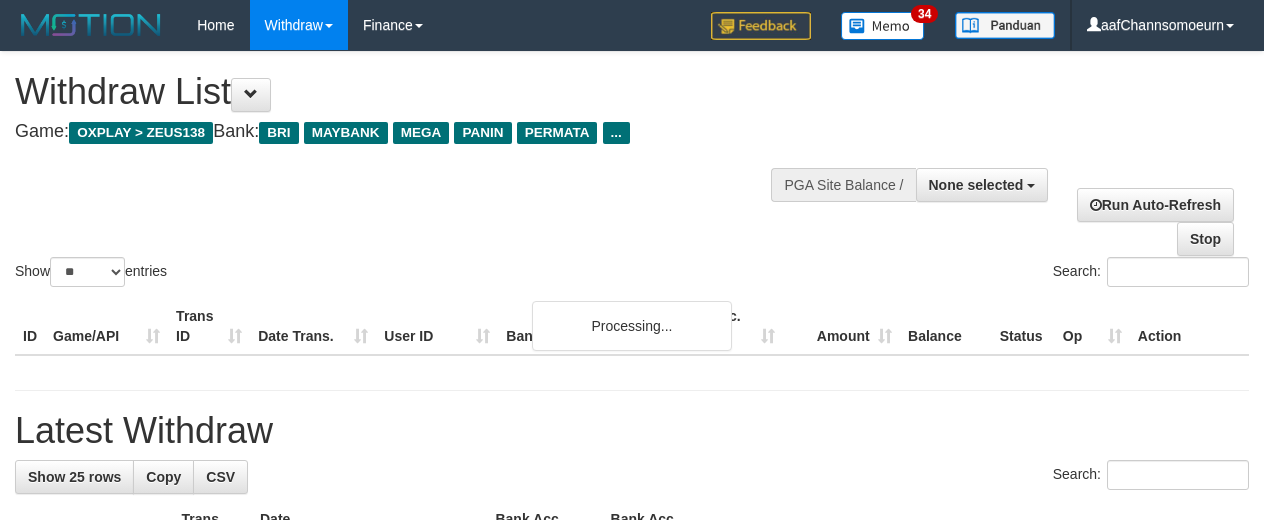 select 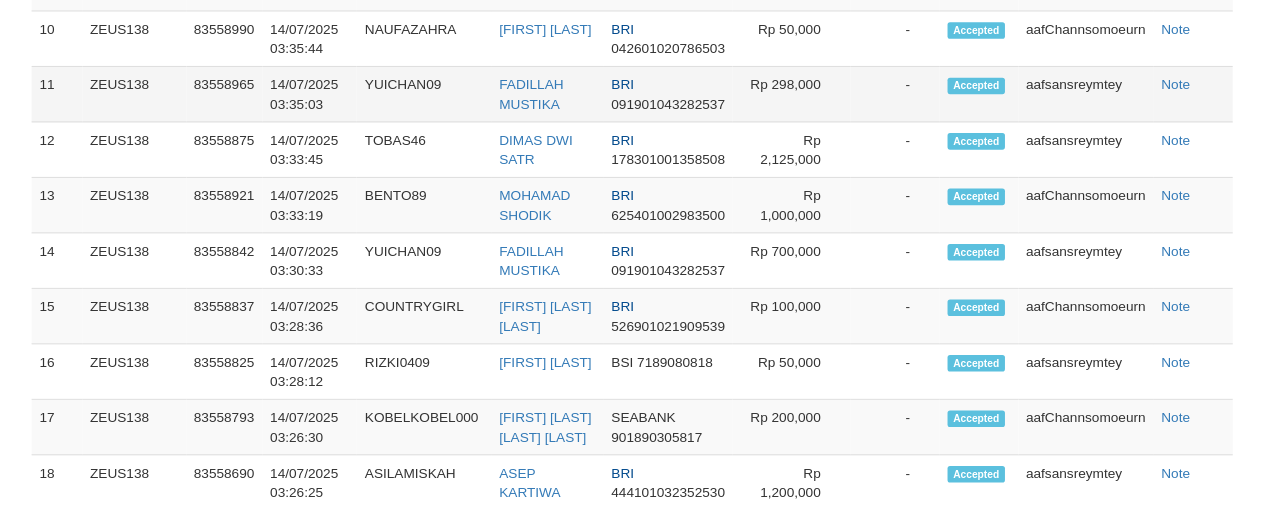 scroll, scrollTop: 1616, scrollLeft: 0, axis: vertical 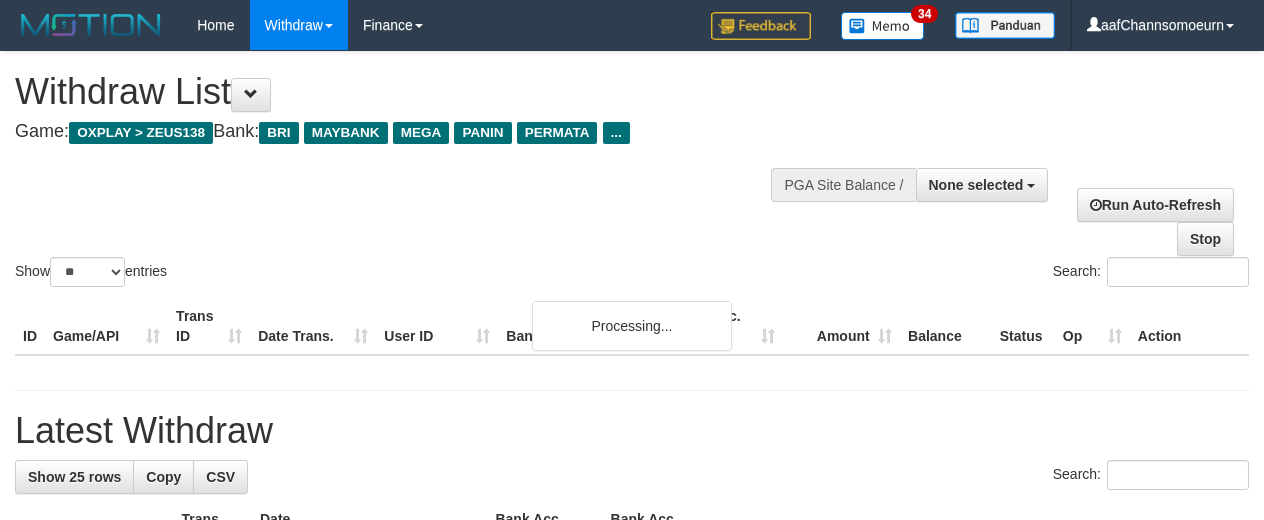 select 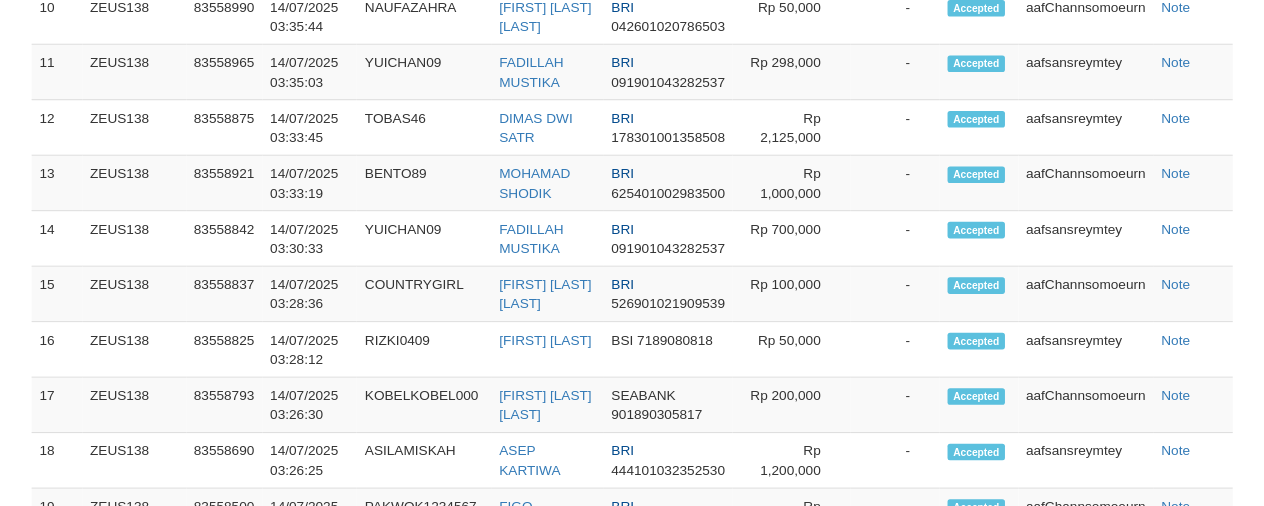 scroll, scrollTop: 2229, scrollLeft: 0, axis: vertical 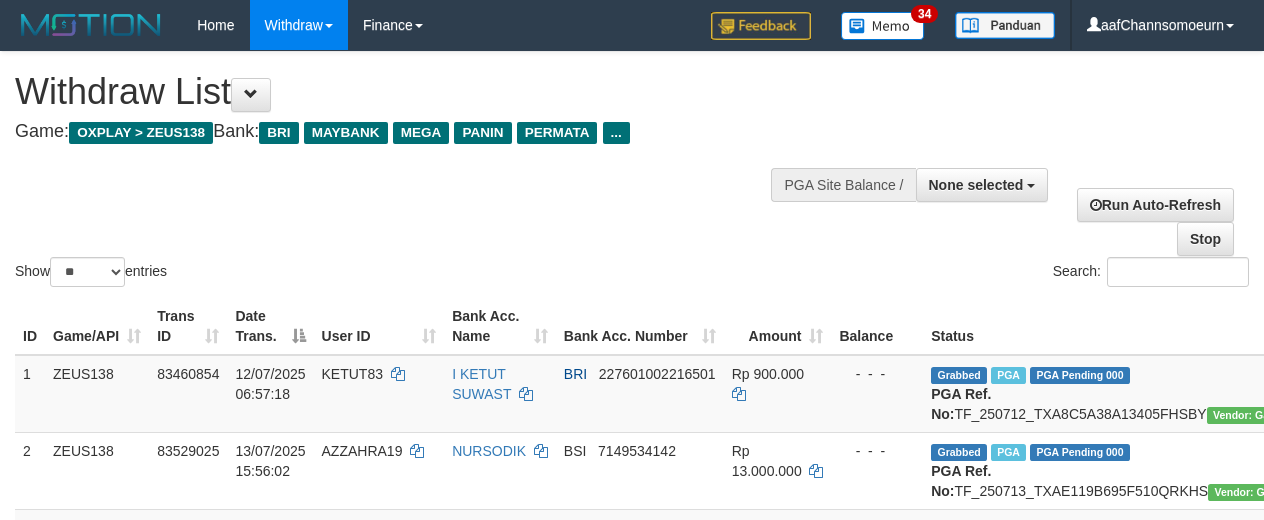 select 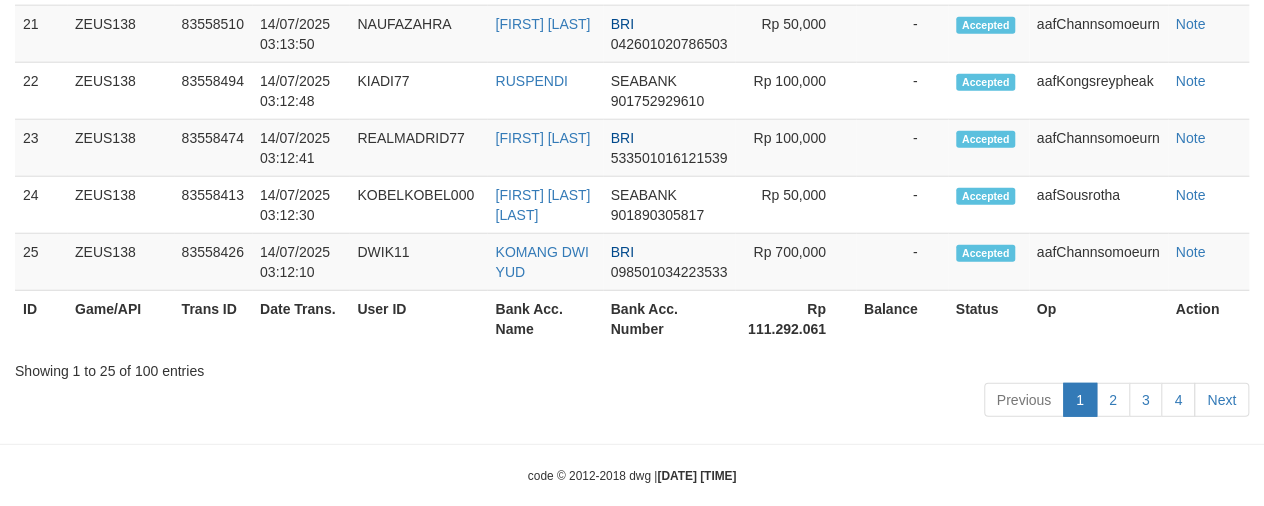 scroll, scrollTop: 2229, scrollLeft: 0, axis: vertical 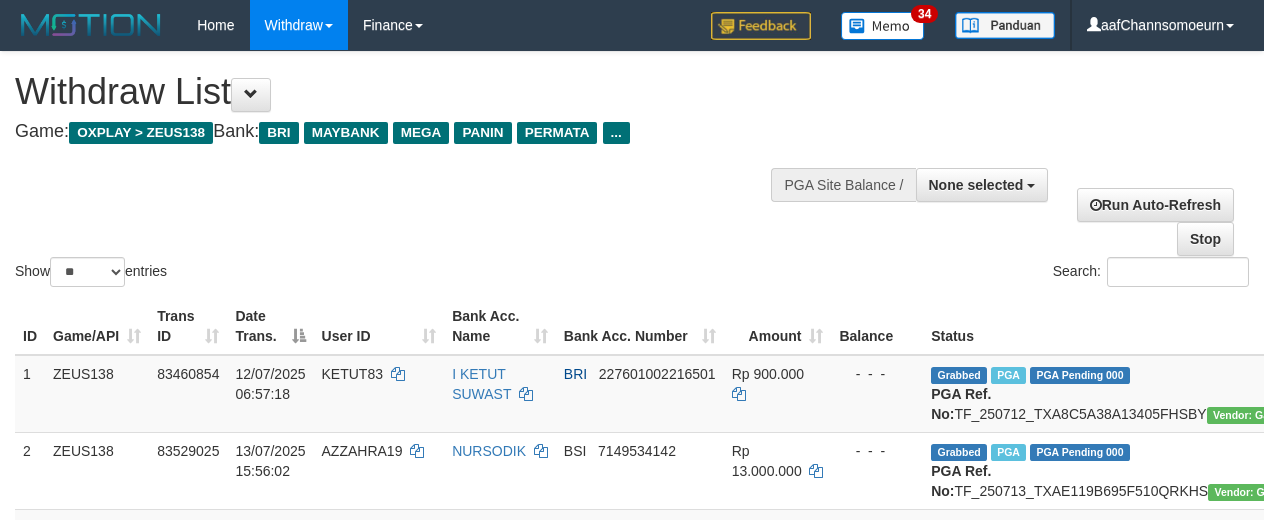 select 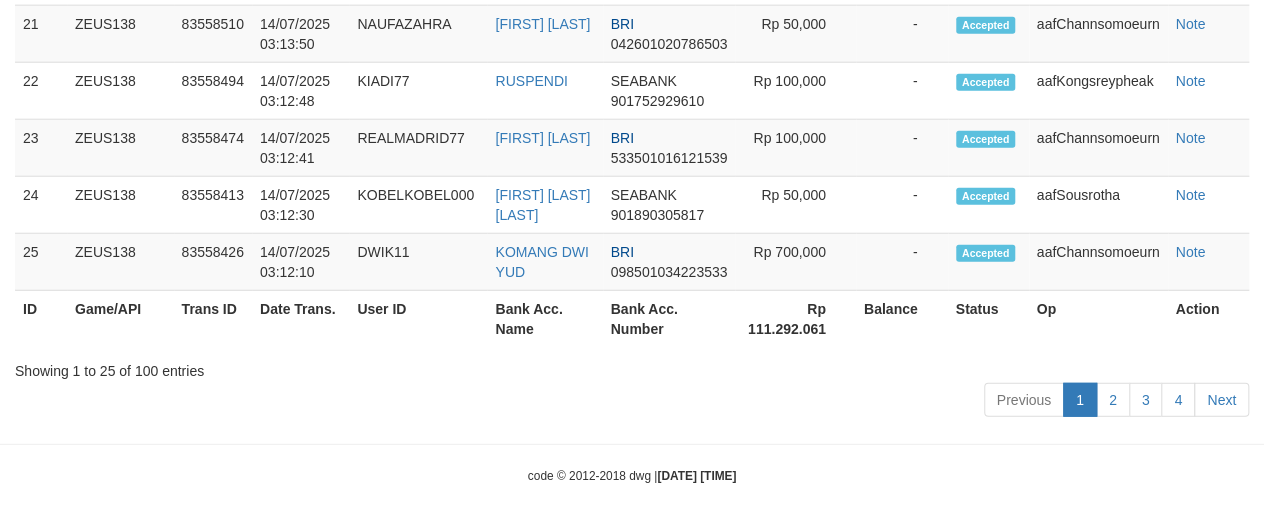 scroll, scrollTop: 2229, scrollLeft: 0, axis: vertical 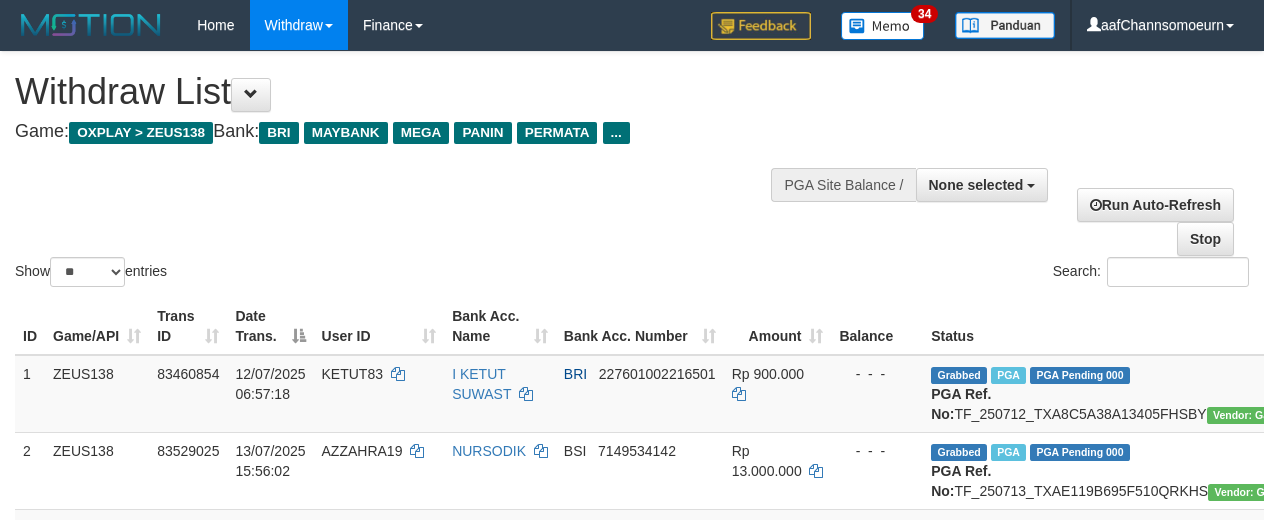 select 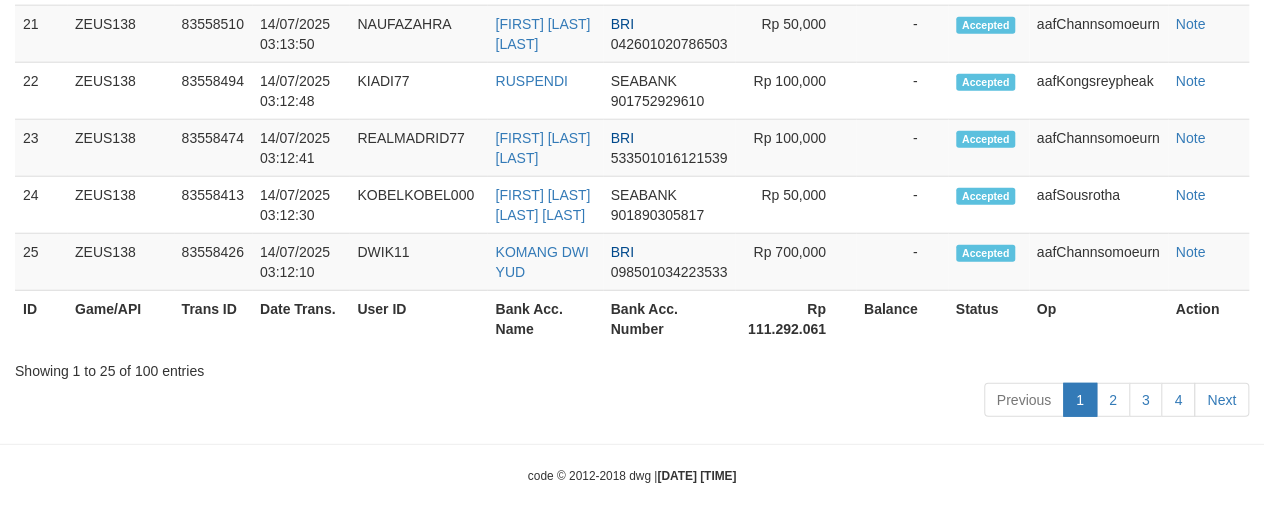 scroll, scrollTop: 2229, scrollLeft: 0, axis: vertical 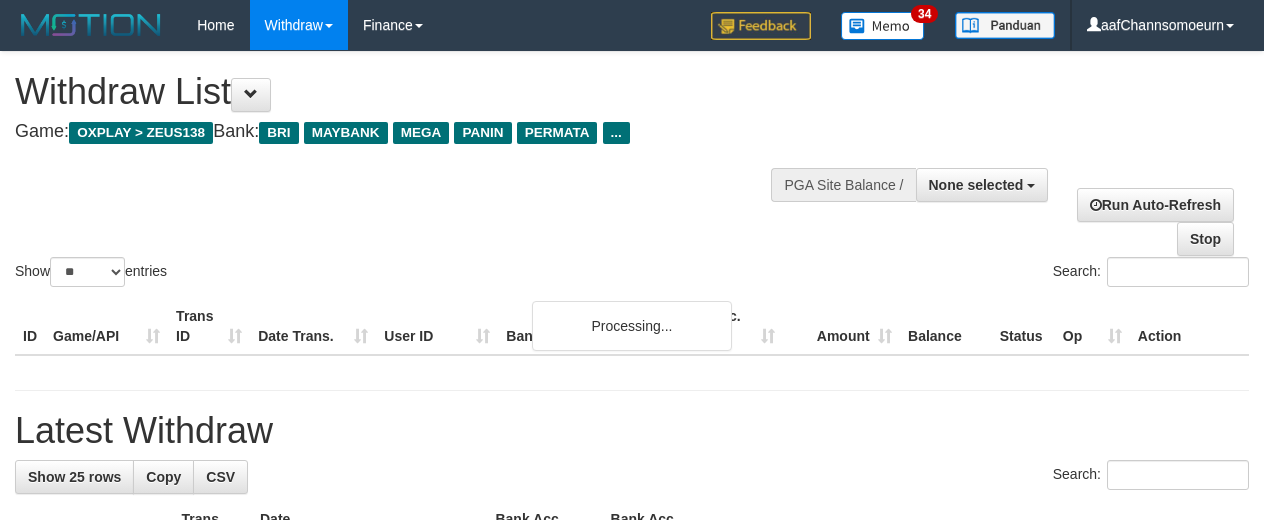 select 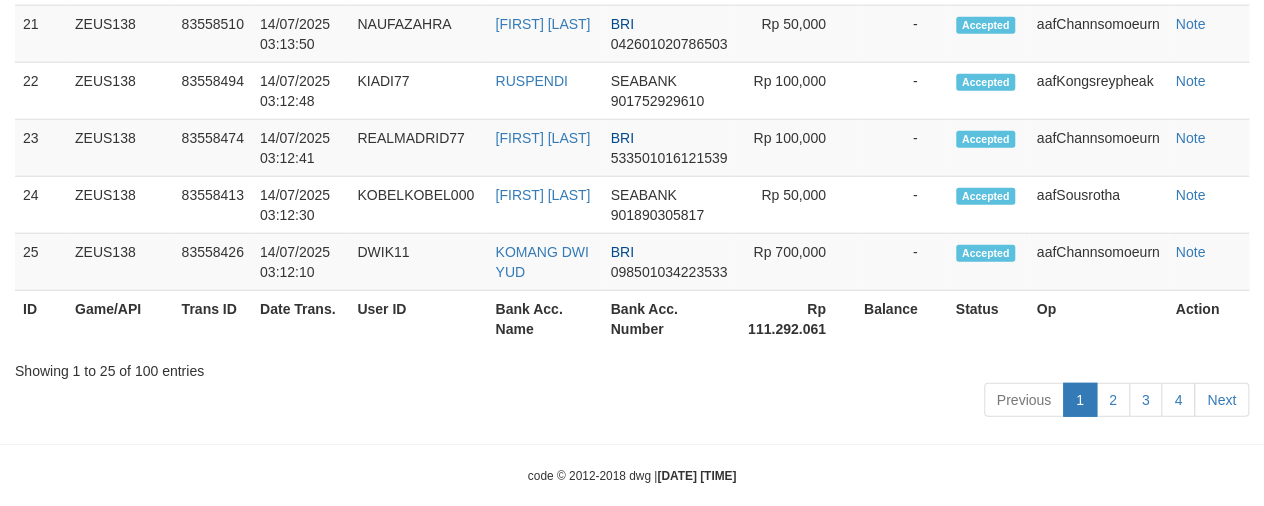 scroll, scrollTop: 2229, scrollLeft: 0, axis: vertical 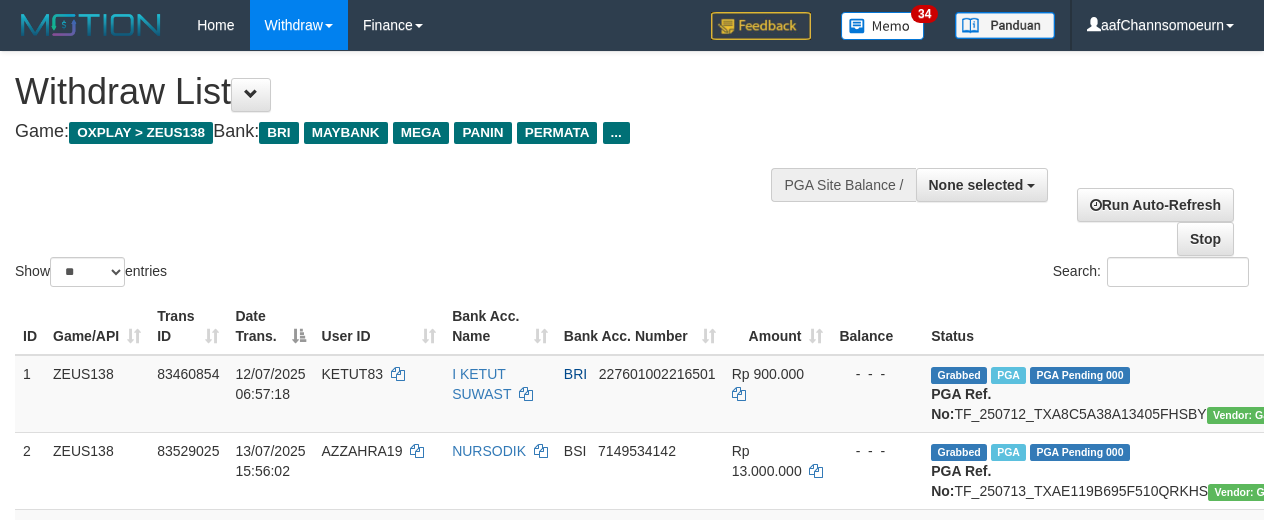 select 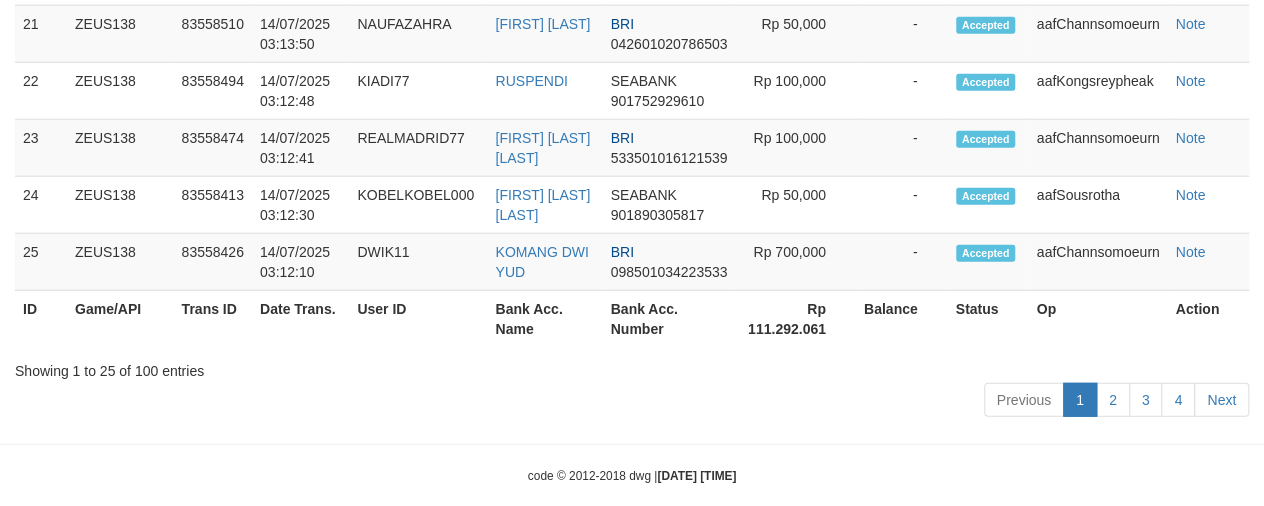 scroll, scrollTop: 2229, scrollLeft: 0, axis: vertical 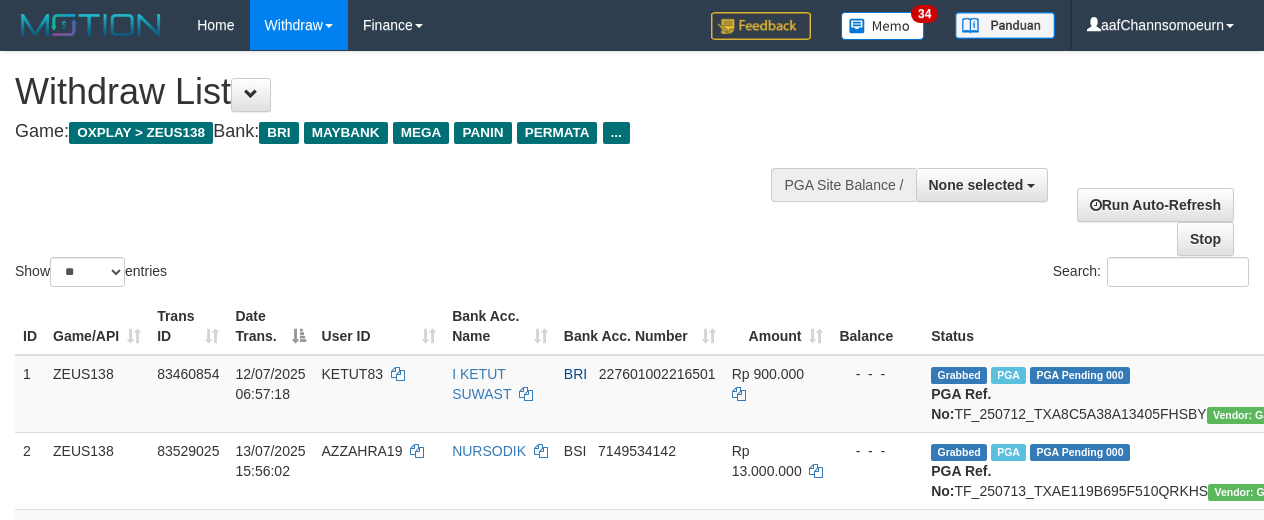 select 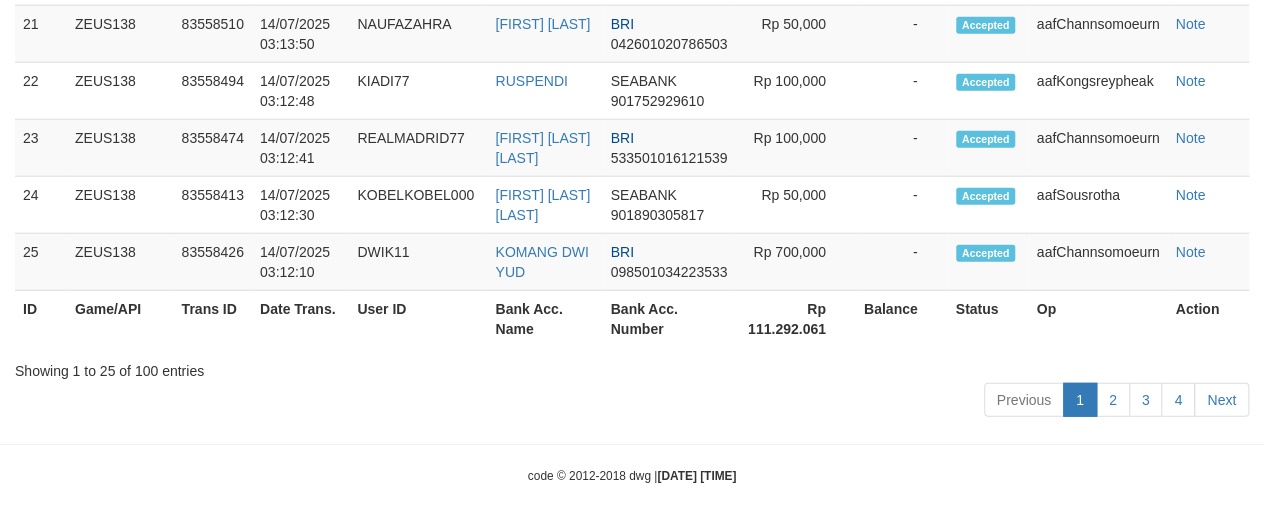 scroll, scrollTop: 2229, scrollLeft: 0, axis: vertical 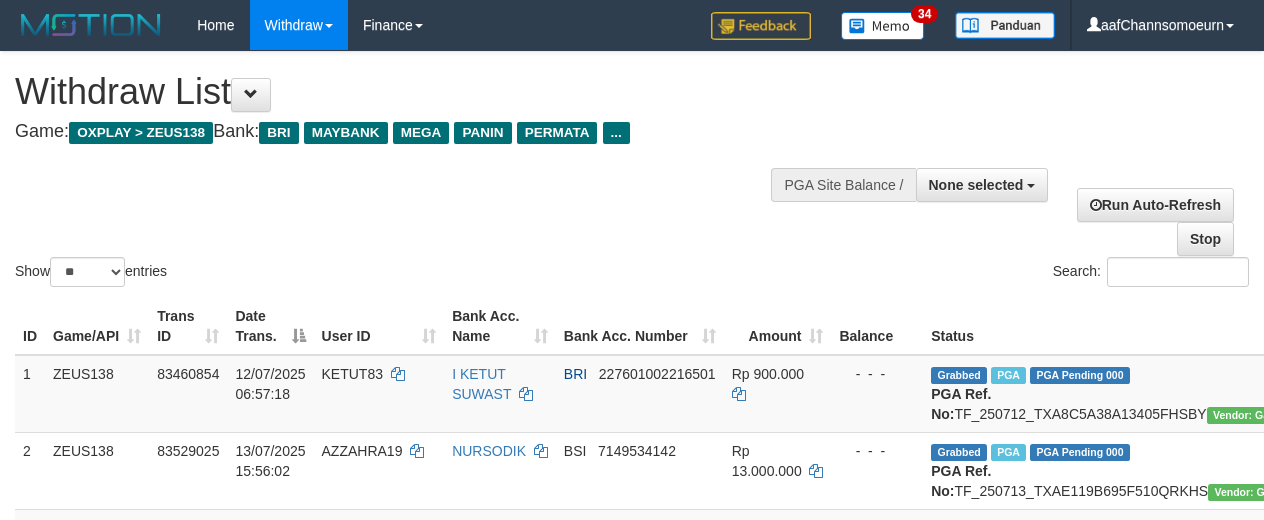 select 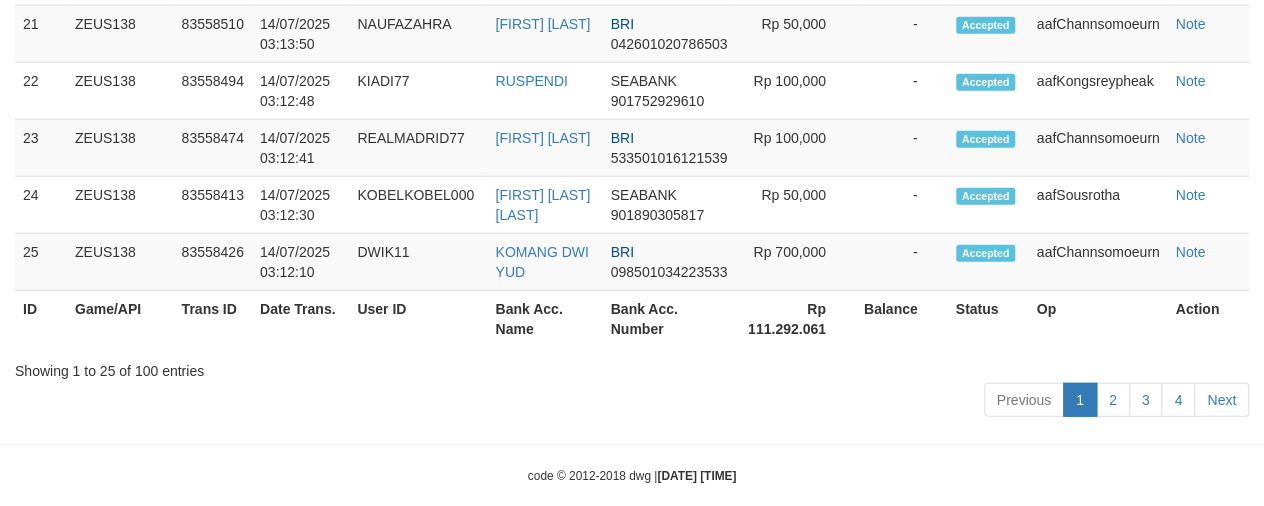 scroll, scrollTop: 2229, scrollLeft: 0, axis: vertical 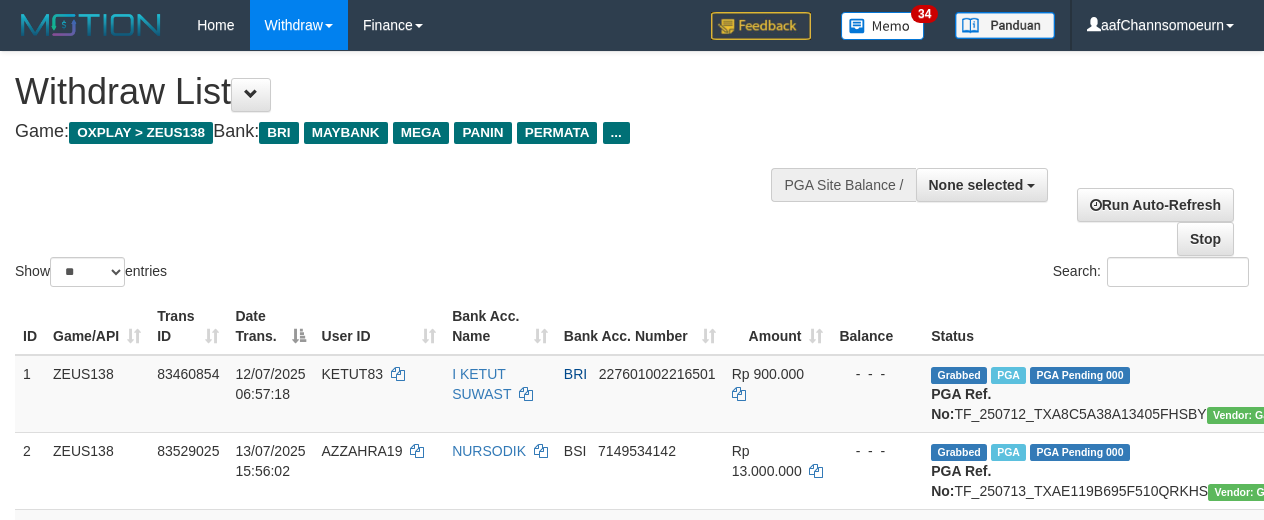select 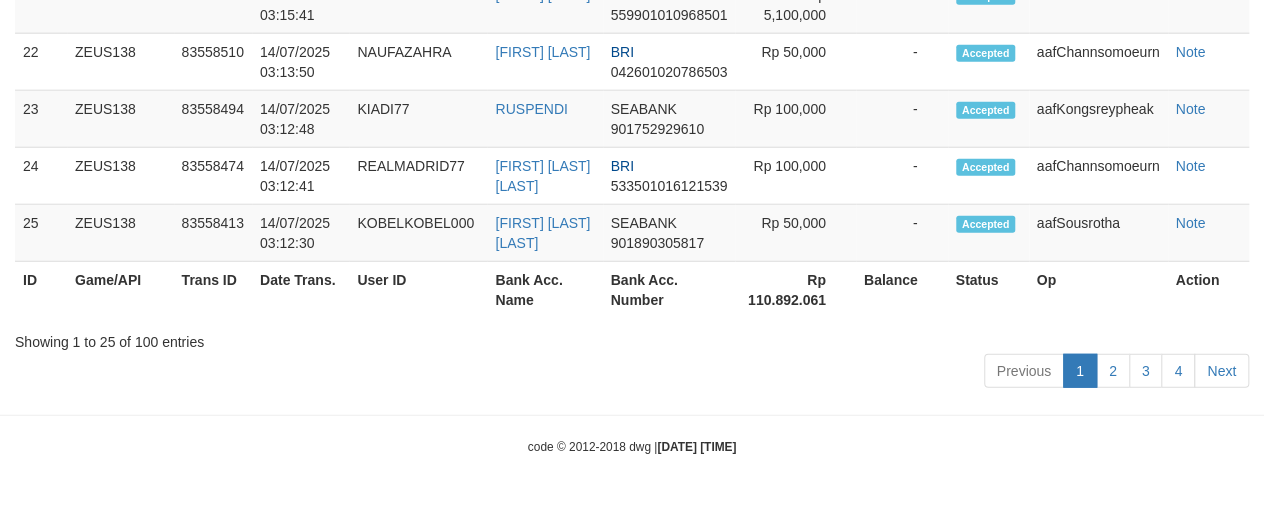 scroll, scrollTop: 2229, scrollLeft: 0, axis: vertical 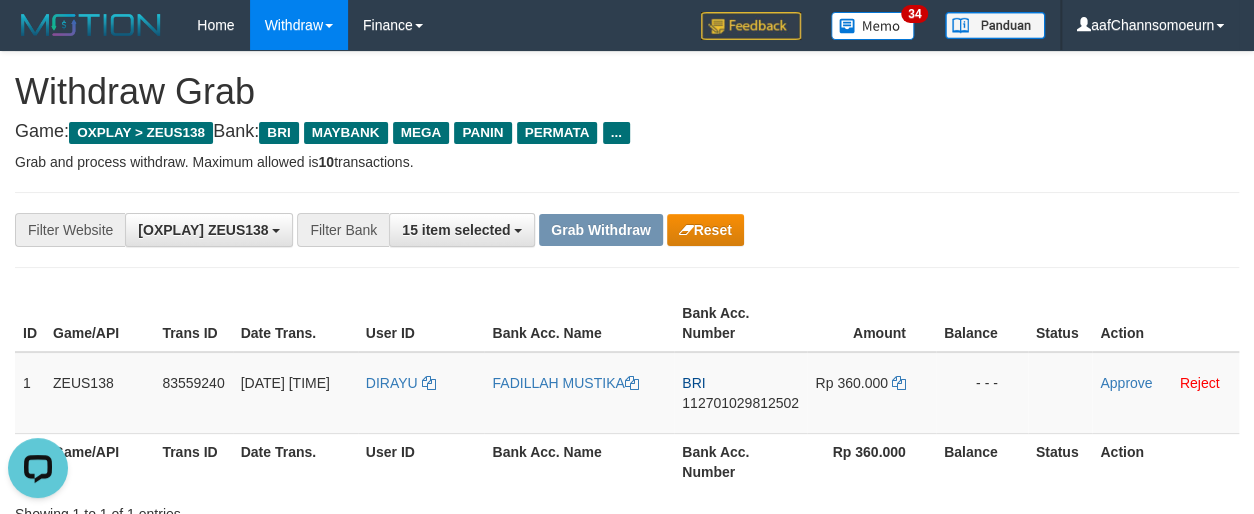 click on "**********" at bounding box center (627, 230) 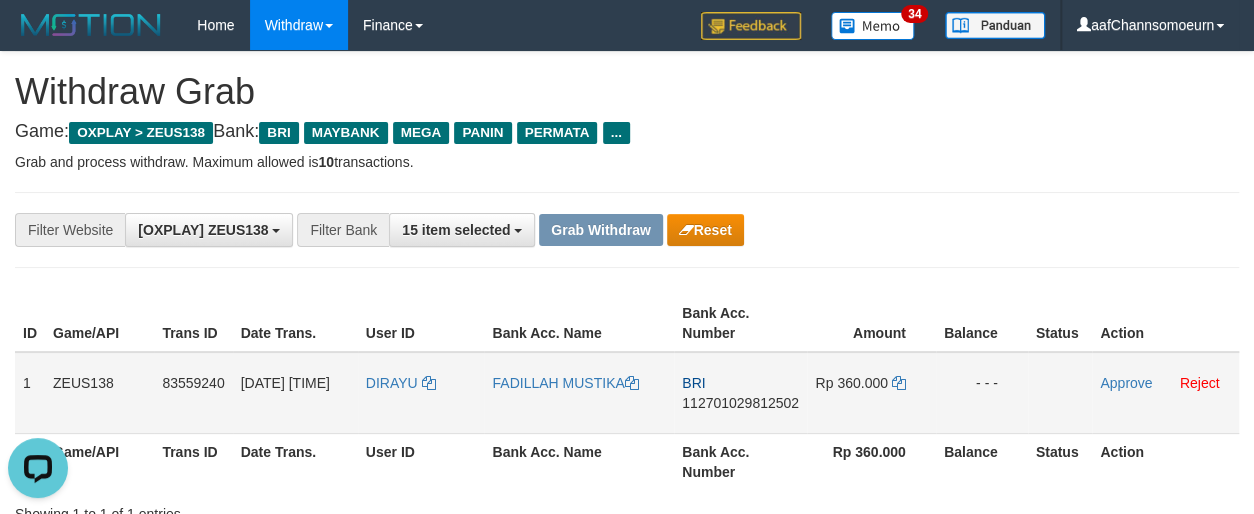 click on "DIRAYU" at bounding box center (421, 393) 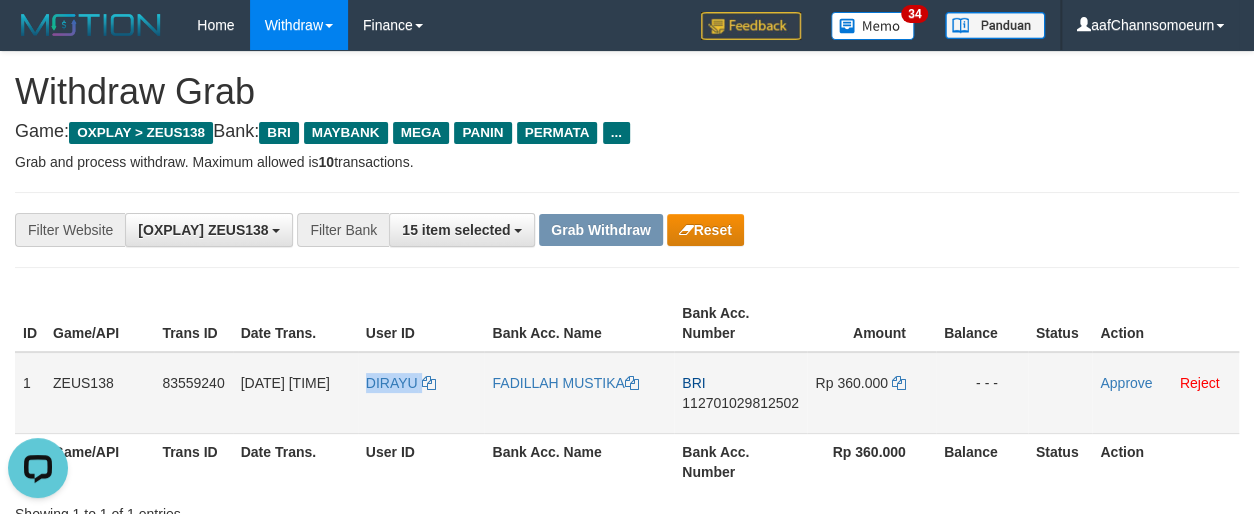 click on "DIRAYU" at bounding box center [421, 393] 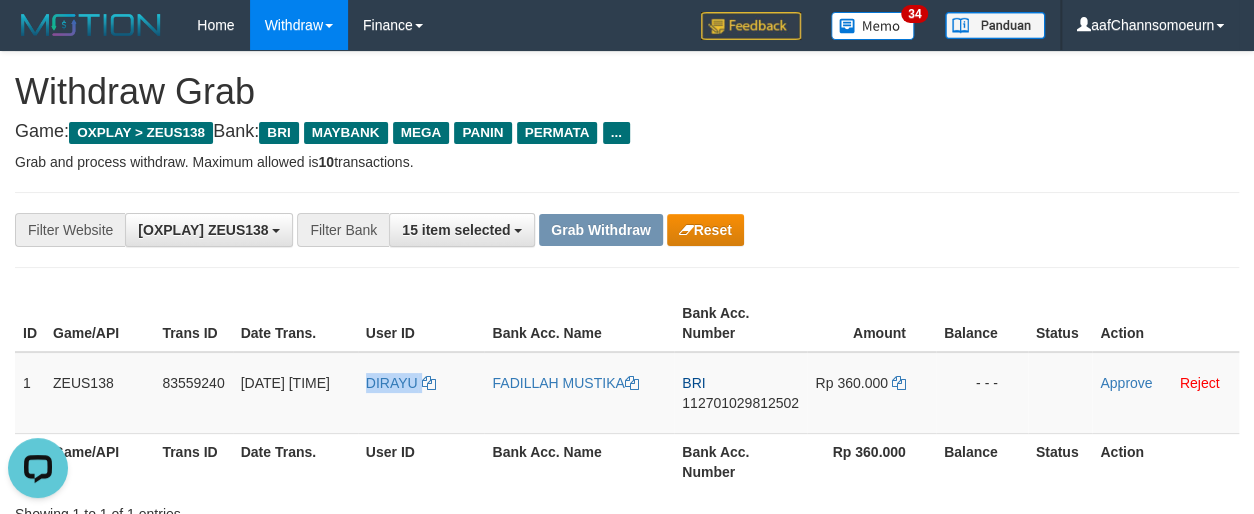 copy on "DIRAYU" 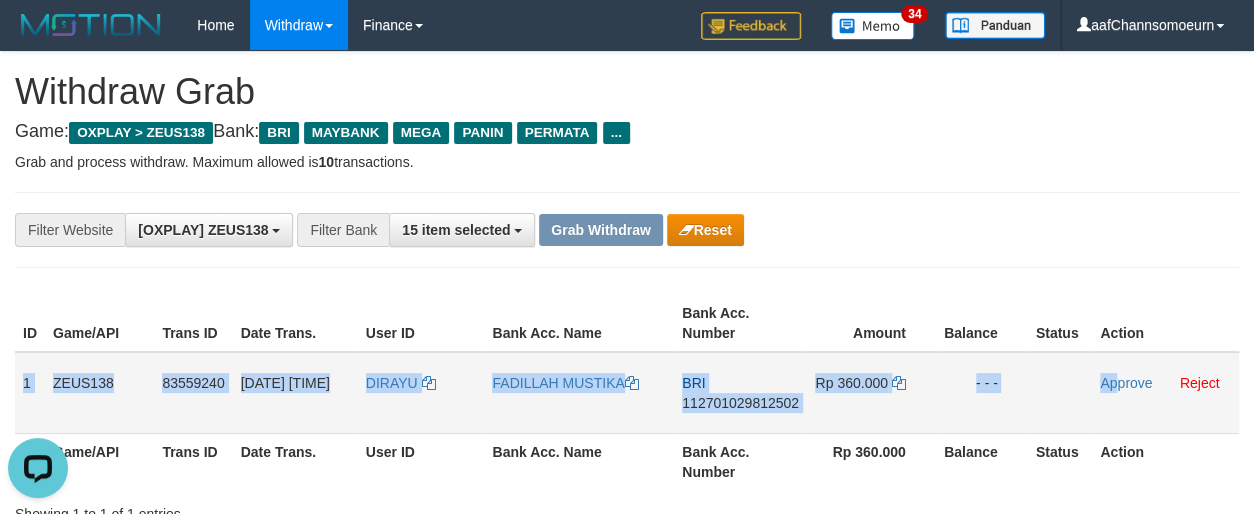 drag, startPoint x: 58, startPoint y: 377, endPoint x: 1117, endPoint y: 400, distance: 1059.2498 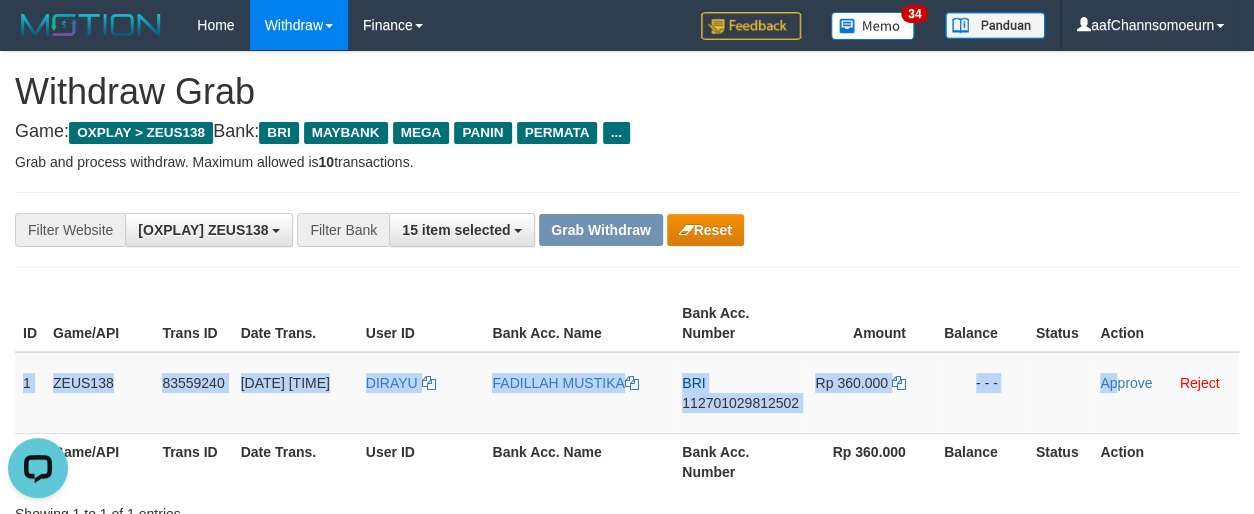 copy on "1
ZEUS138
83559240
14/07/2025 03:45:25
DIRAYU
FADILLAH MUSTIKA
BRI
112701029812502
Rp 360.000
- - -
Ap" 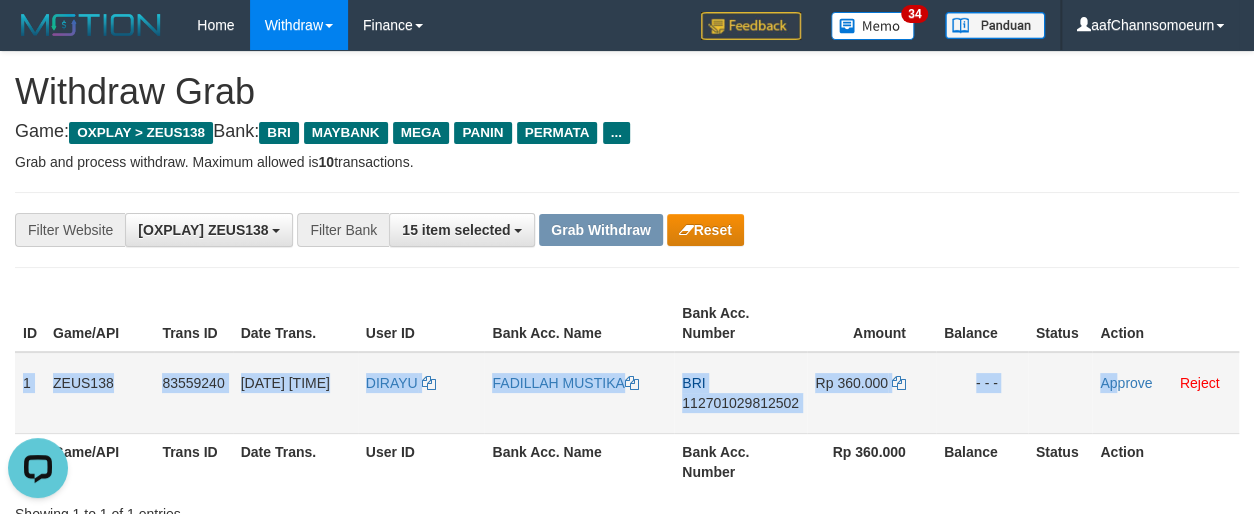 click on "112701029812502" at bounding box center (740, 403) 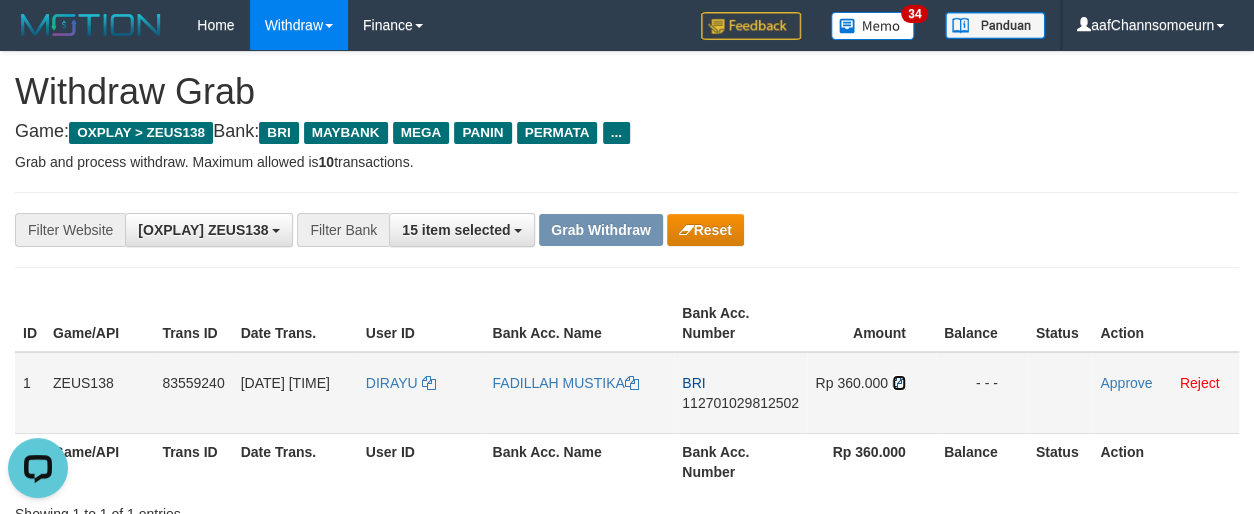 click at bounding box center (899, 383) 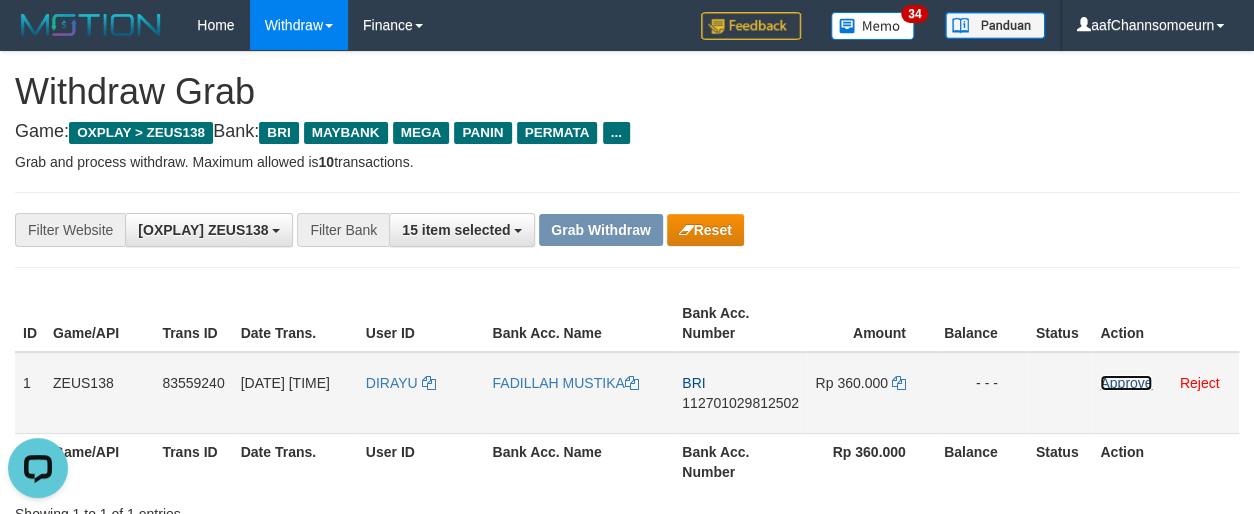 click on "Approve" at bounding box center (1126, 383) 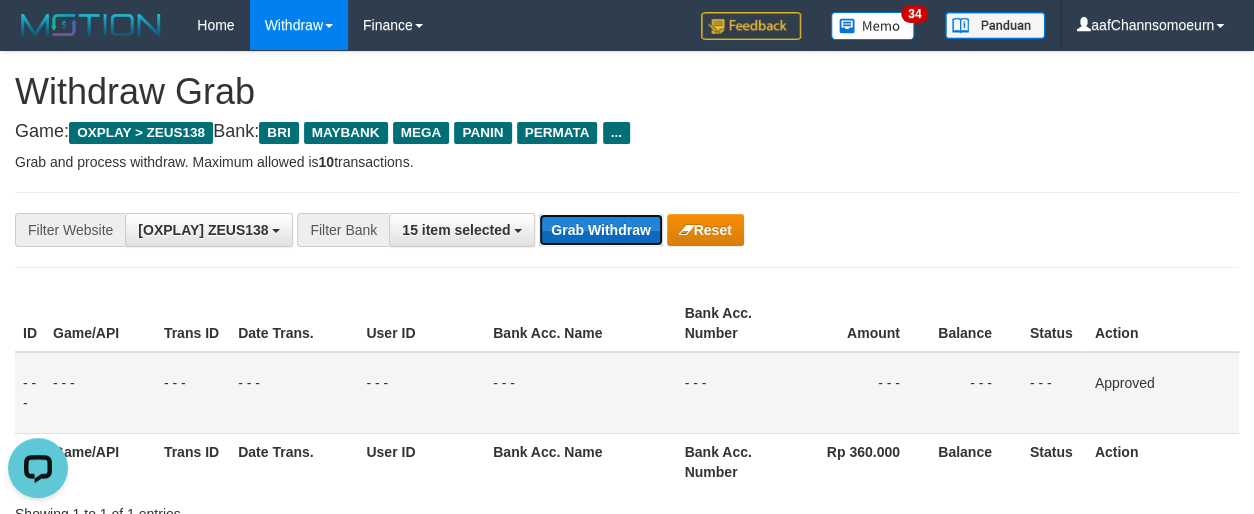 click on "Grab Withdraw" at bounding box center [600, 230] 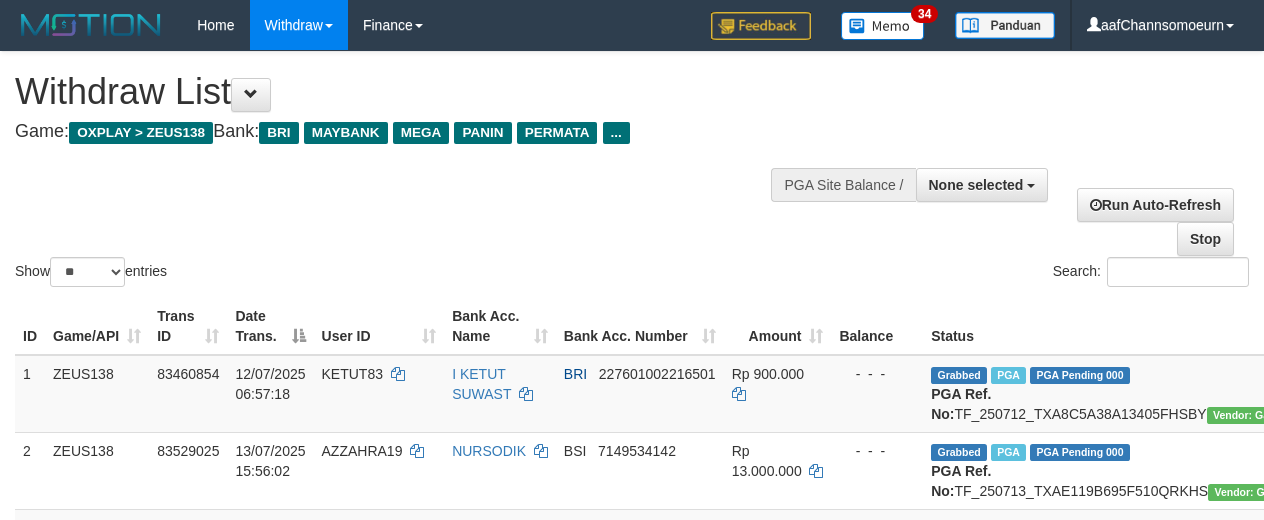 select 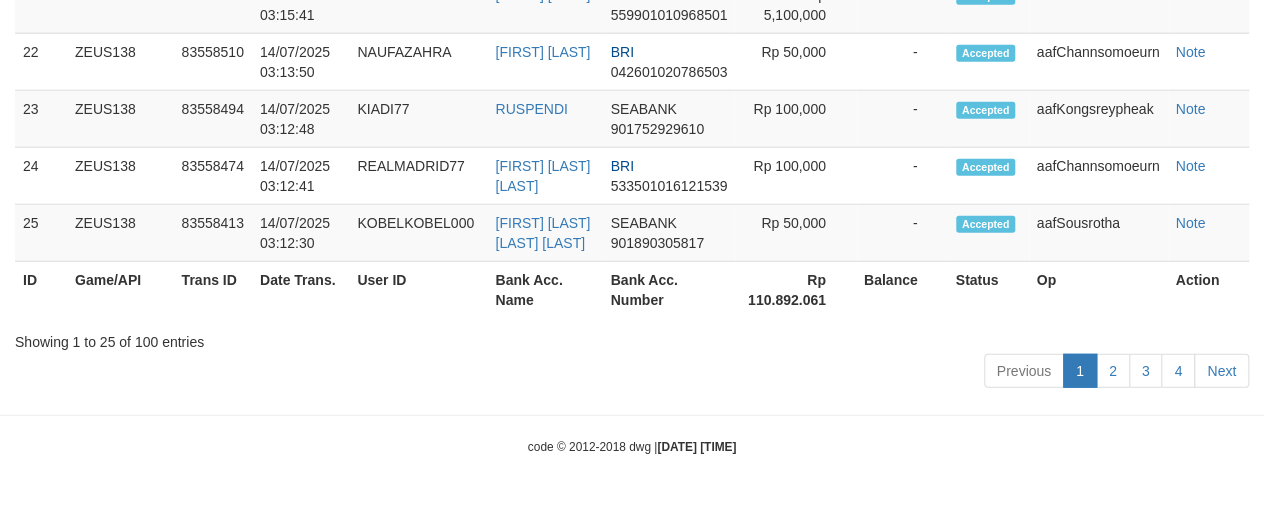 scroll, scrollTop: 2229, scrollLeft: 0, axis: vertical 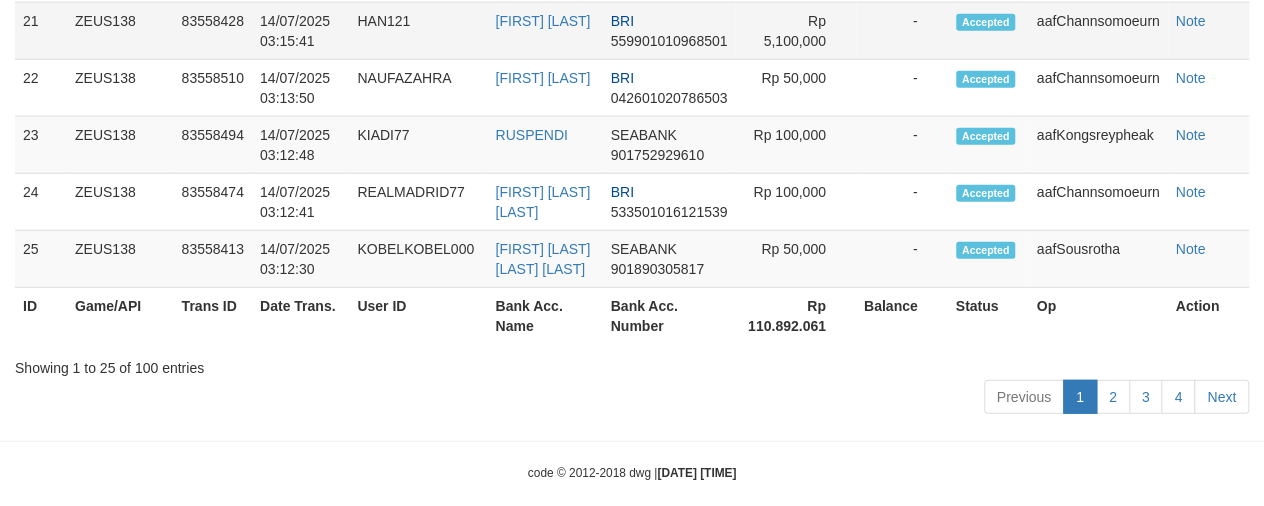 click on "Note" at bounding box center [1208, 31] 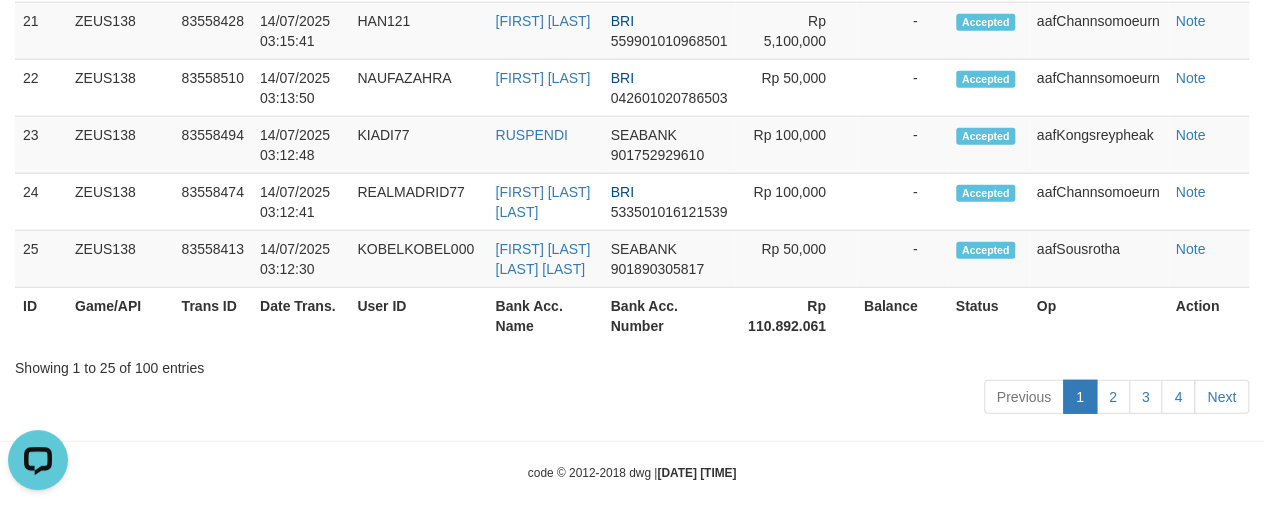 scroll, scrollTop: 0, scrollLeft: 0, axis: both 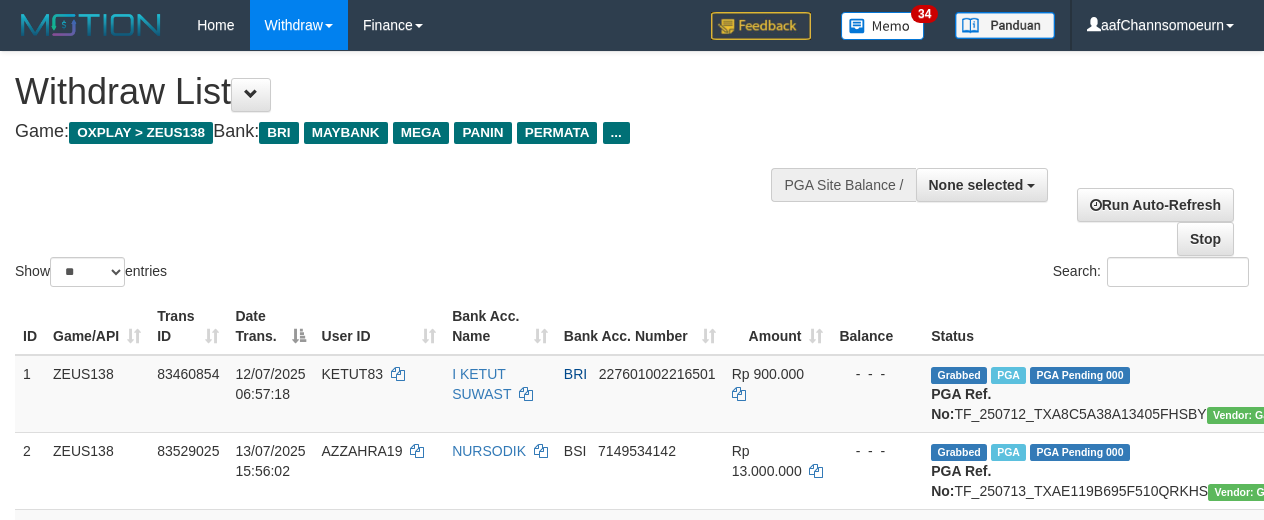 select 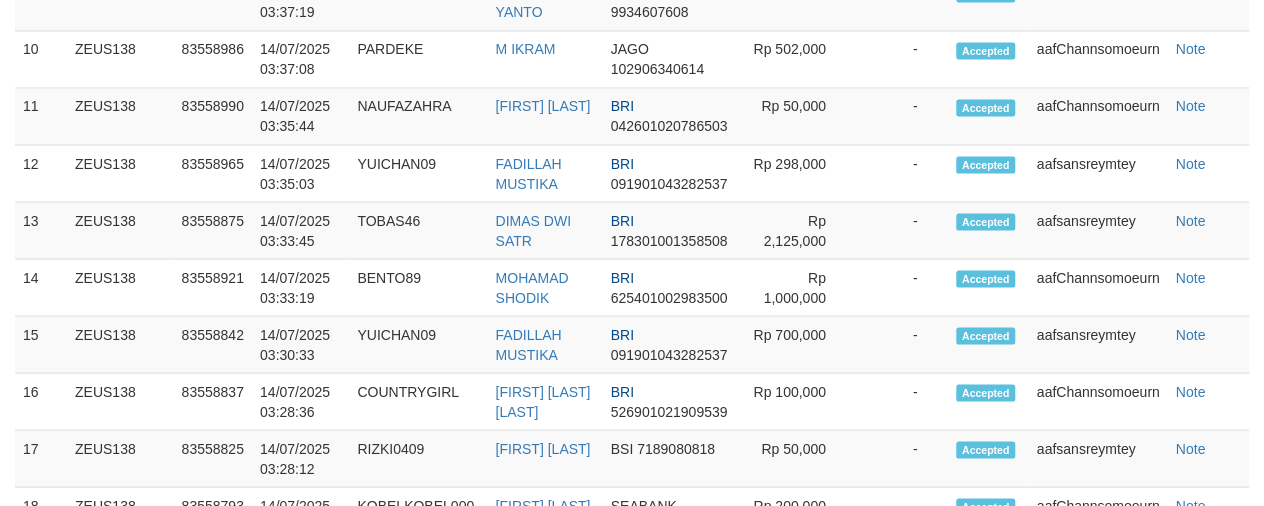 scroll, scrollTop: 1520, scrollLeft: 0, axis: vertical 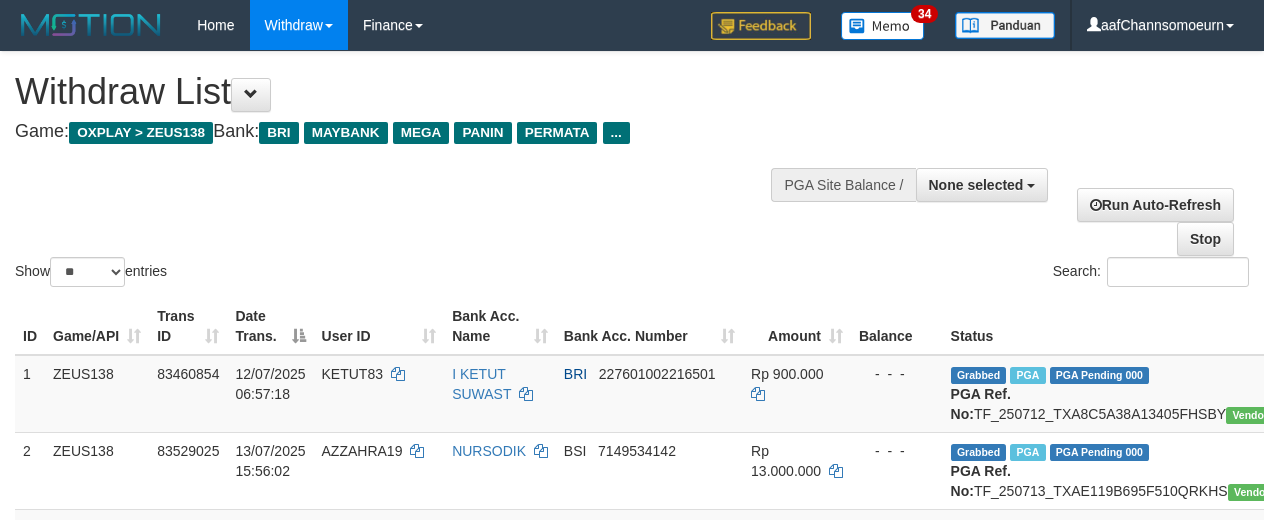 select 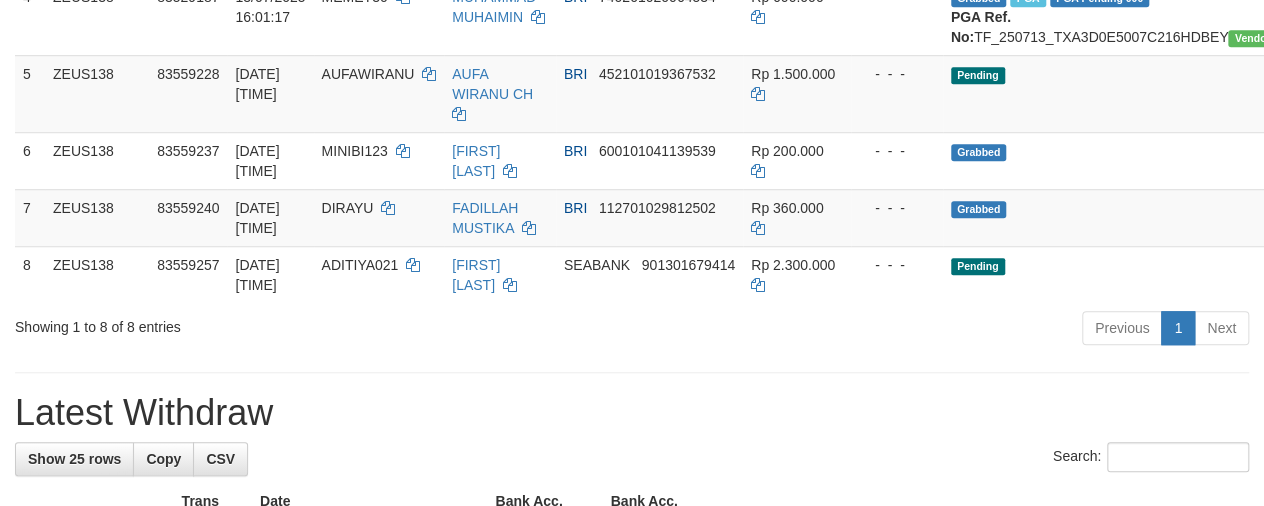 scroll, scrollTop: 553, scrollLeft: 0, axis: vertical 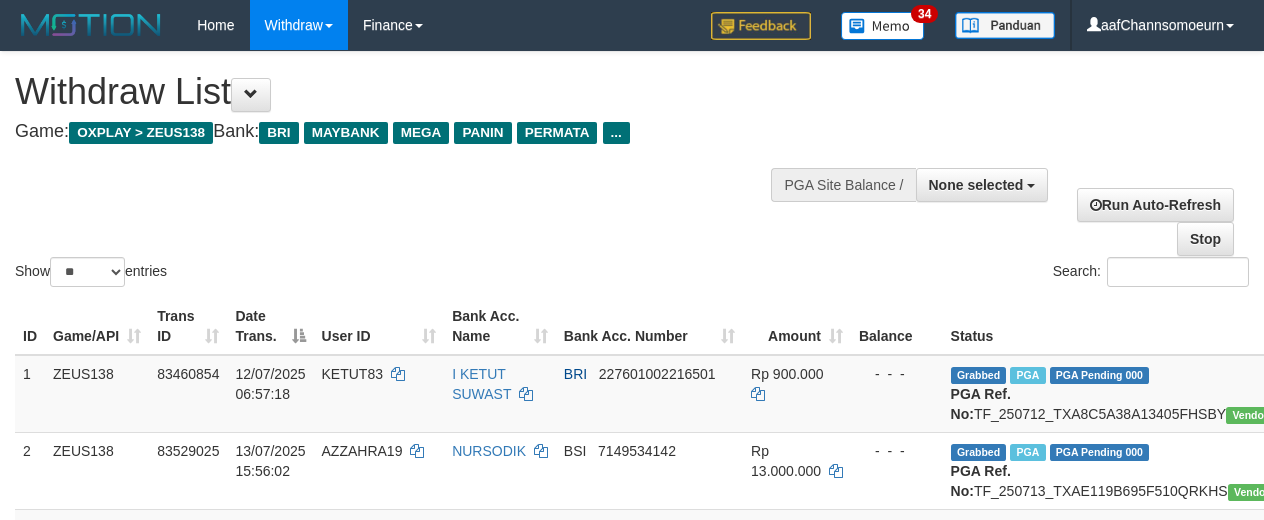 select 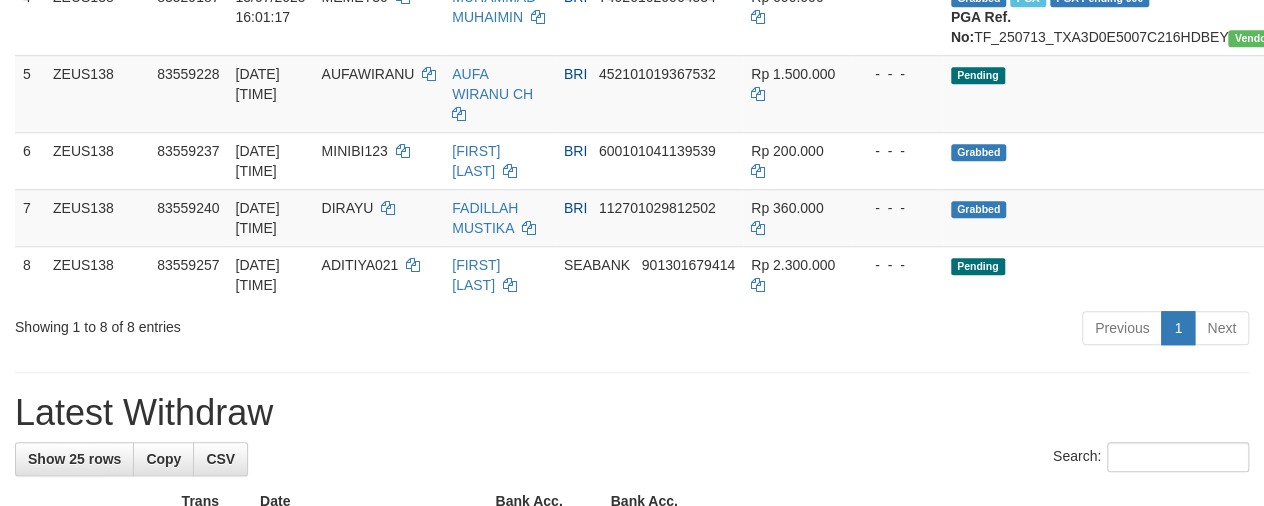 scroll, scrollTop: 553, scrollLeft: 0, axis: vertical 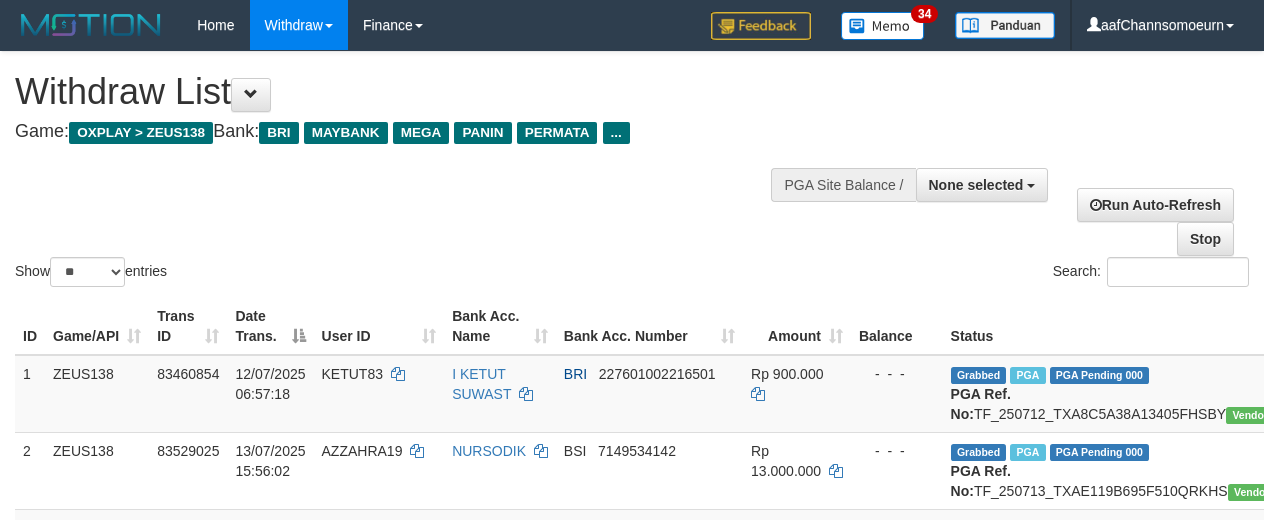 select 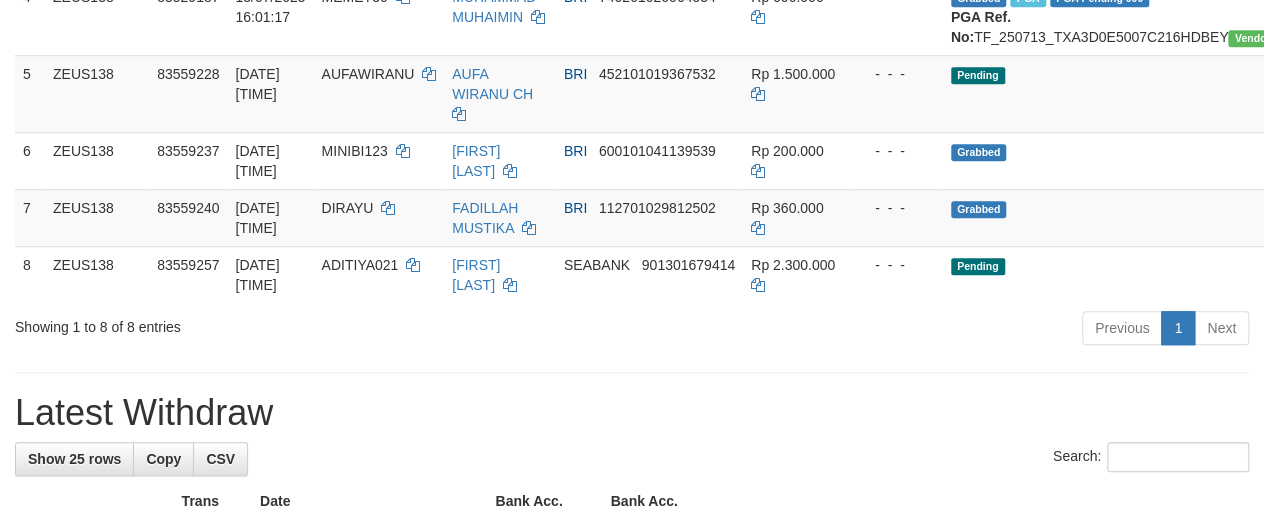 scroll, scrollTop: 553, scrollLeft: 0, axis: vertical 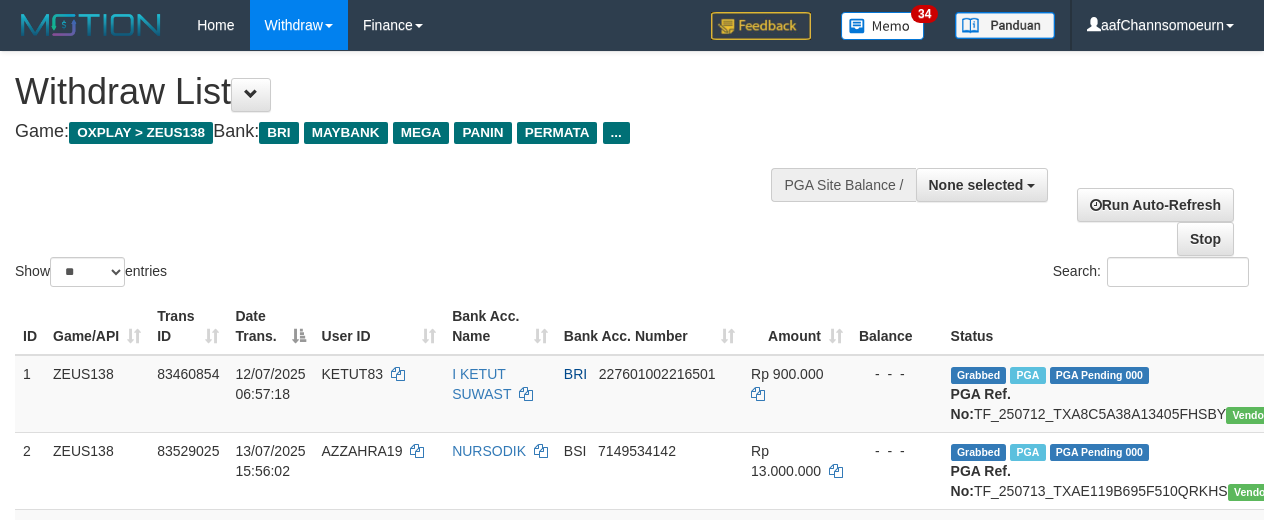 select 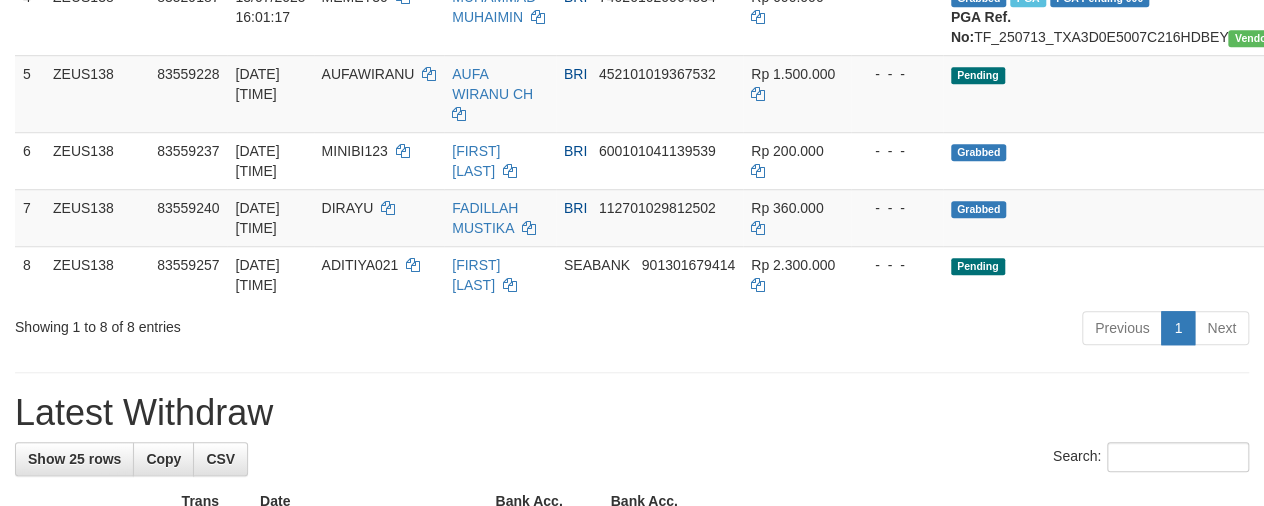 scroll, scrollTop: 553, scrollLeft: 0, axis: vertical 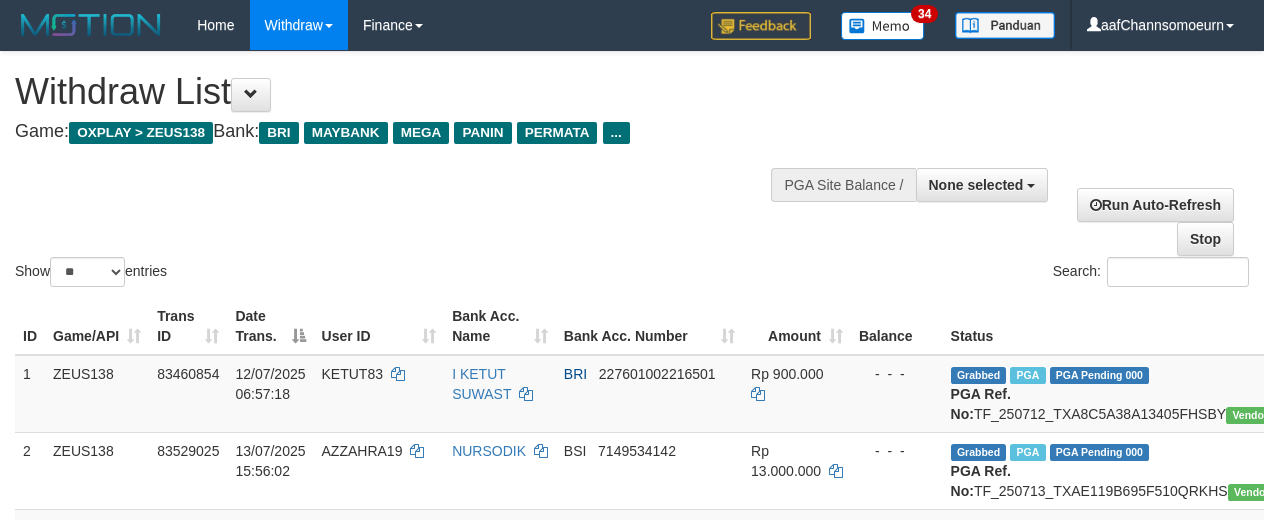 select 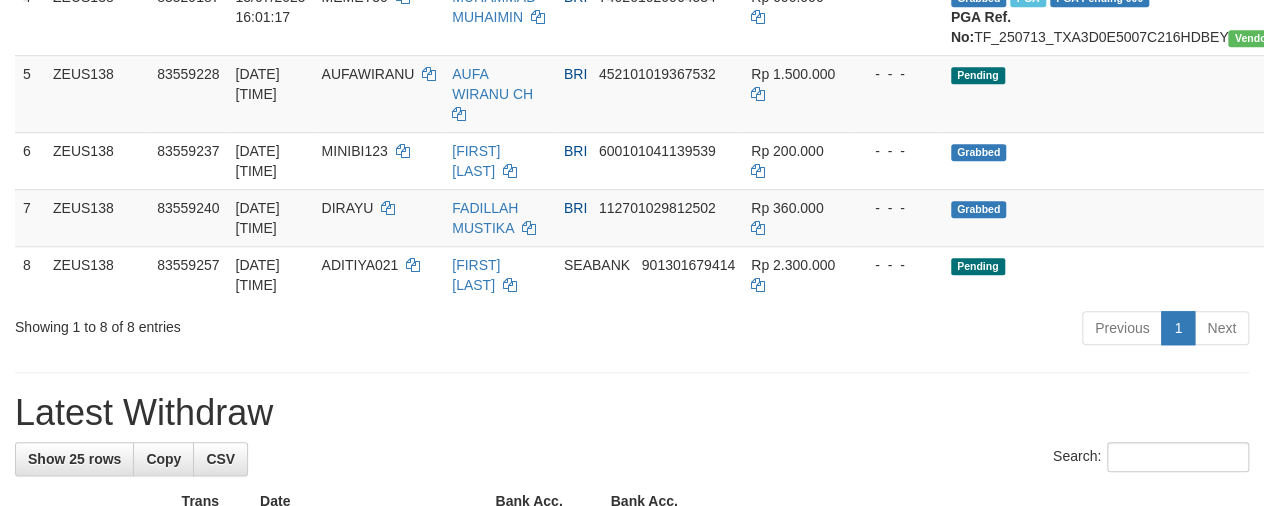scroll, scrollTop: 553, scrollLeft: 0, axis: vertical 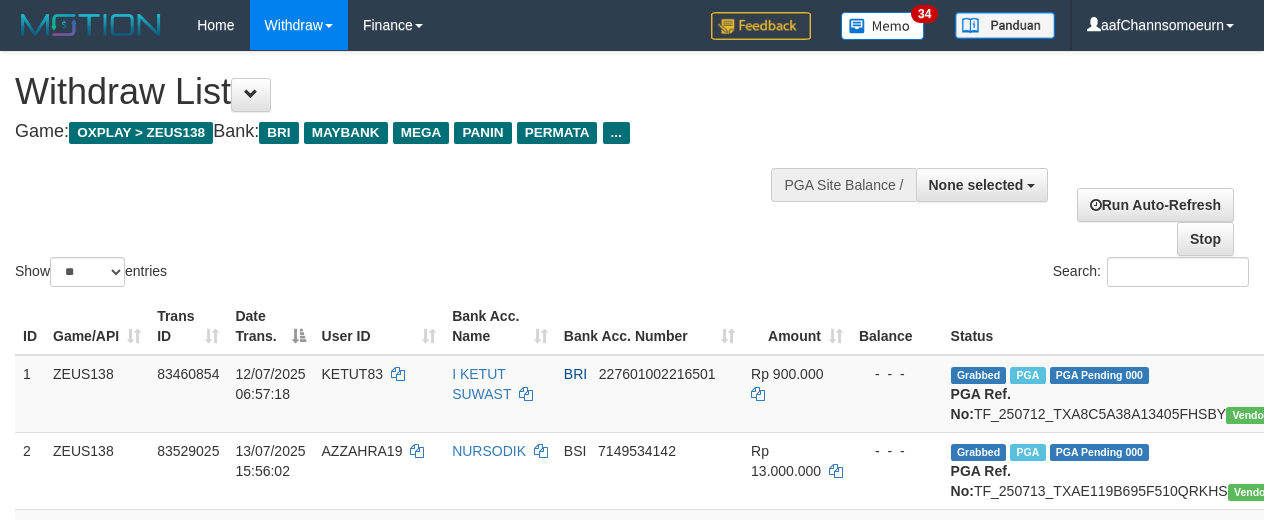 select 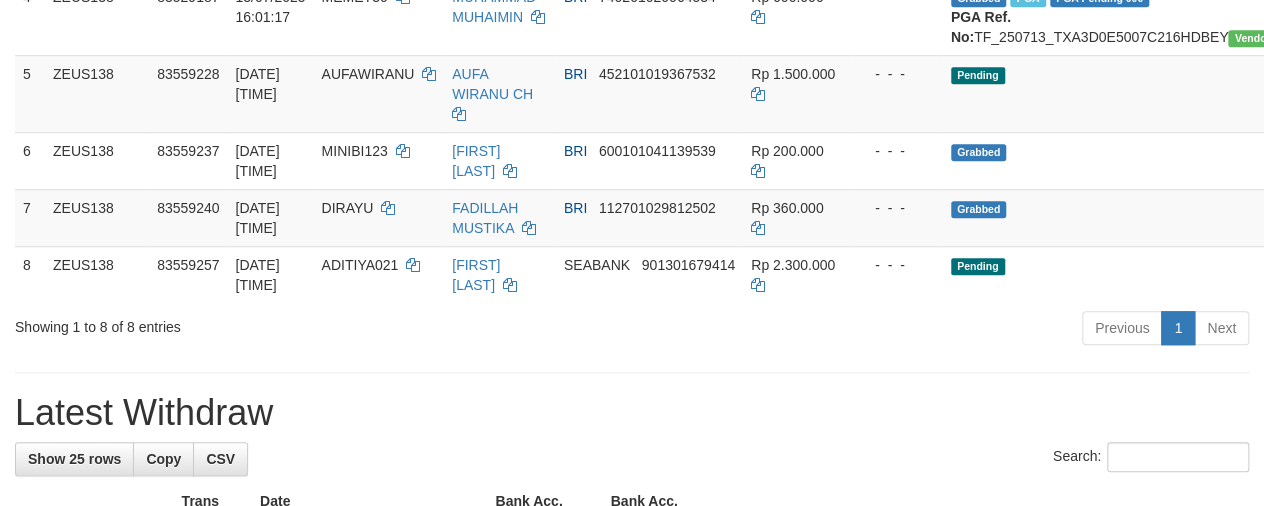 scroll, scrollTop: 553, scrollLeft: 0, axis: vertical 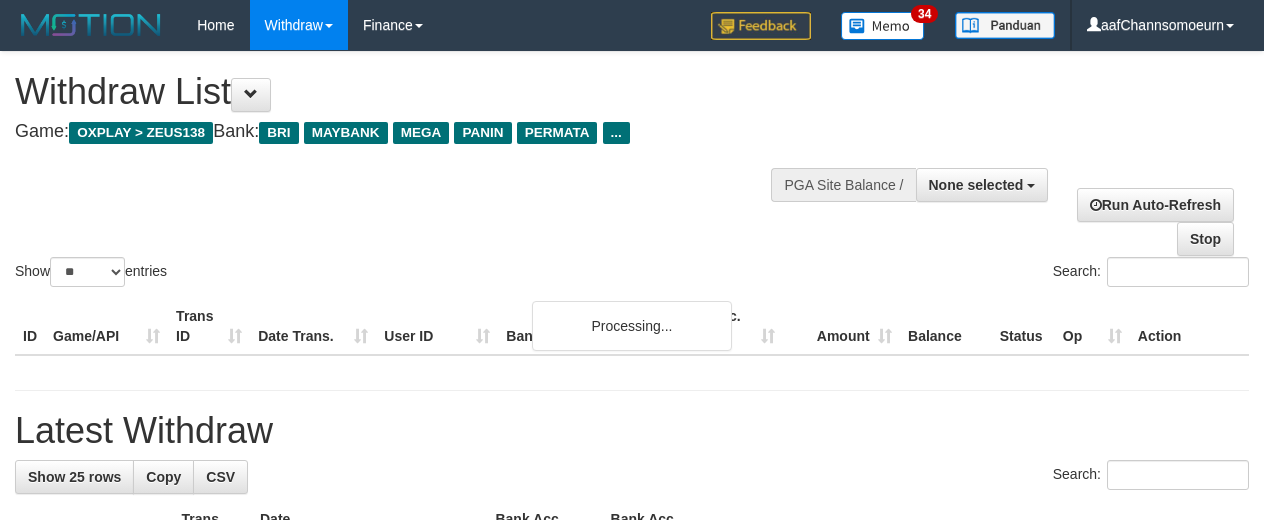 select 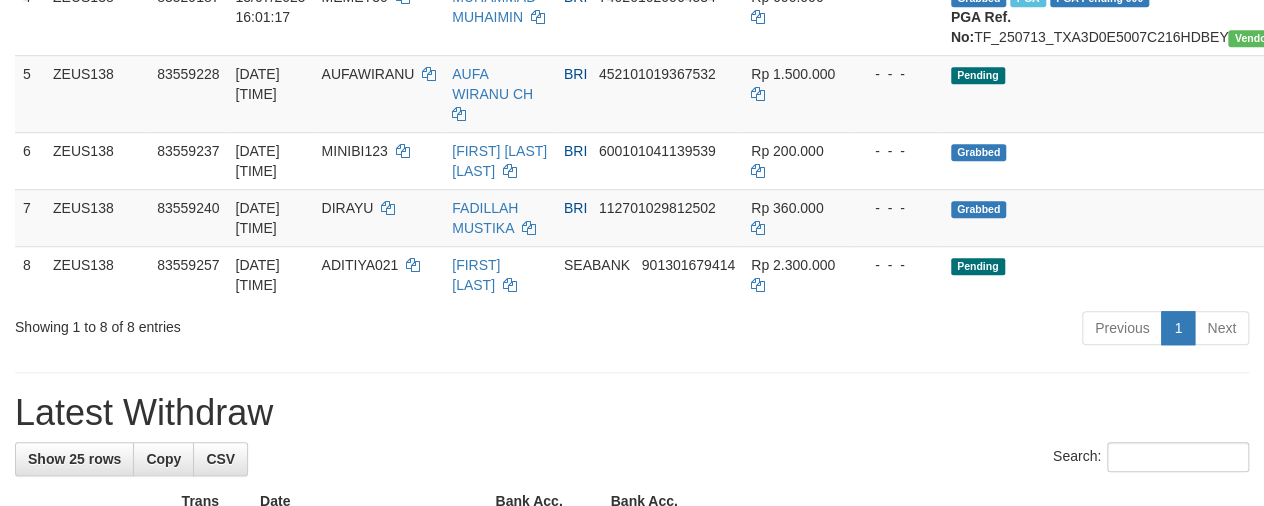 scroll, scrollTop: 553, scrollLeft: 0, axis: vertical 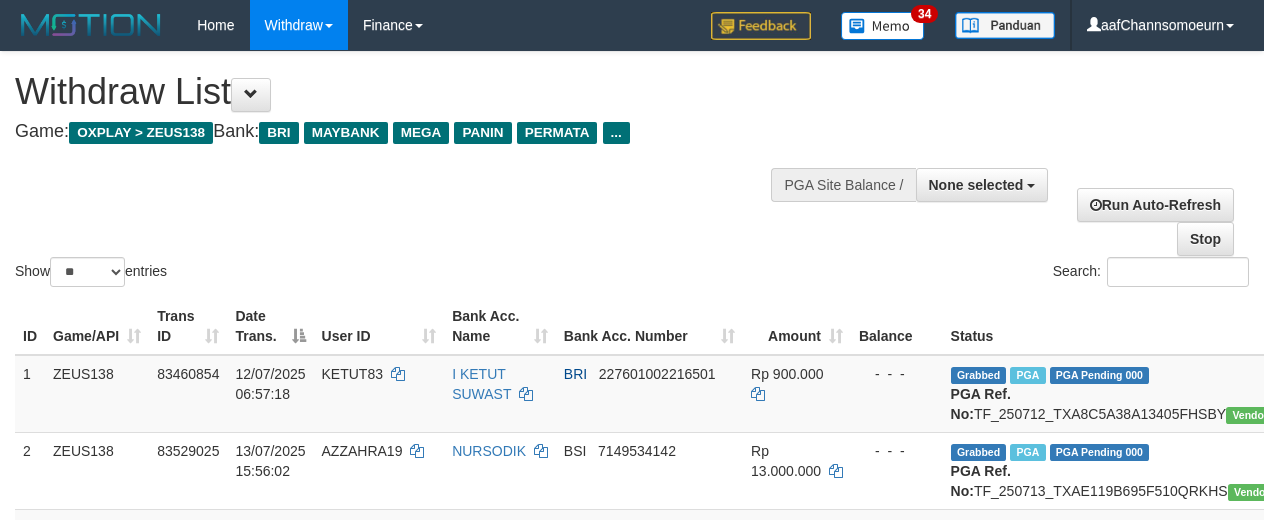 select 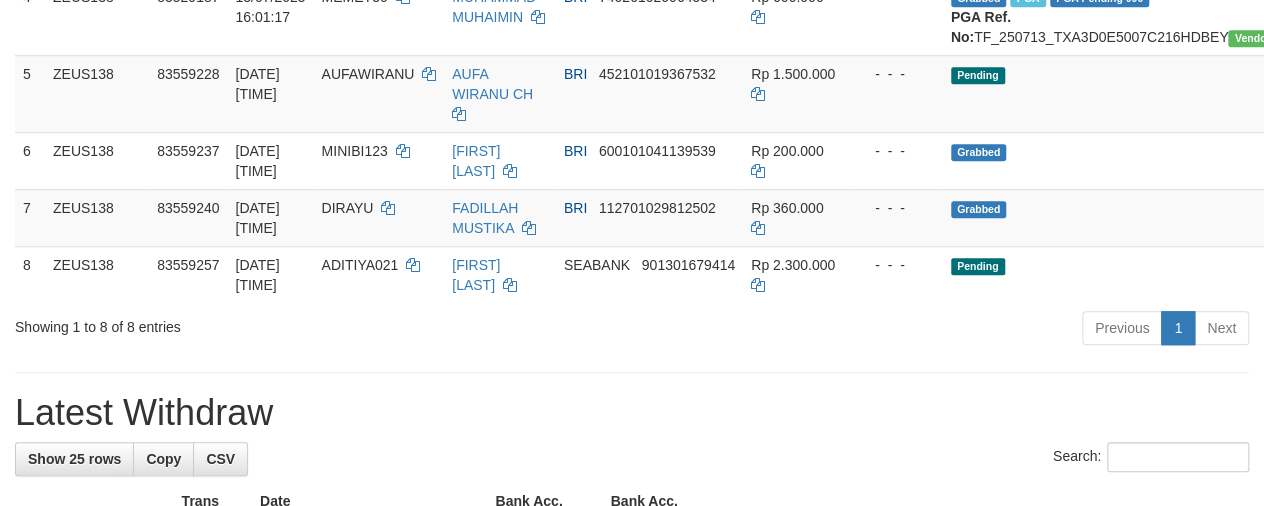 scroll, scrollTop: 553, scrollLeft: 0, axis: vertical 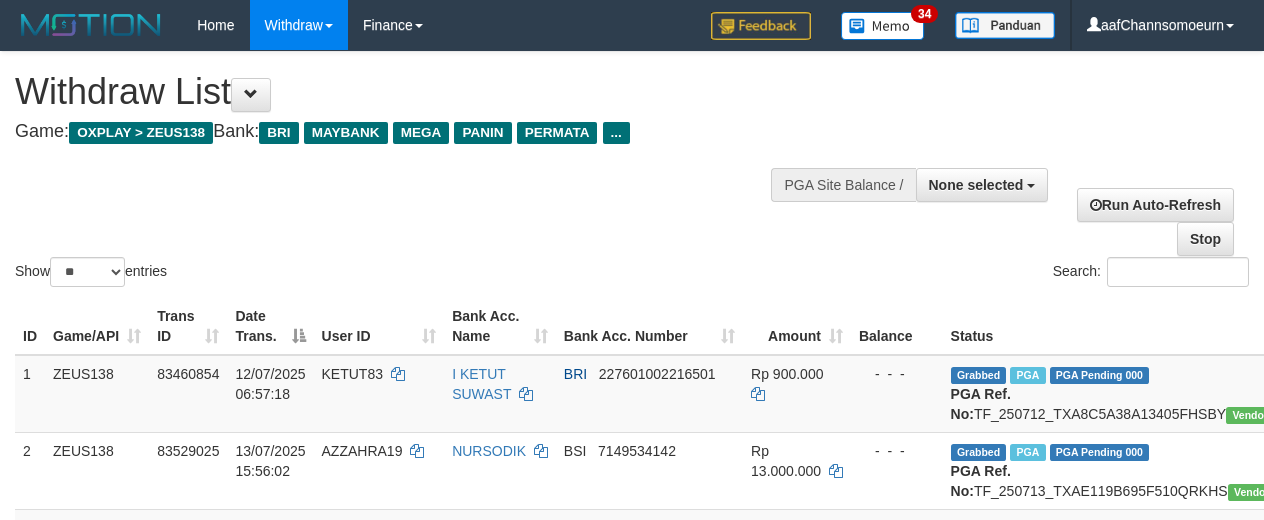 select 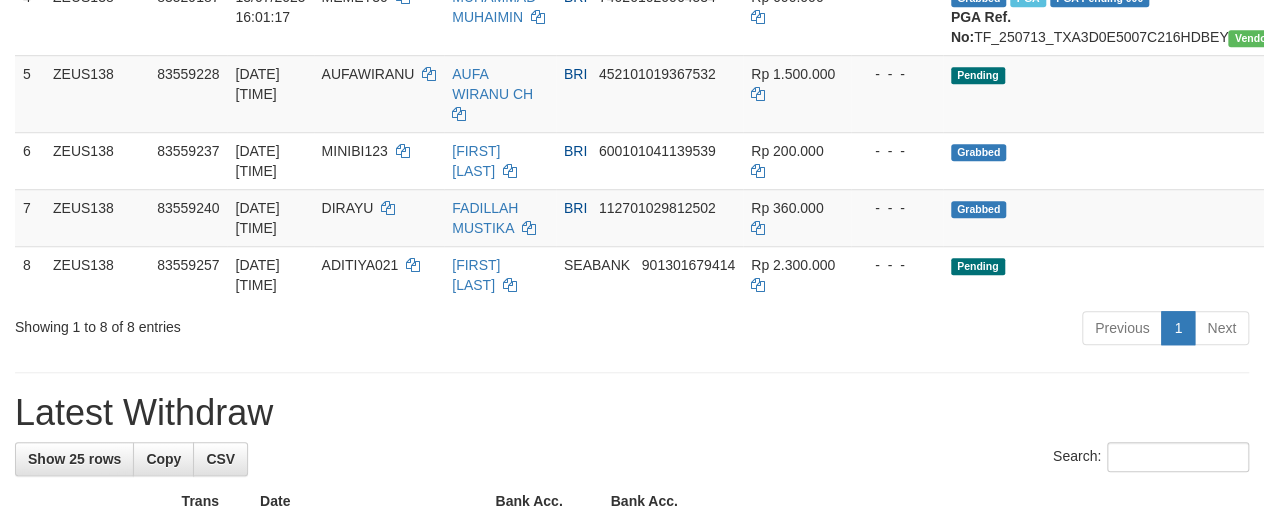 scroll, scrollTop: 553, scrollLeft: 0, axis: vertical 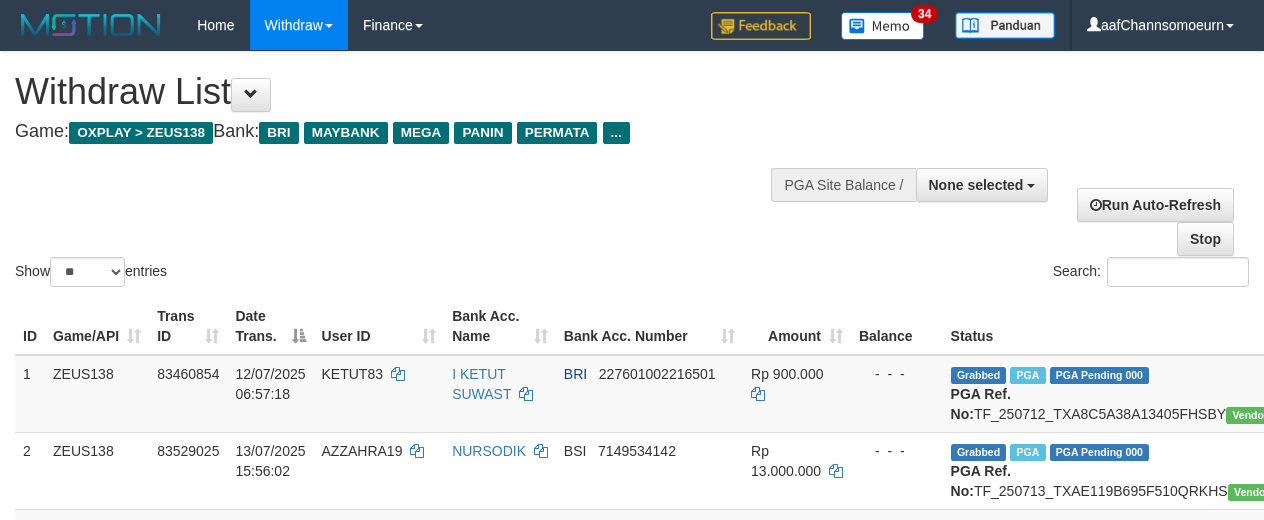 select 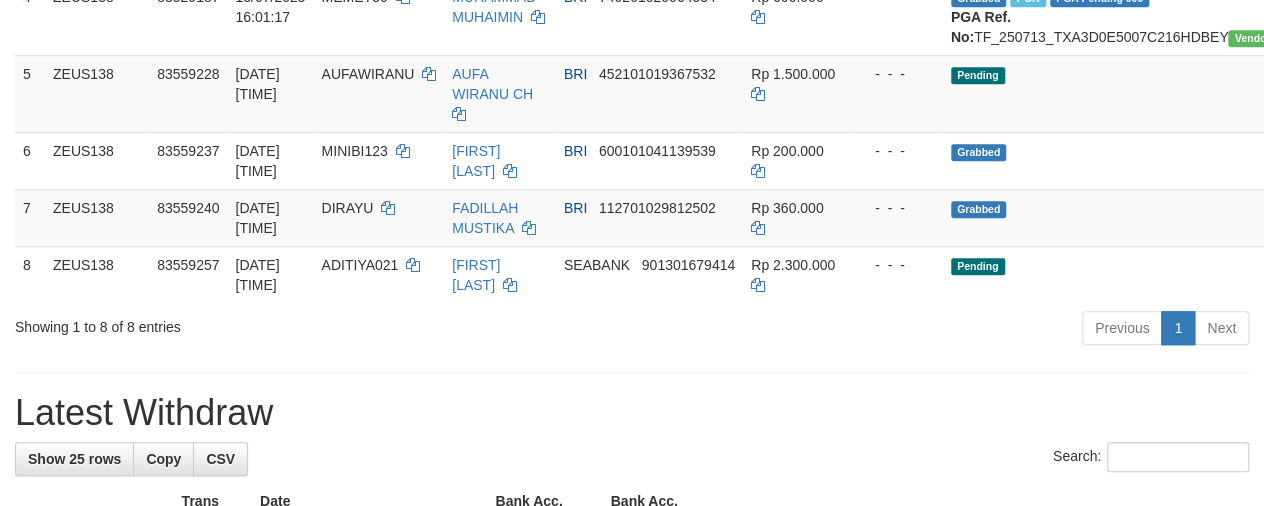 scroll, scrollTop: 553, scrollLeft: 0, axis: vertical 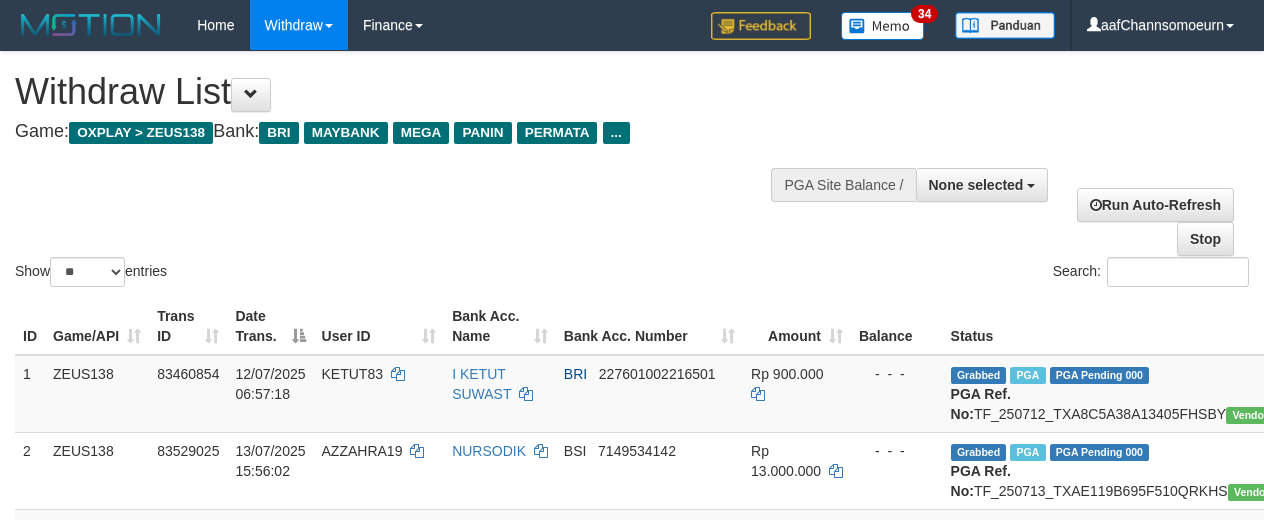 select 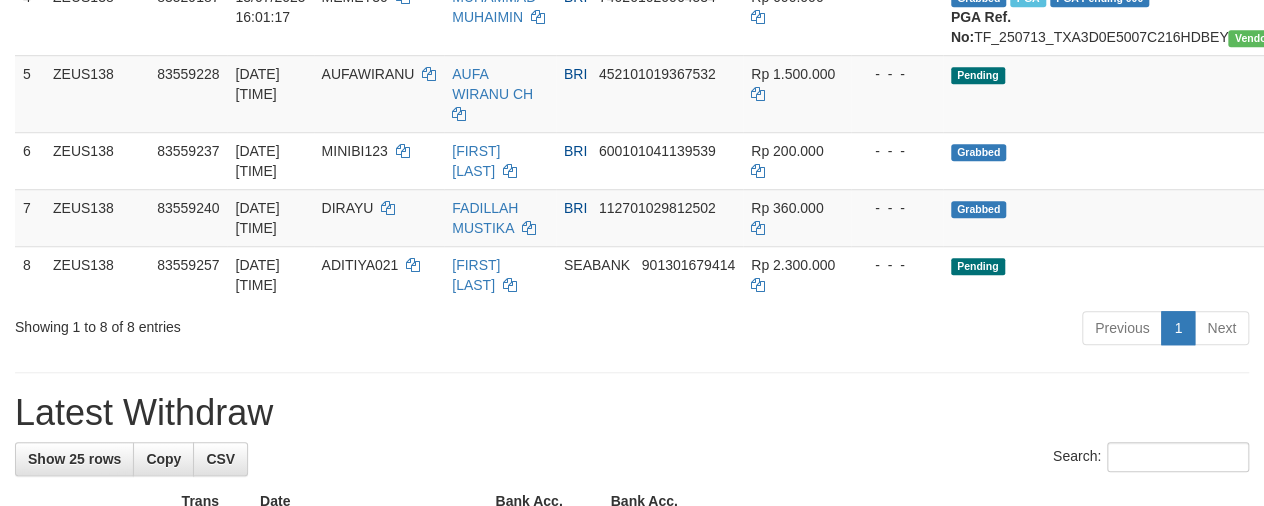 scroll, scrollTop: 553, scrollLeft: 0, axis: vertical 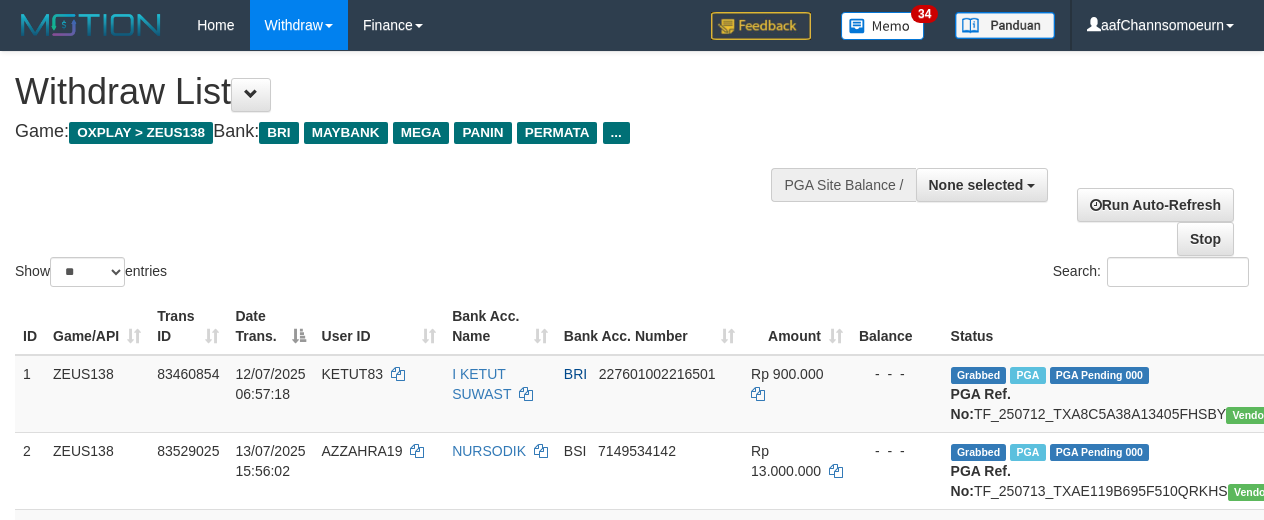 select 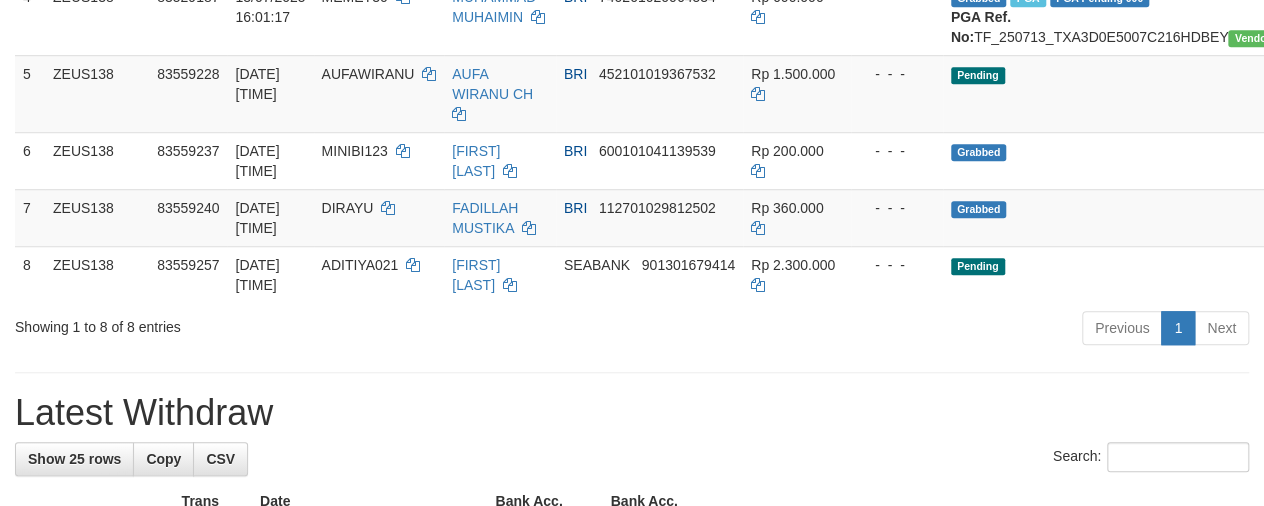 scroll, scrollTop: 553, scrollLeft: 0, axis: vertical 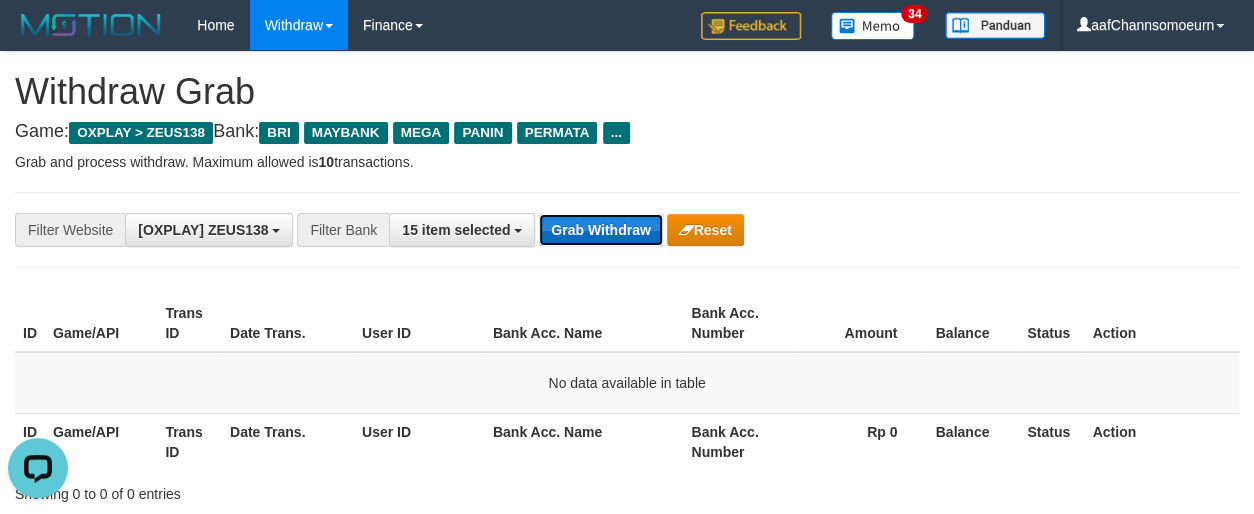click on "Grab Withdraw" at bounding box center [600, 230] 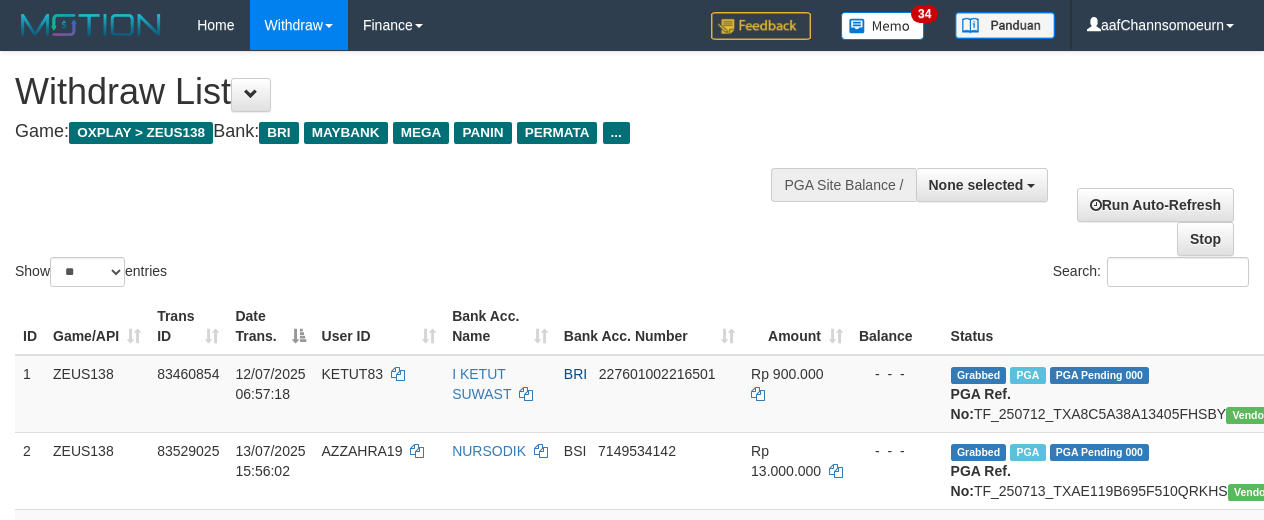 select 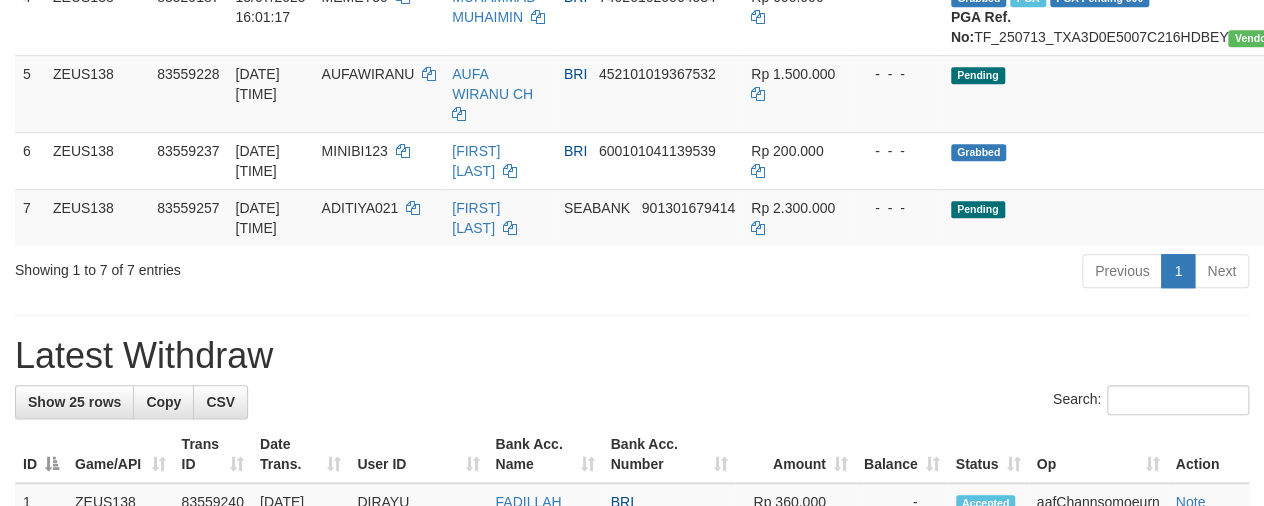 scroll, scrollTop: 553, scrollLeft: 0, axis: vertical 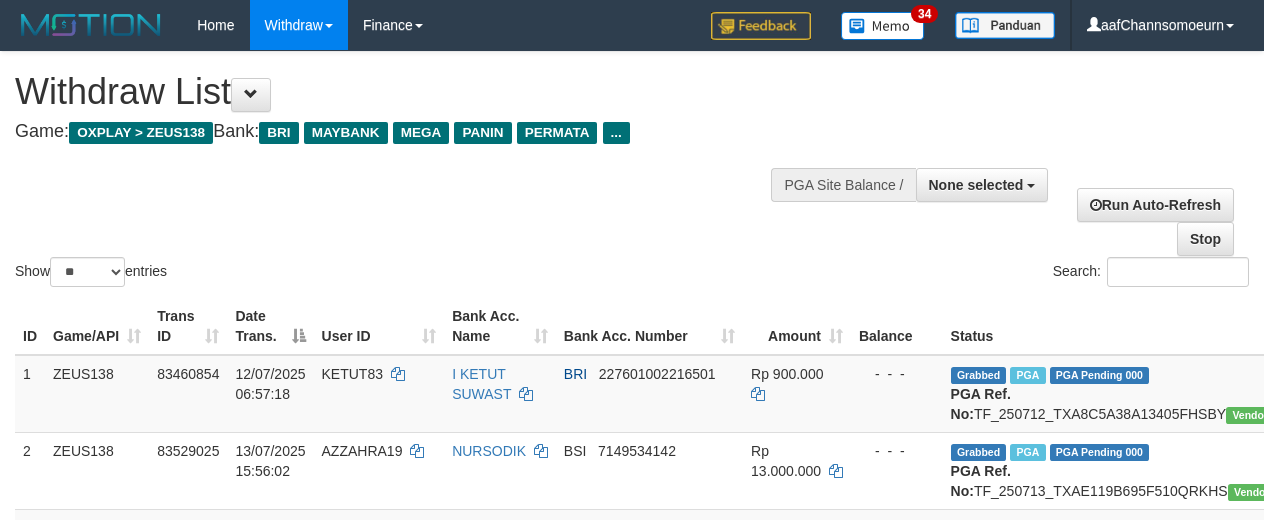 select 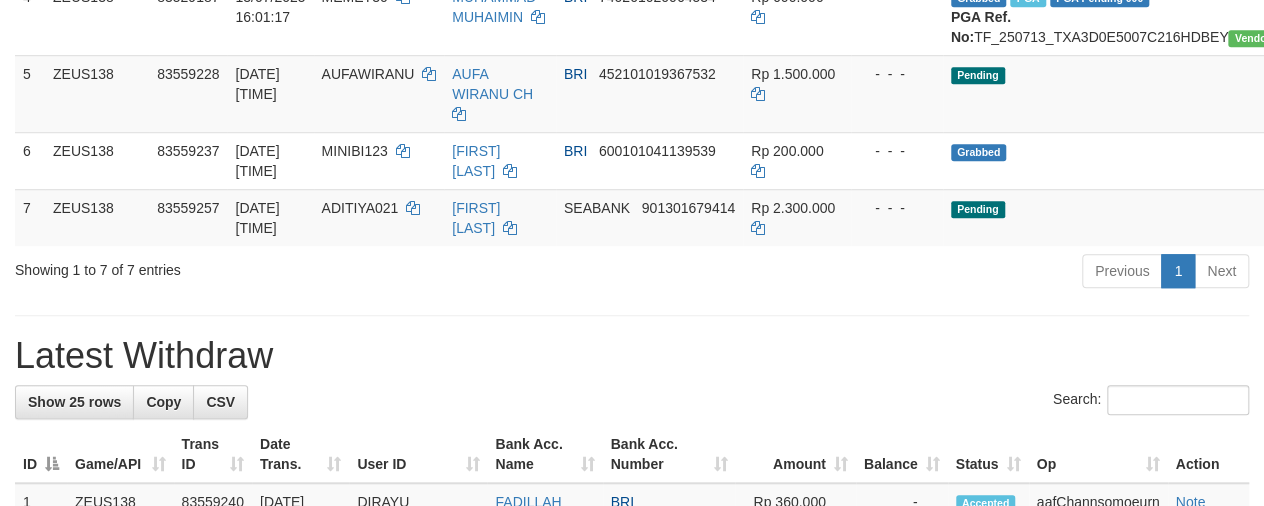 scroll, scrollTop: 553, scrollLeft: 0, axis: vertical 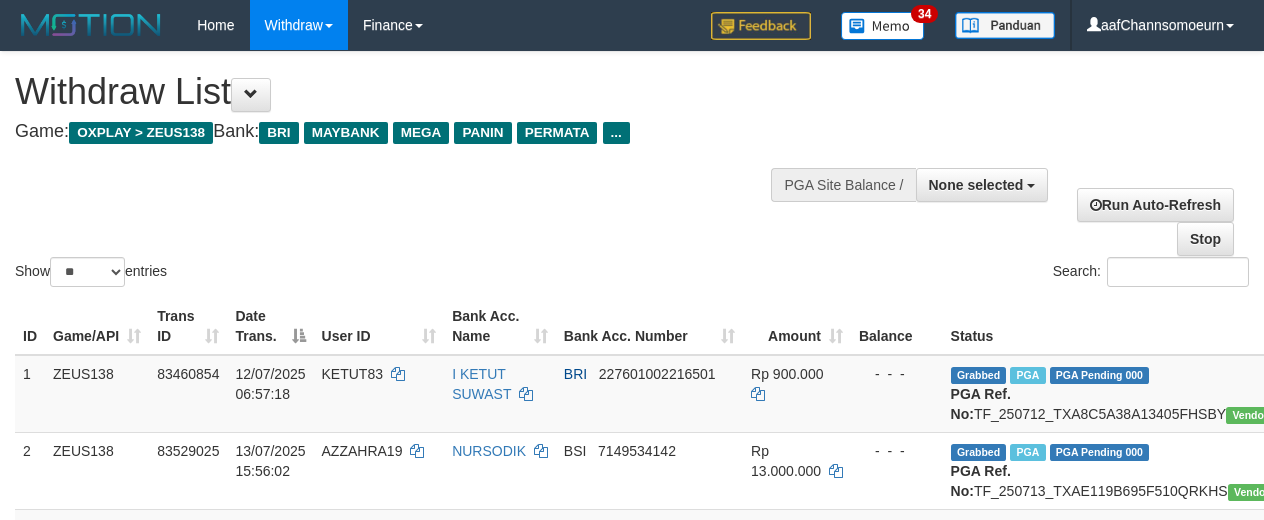 select 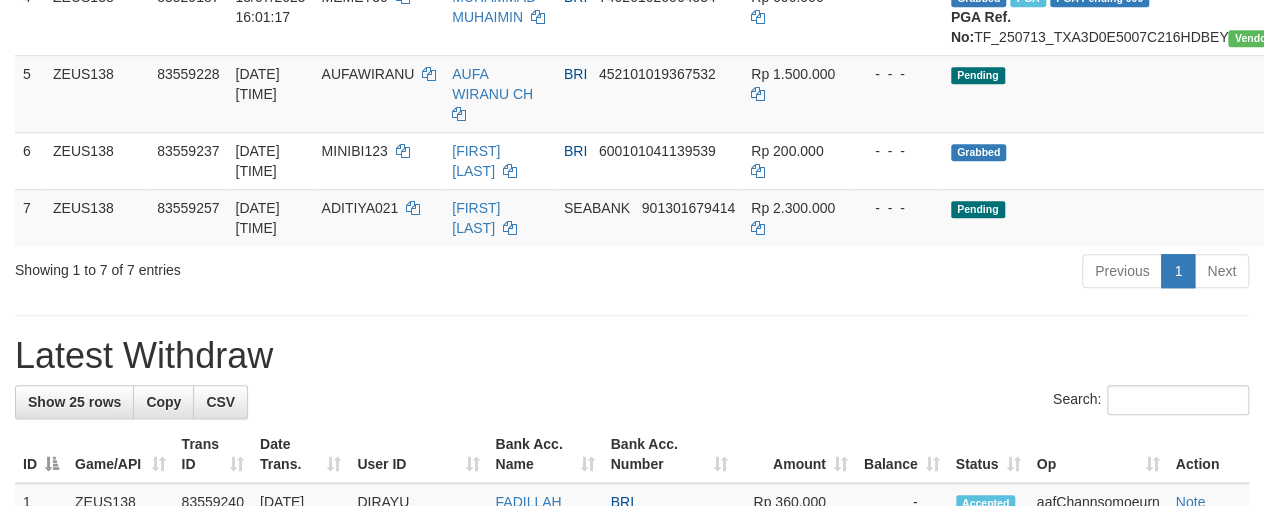 scroll, scrollTop: 553, scrollLeft: 0, axis: vertical 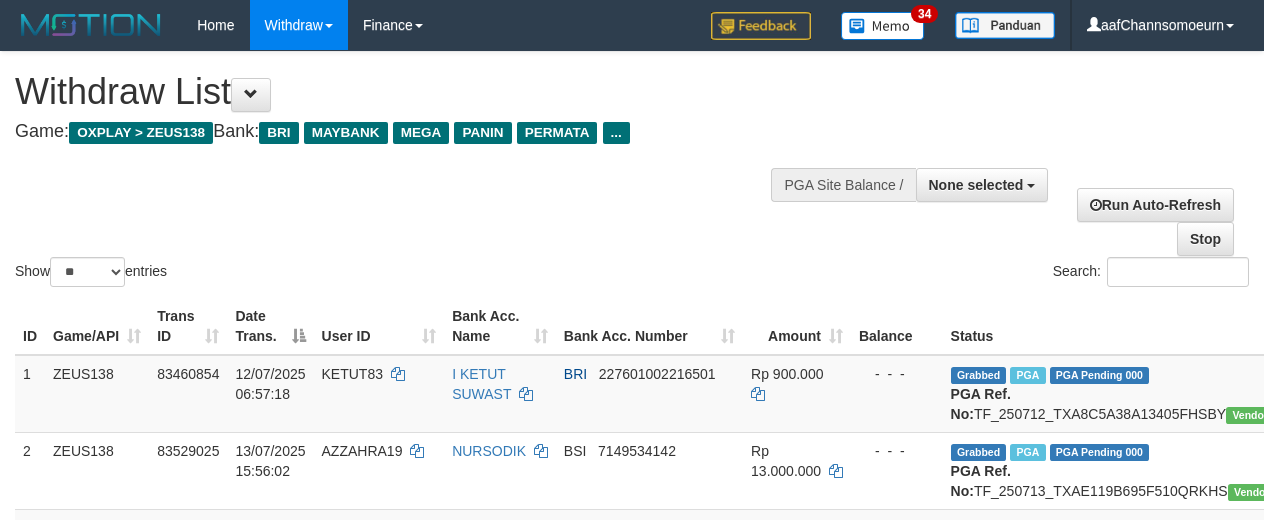 select 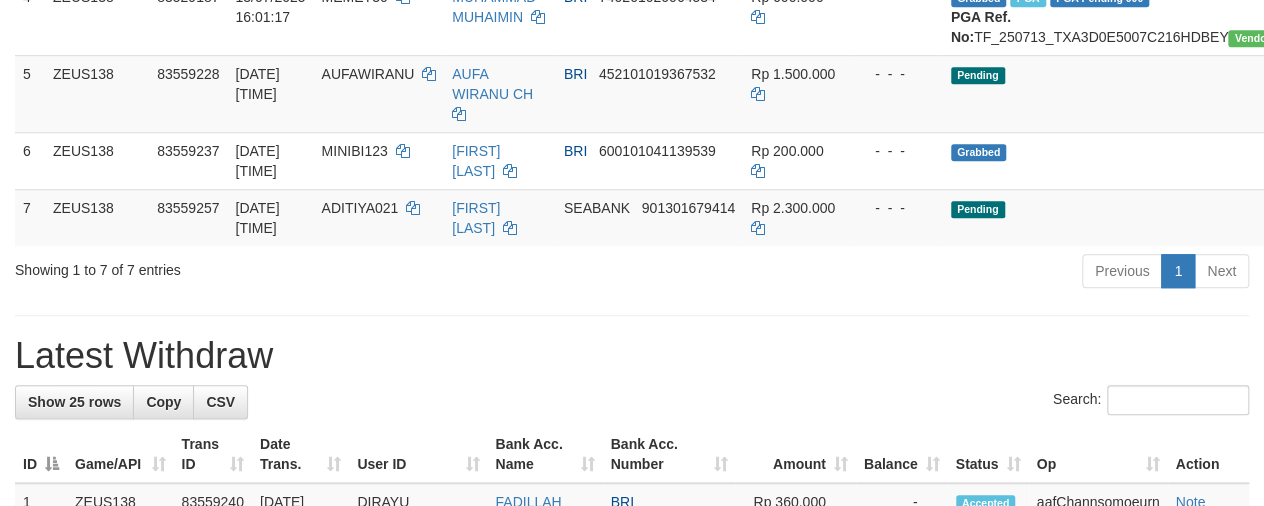 scroll, scrollTop: 553, scrollLeft: 0, axis: vertical 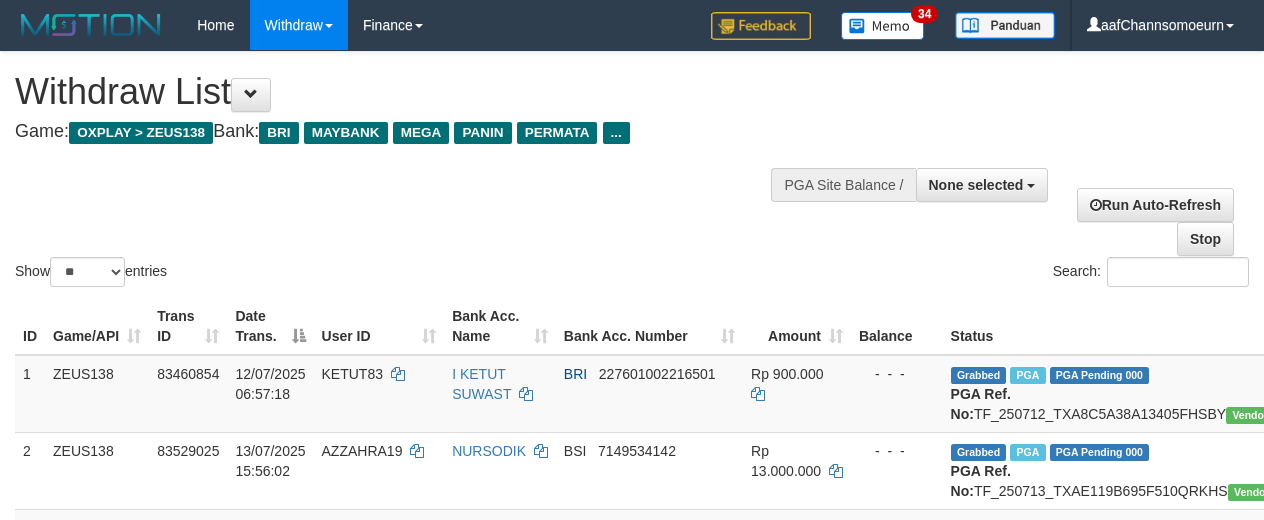 select 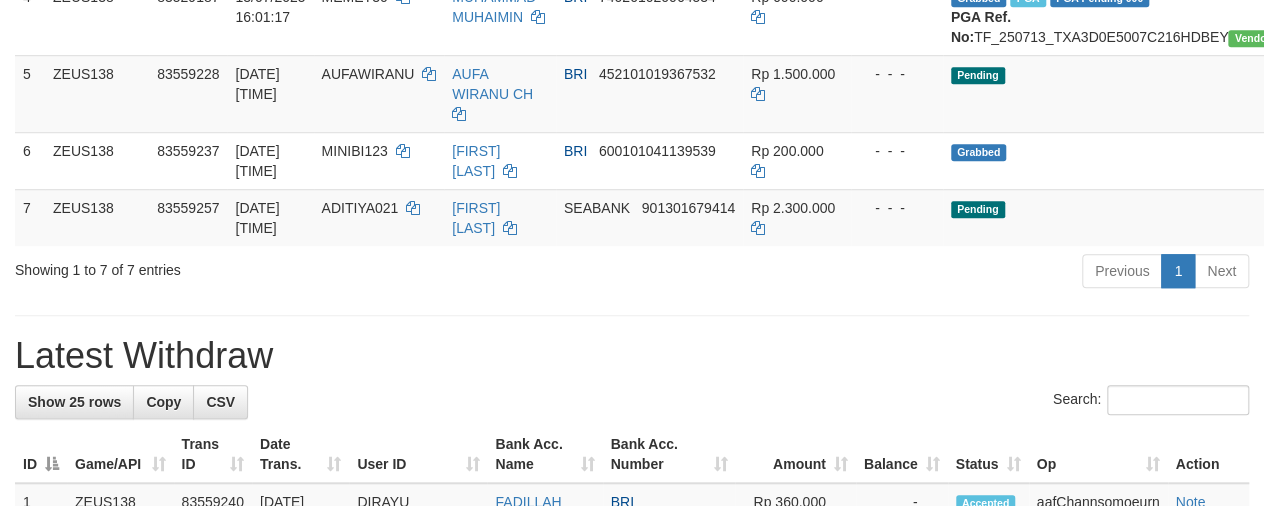 scroll, scrollTop: 553, scrollLeft: 0, axis: vertical 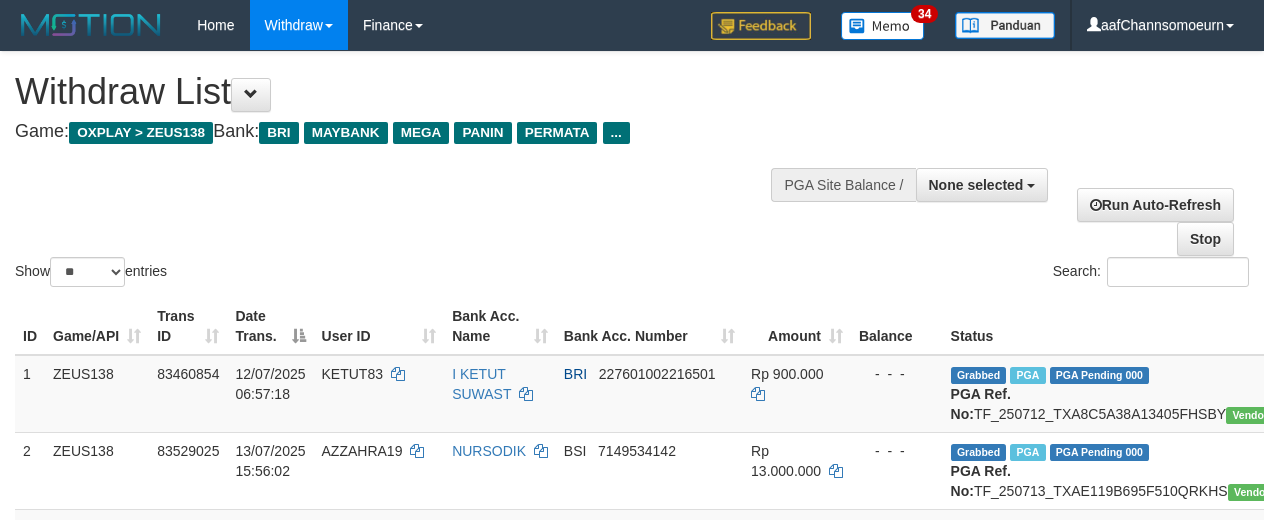 select 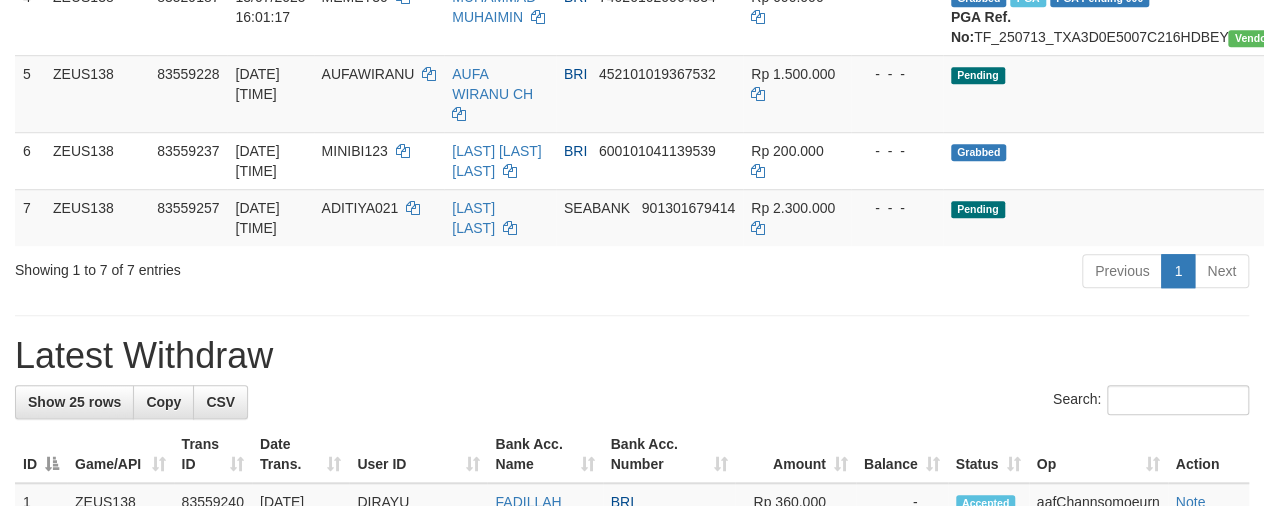 scroll, scrollTop: 553, scrollLeft: 0, axis: vertical 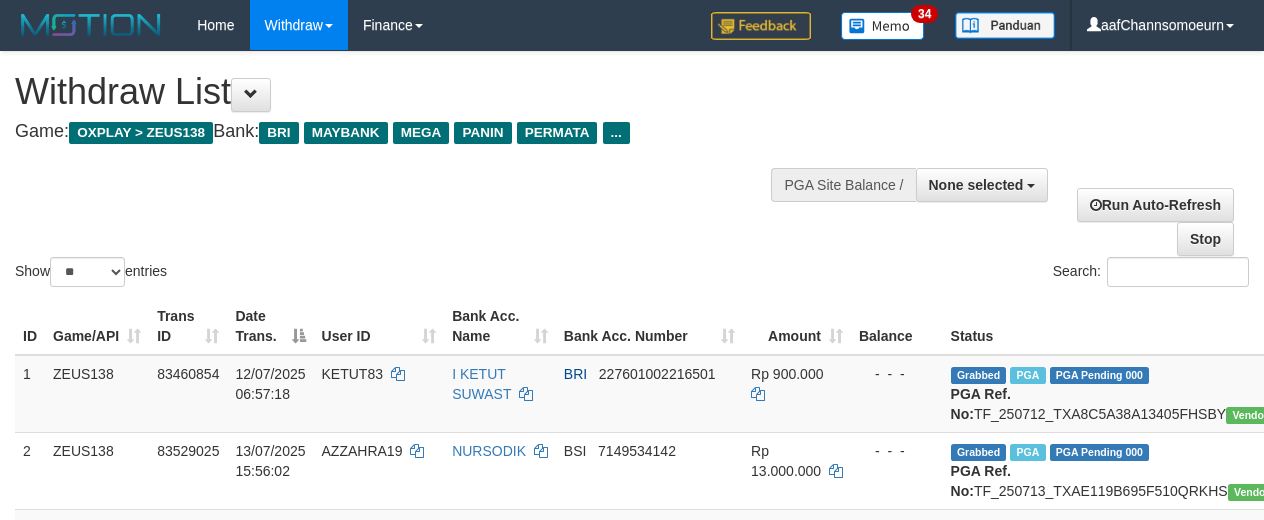 select 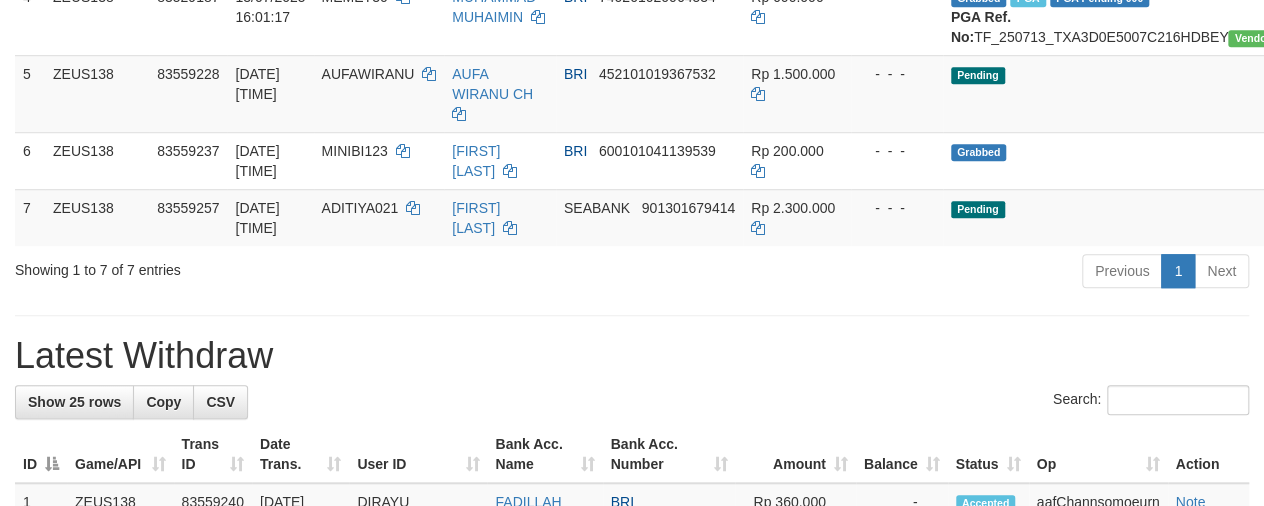scroll, scrollTop: 553, scrollLeft: 0, axis: vertical 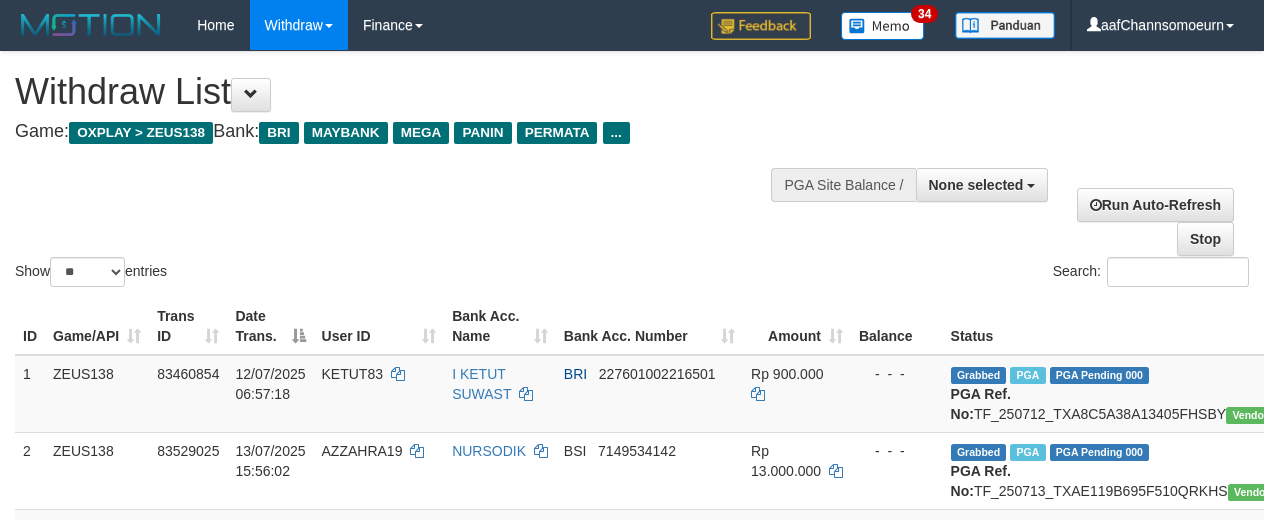 select 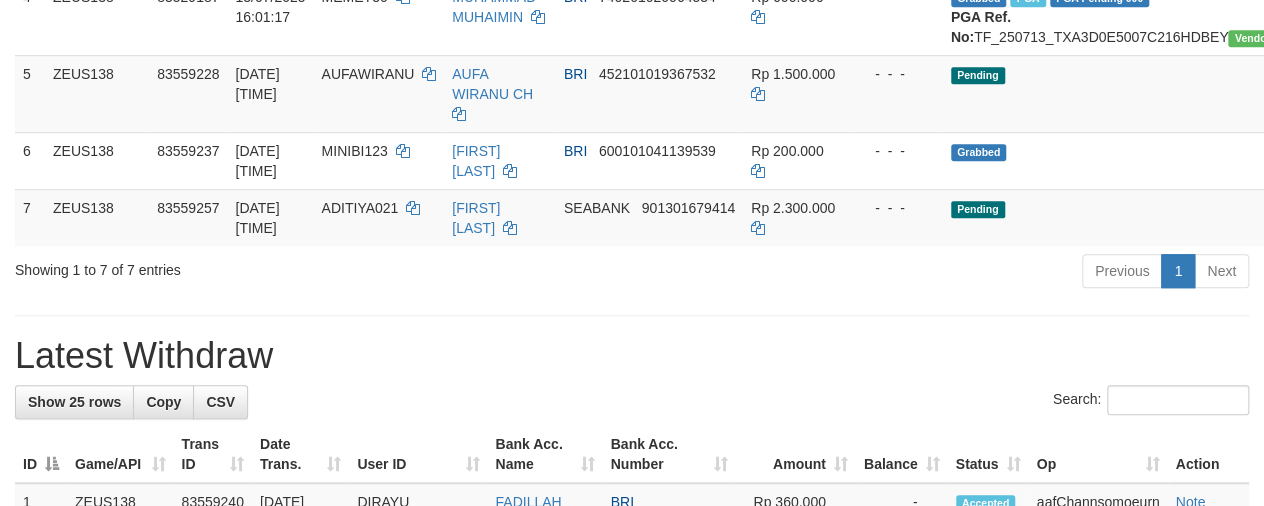 scroll, scrollTop: 553, scrollLeft: 0, axis: vertical 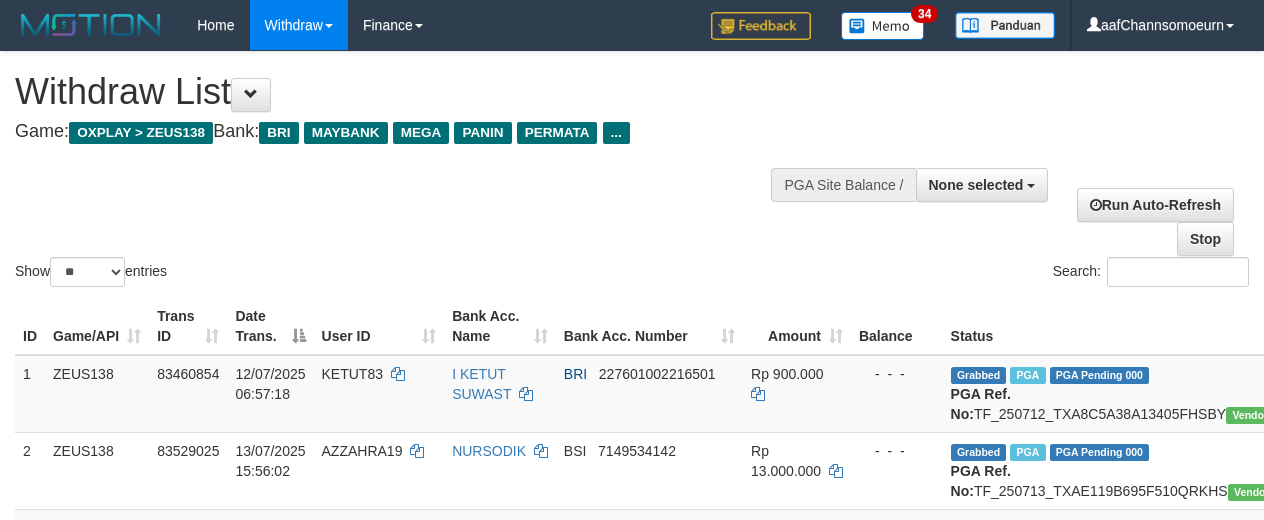 select 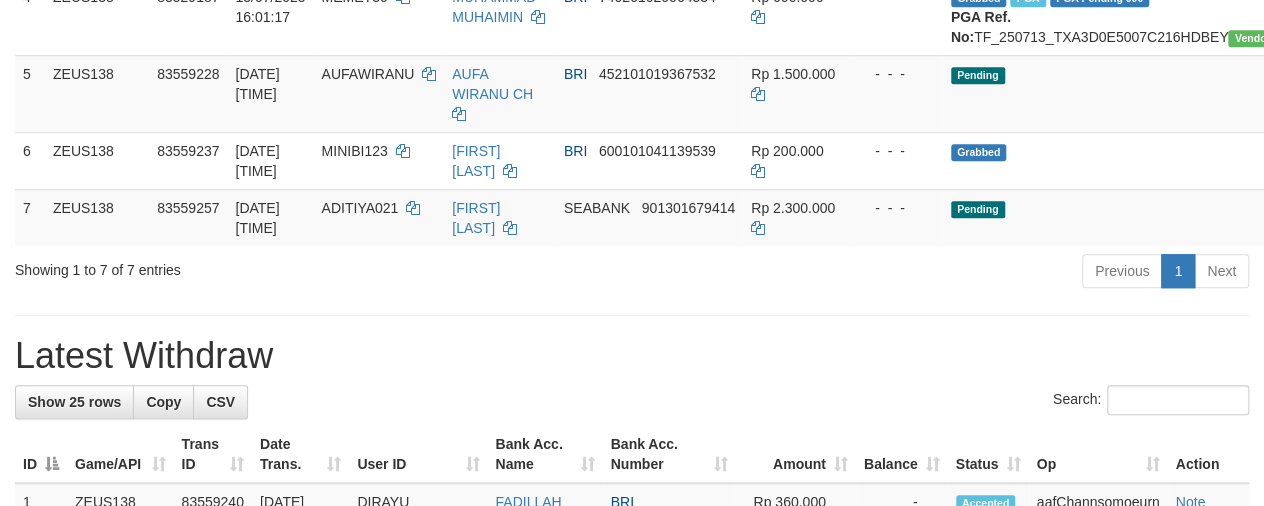 scroll, scrollTop: 553, scrollLeft: 0, axis: vertical 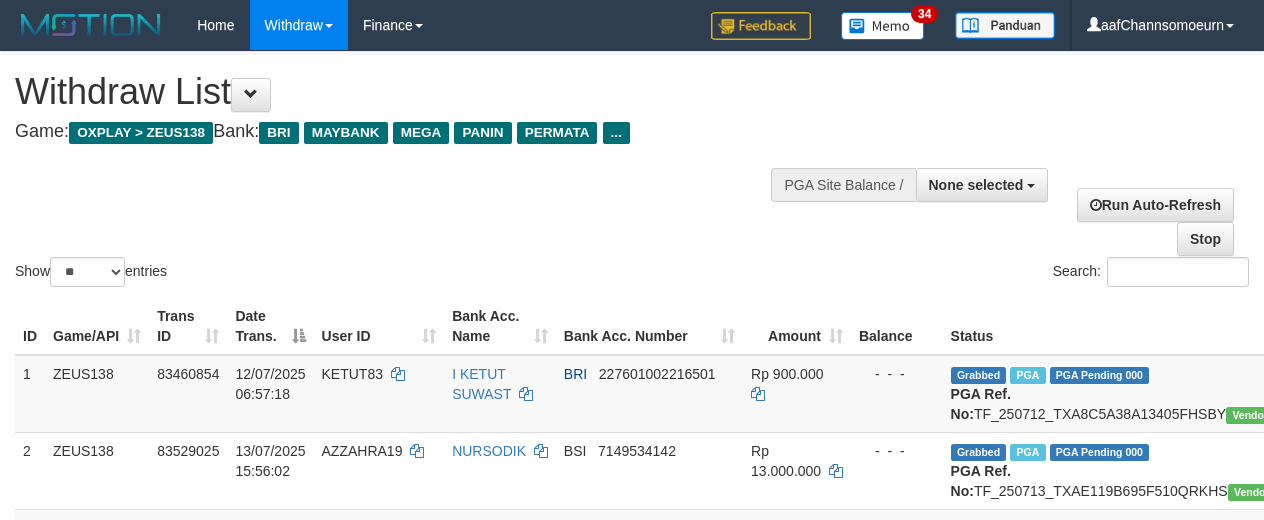 select 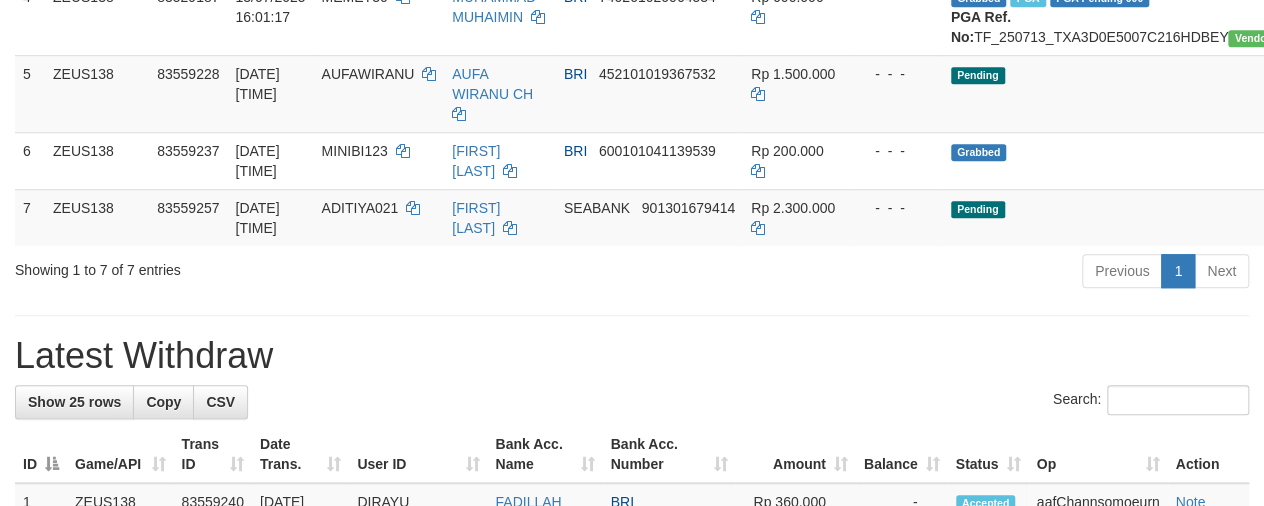 scroll, scrollTop: 553, scrollLeft: 0, axis: vertical 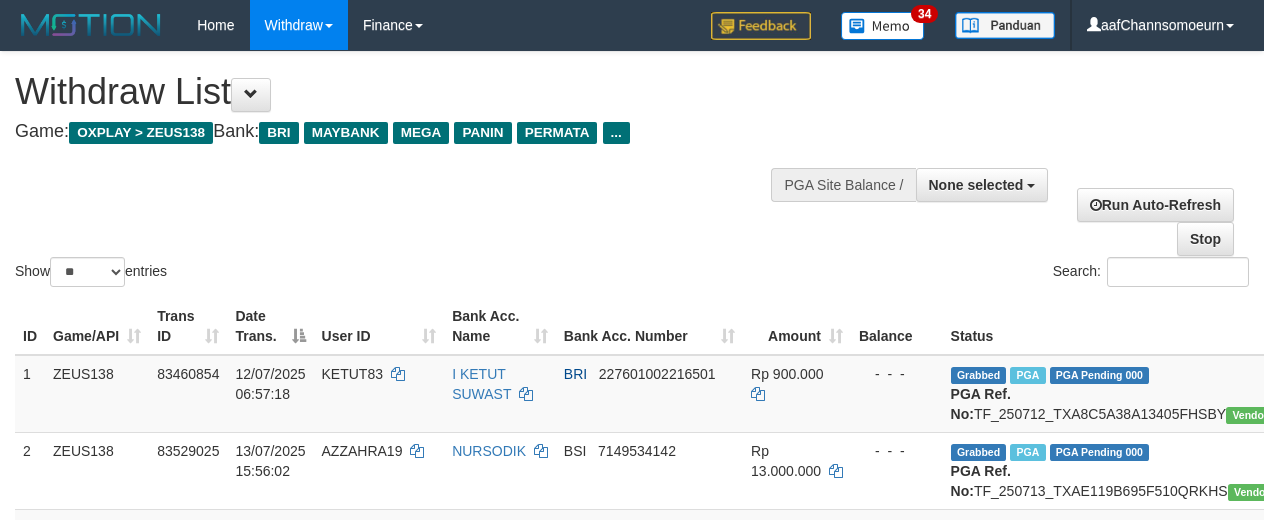 select 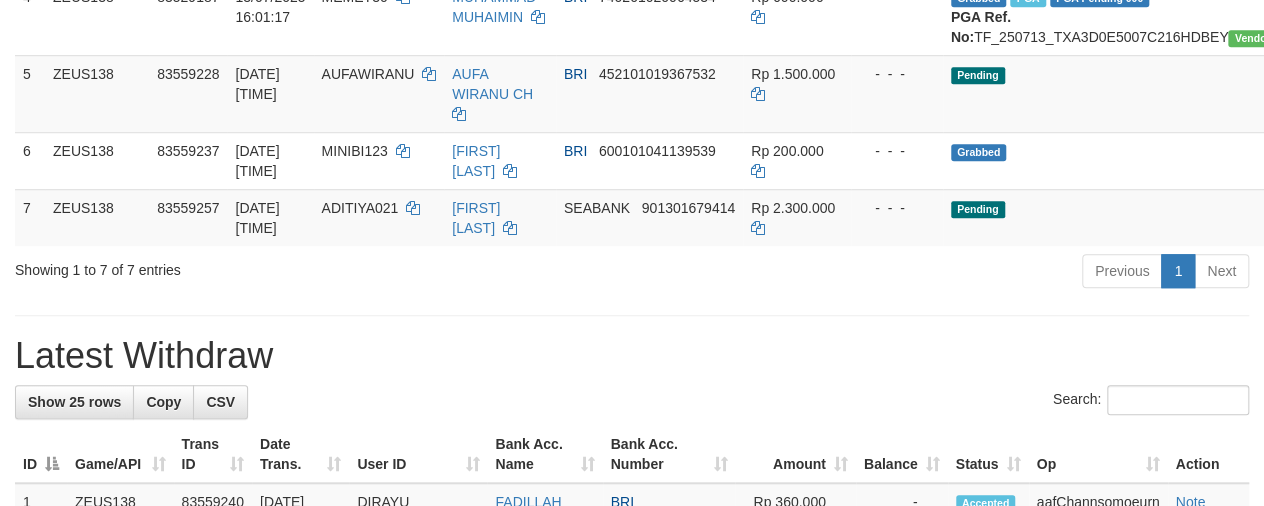 scroll, scrollTop: 553, scrollLeft: 0, axis: vertical 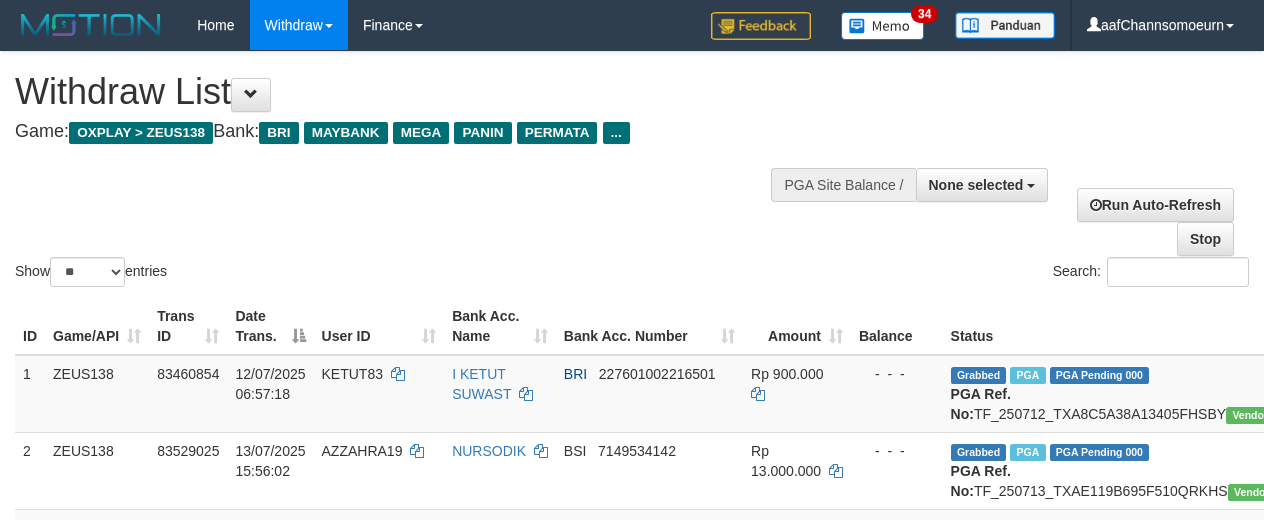 select 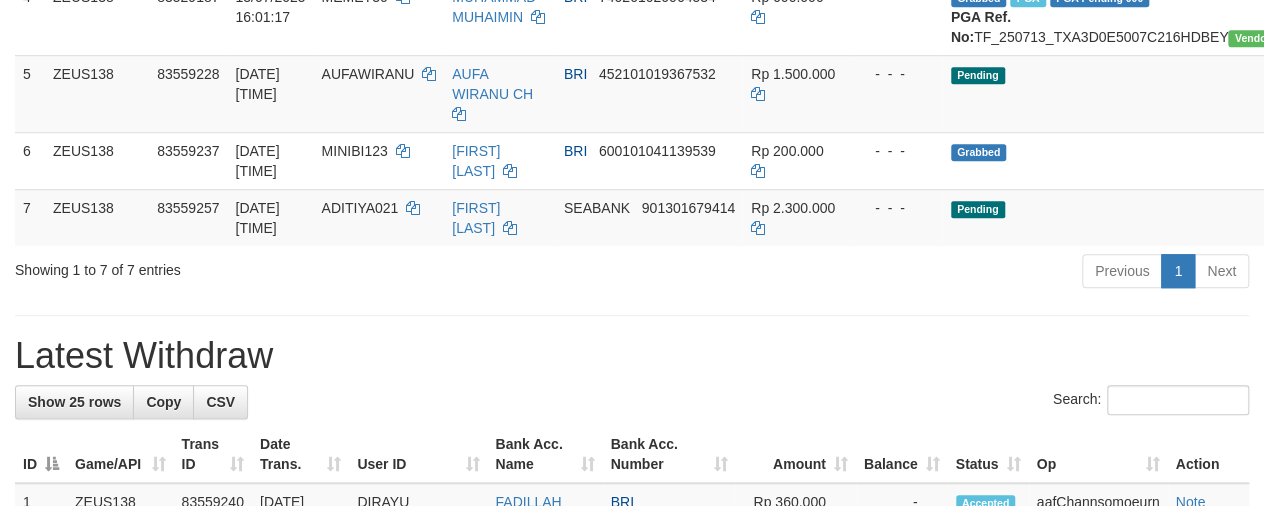 scroll, scrollTop: 553, scrollLeft: 0, axis: vertical 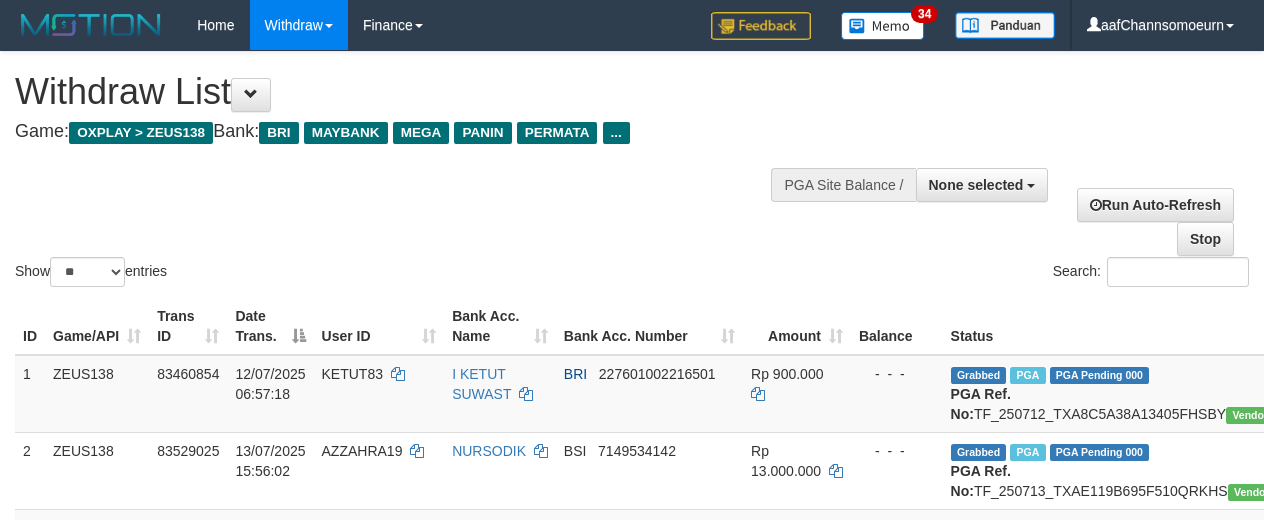 select 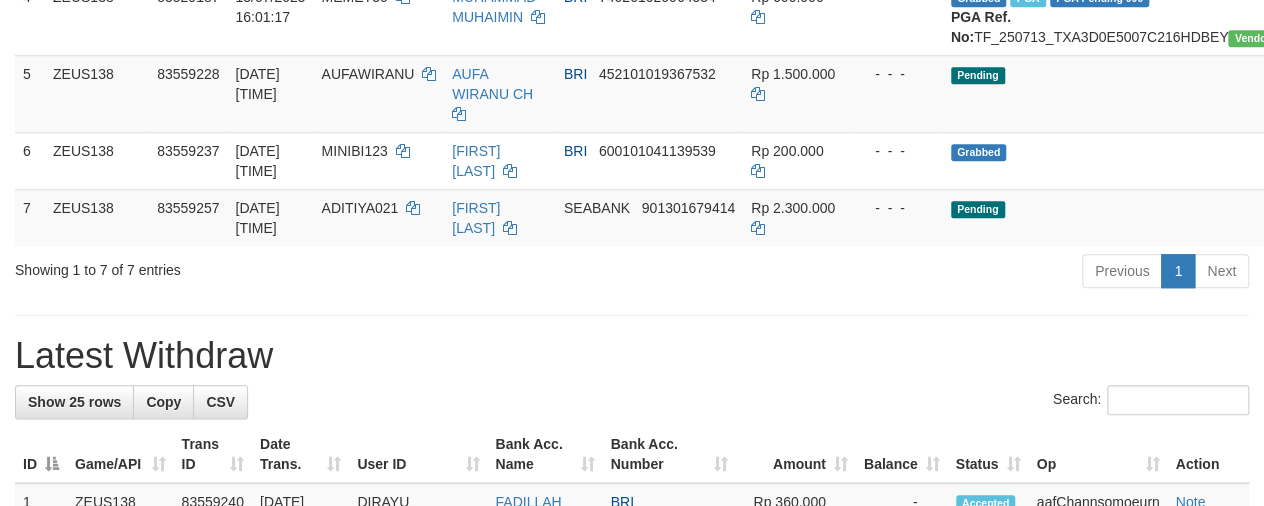 scroll, scrollTop: 553, scrollLeft: 0, axis: vertical 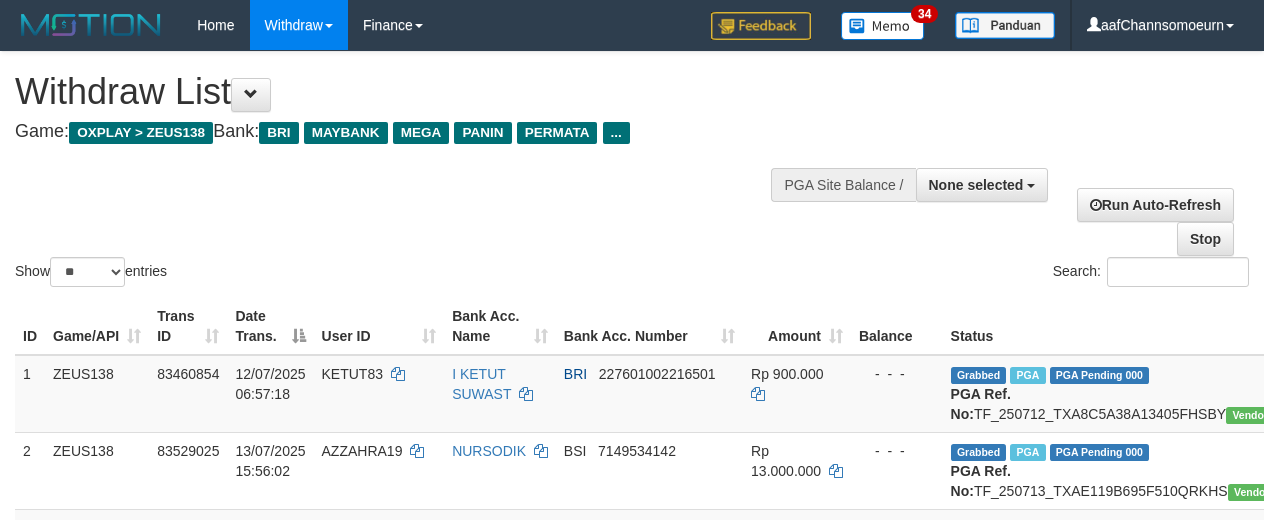 select 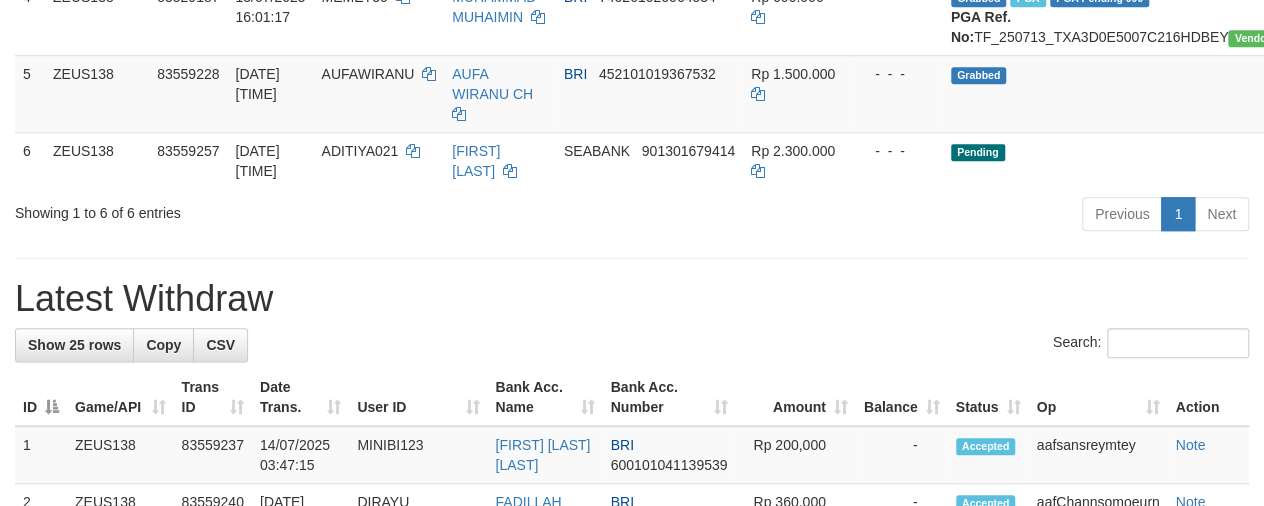 scroll, scrollTop: 553, scrollLeft: 0, axis: vertical 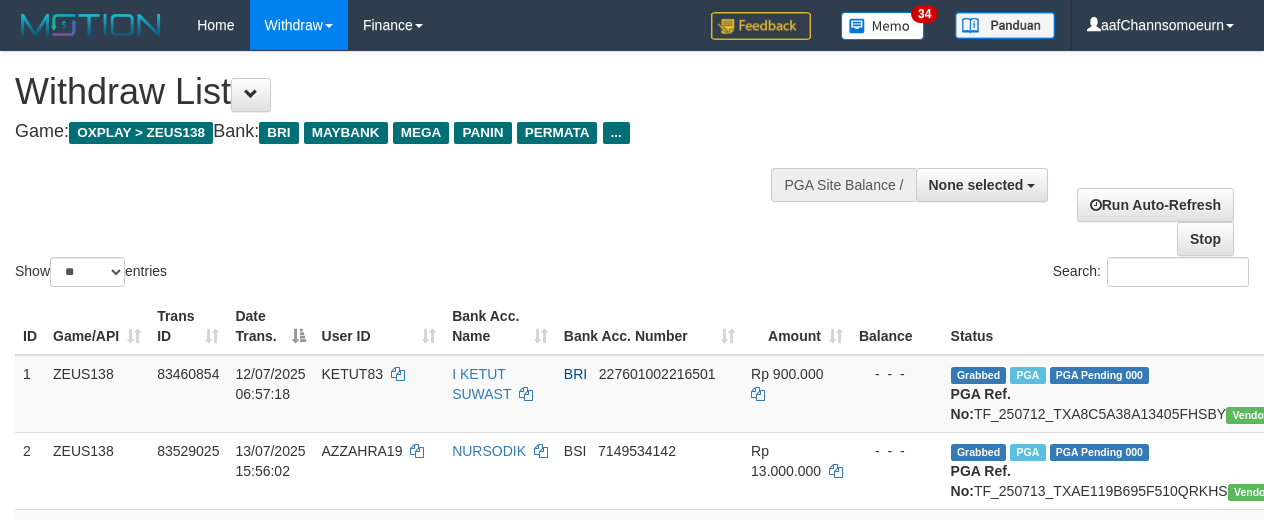 select 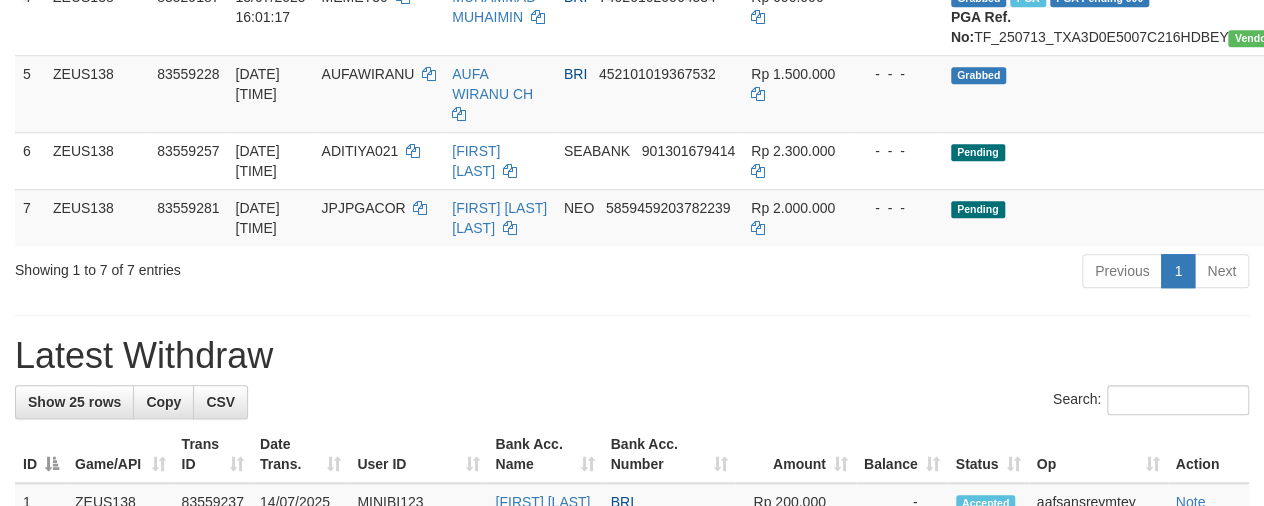 scroll, scrollTop: 553, scrollLeft: 0, axis: vertical 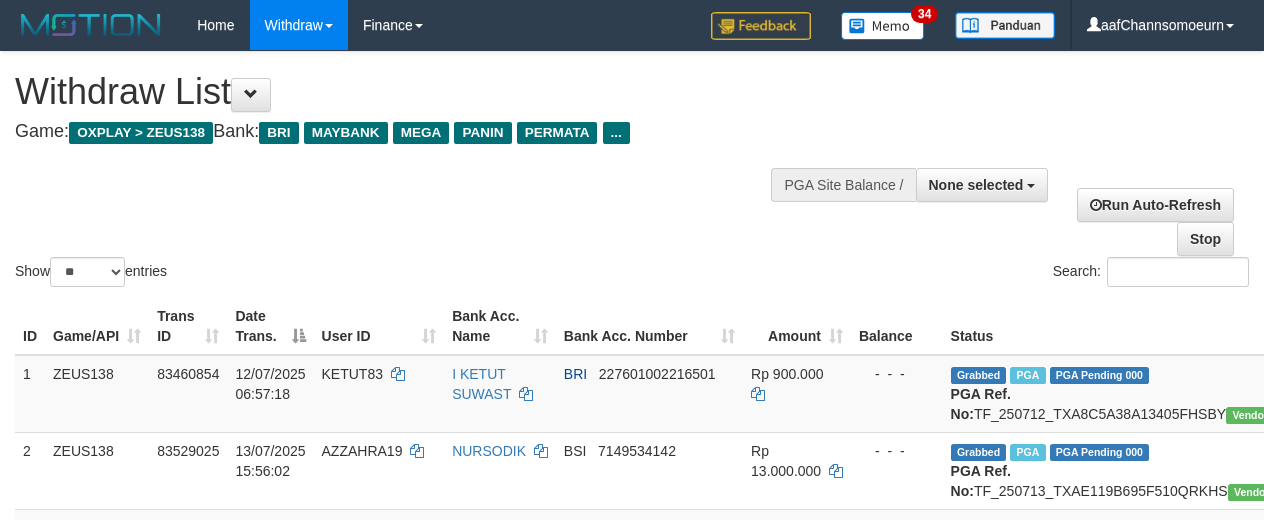 select 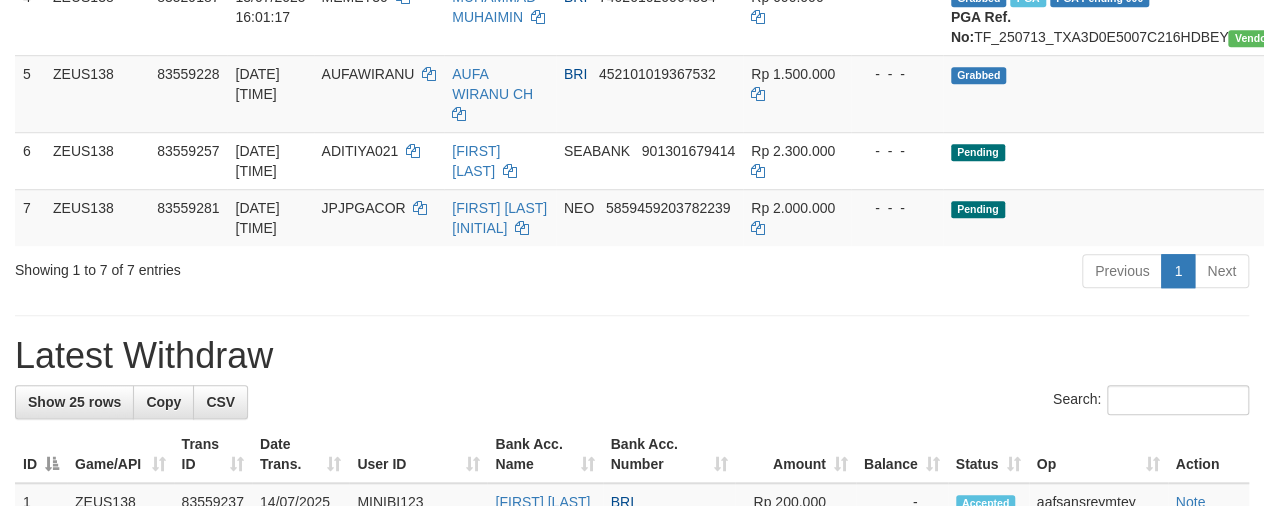 scroll, scrollTop: 553, scrollLeft: 0, axis: vertical 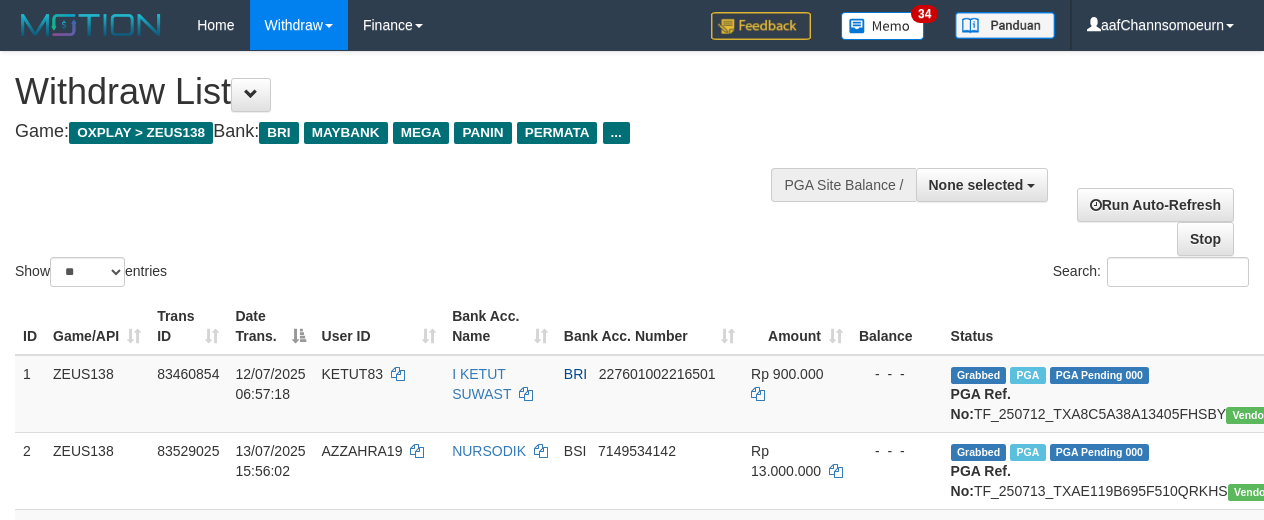 select 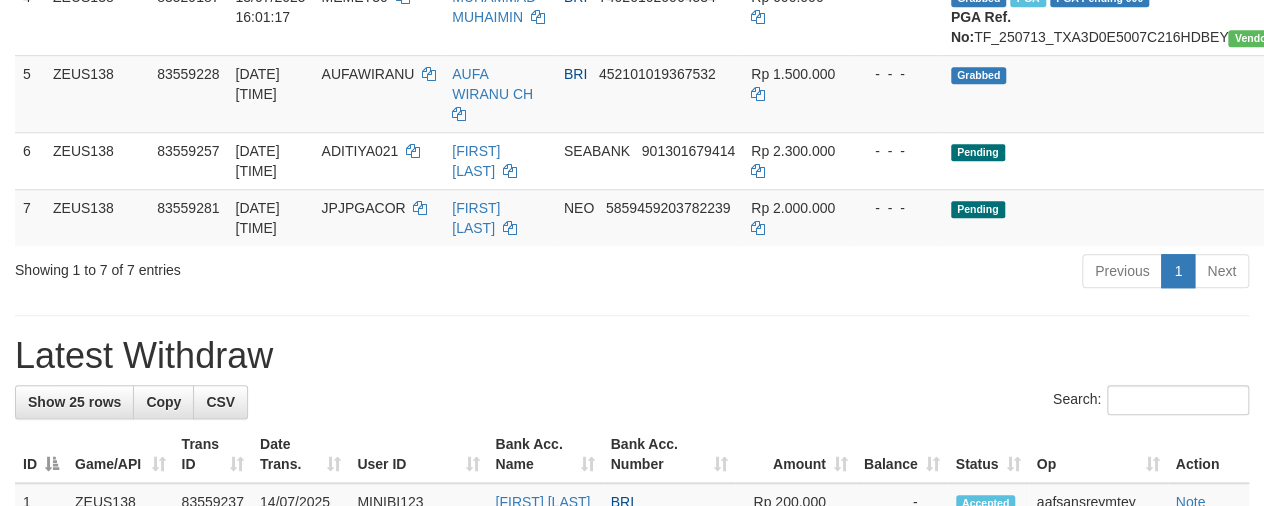 scroll, scrollTop: 553, scrollLeft: 0, axis: vertical 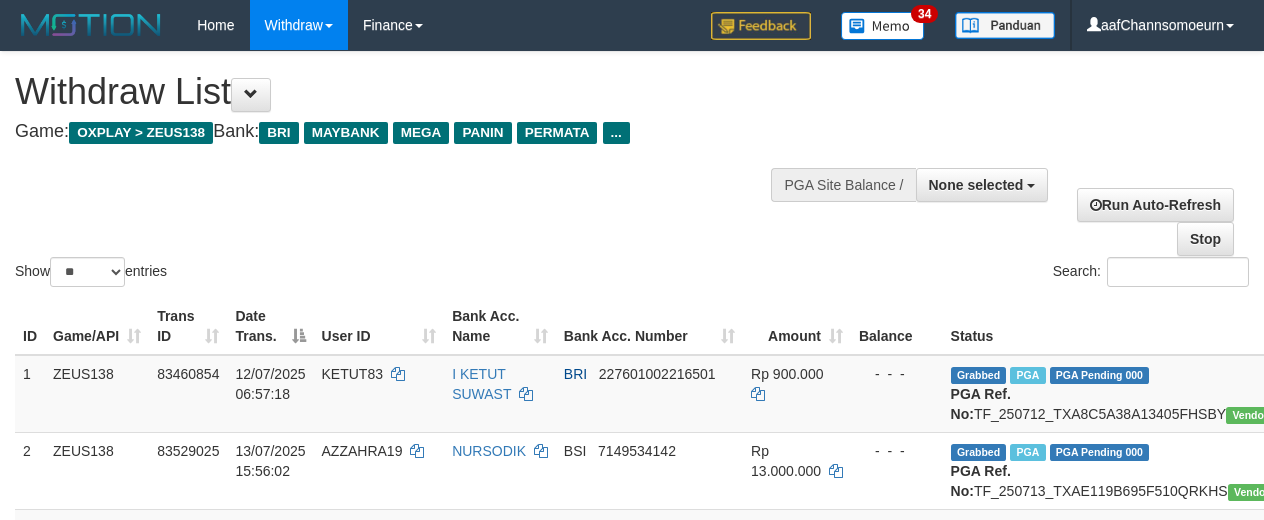 select 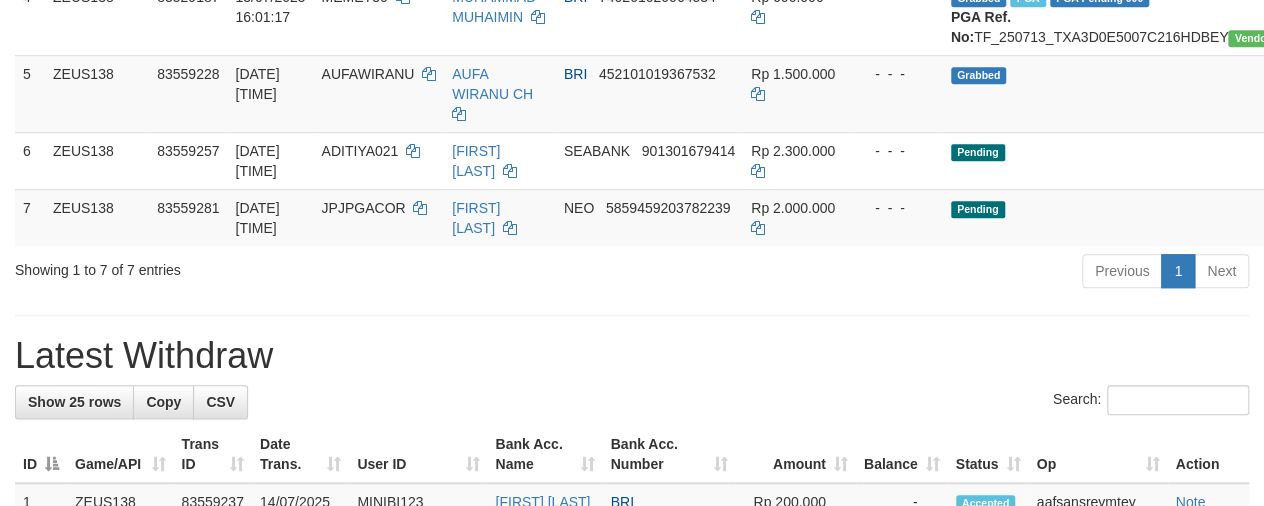 scroll, scrollTop: 553, scrollLeft: 0, axis: vertical 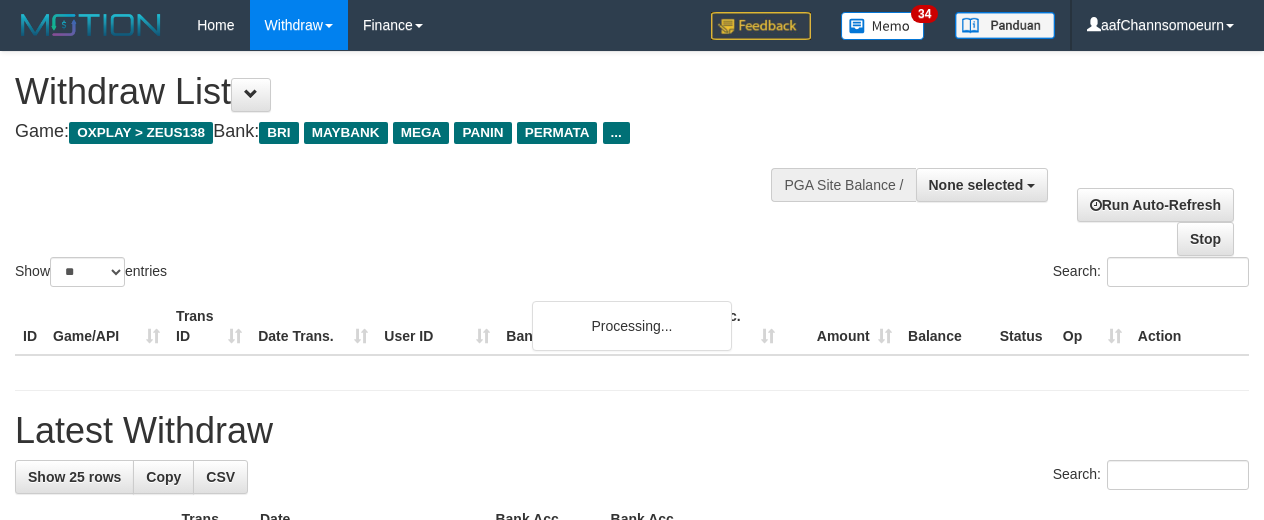 select 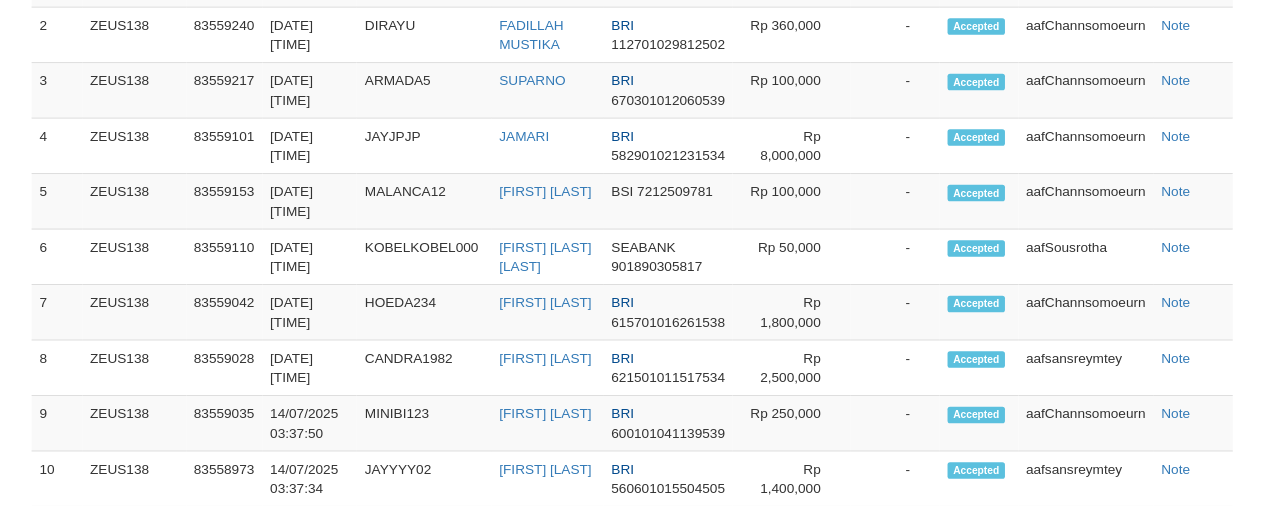 scroll, scrollTop: 1202, scrollLeft: 0, axis: vertical 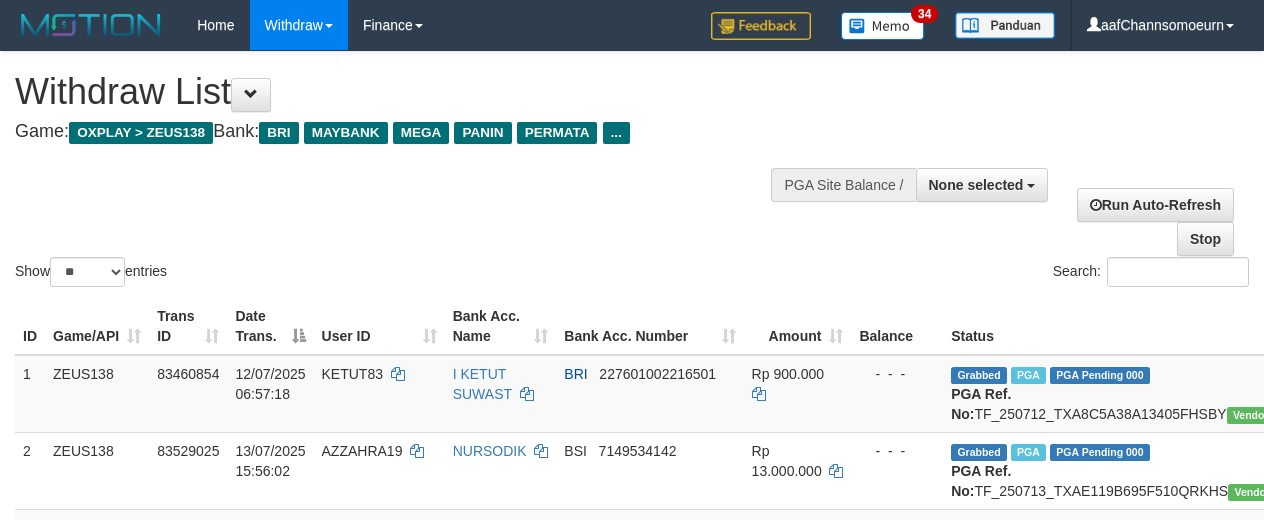 select 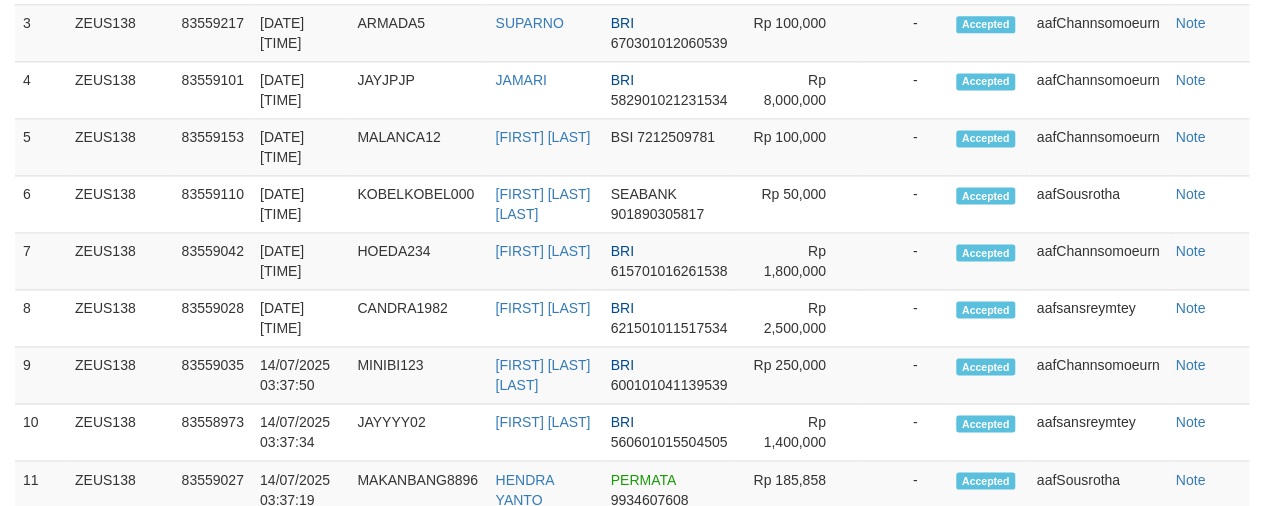 scroll, scrollTop: 1202, scrollLeft: 0, axis: vertical 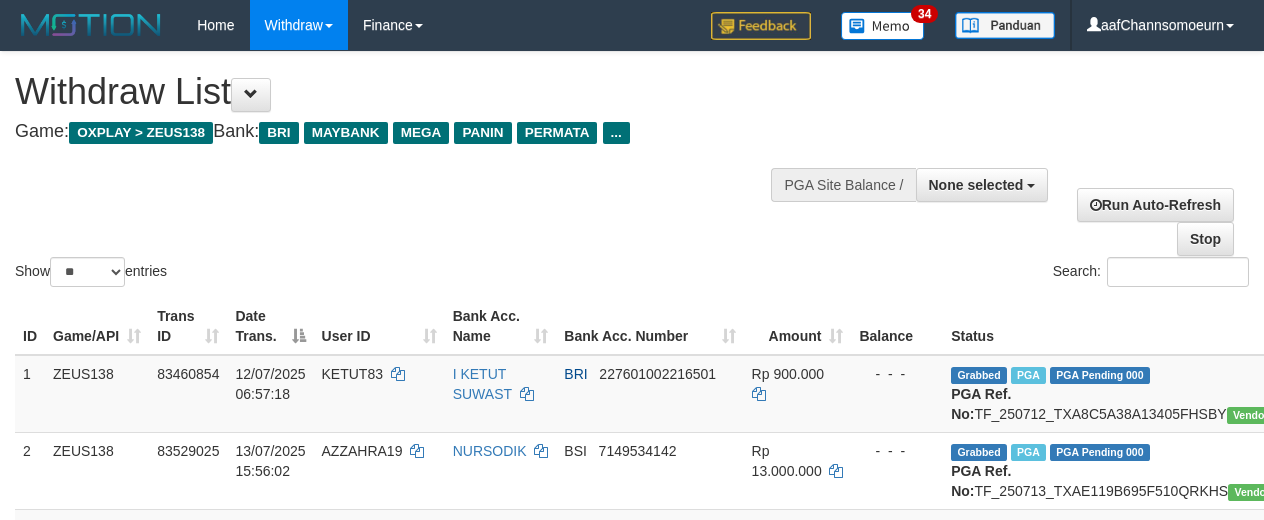 select 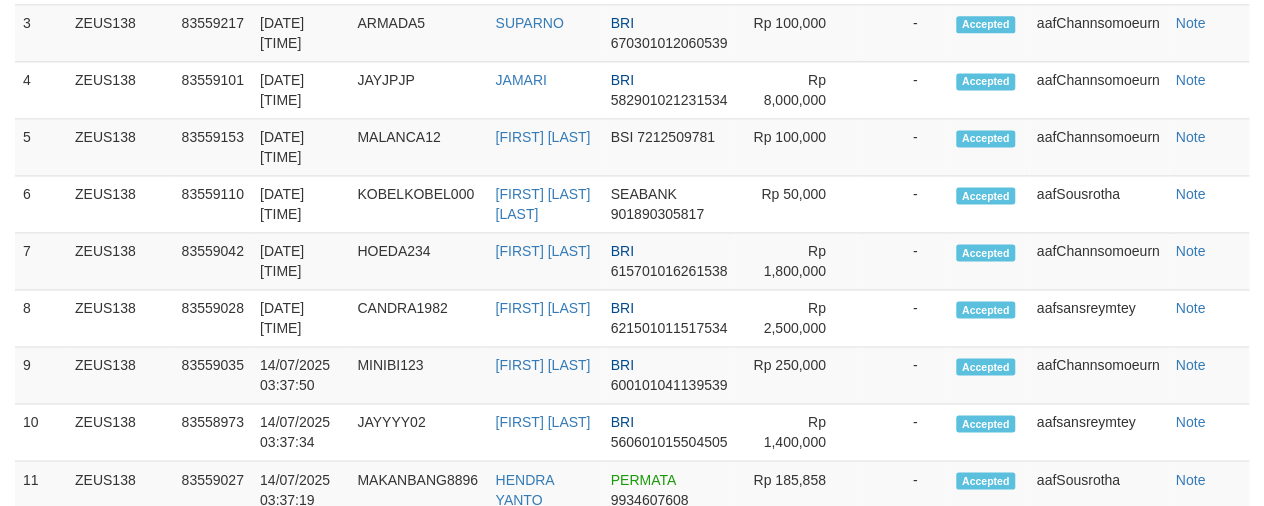 scroll, scrollTop: 1202, scrollLeft: 0, axis: vertical 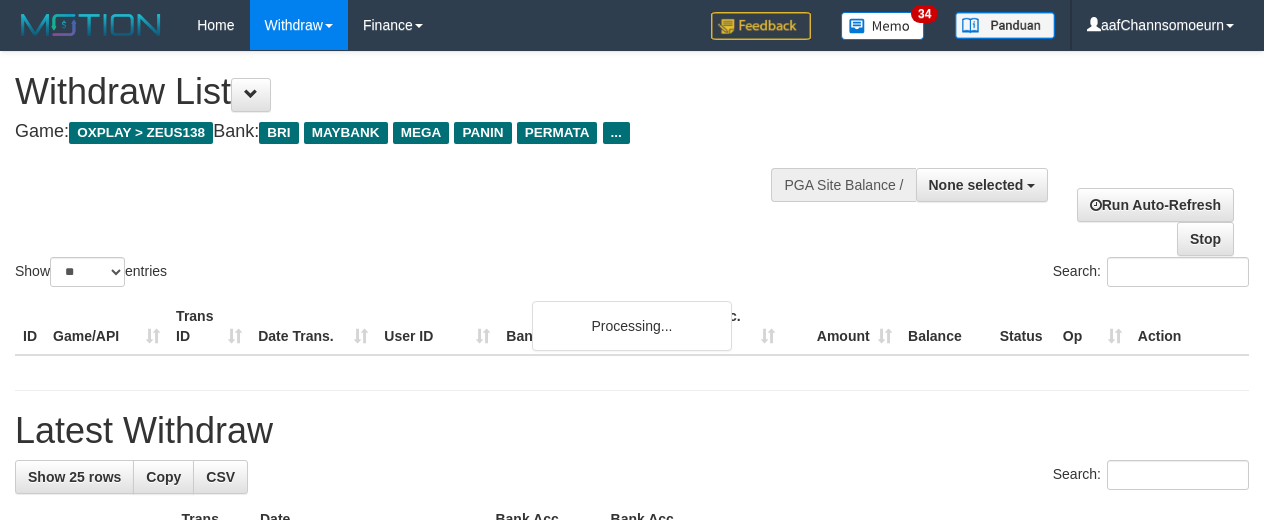 select 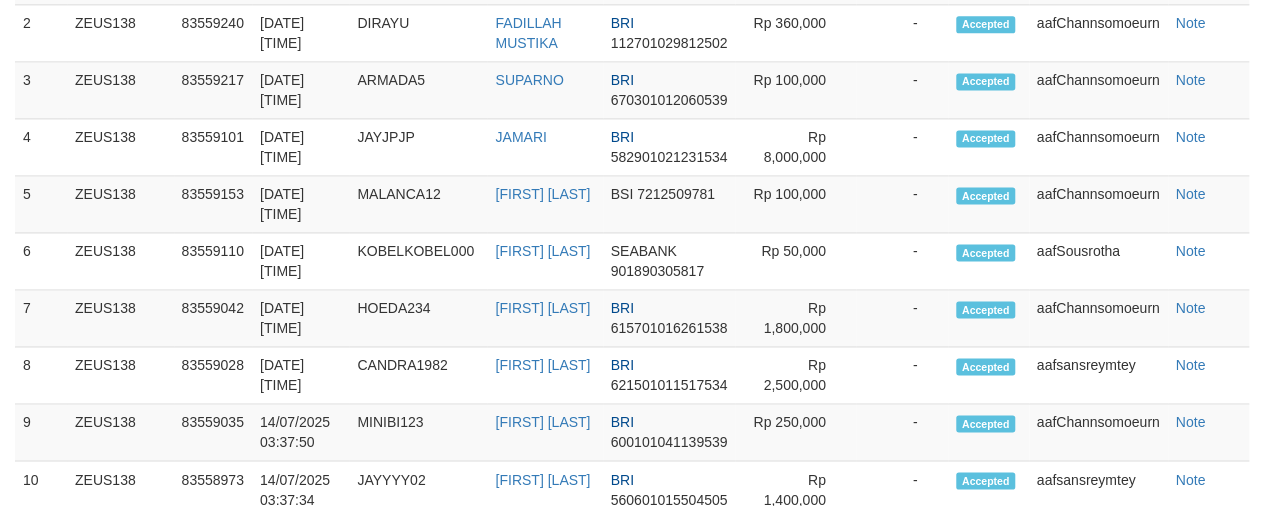 scroll, scrollTop: 1202, scrollLeft: 0, axis: vertical 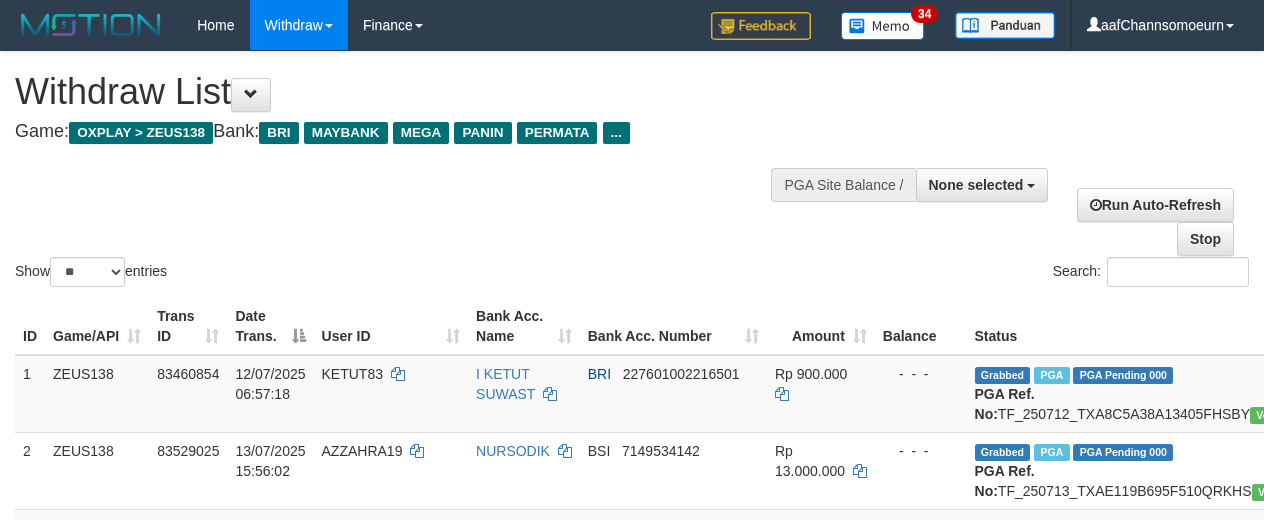 select 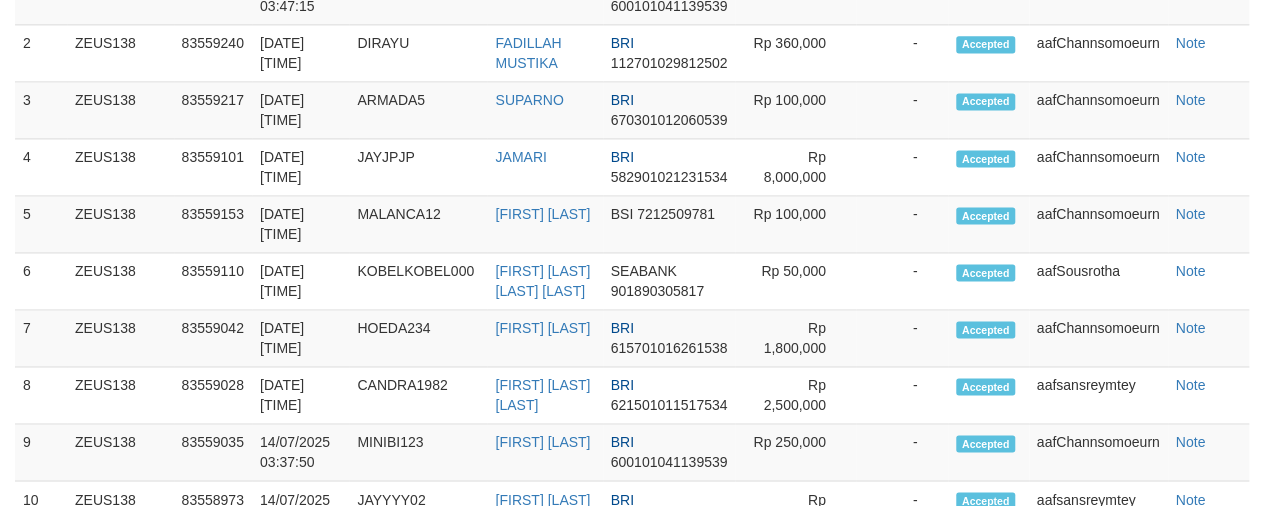 scroll, scrollTop: 1202, scrollLeft: 0, axis: vertical 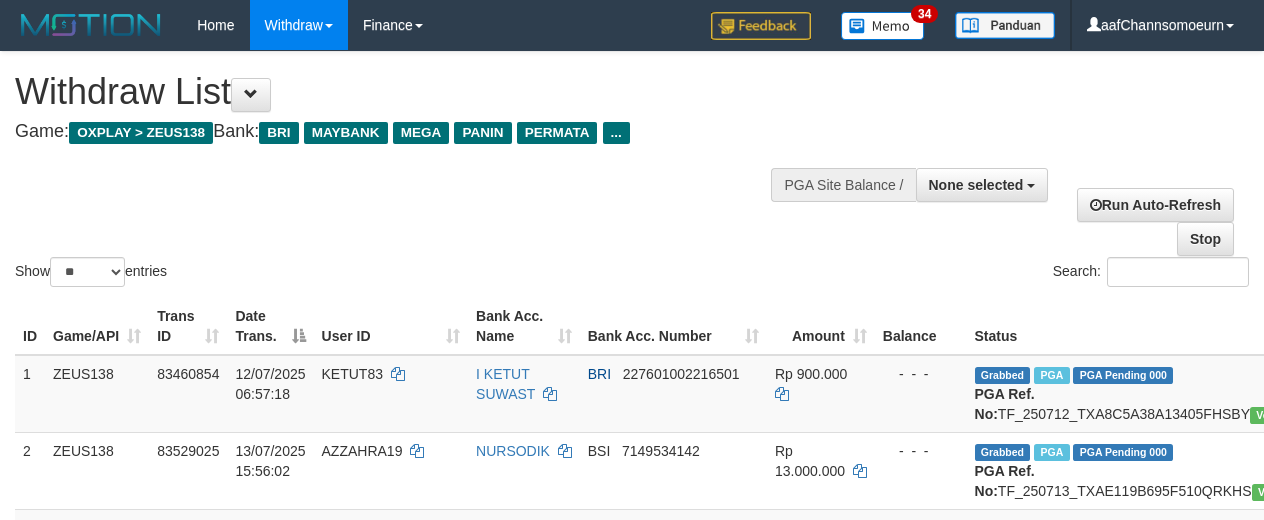 select 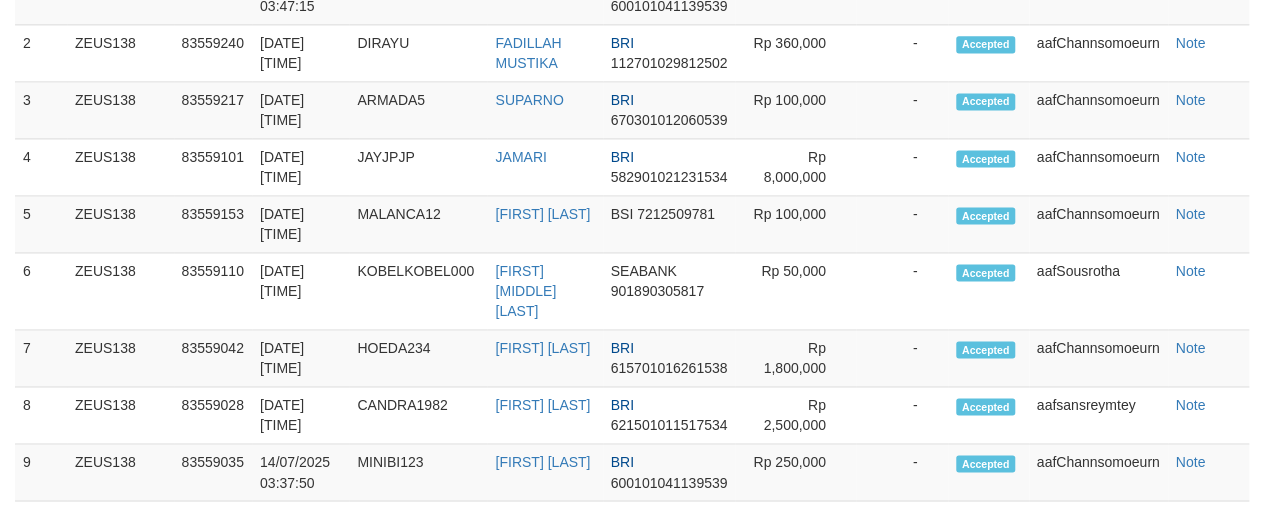 scroll, scrollTop: 1202, scrollLeft: 0, axis: vertical 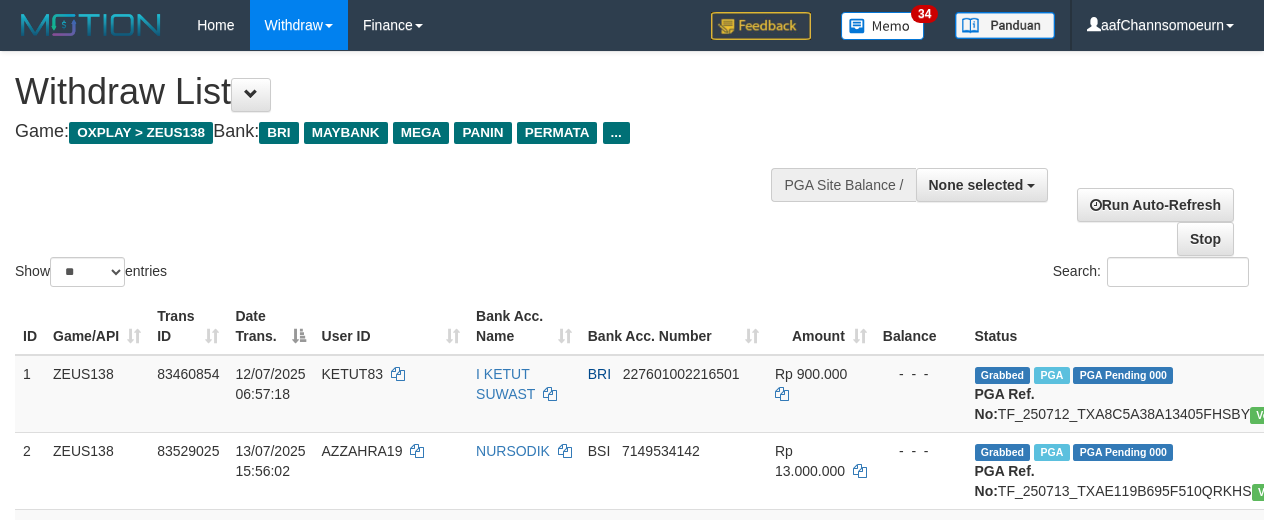 select 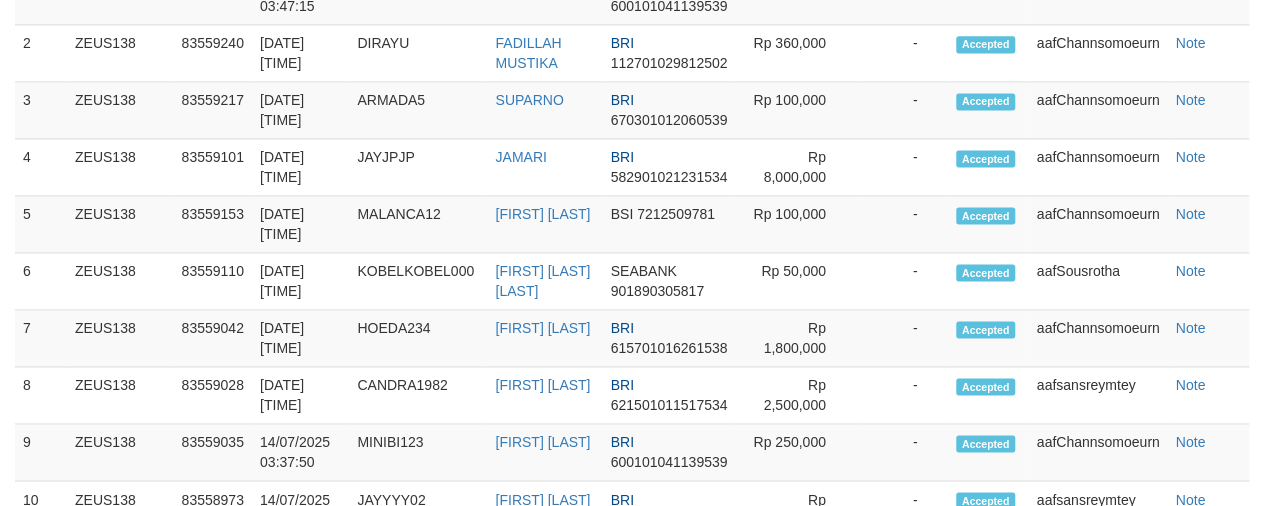 scroll, scrollTop: 1202, scrollLeft: 0, axis: vertical 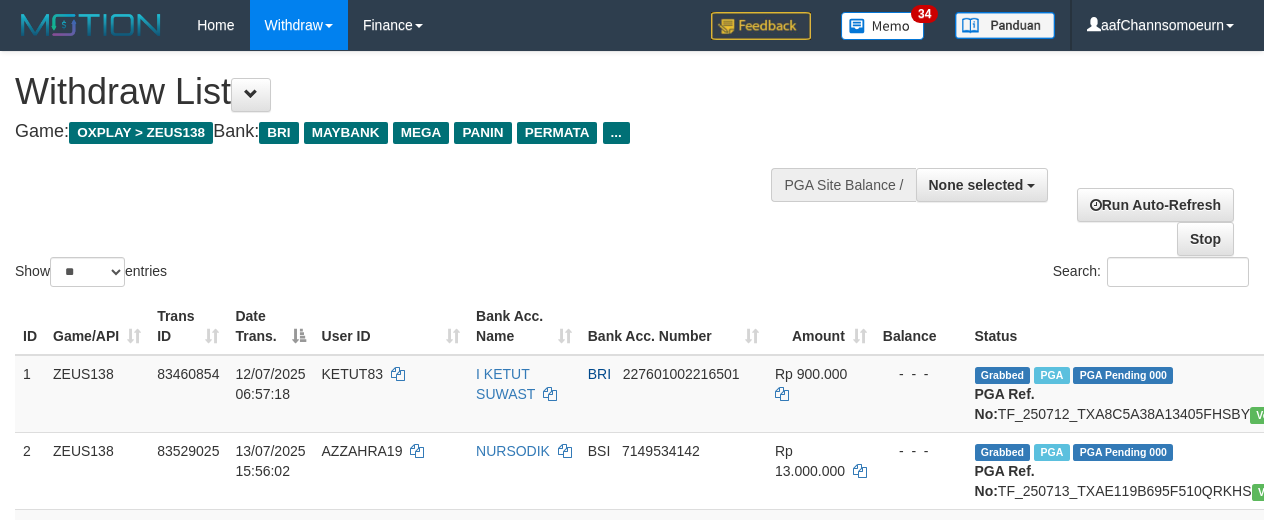 select 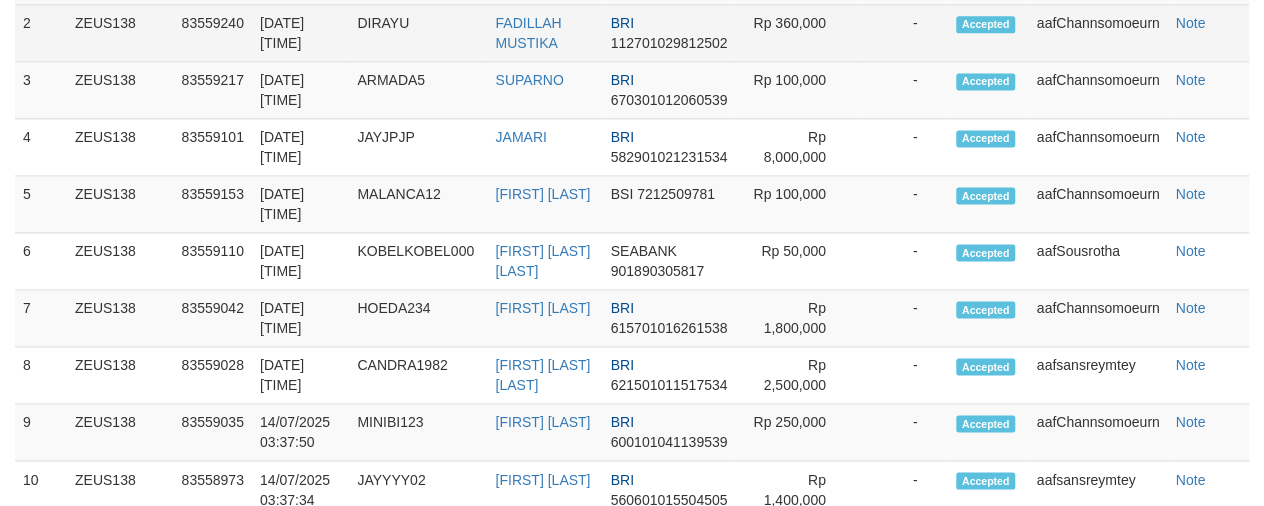 scroll, scrollTop: 1202, scrollLeft: 0, axis: vertical 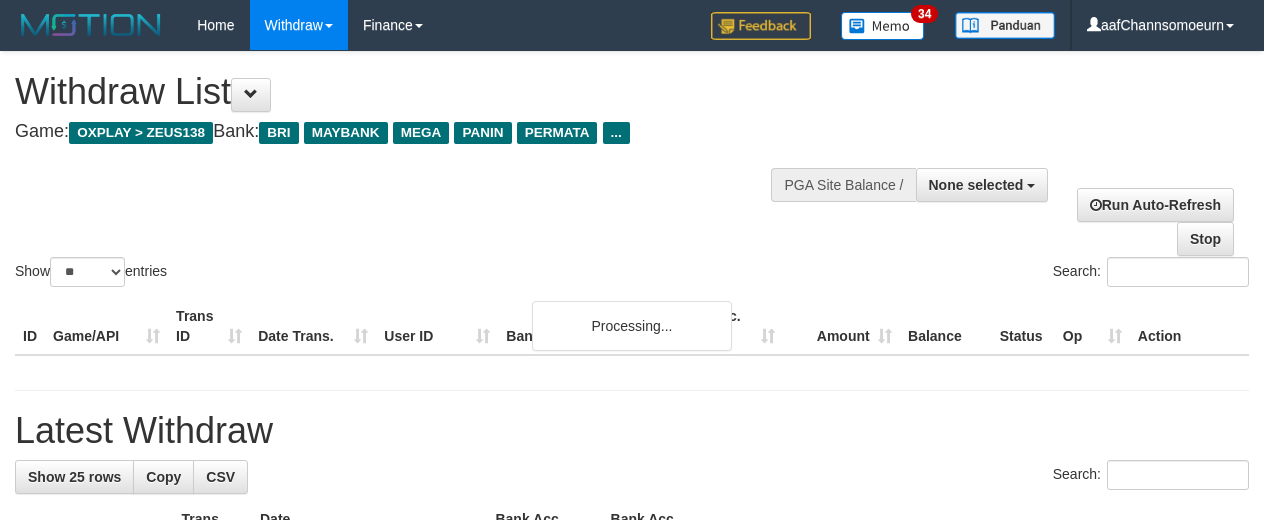 select 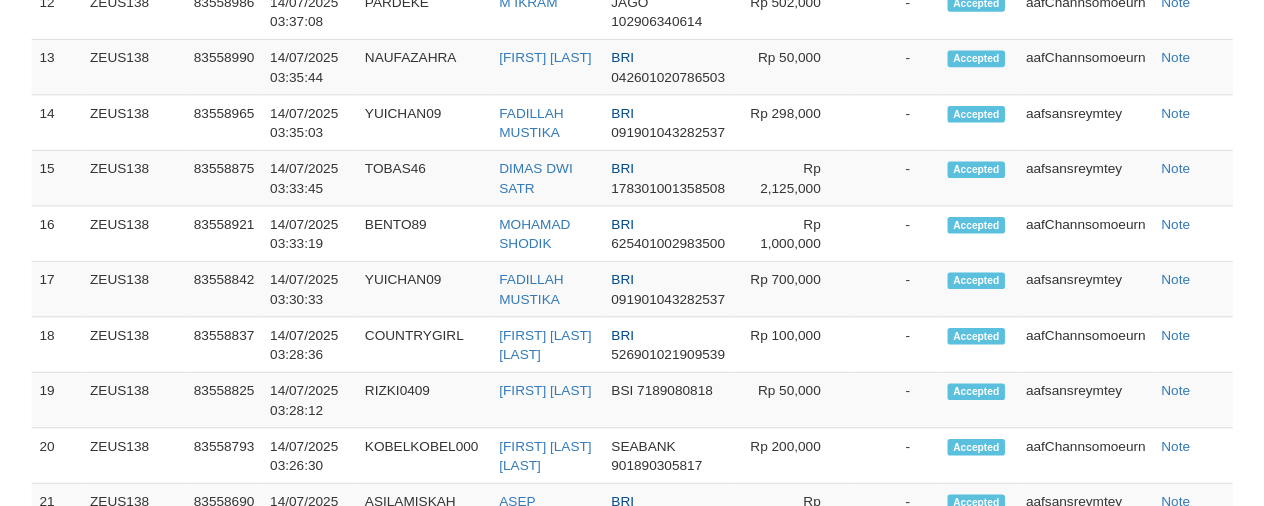 scroll, scrollTop: 1949, scrollLeft: 0, axis: vertical 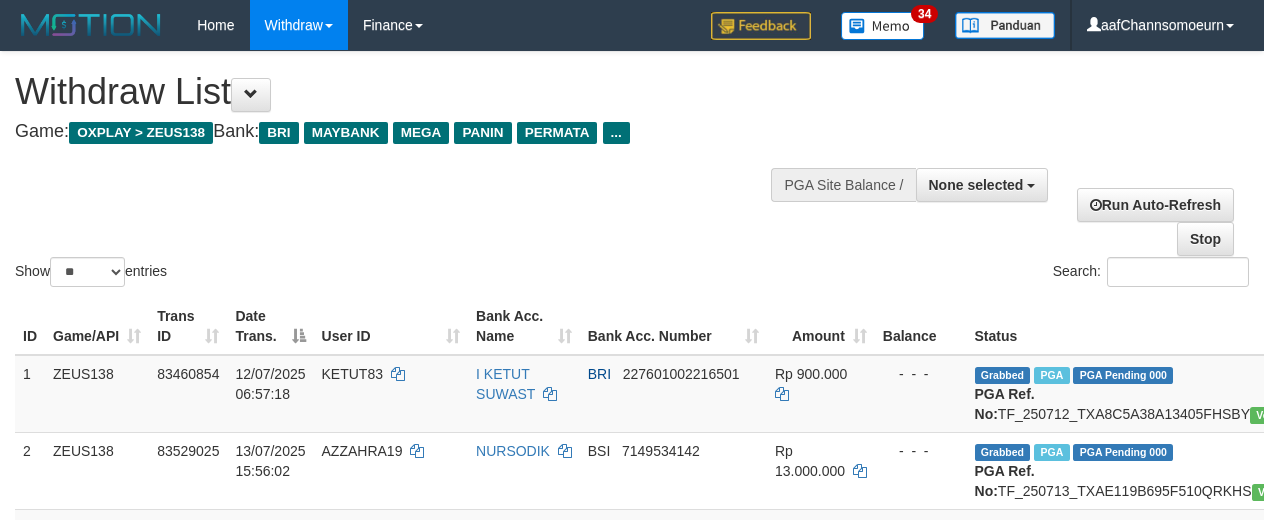 select 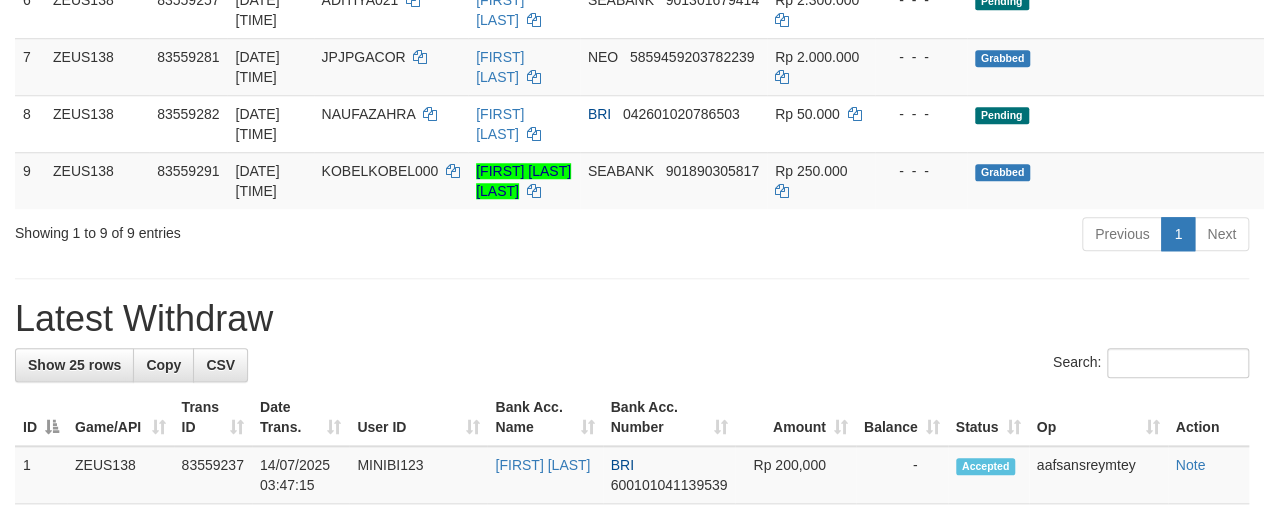 scroll, scrollTop: 704, scrollLeft: 0, axis: vertical 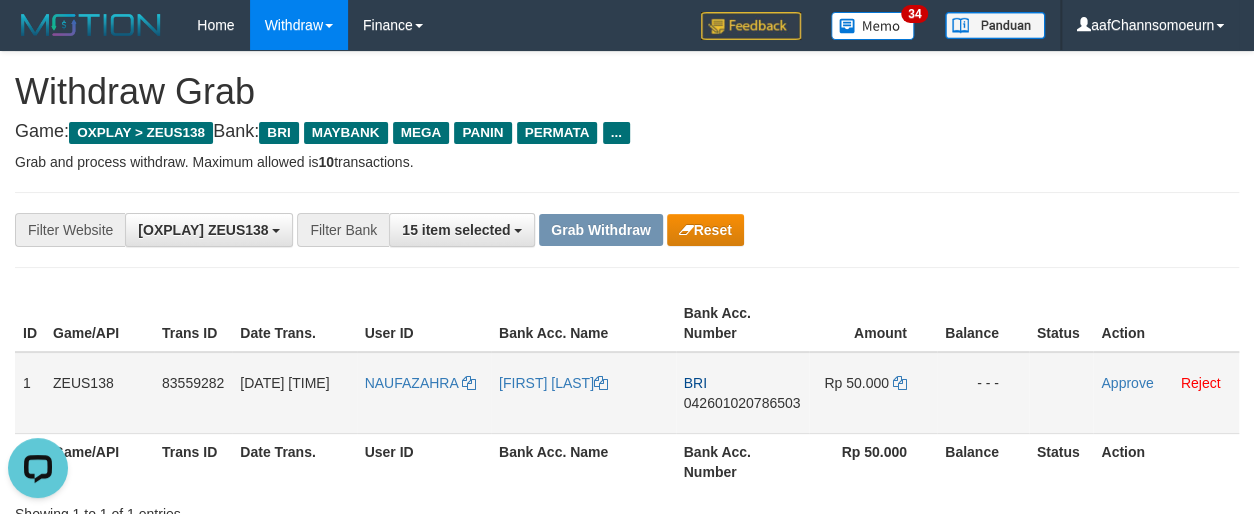 click on "NAUFAZAHRA" at bounding box center (424, 393) 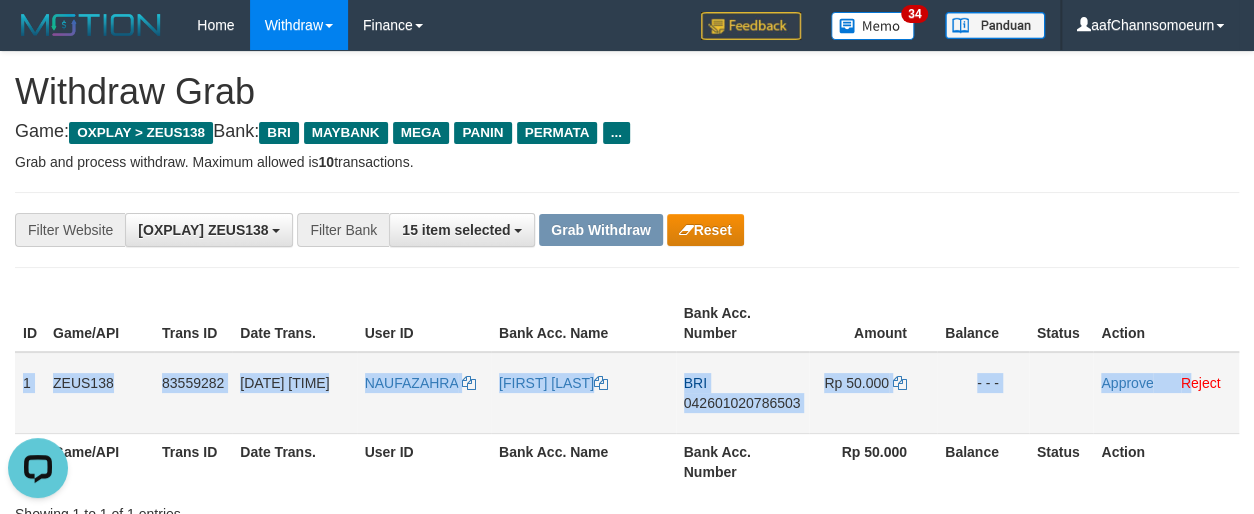 drag, startPoint x: 21, startPoint y: 370, endPoint x: 1194, endPoint y: 396, distance: 1173.2881 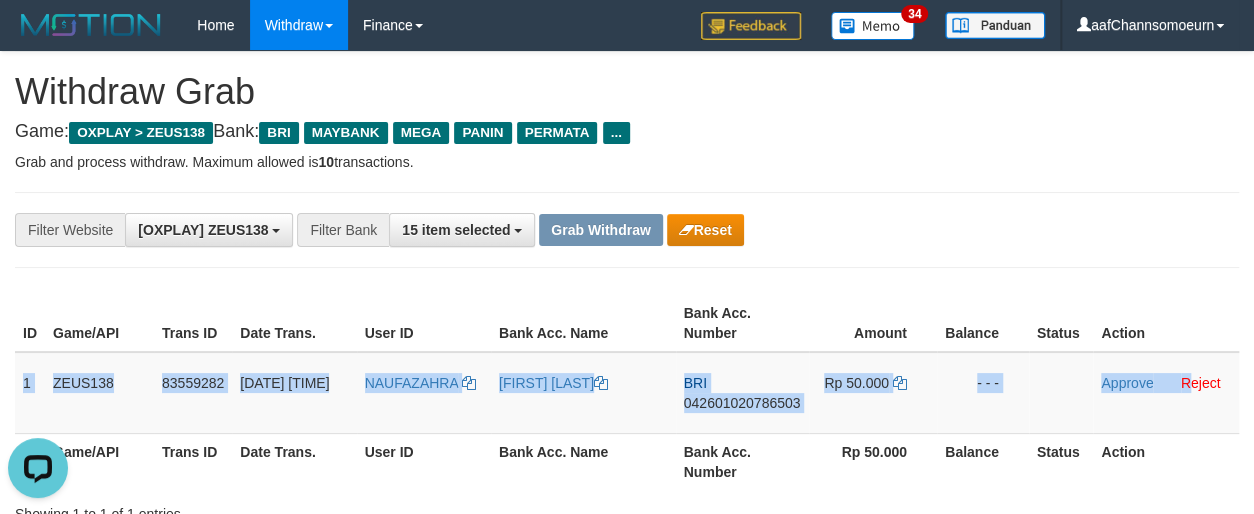 copy on "1
ZEUS138
83559282
14/07/2025 03:47:12
NAUFAZAHRA
TEGAR BUDI PRA
BRI
042601020786503
Rp 50.000
- - -
Approve
R" 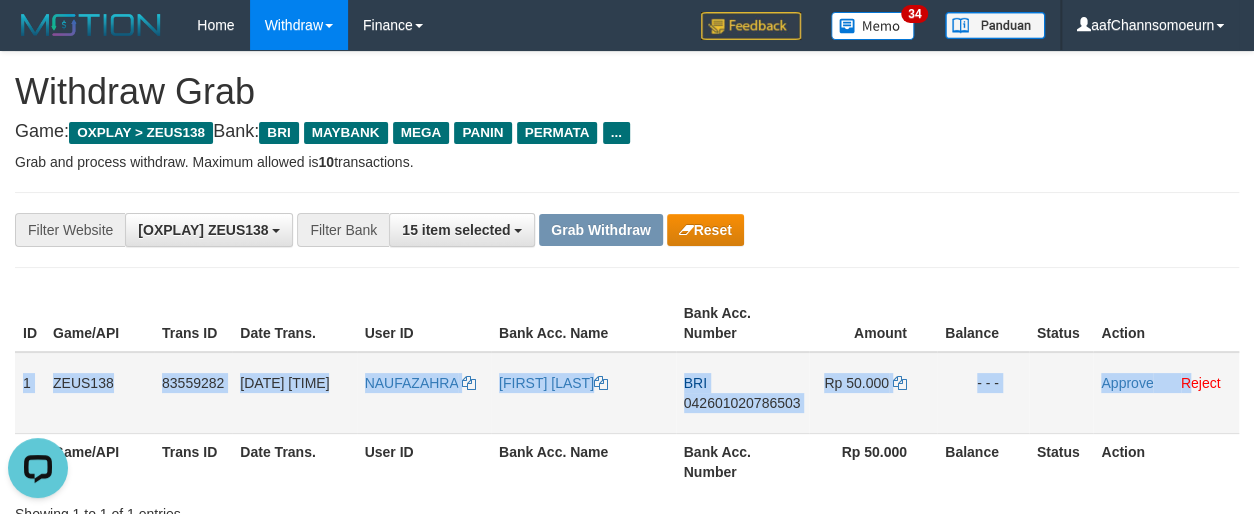 click on "042601020786503" at bounding box center (742, 403) 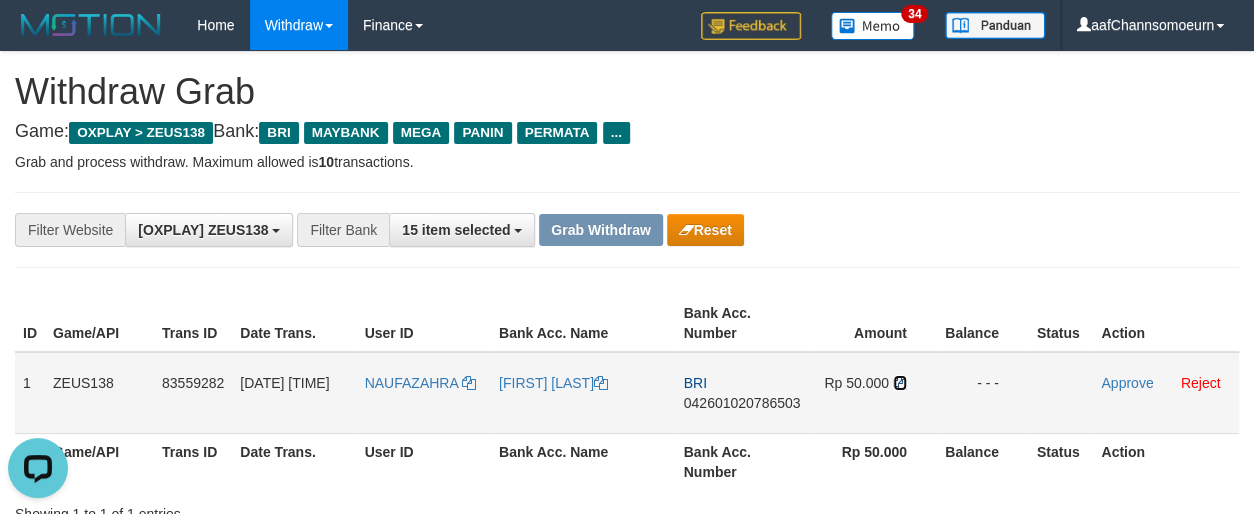 click at bounding box center (900, 383) 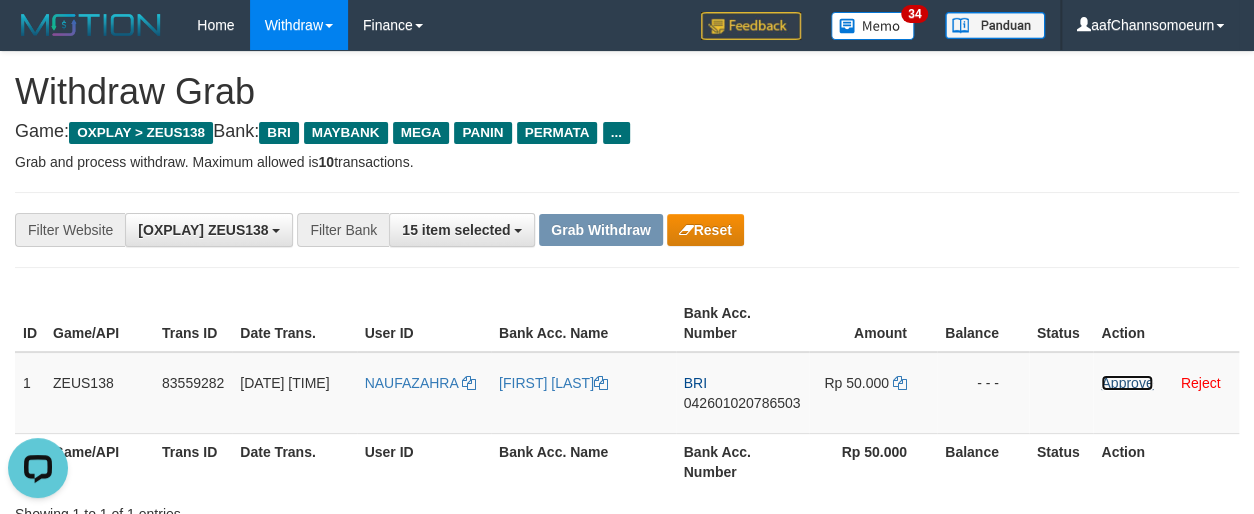drag, startPoint x: 1133, startPoint y: 382, endPoint x: 708, endPoint y: 175, distance: 472.73038 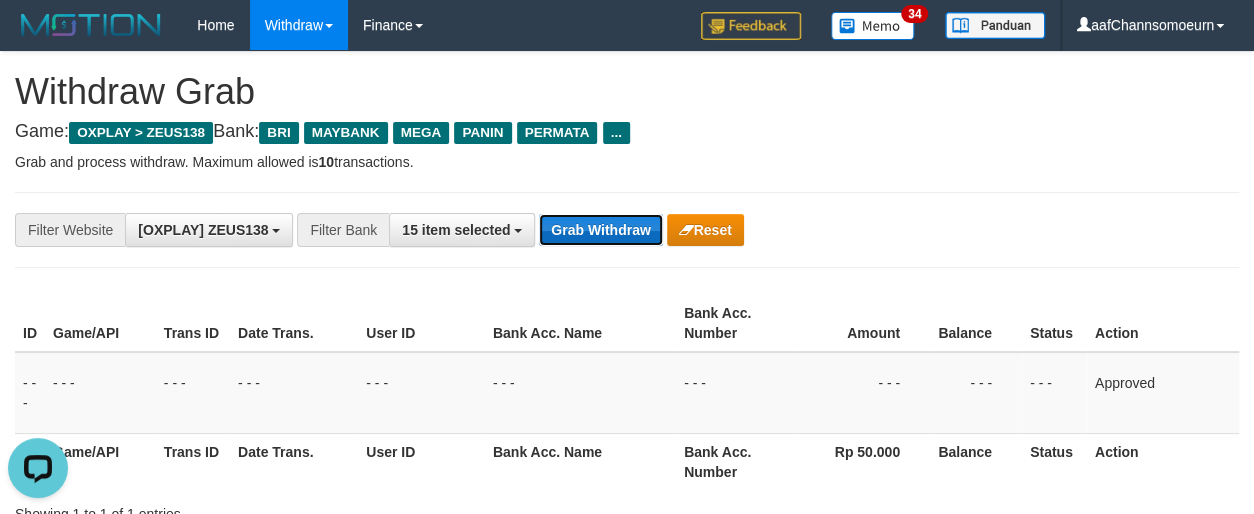 click on "Grab Withdraw" at bounding box center (600, 230) 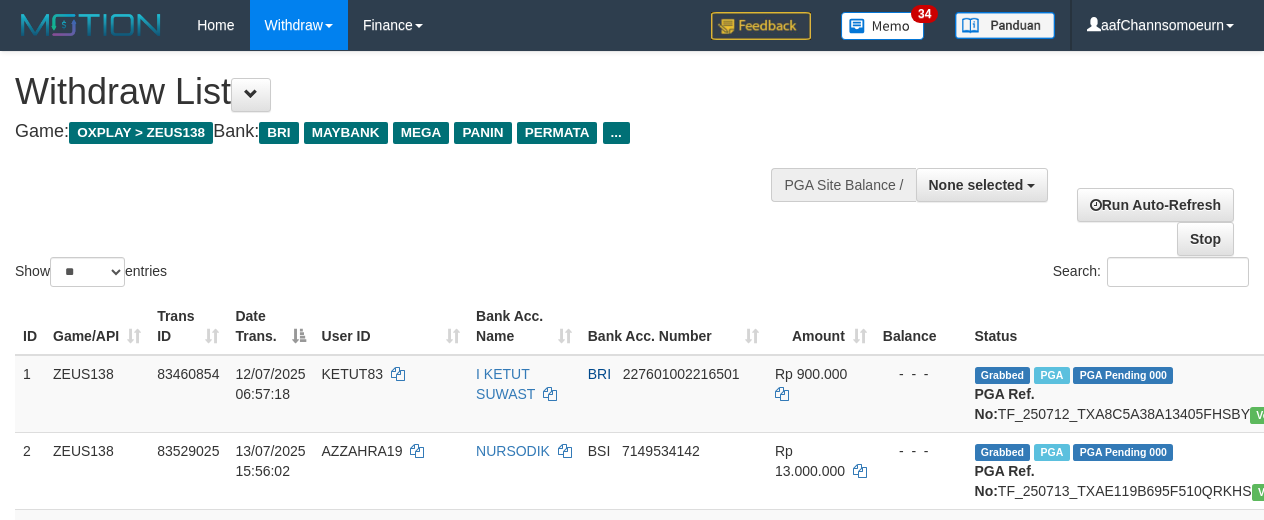 select 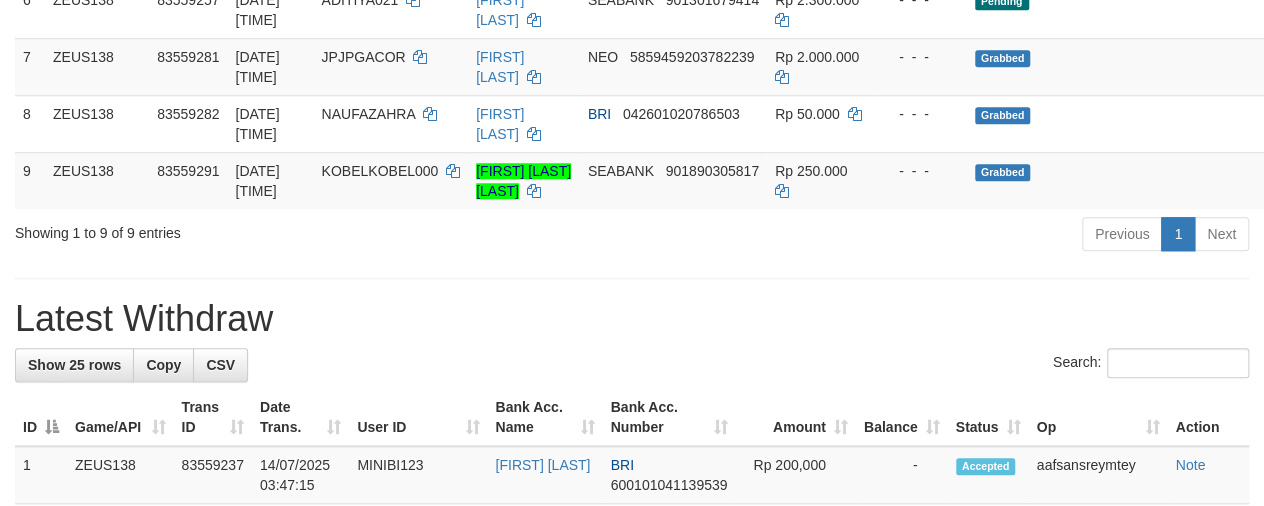 scroll, scrollTop: 704, scrollLeft: 0, axis: vertical 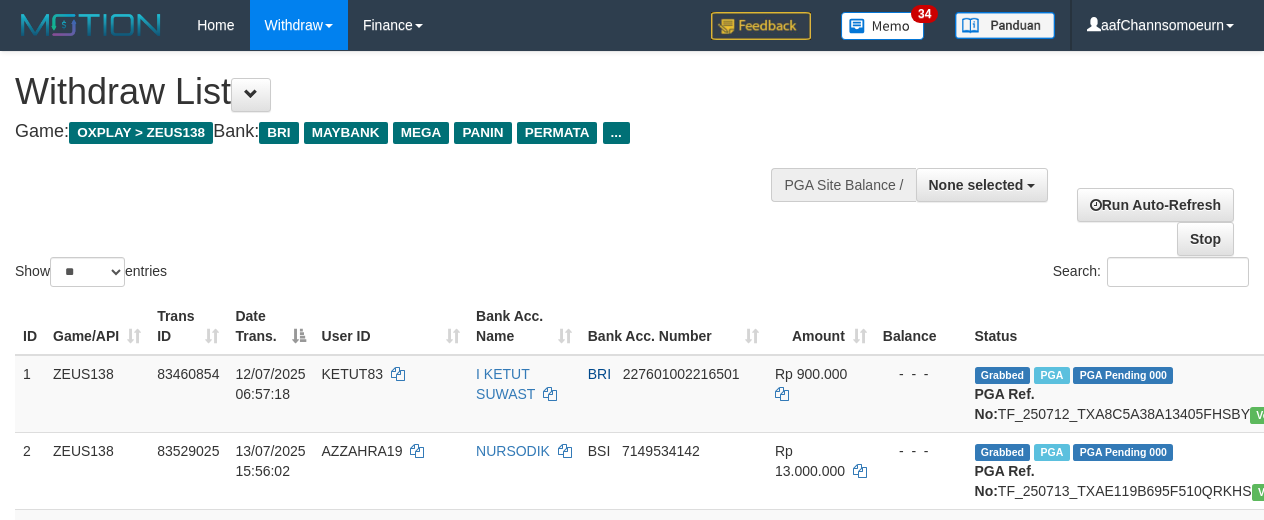 select 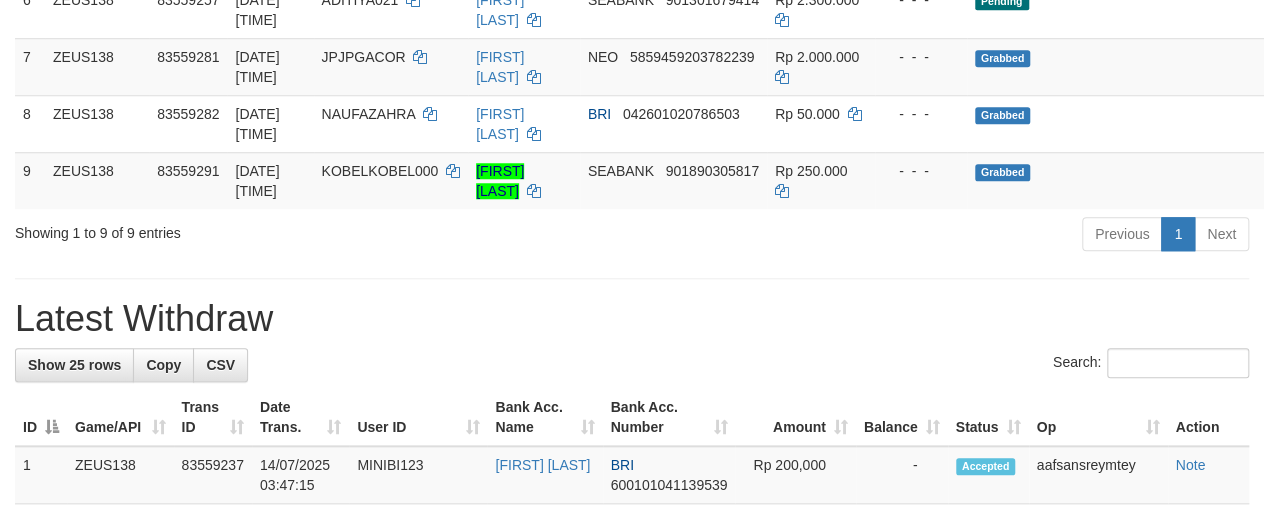 scroll, scrollTop: 704, scrollLeft: 0, axis: vertical 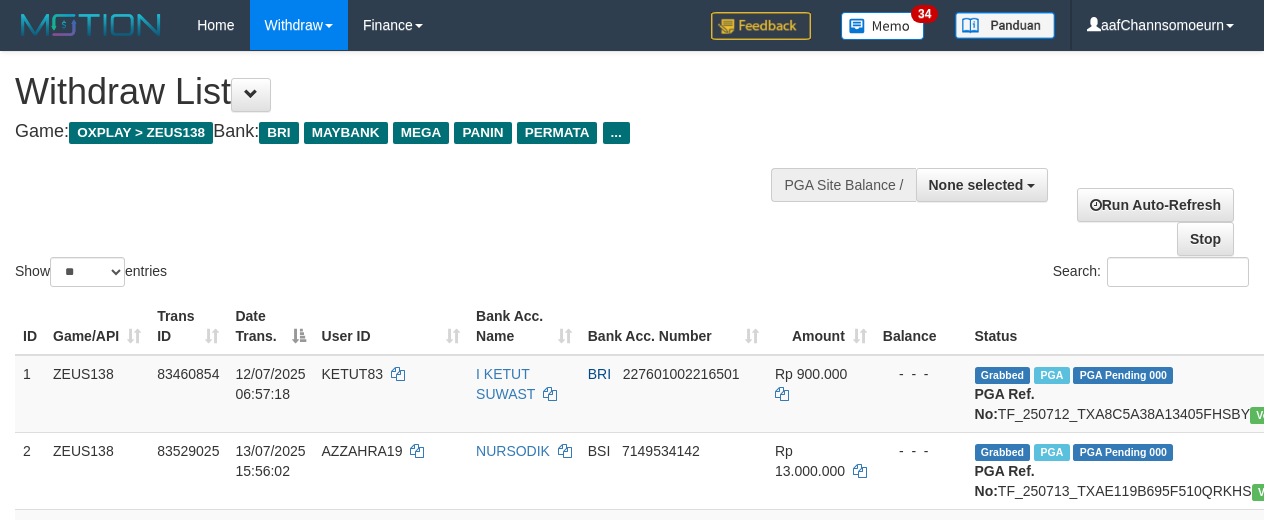 select 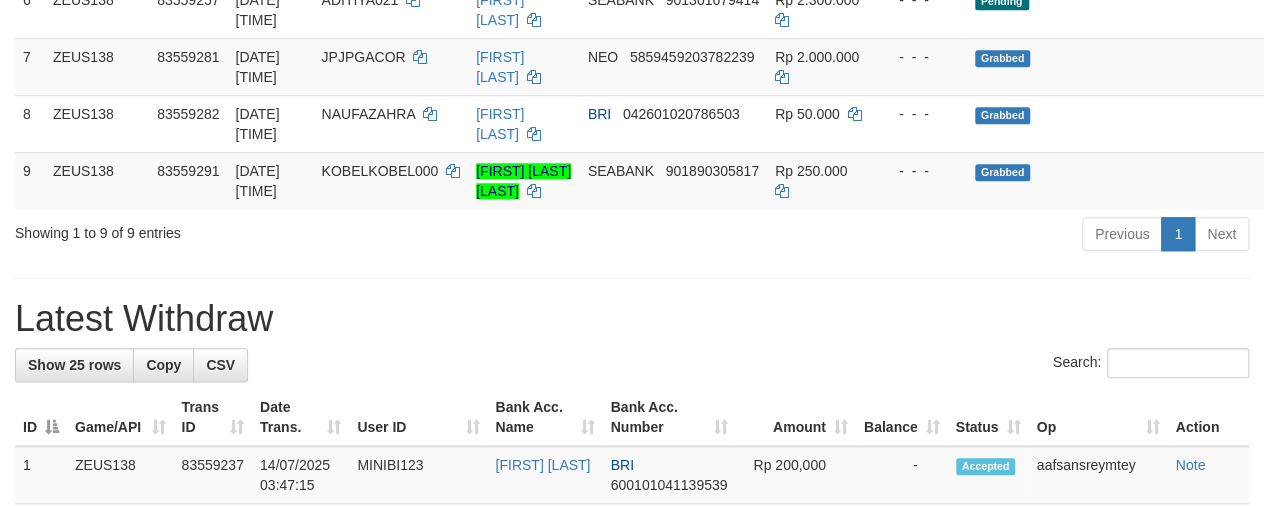 scroll, scrollTop: 704, scrollLeft: 0, axis: vertical 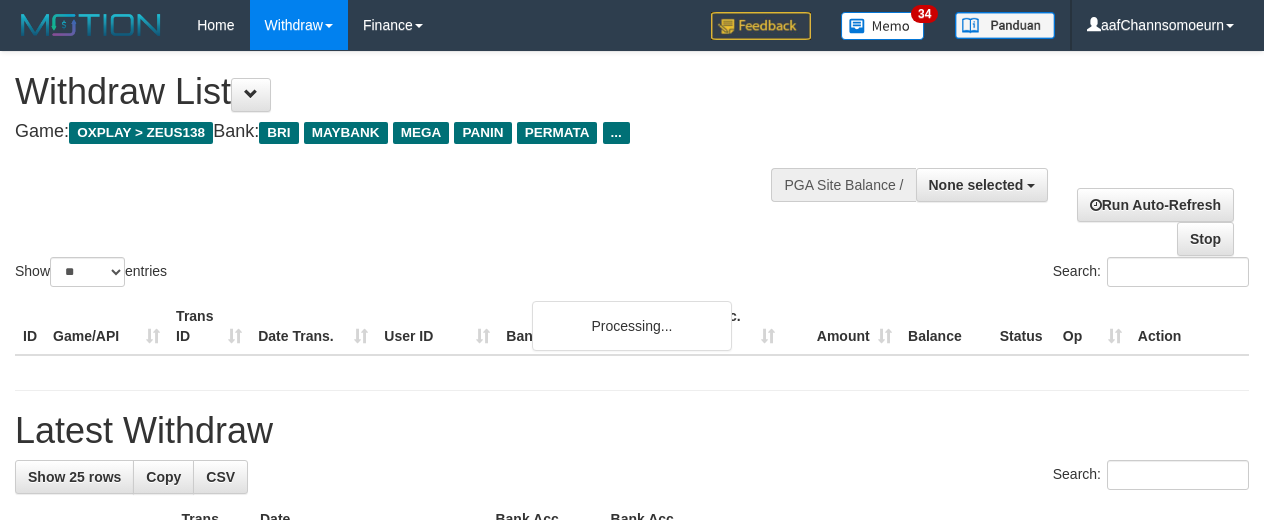 select 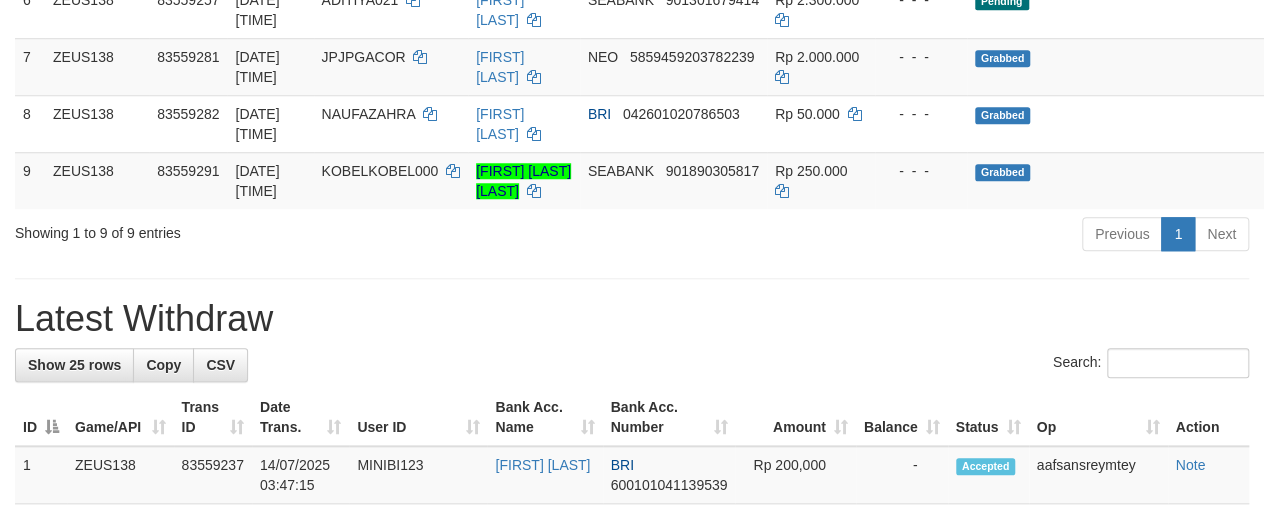 scroll, scrollTop: 704, scrollLeft: 0, axis: vertical 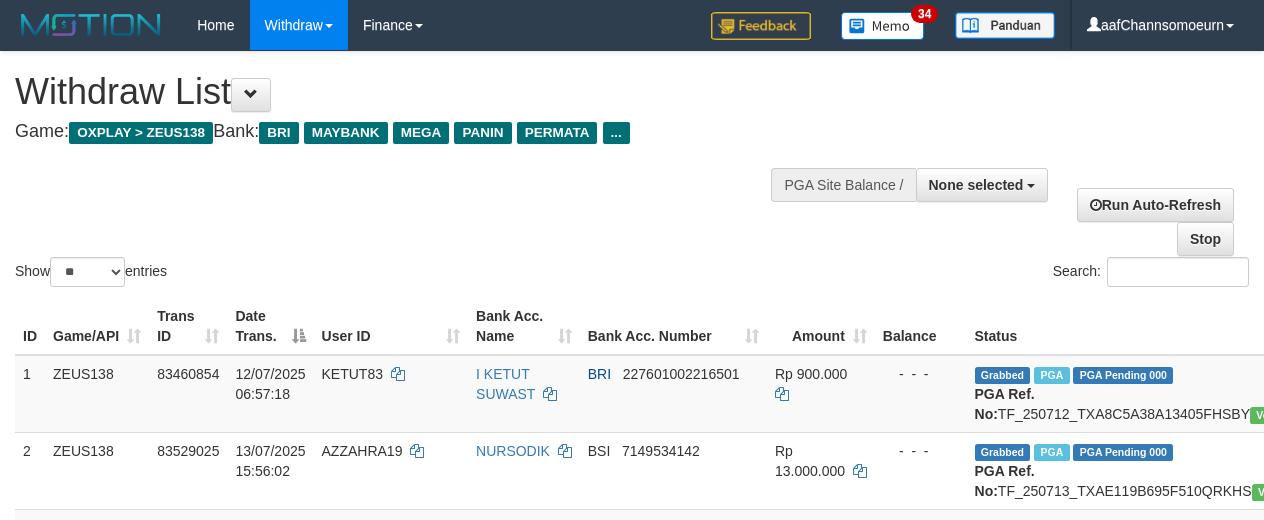 select 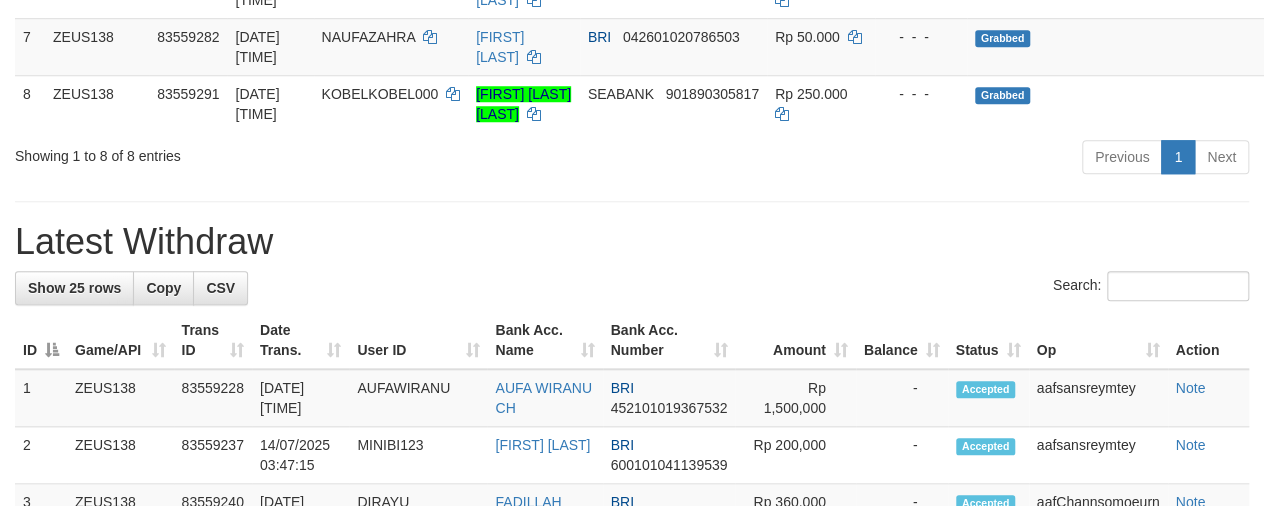 scroll, scrollTop: 704, scrollLeft: 0, axis: vertical 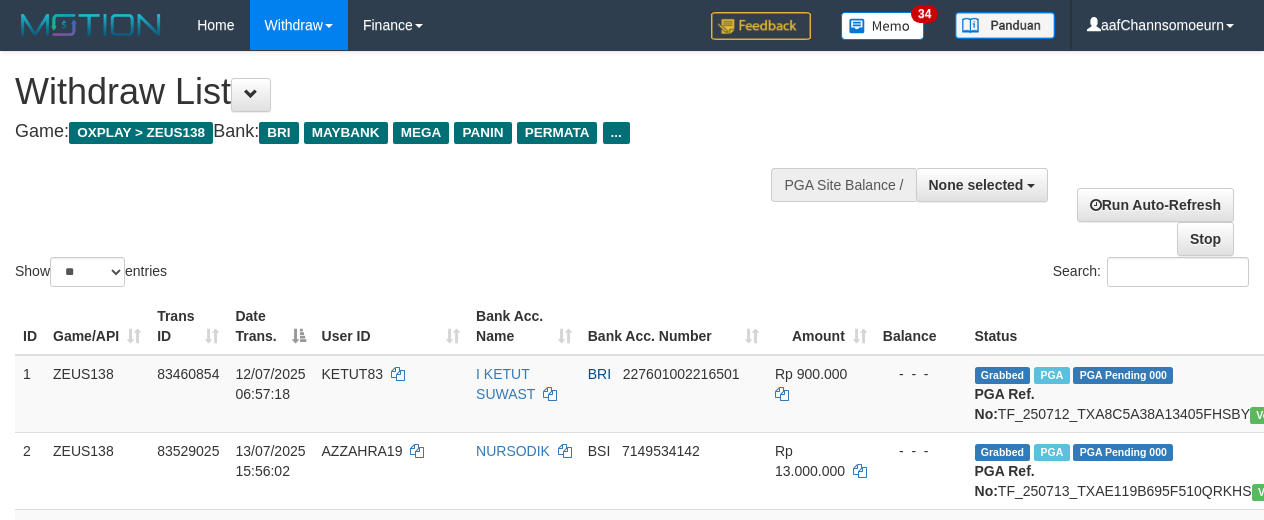 select 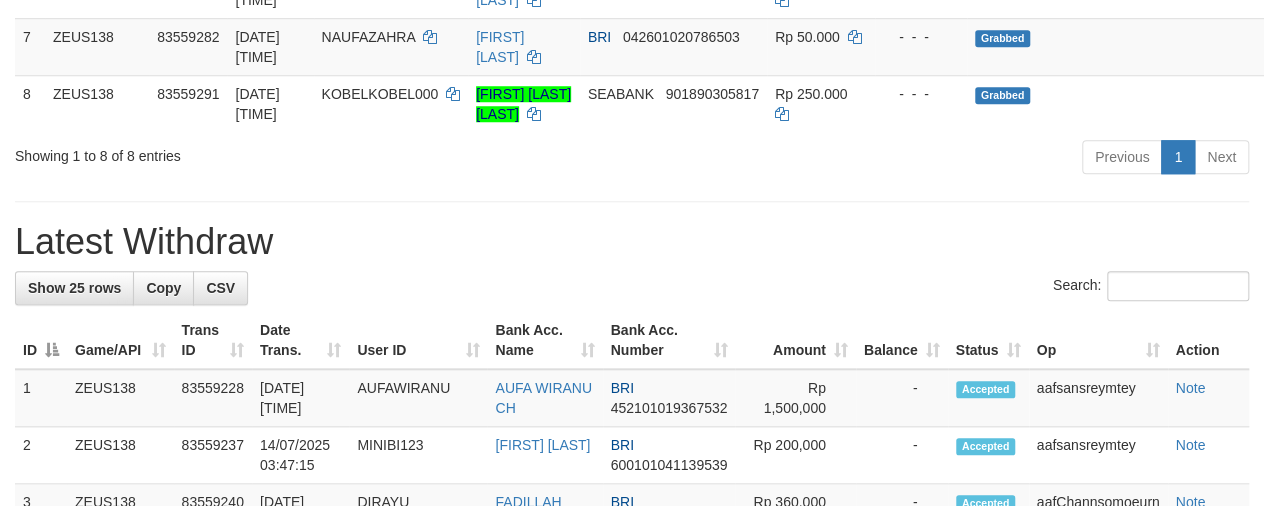 scroll, scrollTop: 704, scrollLeft: 0, axis: vertical 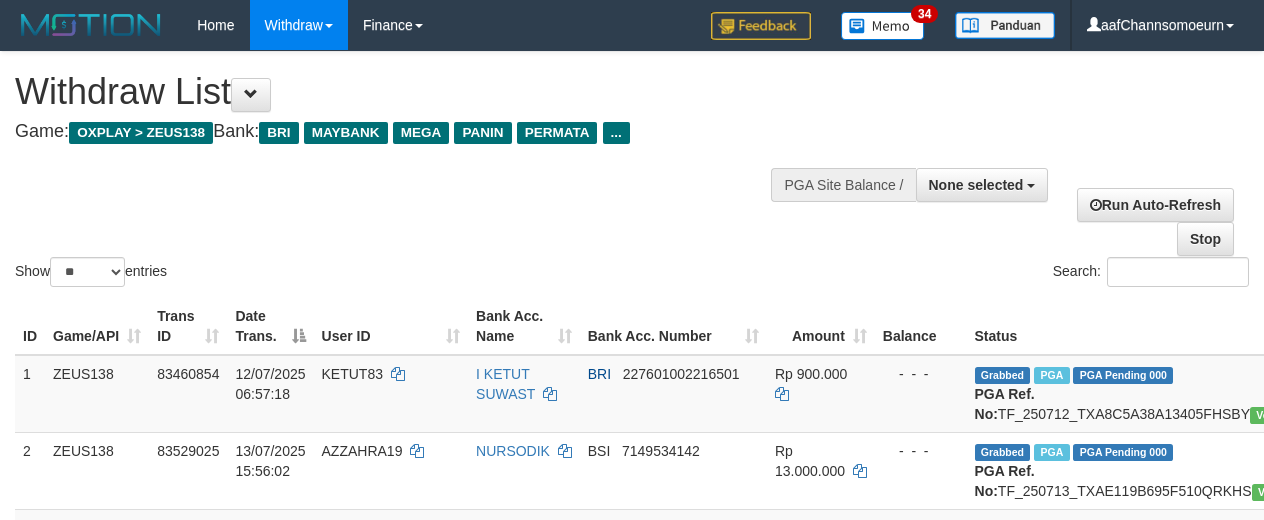 select 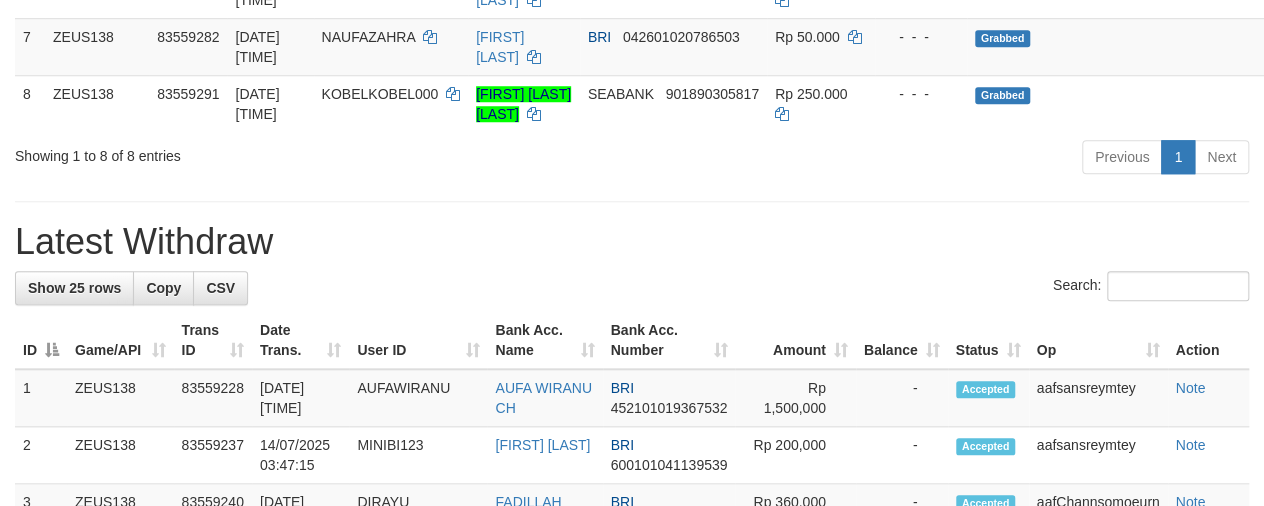 scroll, scrollTop: 704, scrollLeft: 0, axis: vertical 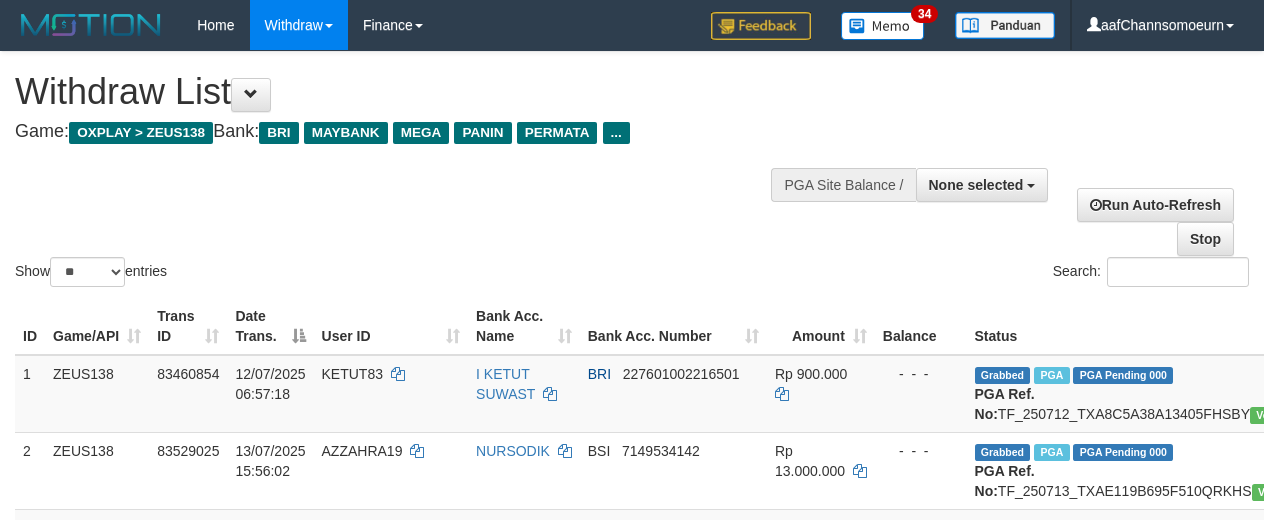 select 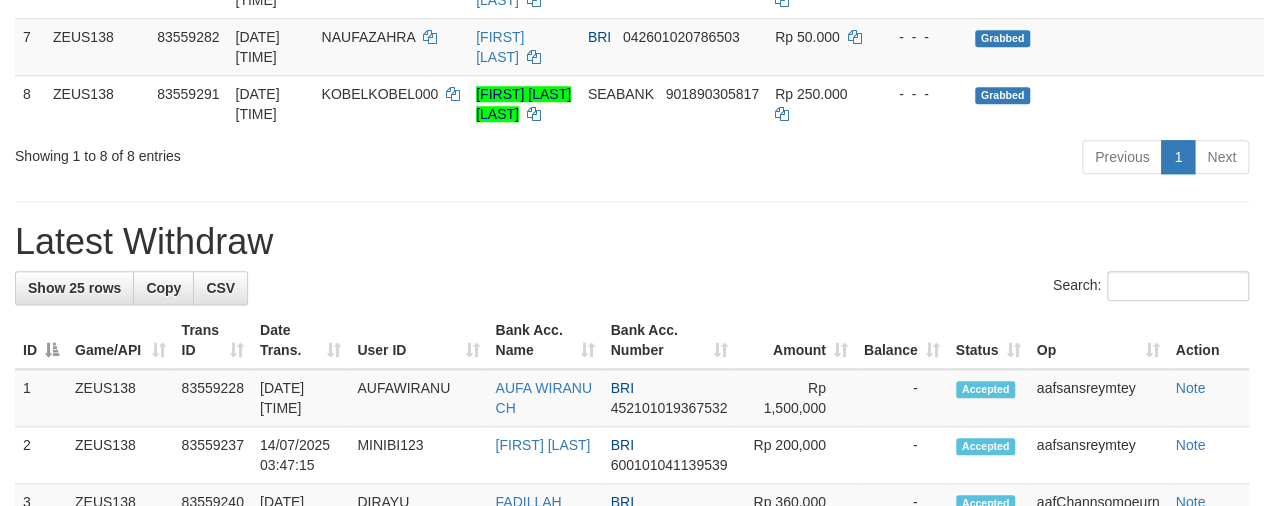 scroll, scrollTop: 704, scrollLeft: 0, axis: vertical 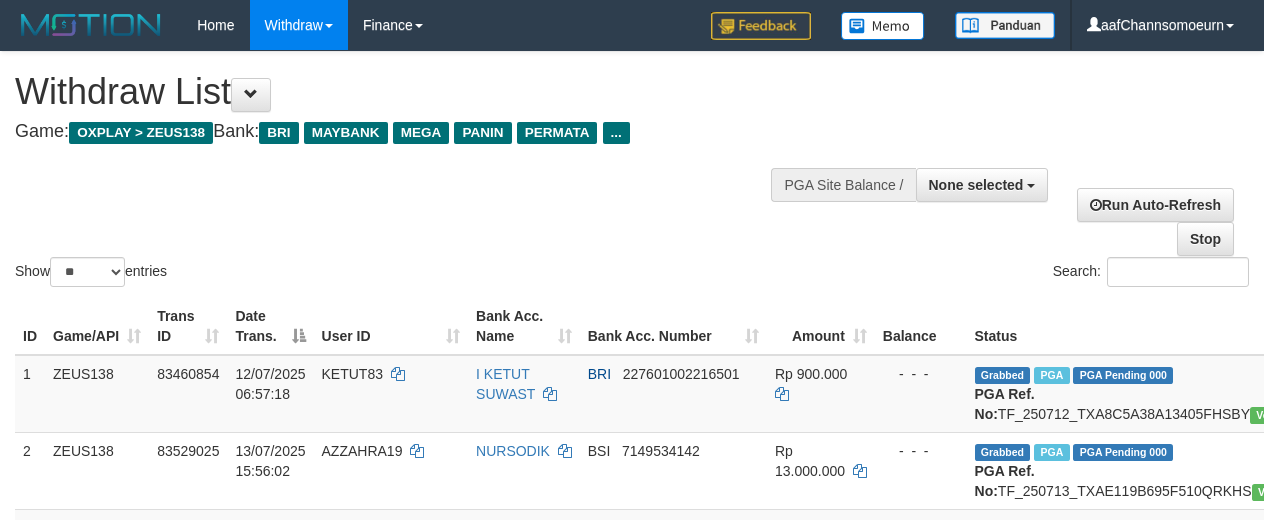 select 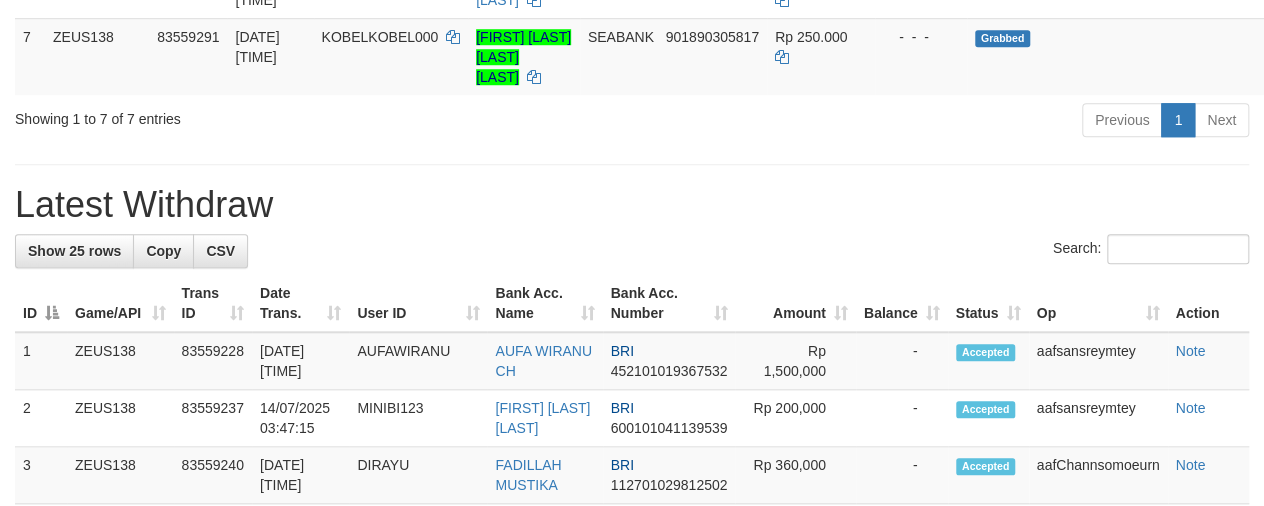 scroll, scrollTop: 704, scrollLeft: 0, axis: vertical 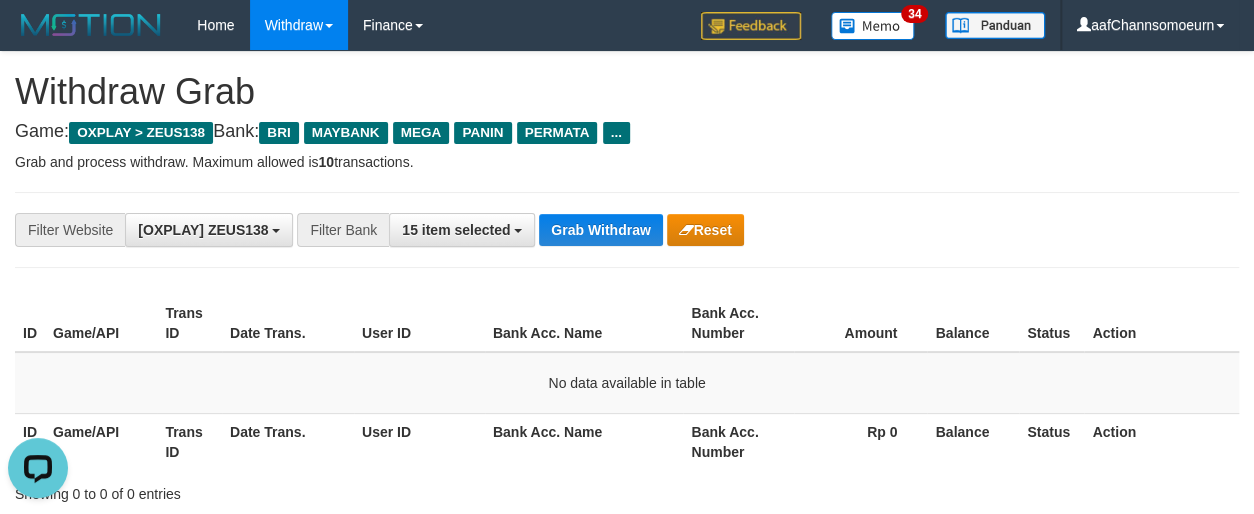 drag, startPoint x: 1100, startPoint y: 252, endPoint x: 1220, endPoint y: 512, distance: 286.3564 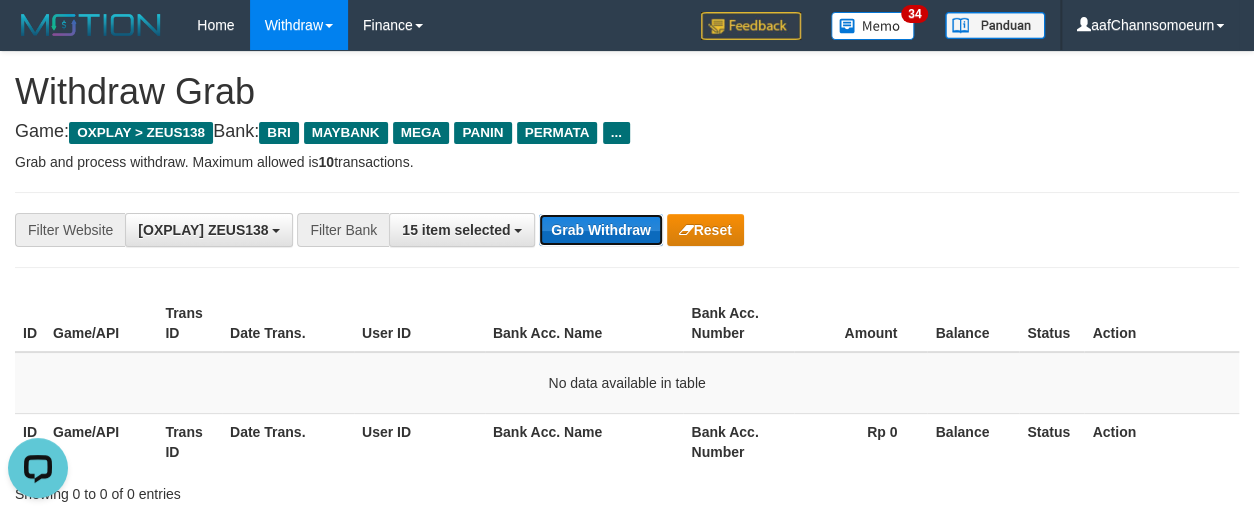 click on "Grab Withdraw" at bounding box center (600, 230) 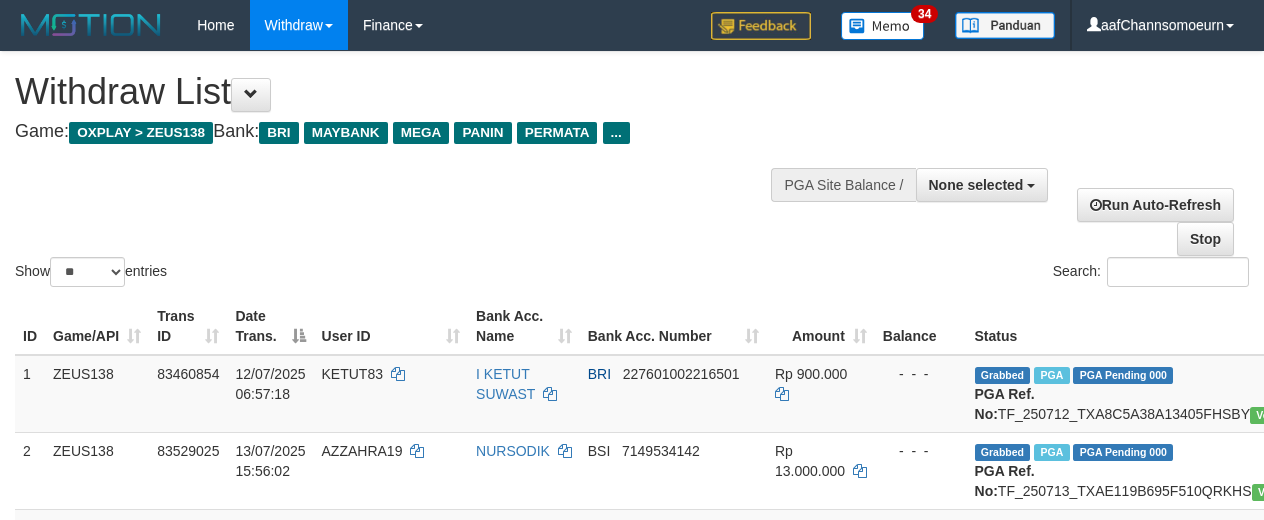 select 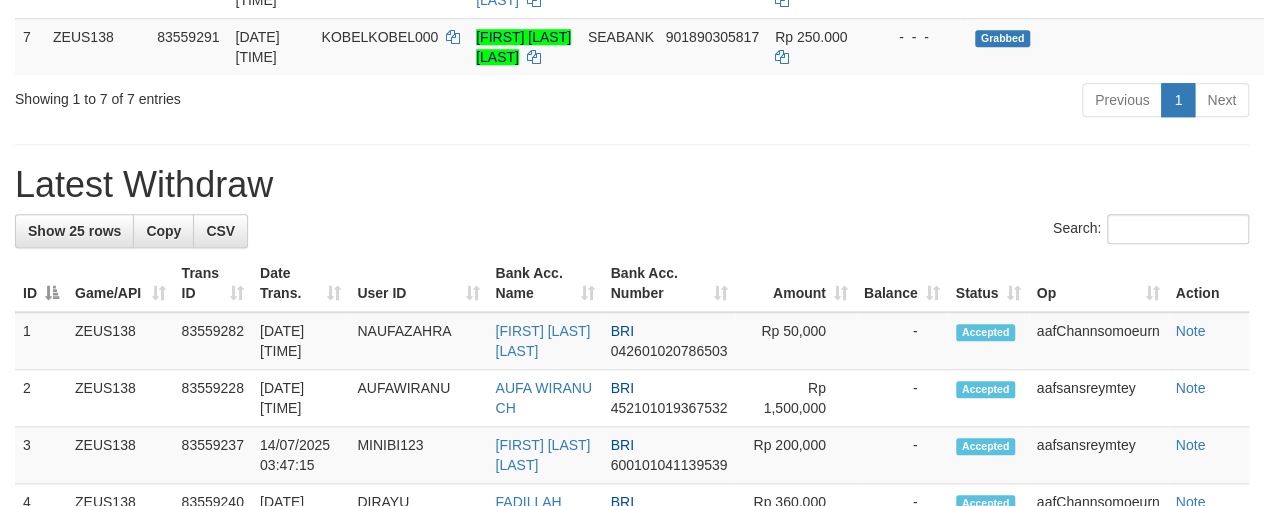 scroll, scrollTop: 704, scrollLeft: 0, axis: vertical 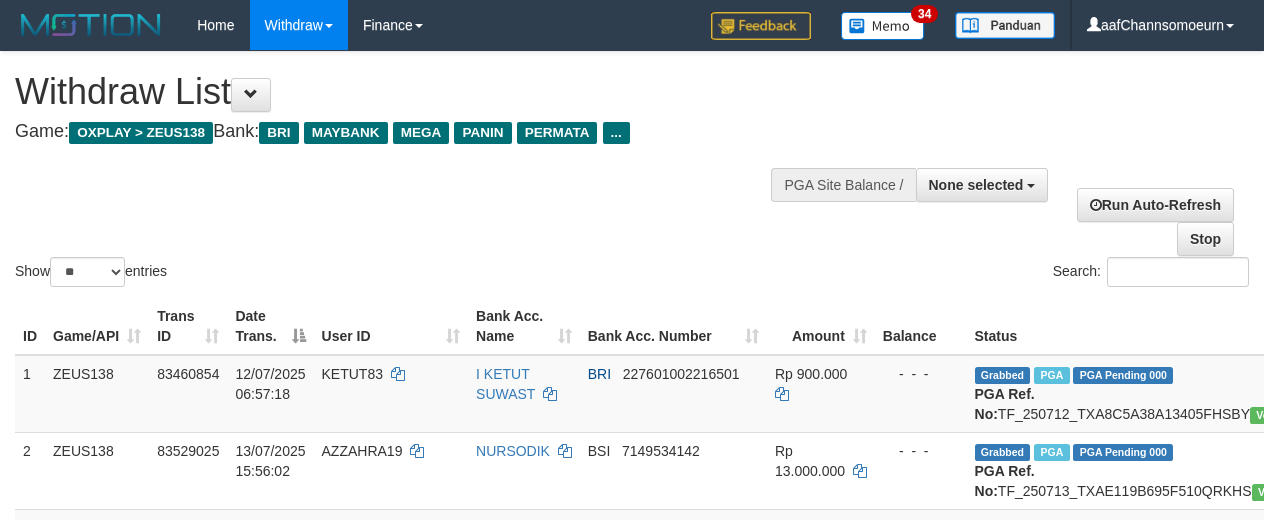 select 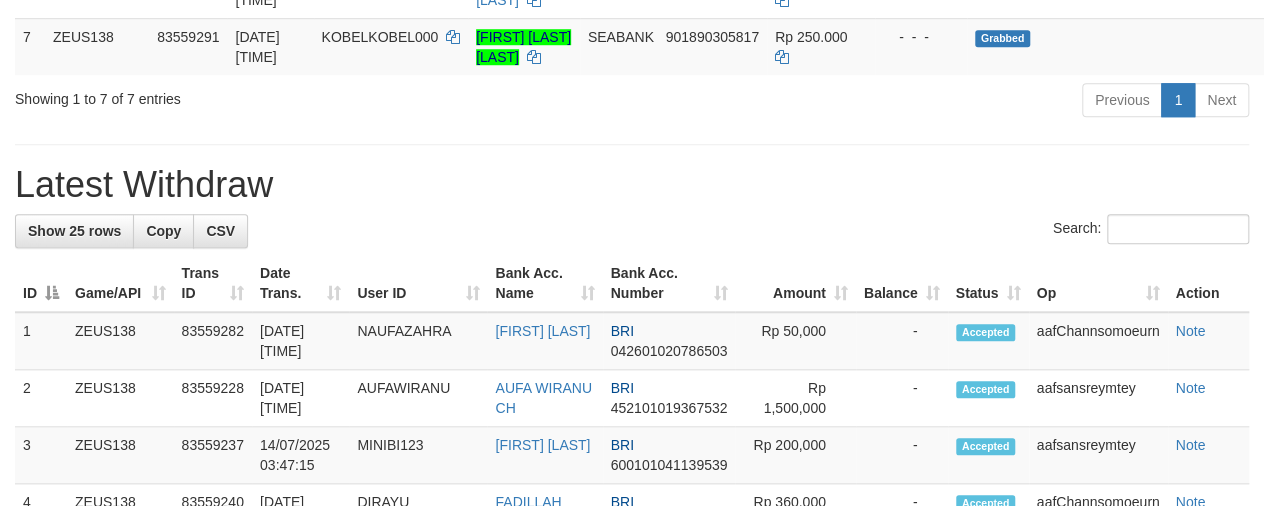 scroll, scrollTop: 704, scrollLeft: 0, axis: vertical 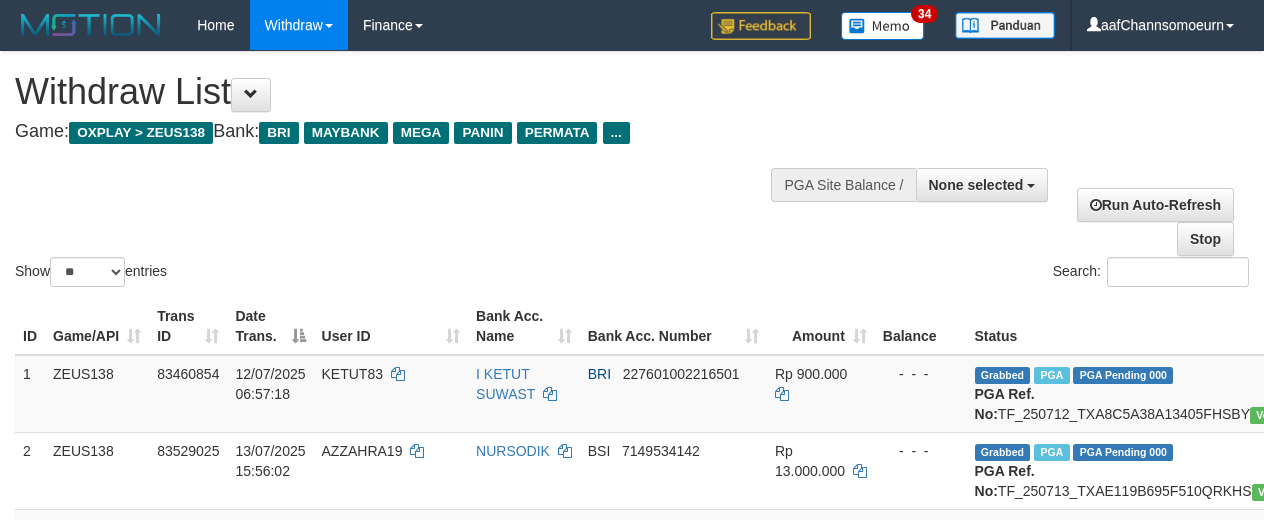 select 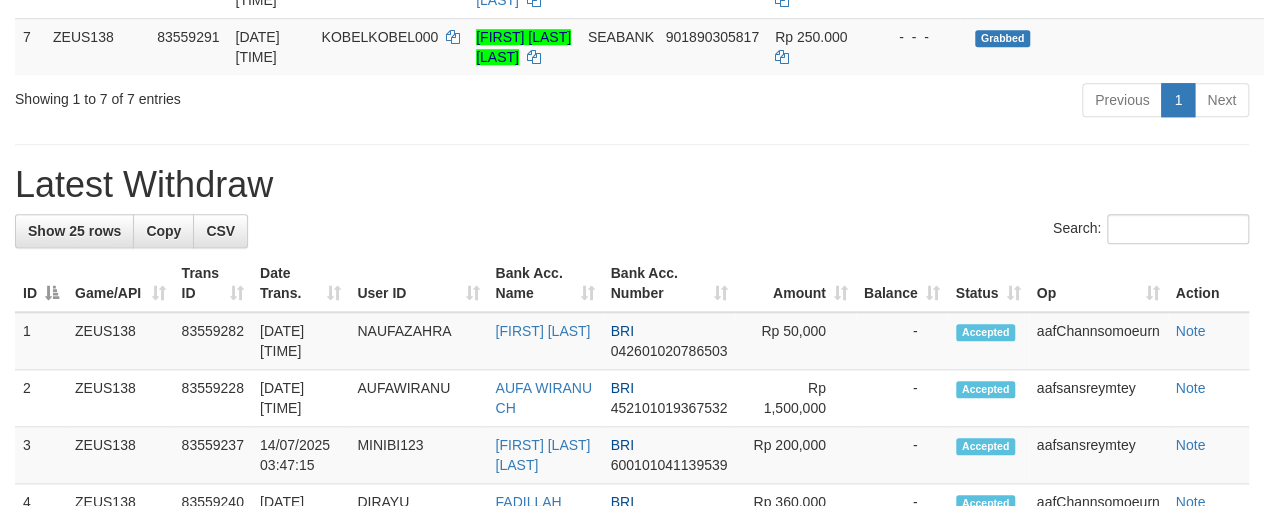 scroll, scrollTop: 704, scrollLeft: 0, axis: vertical 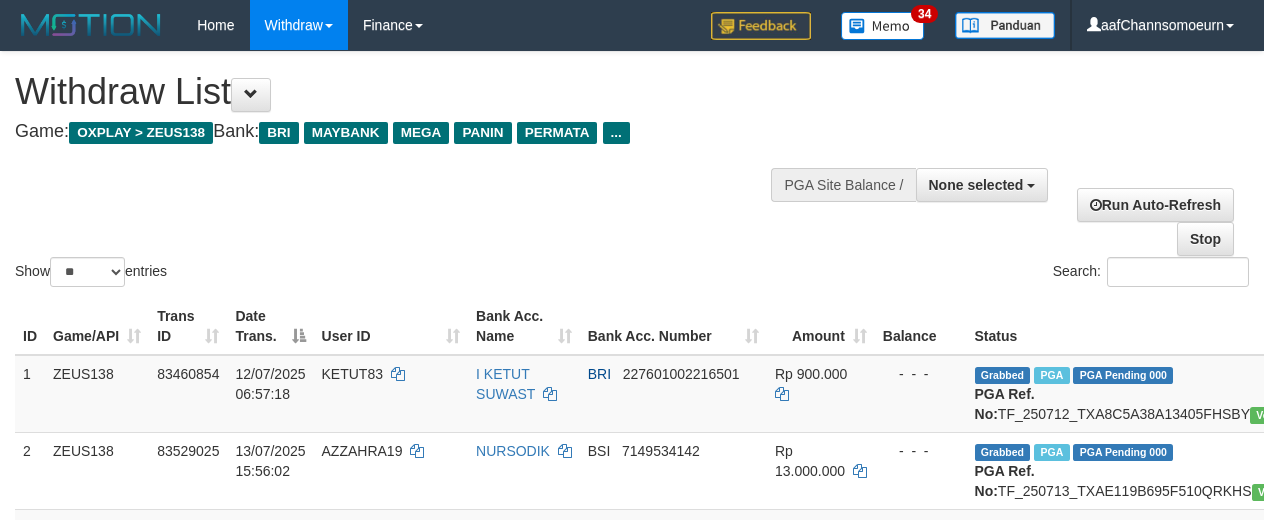 select 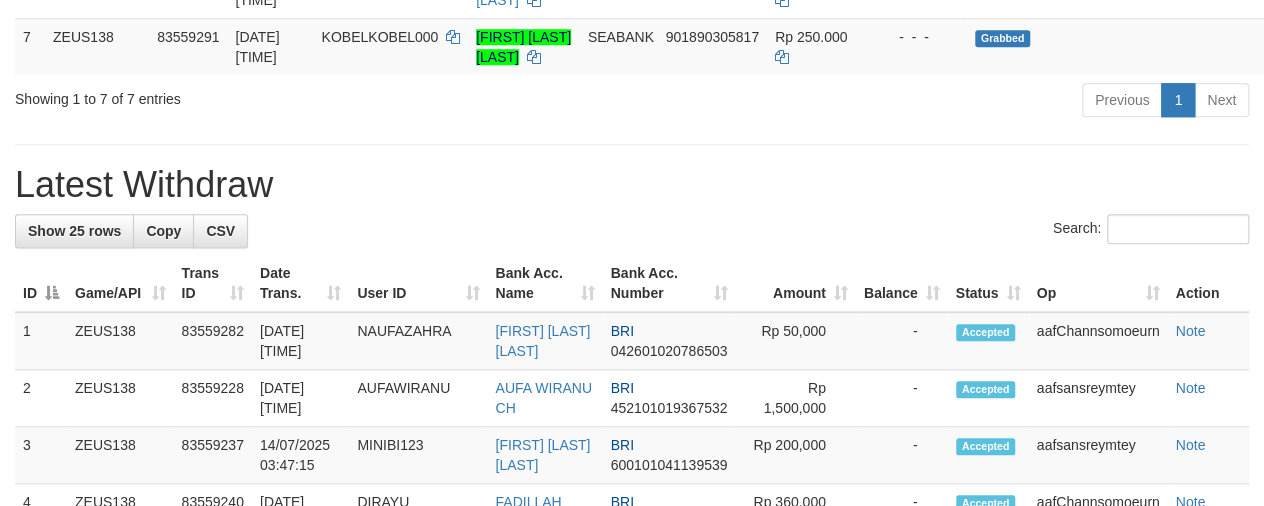 scroll, scrollTop: 704, scrollLeft: 0, axis: vertical 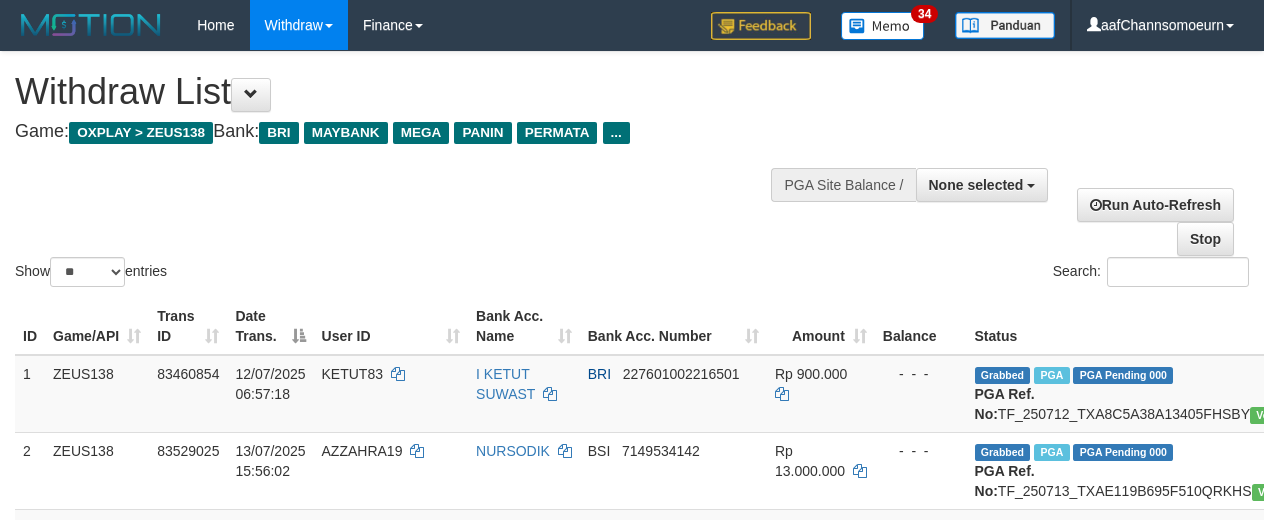 select 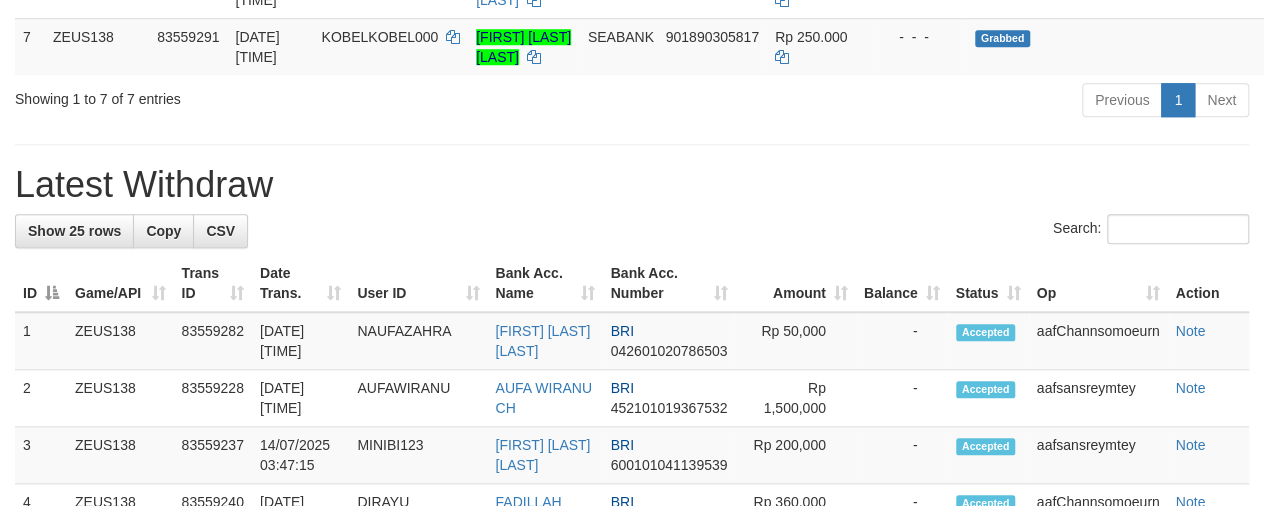 scroll, scrollTop: 704, scrollLeft: 0, axis: vertical 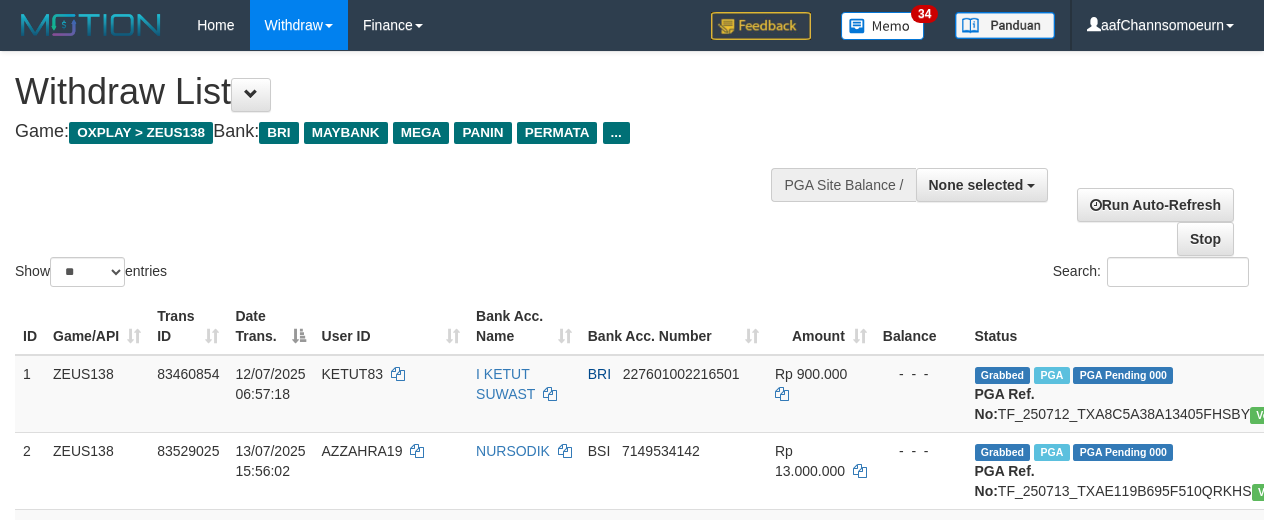 select 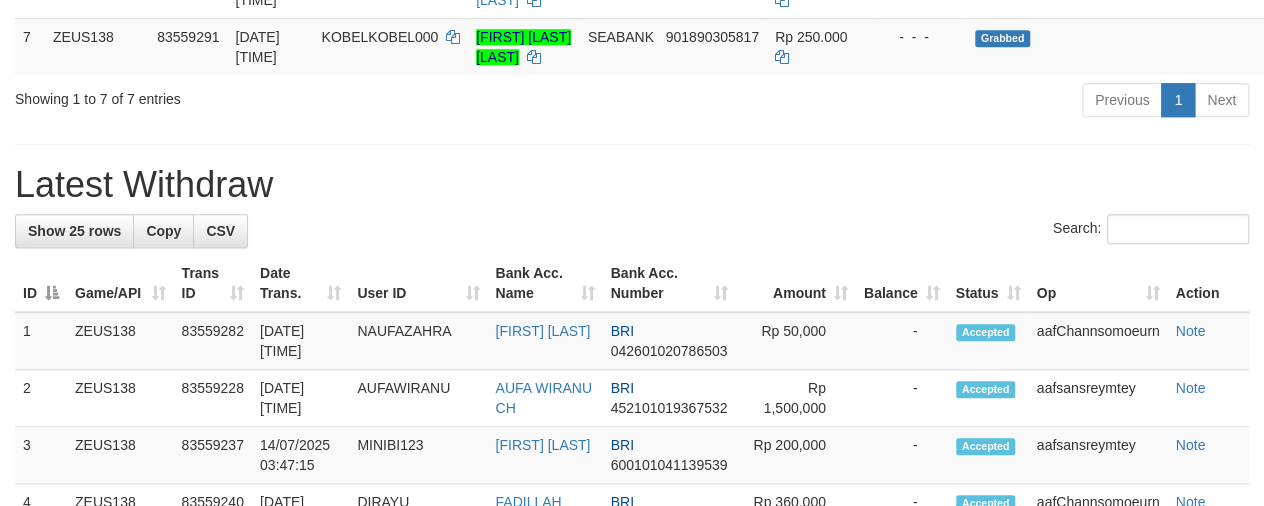 scroll, scrollTop: 704, scrollLeft: 0, axis: vertical 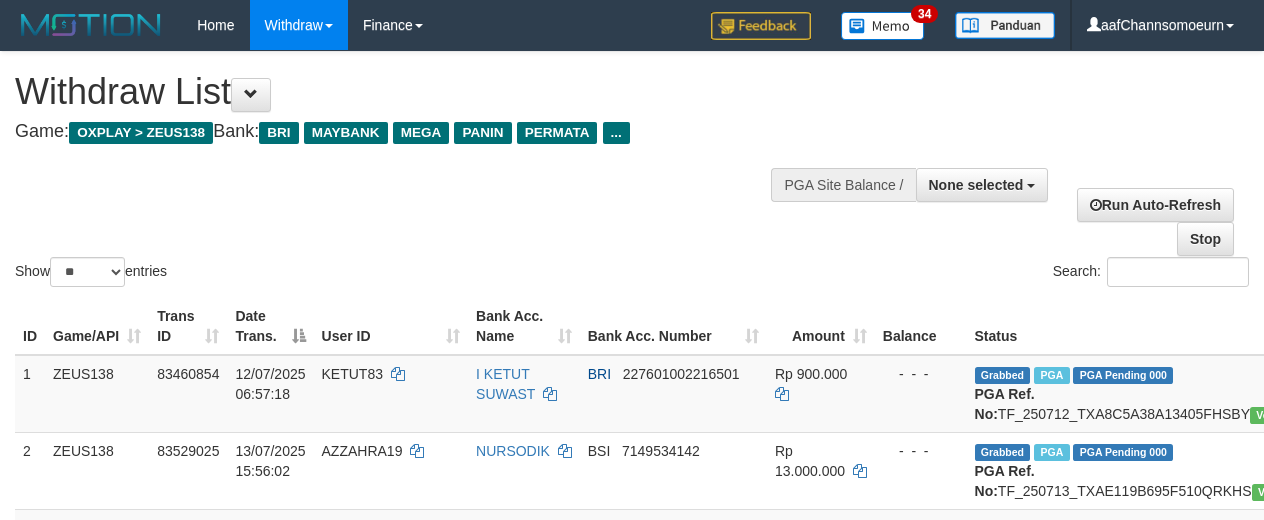 select 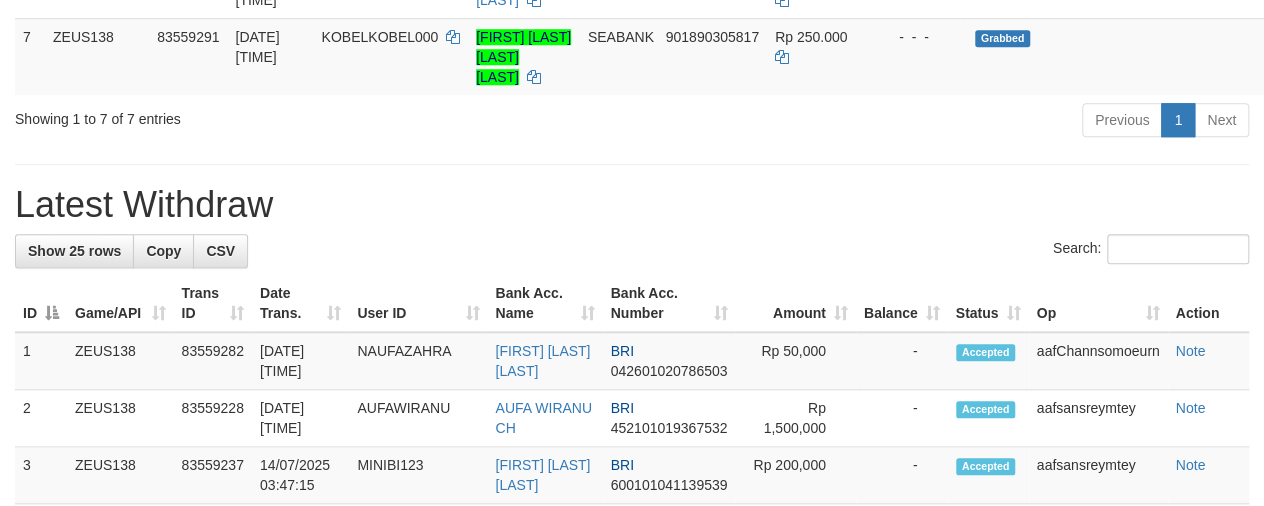 scroll, scrollTop: 704, scrollLeft: 0, axis: vertical 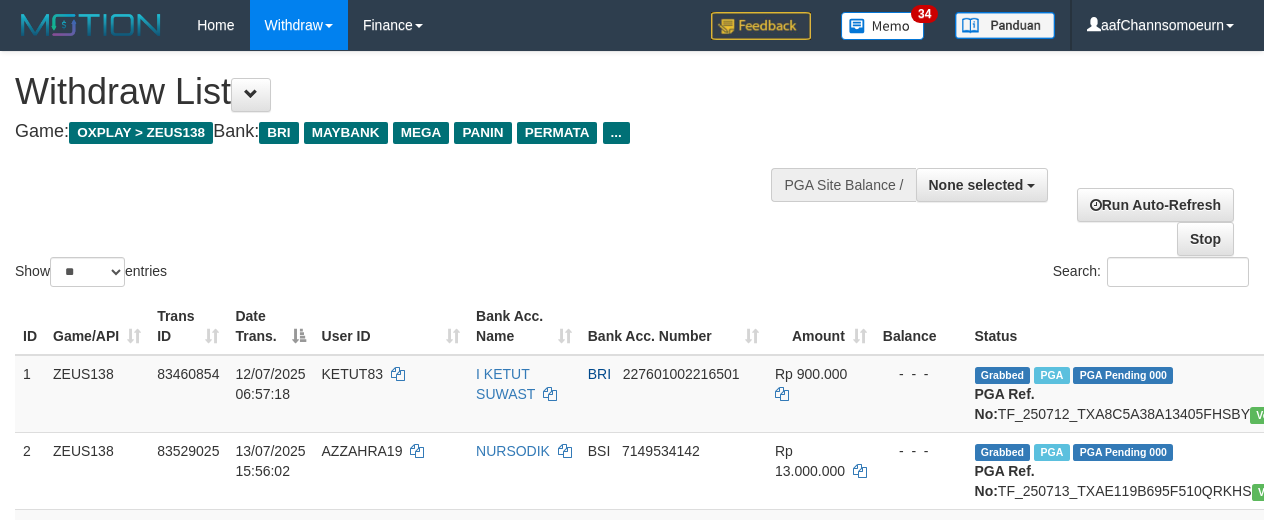select 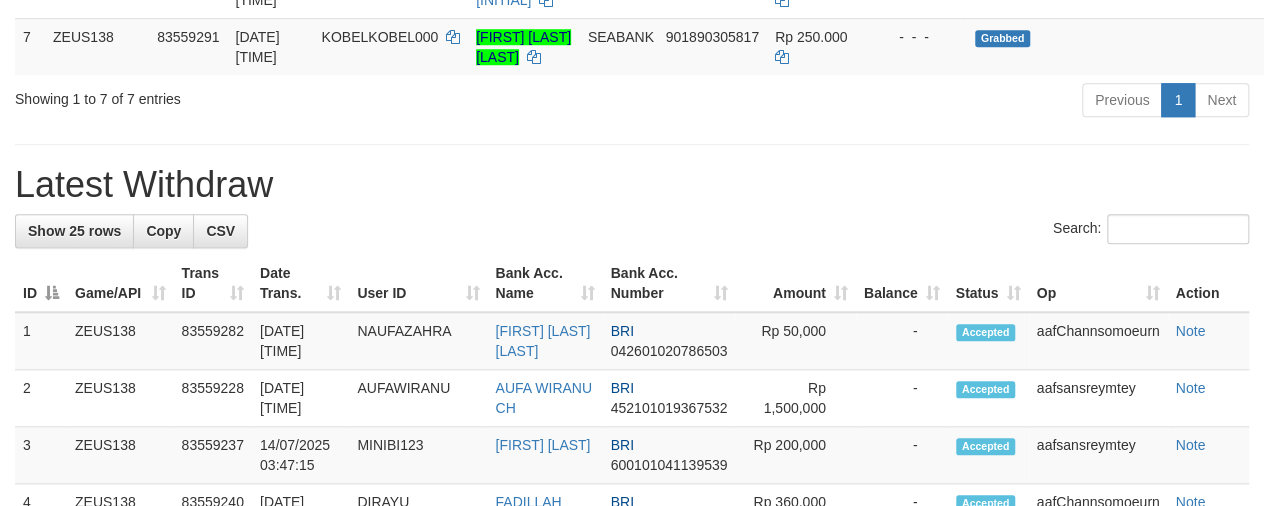 scroll, scrollTop: 704, scrollLeft: 0, axis: vertical 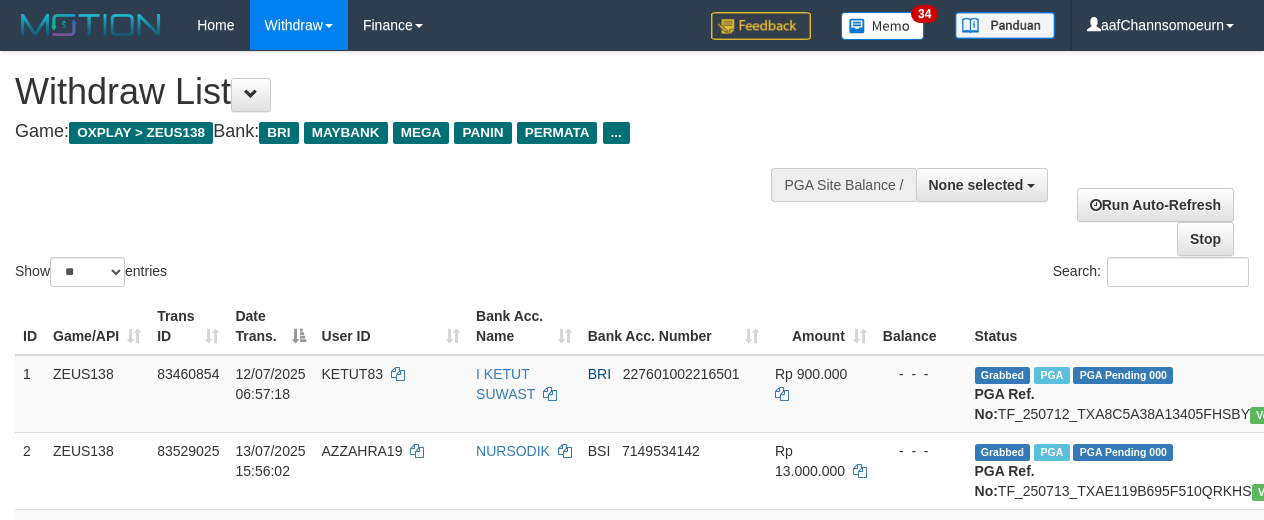select 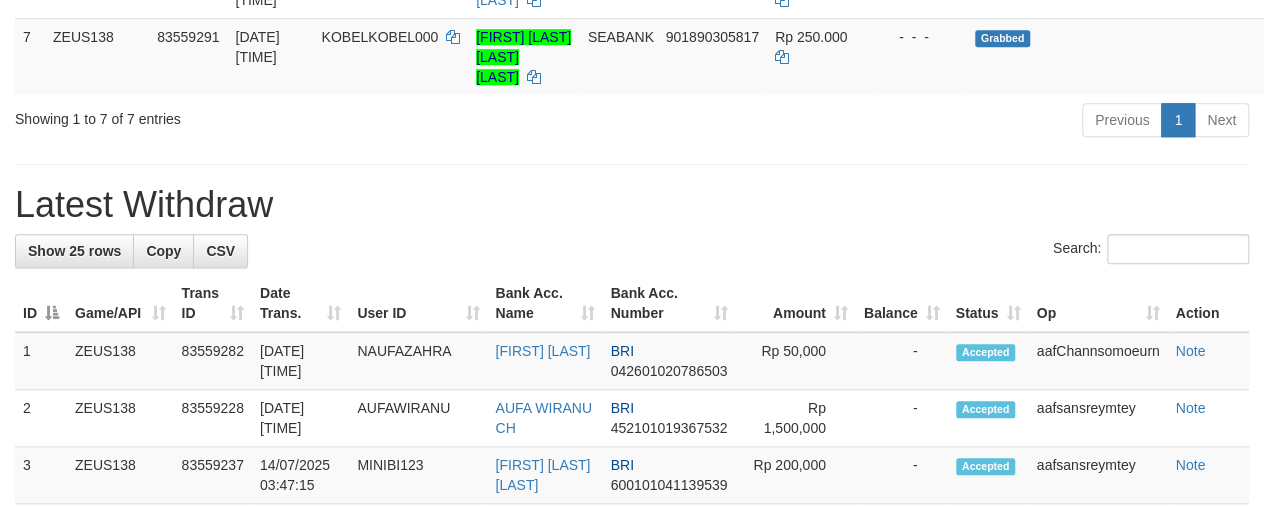 scroll, scrollTop: 704, scrollLeft: 0, axis: vertical 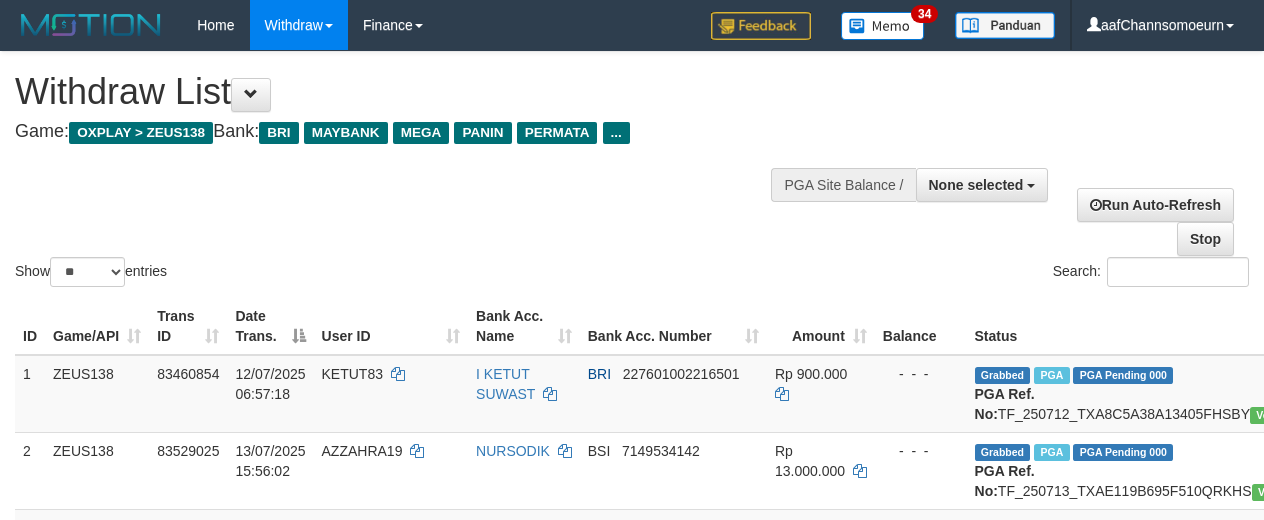 select 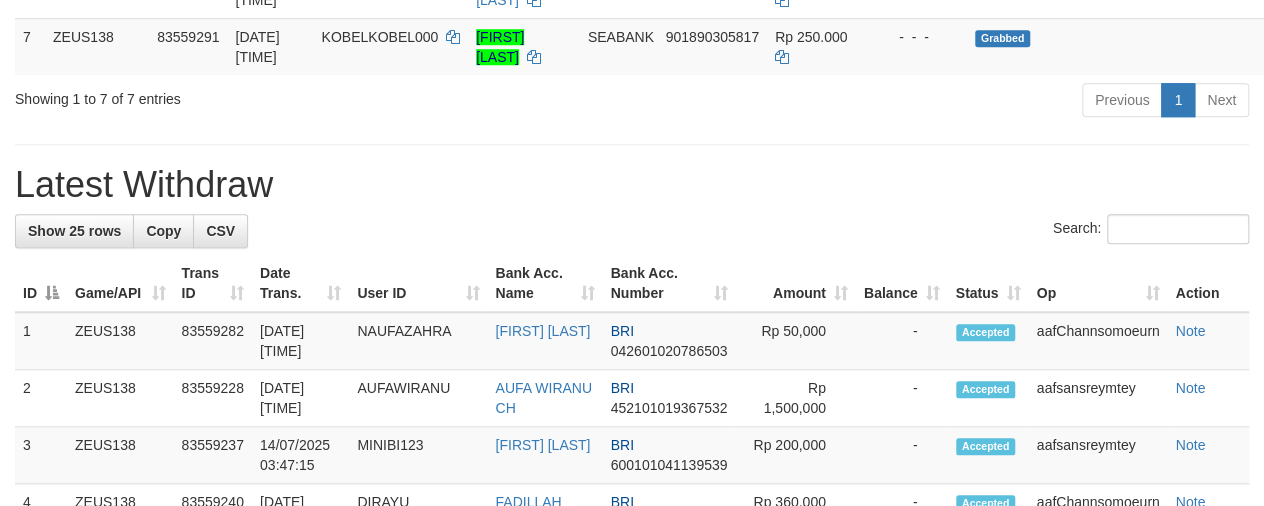scroll, scrollTop: 704, scrollLeft: 0, axis: vertical 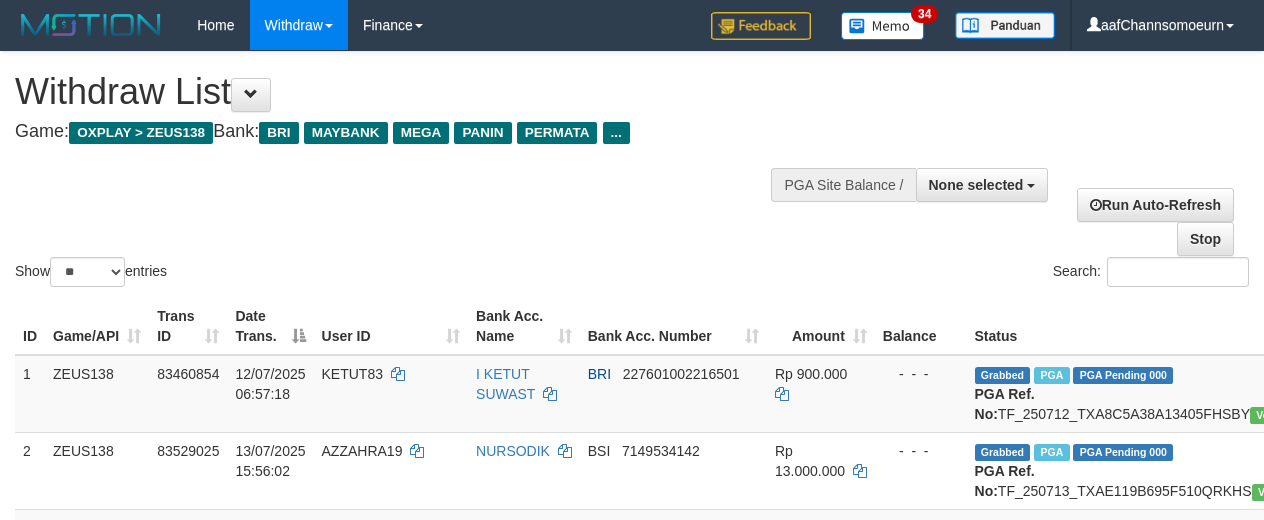 select 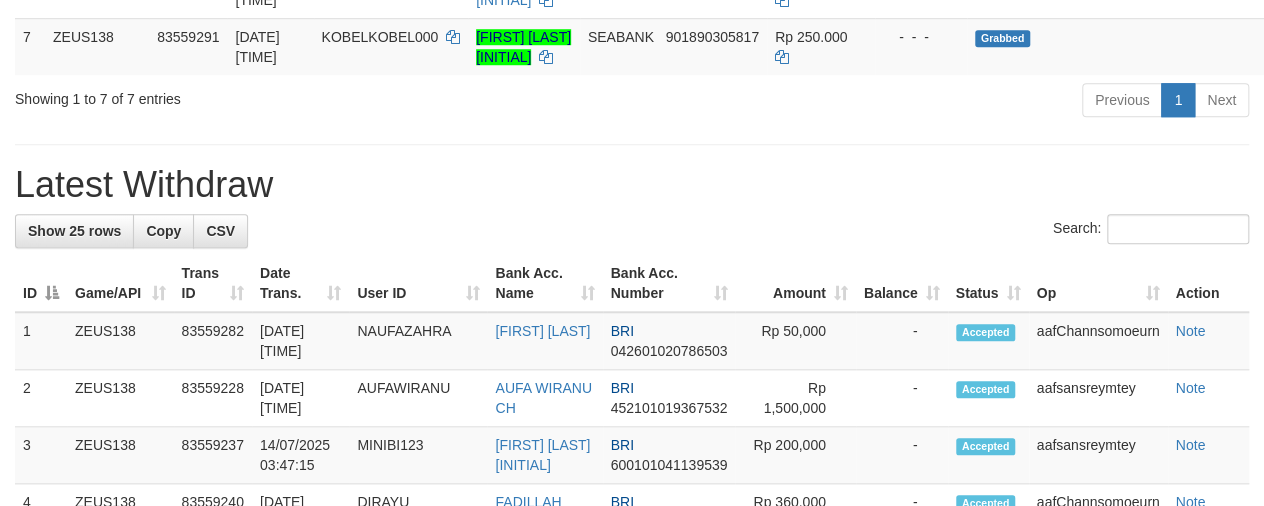 scroll, scrollTop: 704, scrollLeft: 0, axis: vertical 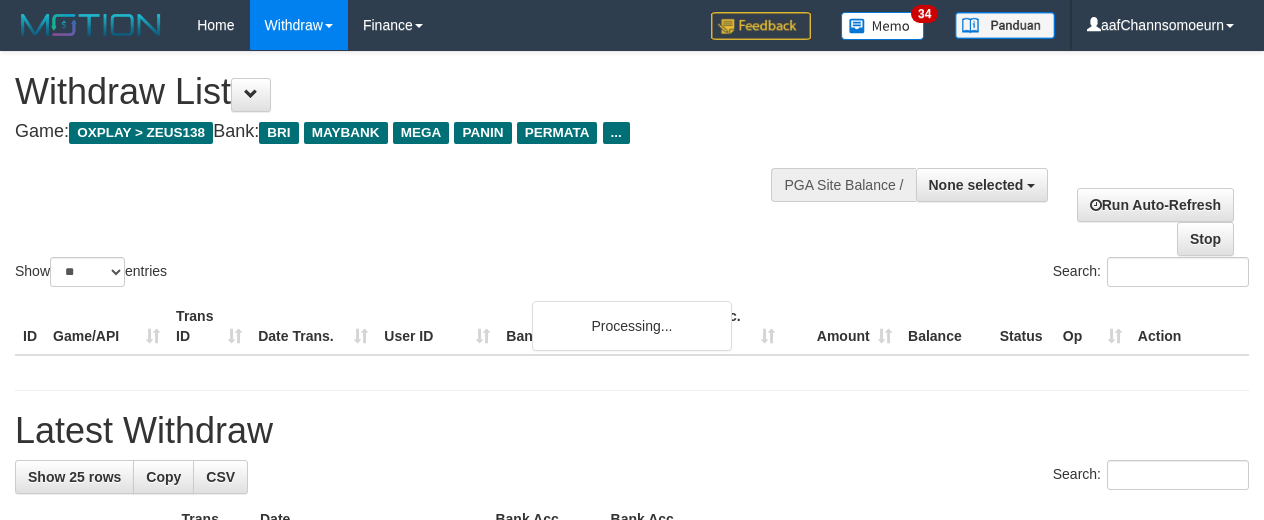 select 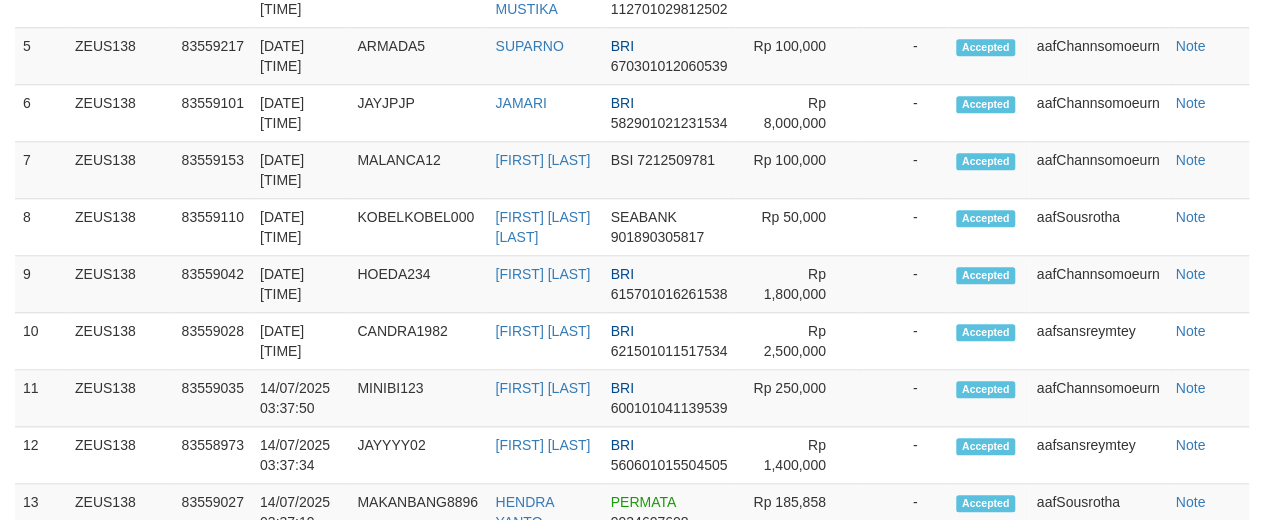 scroll, scrollTop: 704, scrollLeft: 0, axis: vertical 